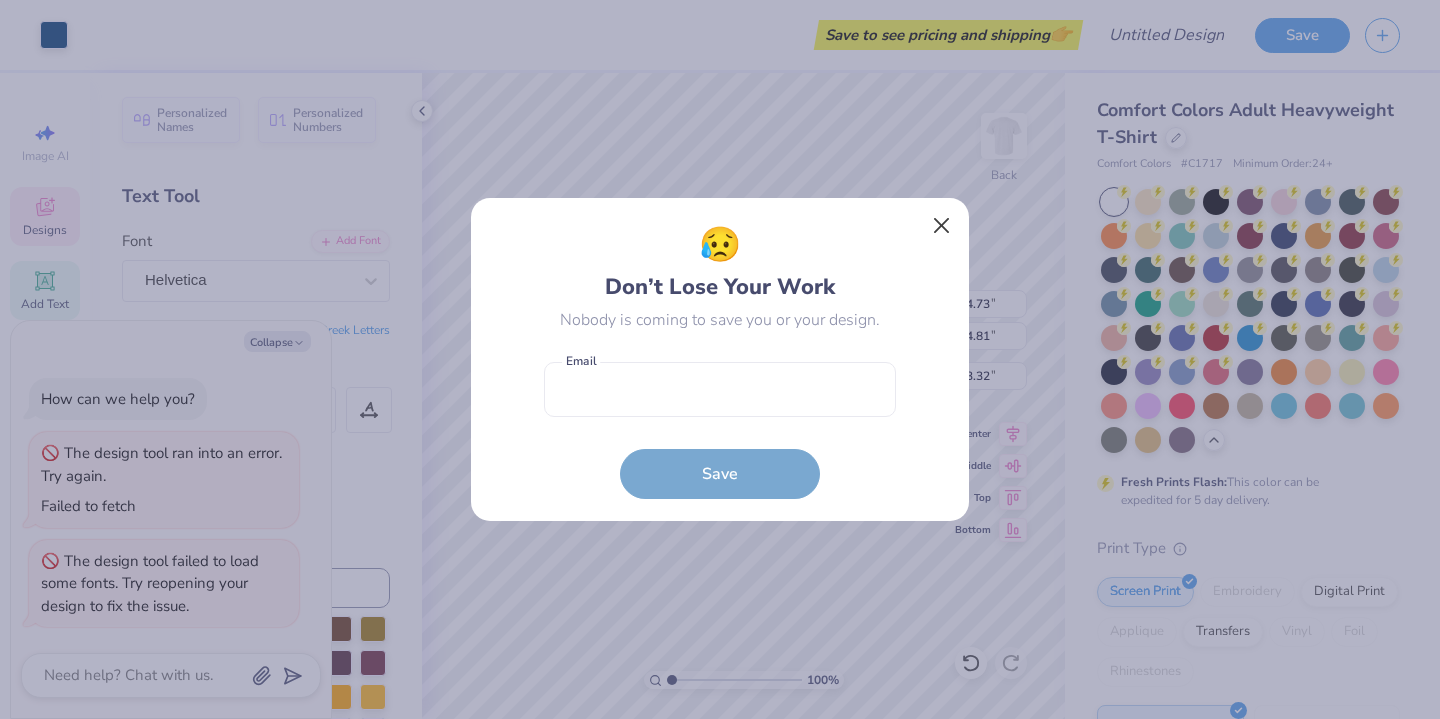 scroll, scrollTop: 0, scrollLeft: 0, axis: both 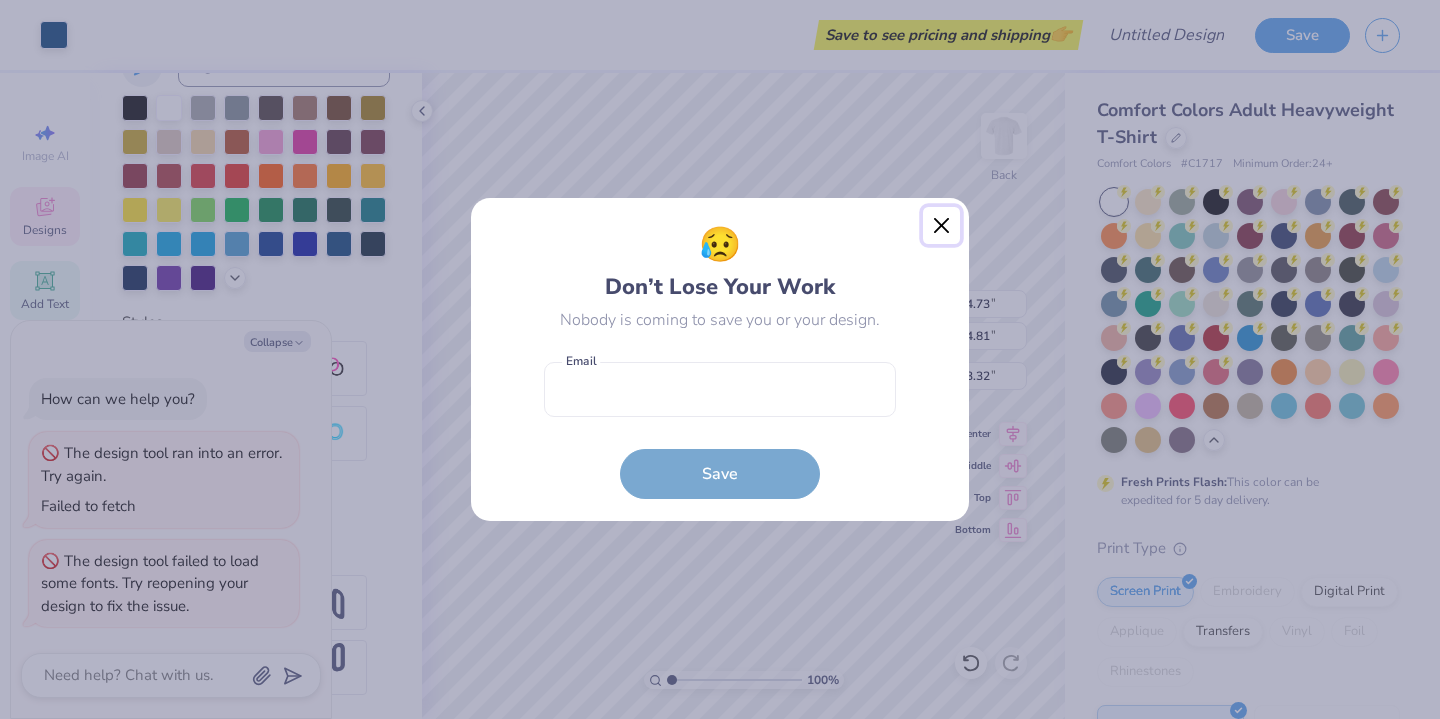 click at bounding box center (942, 226) 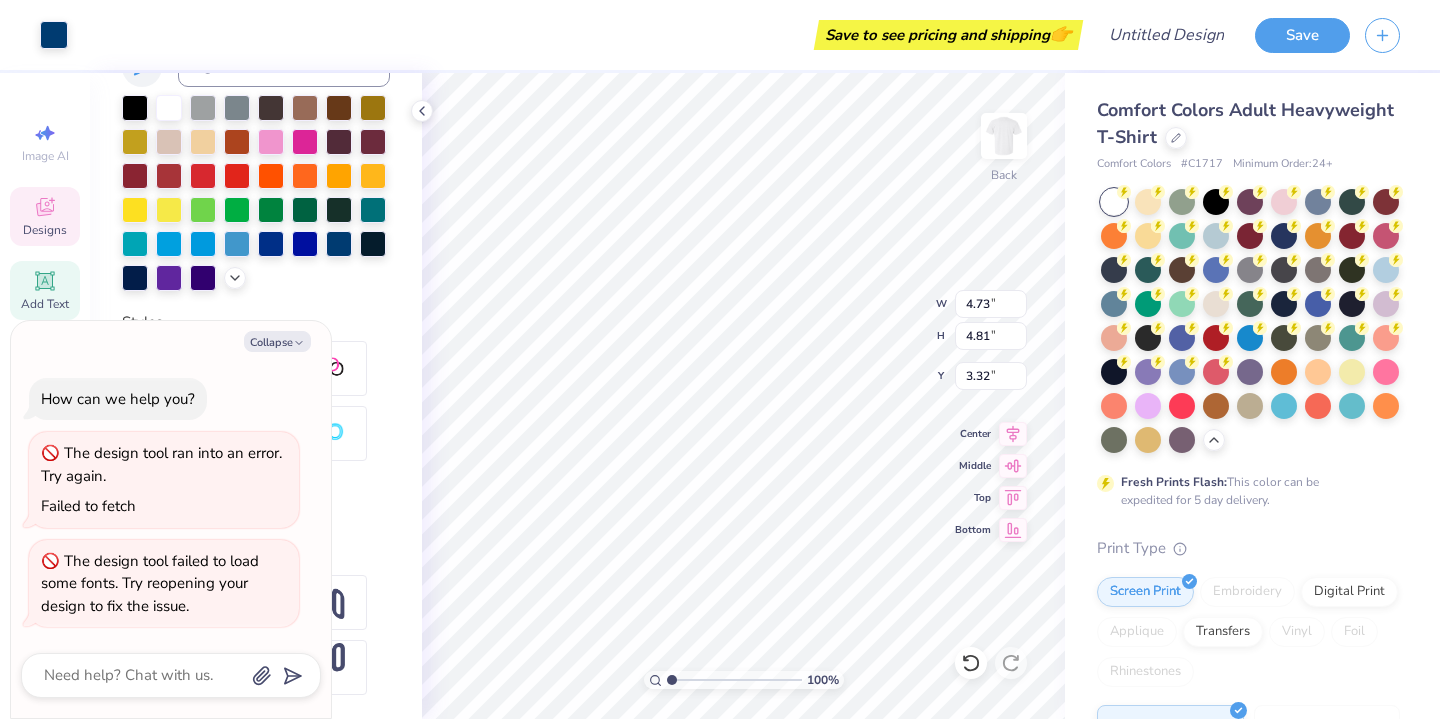 type on "x" 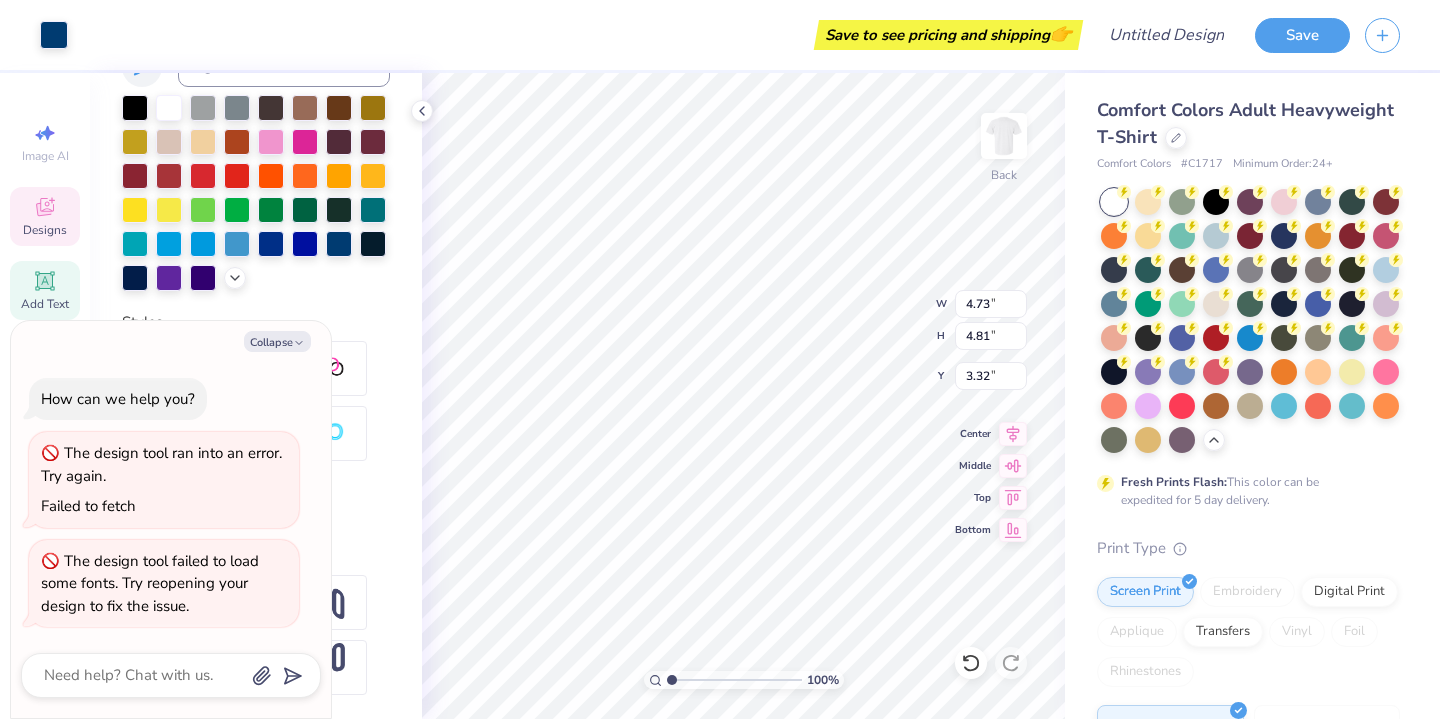 type on "6.52" 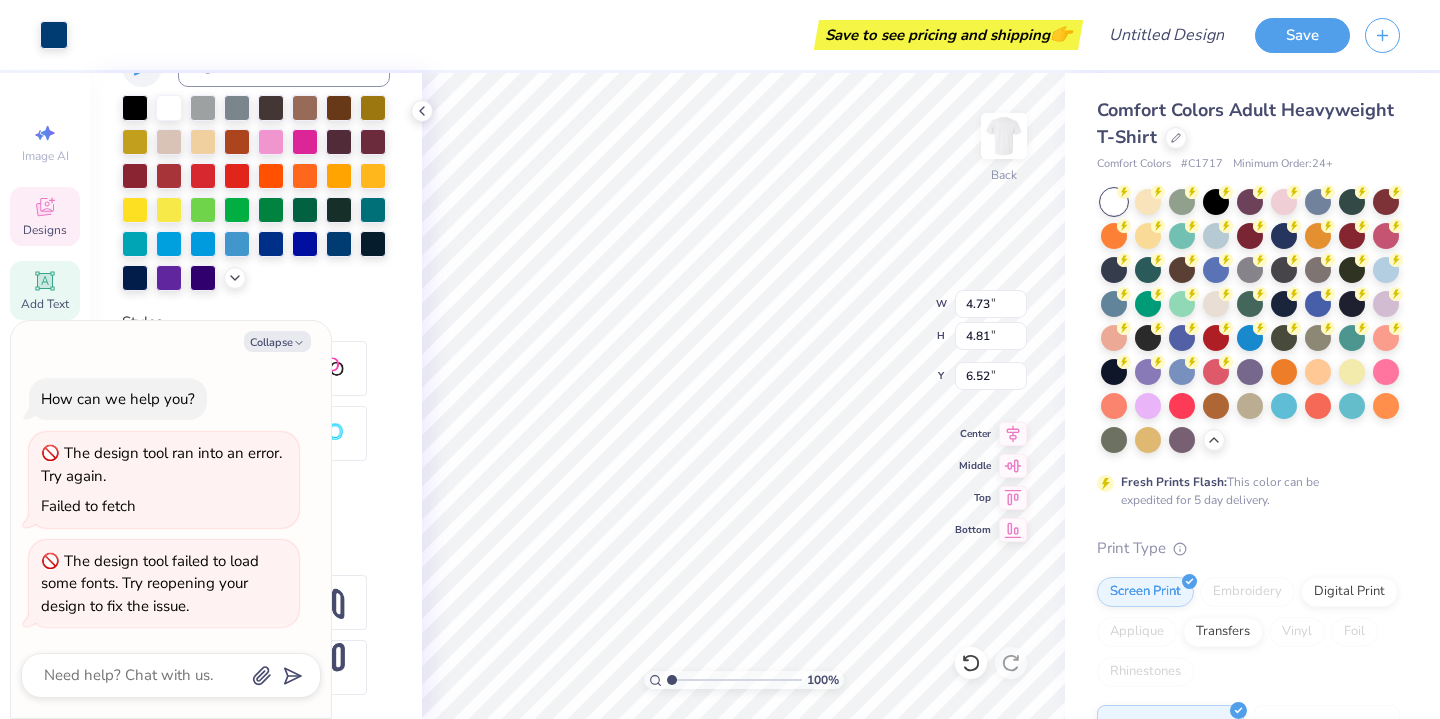 type on "x" 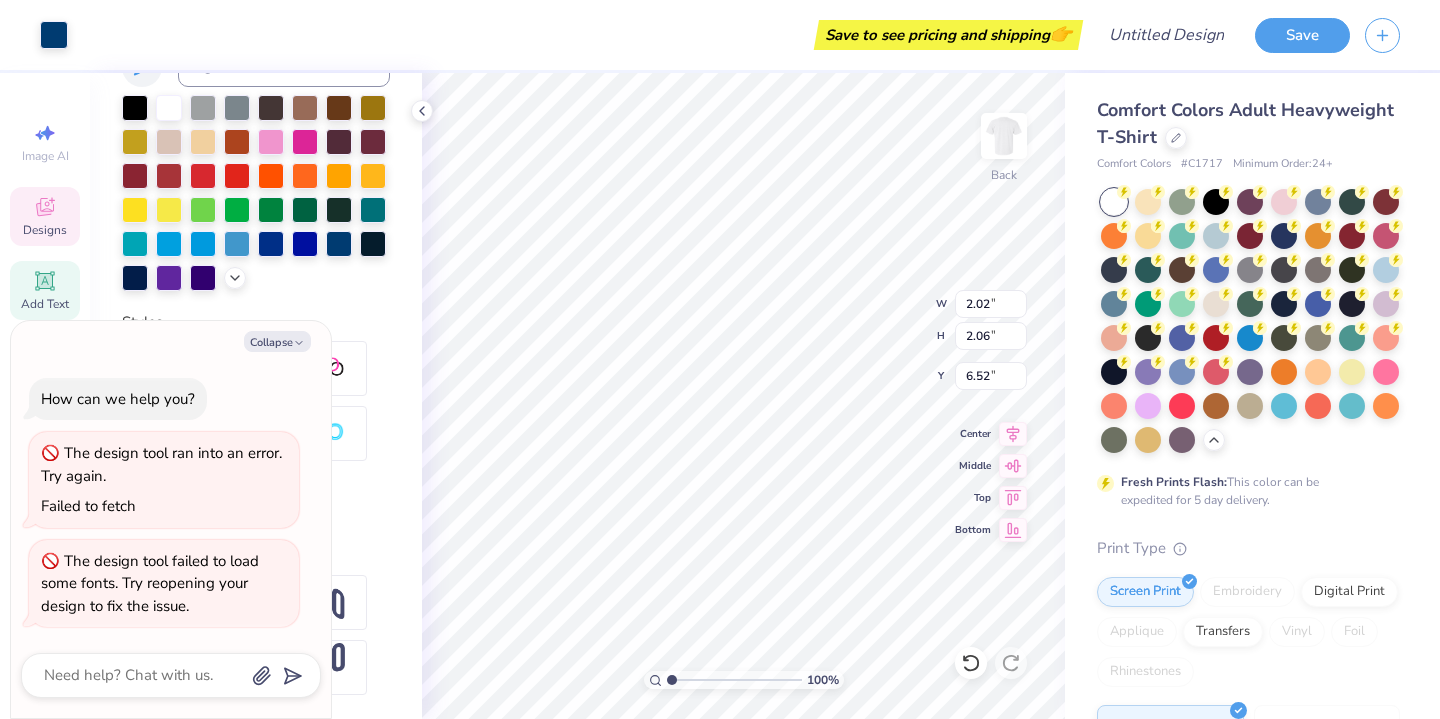 type on "x" 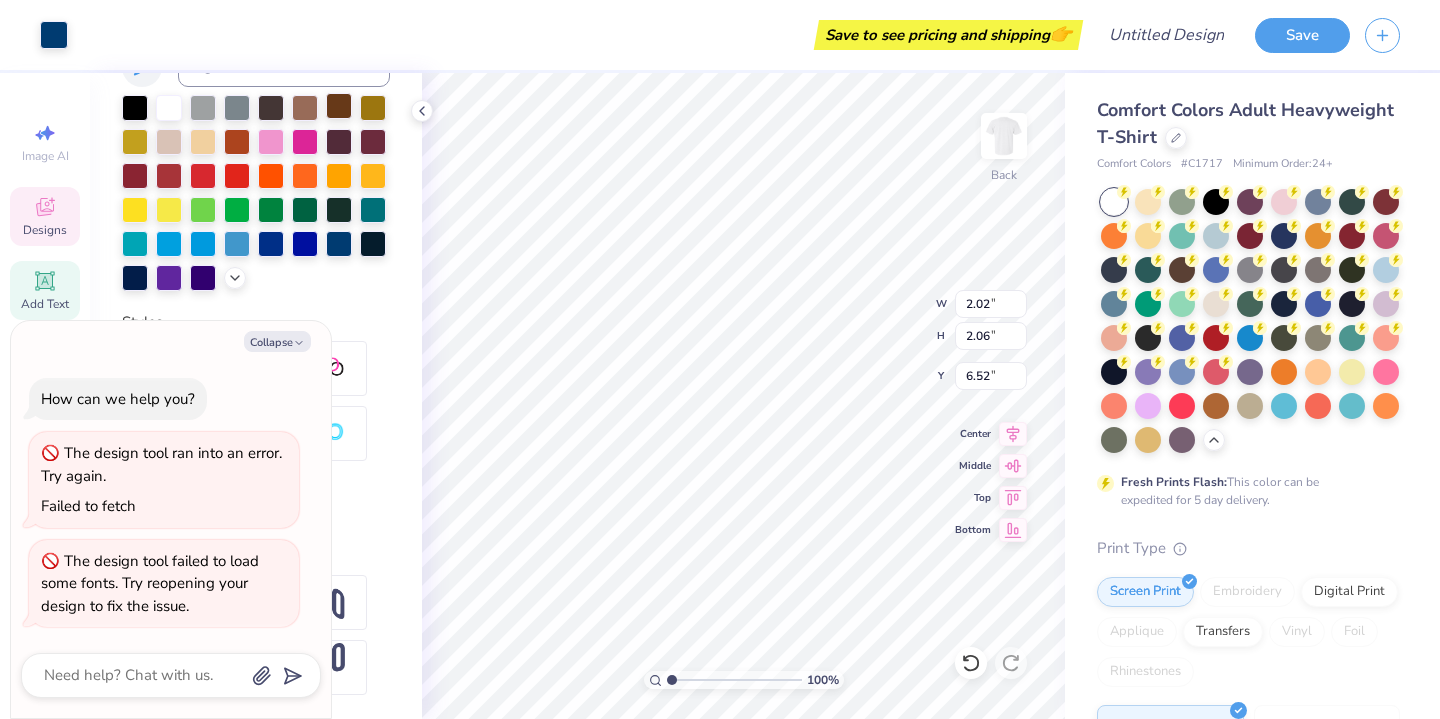 type on "5.73" 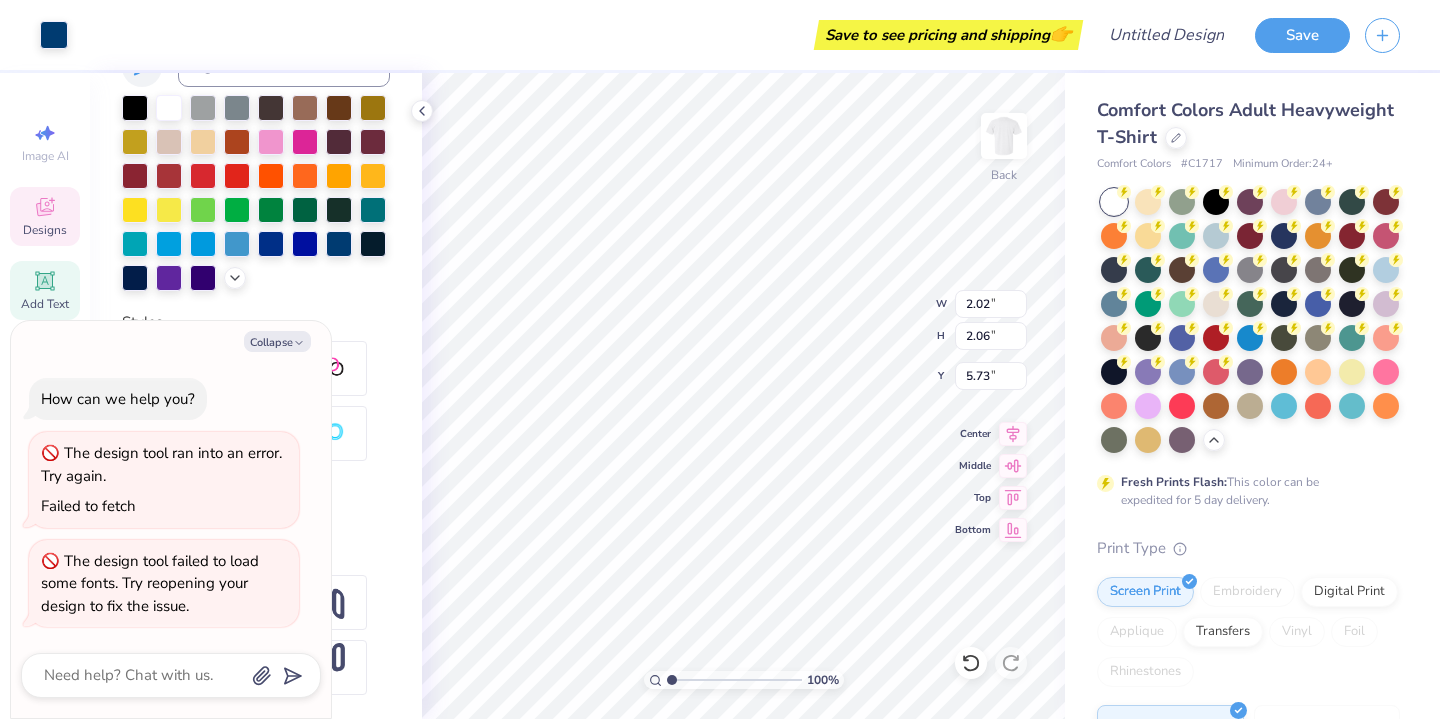 type on "x" 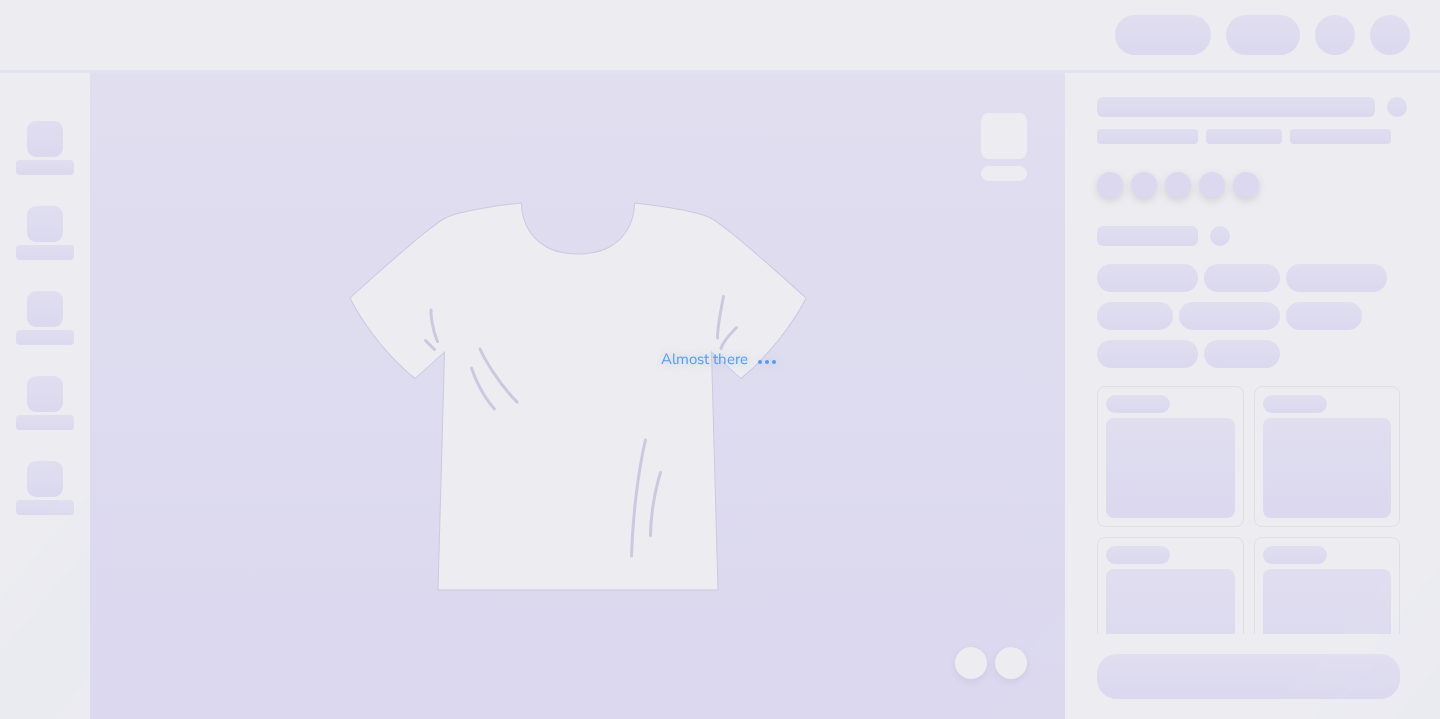 scroll, scrollTop: 0, scrollLeft: 0, axis: both 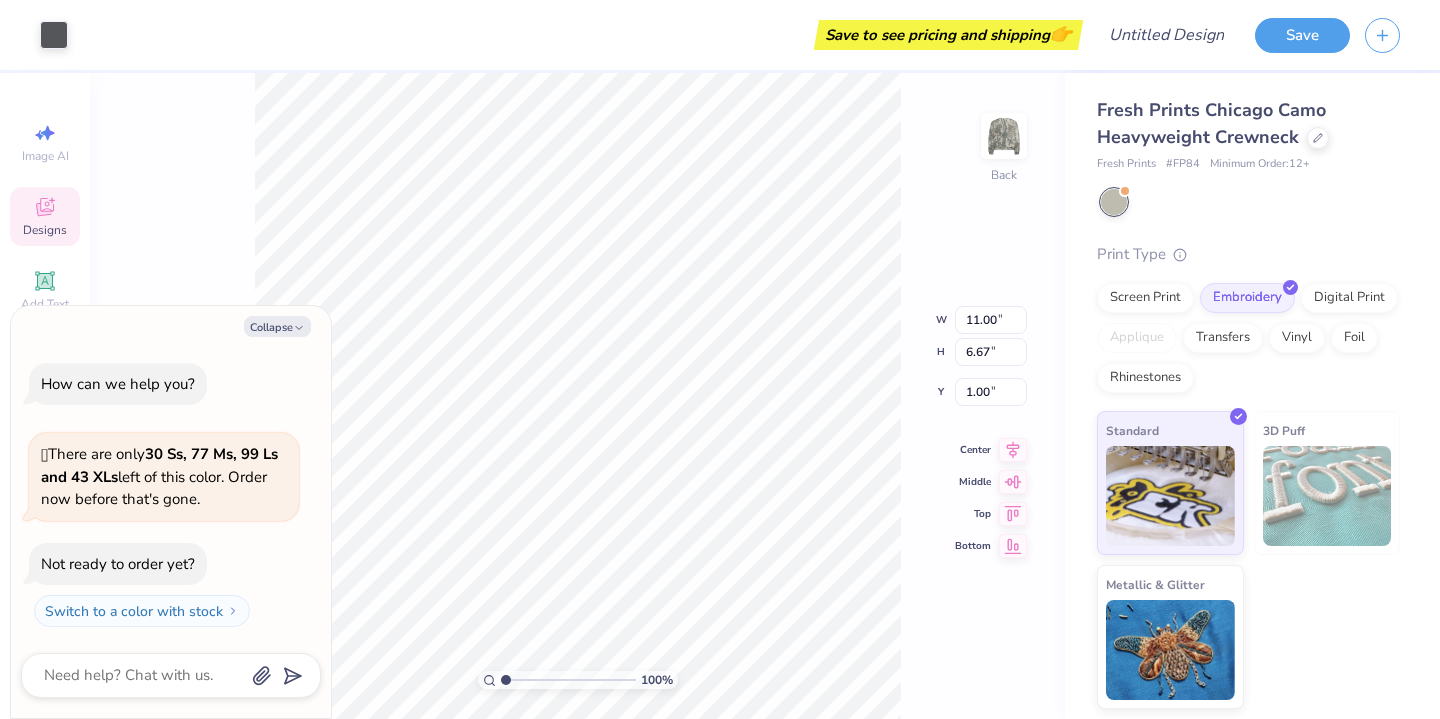 type on "x" 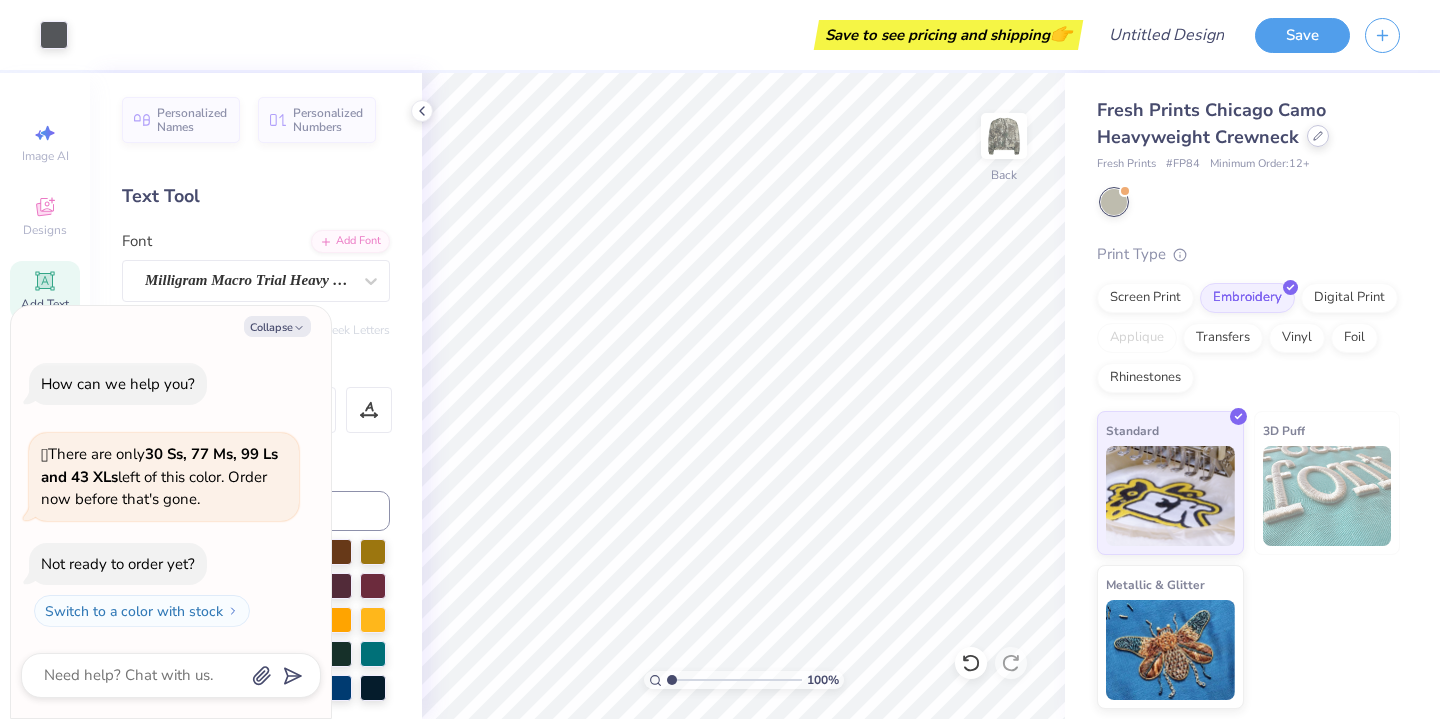 click at bounding box center [1318, 136] 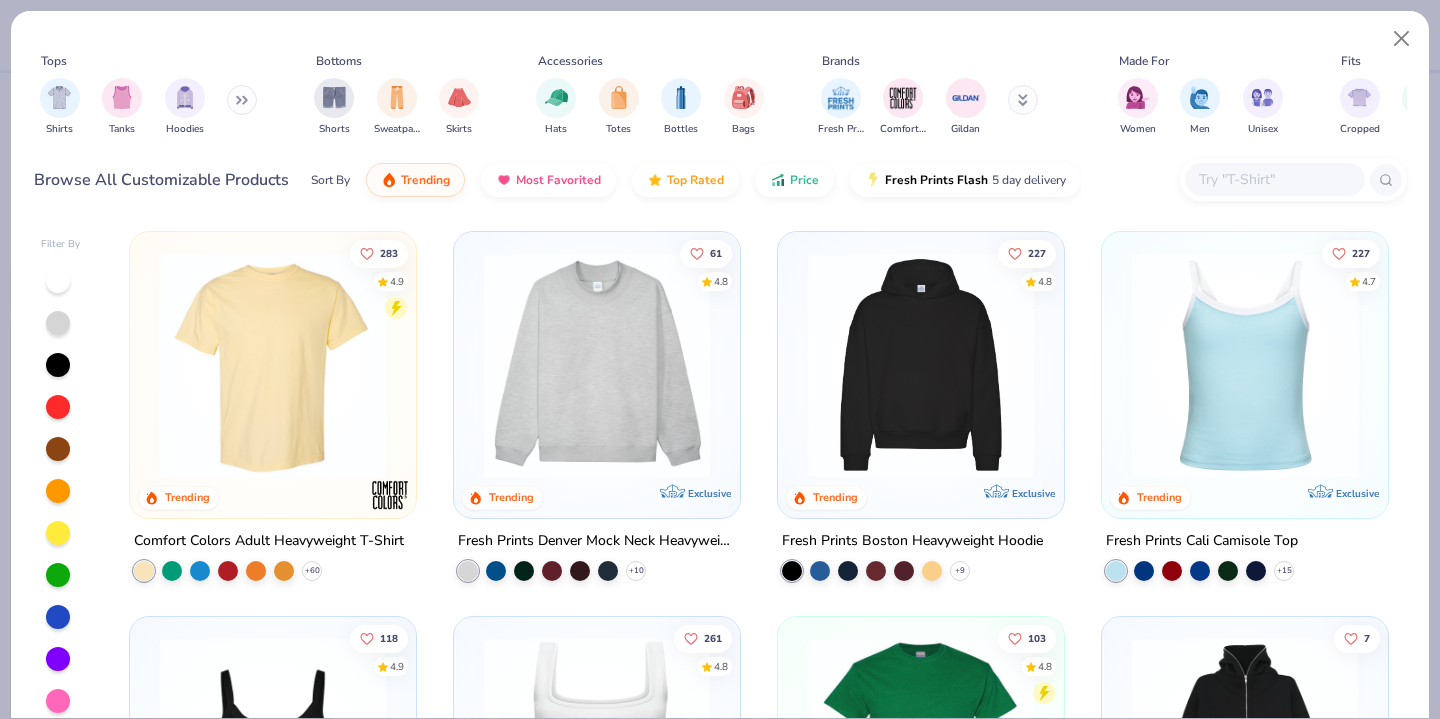 click on "Exclusive" at bounding box center (695, 501) 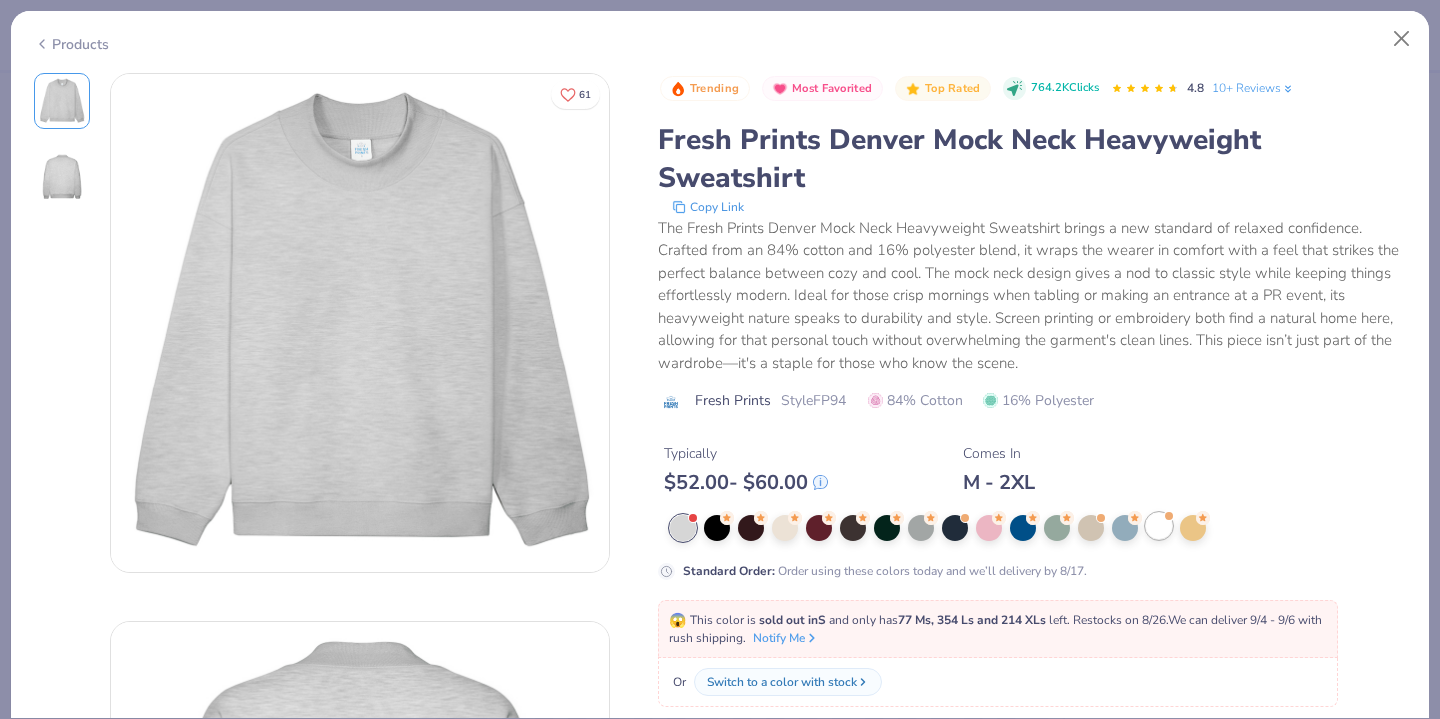 click at bounding box center (1159, 526) 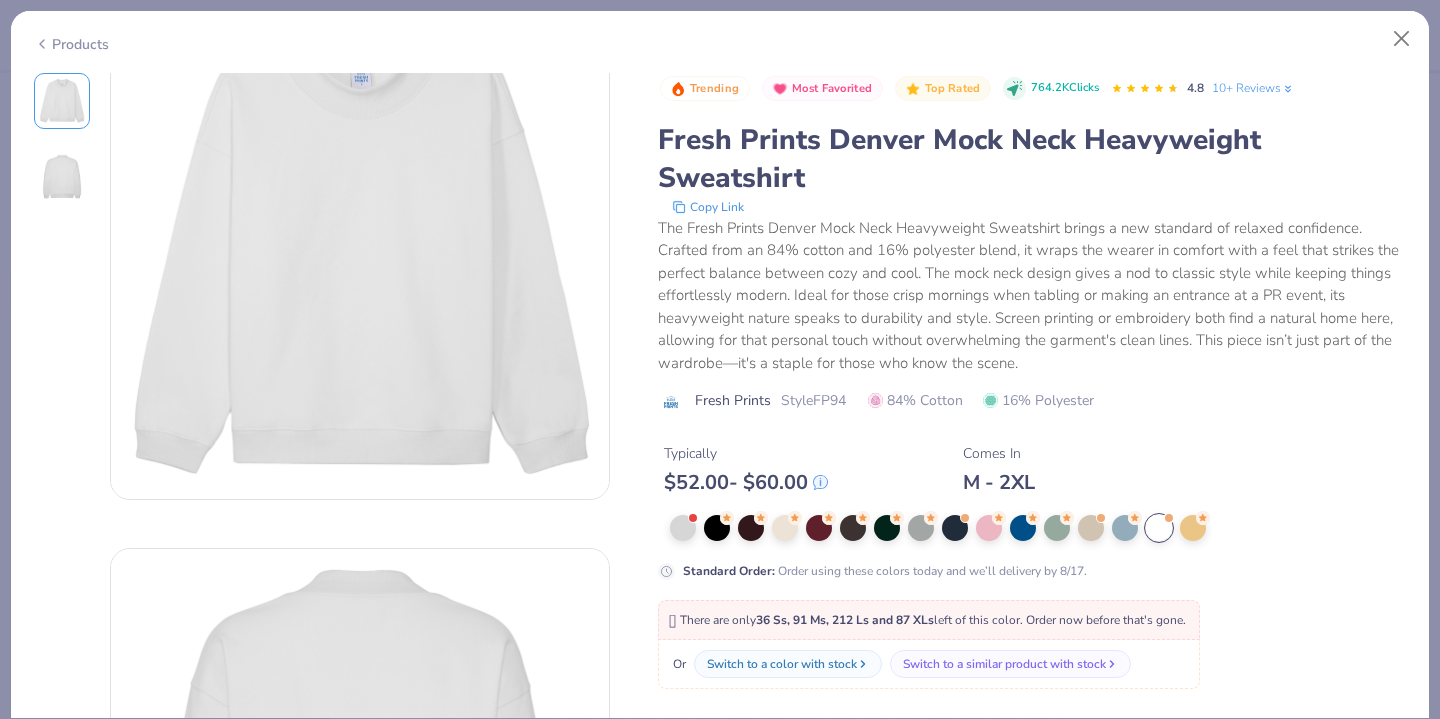 scroll, scrollTop: 522, scrollLeft: 0, axis: vertical 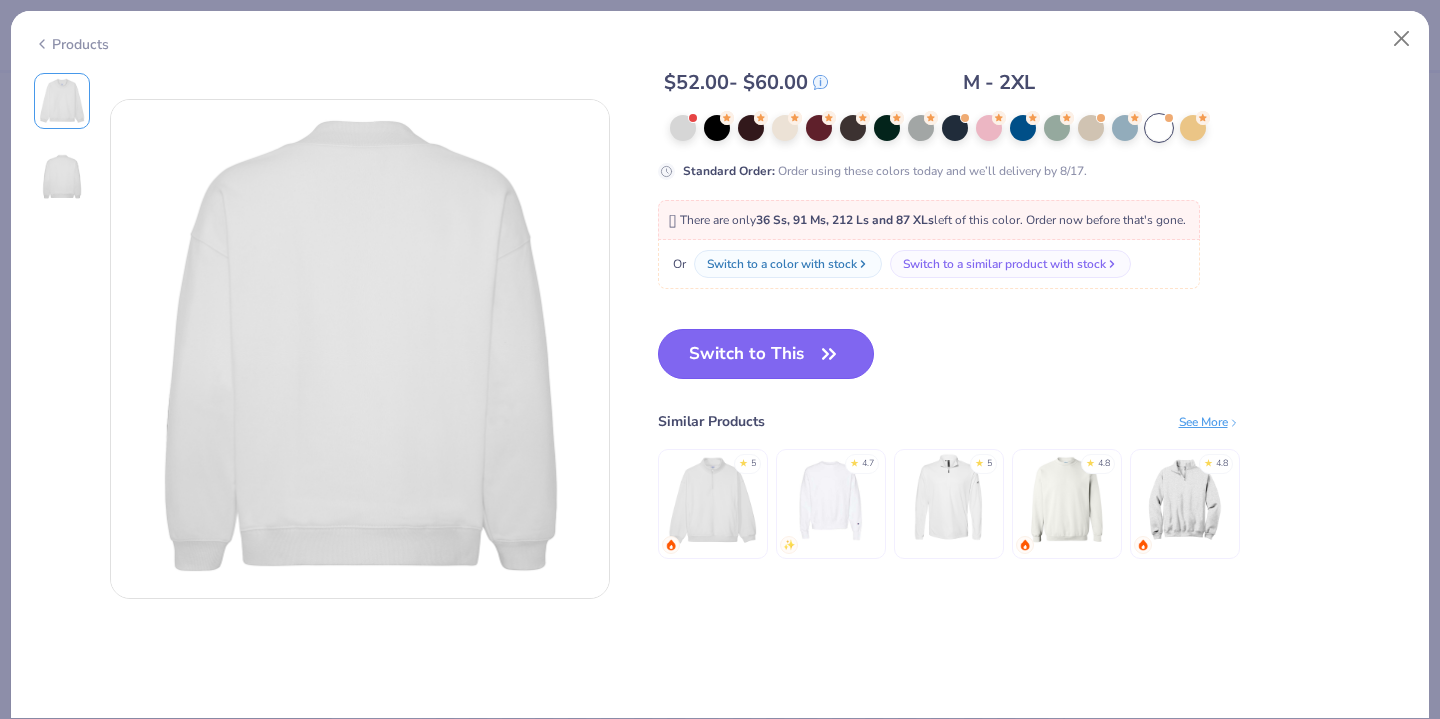 click 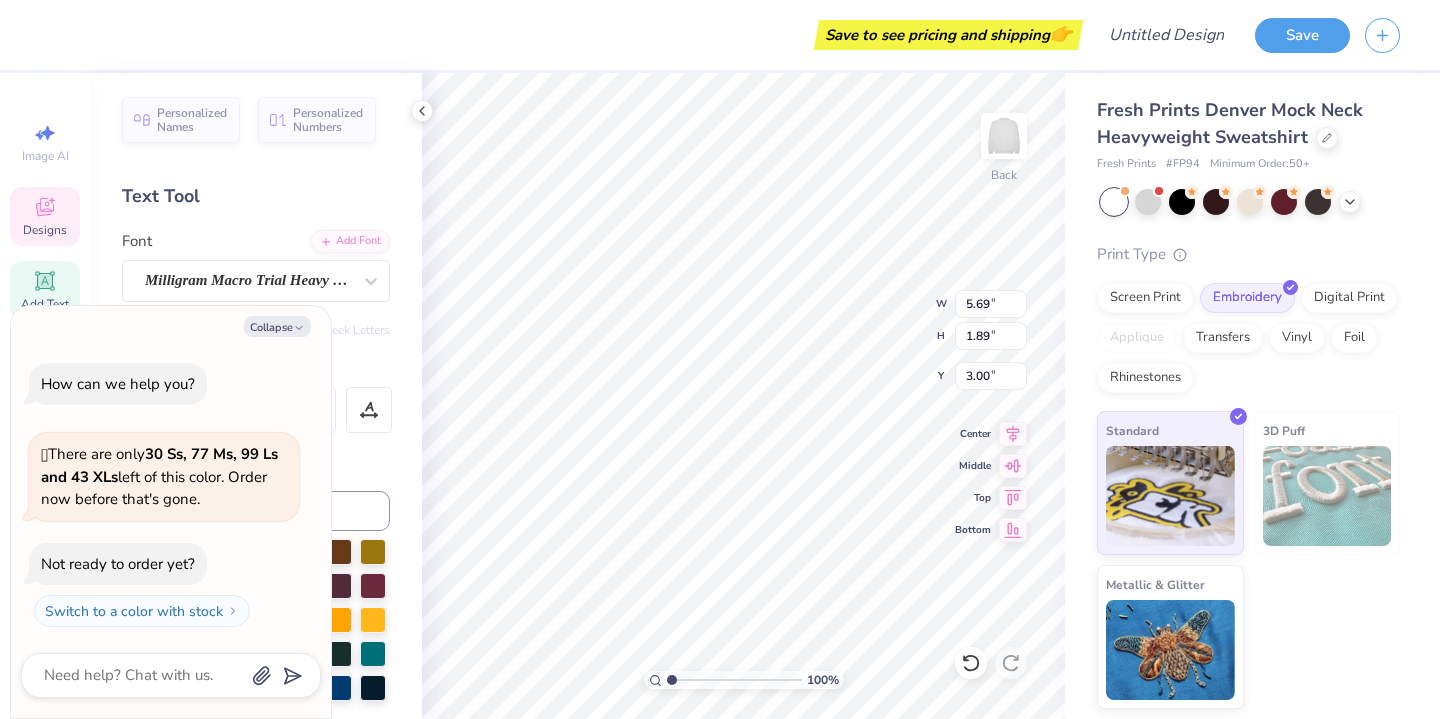 type on "x" 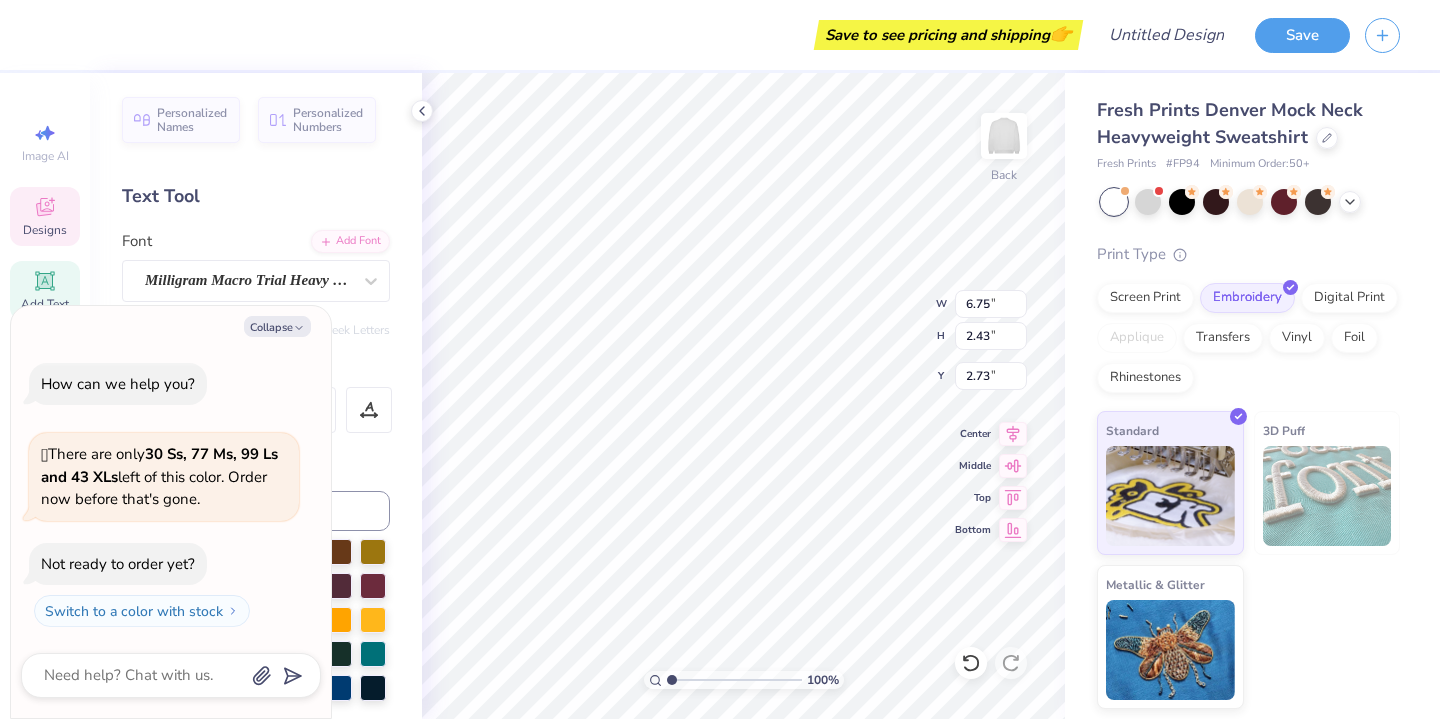 type on "x" 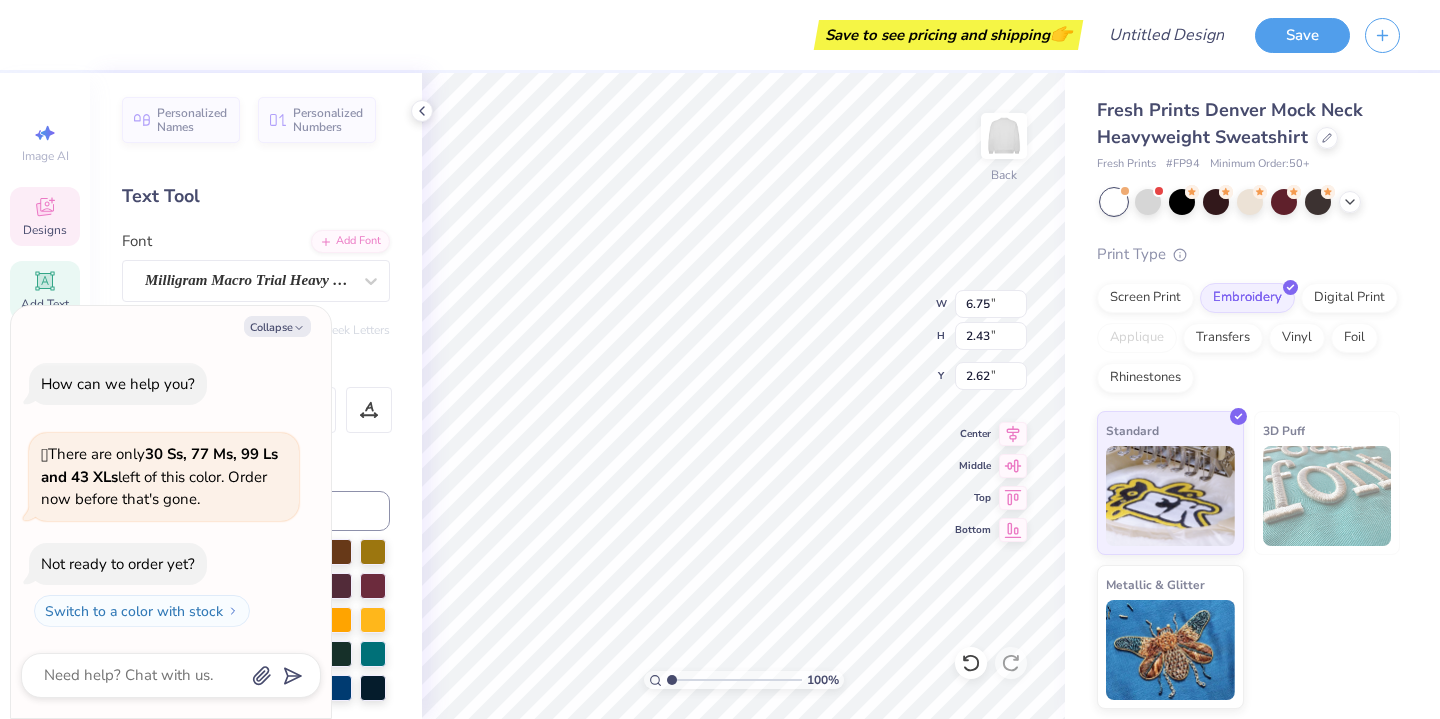 type on "x" 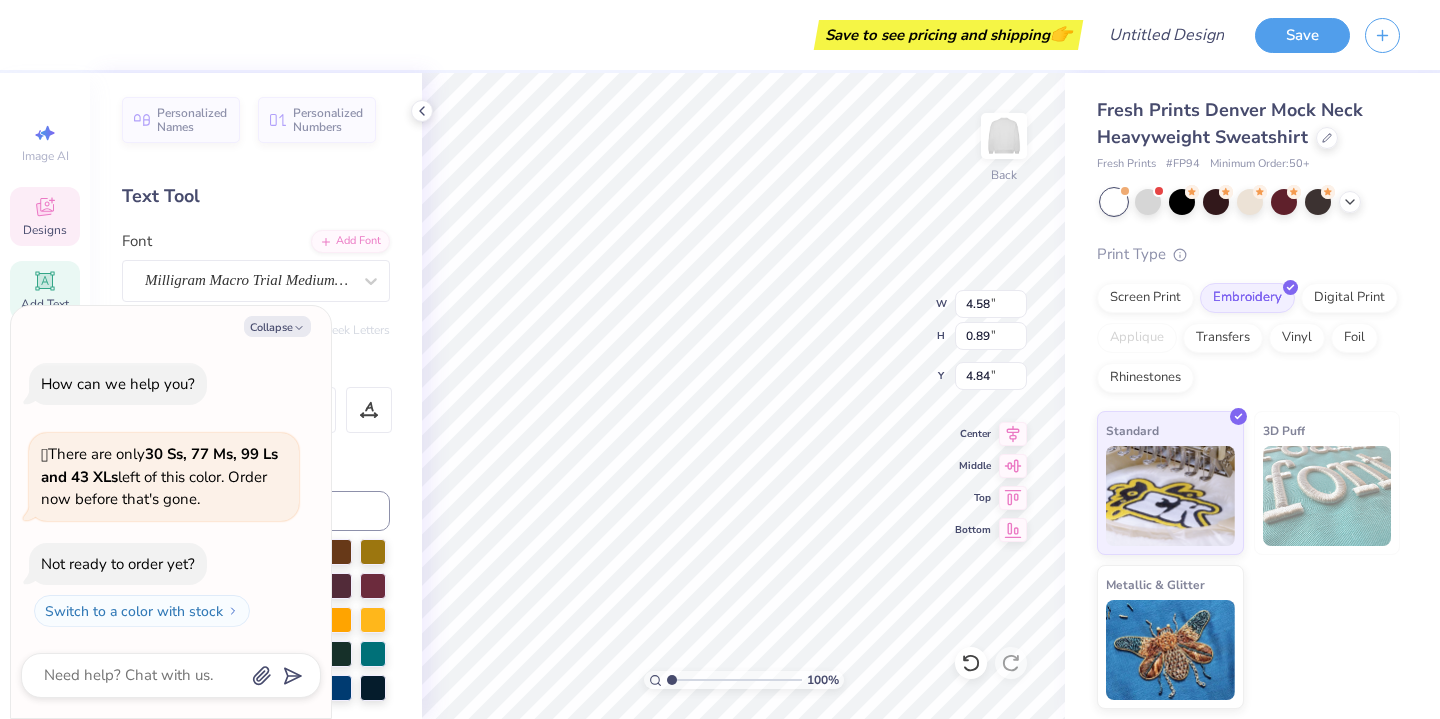 type on "x" 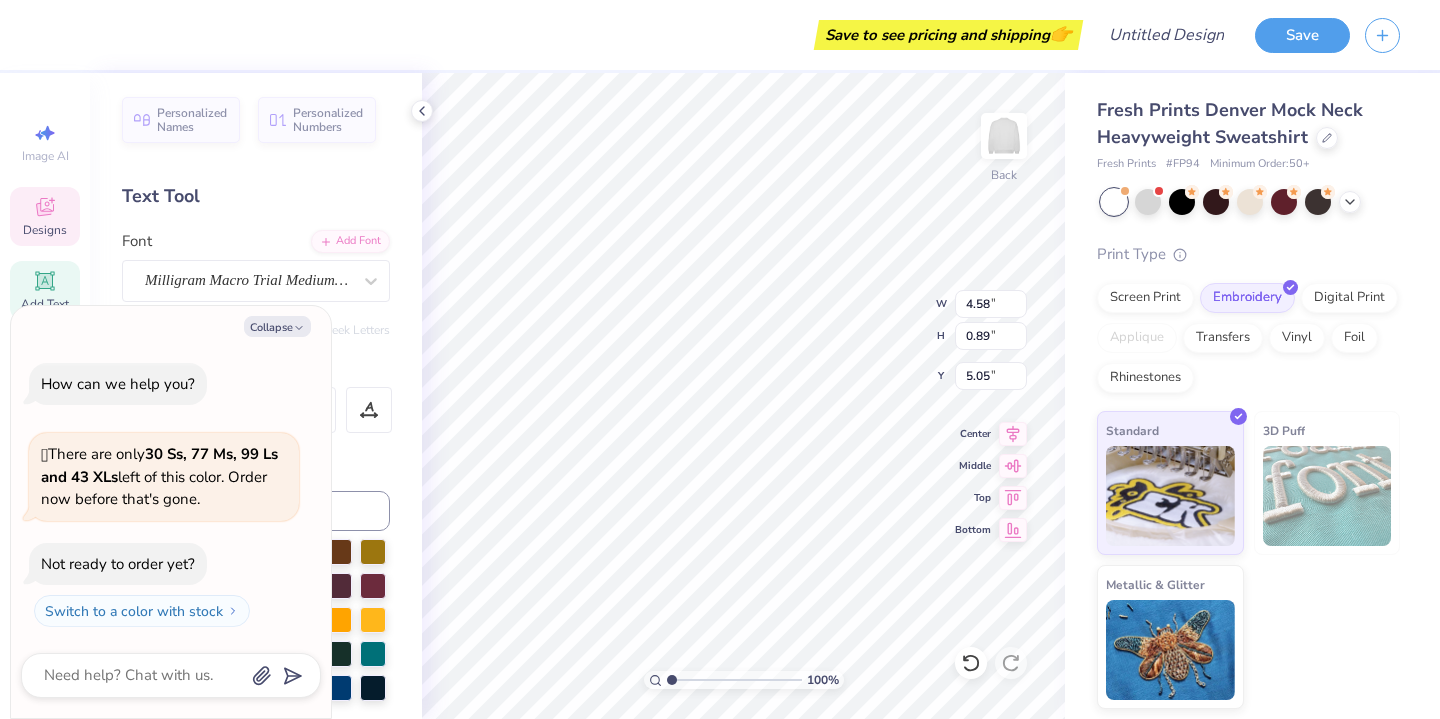 type on "x" 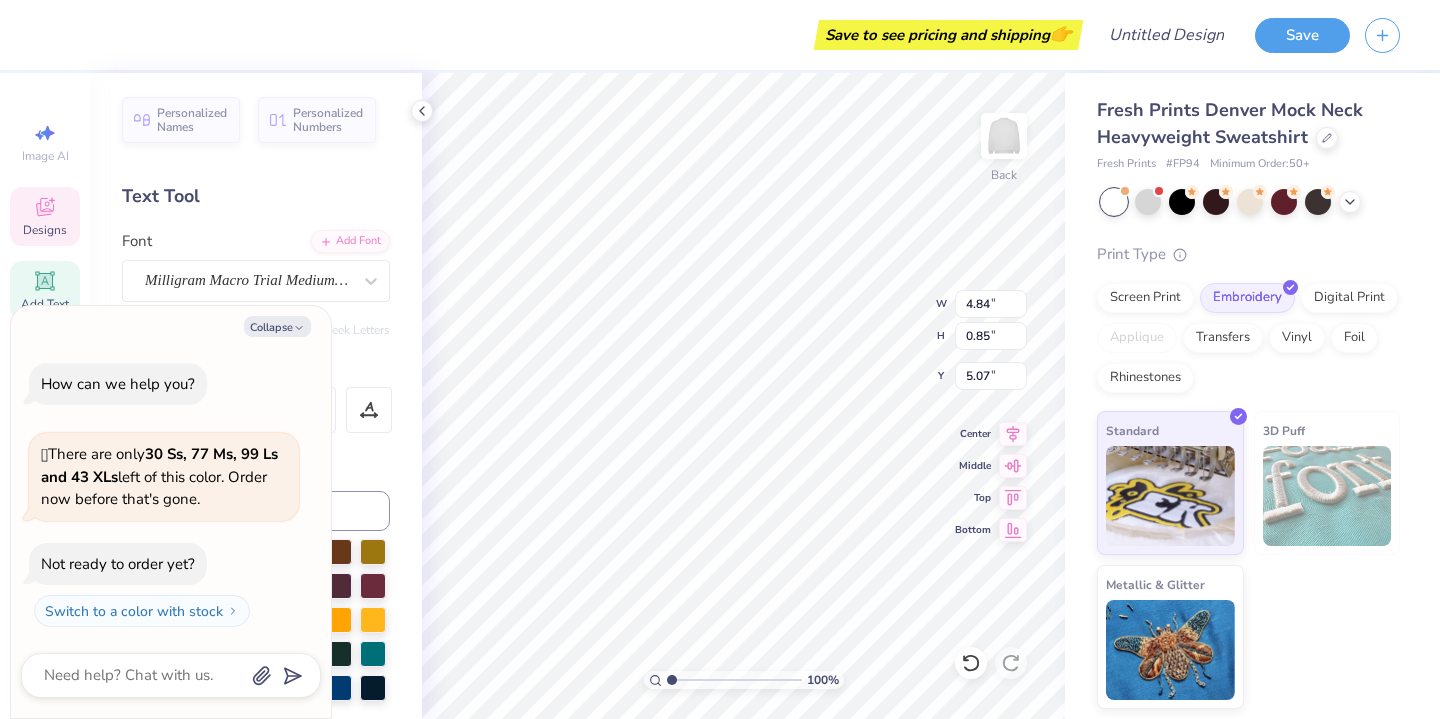 type on "x" 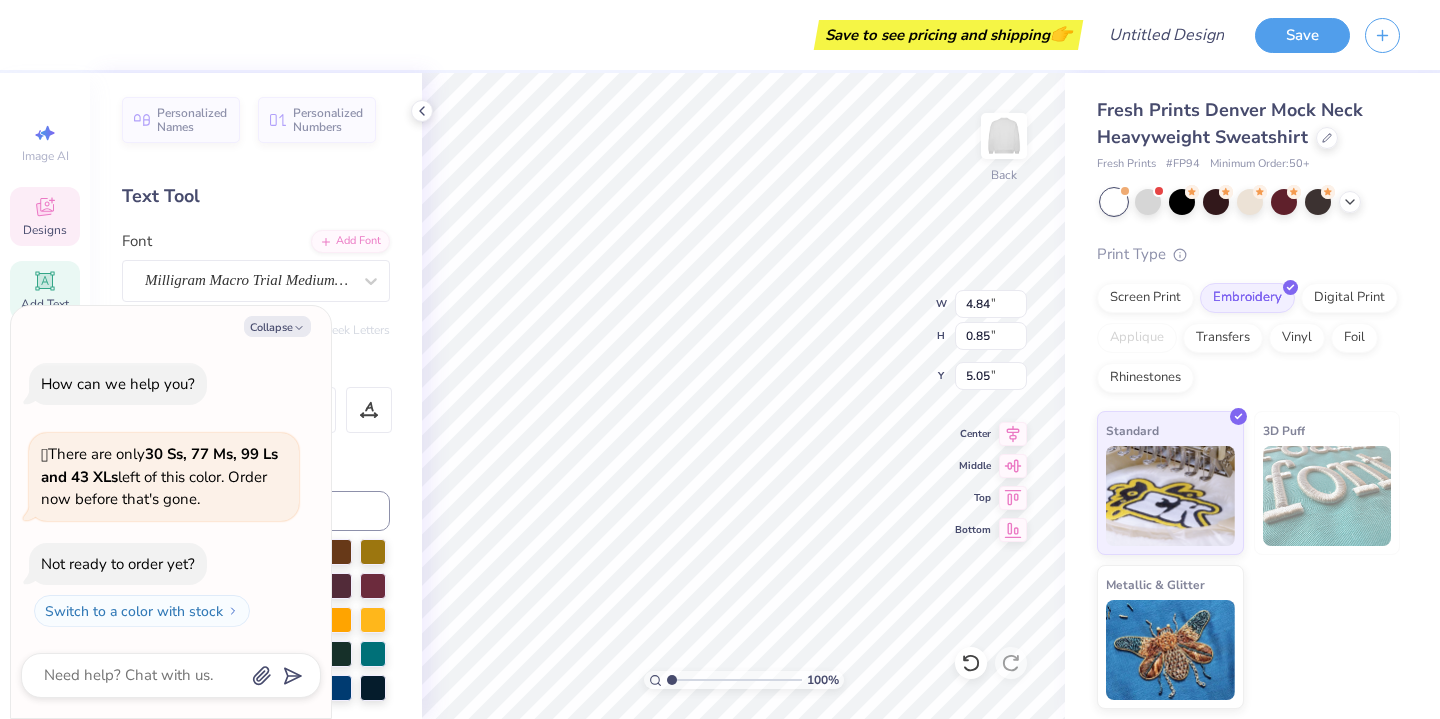 type on "x" 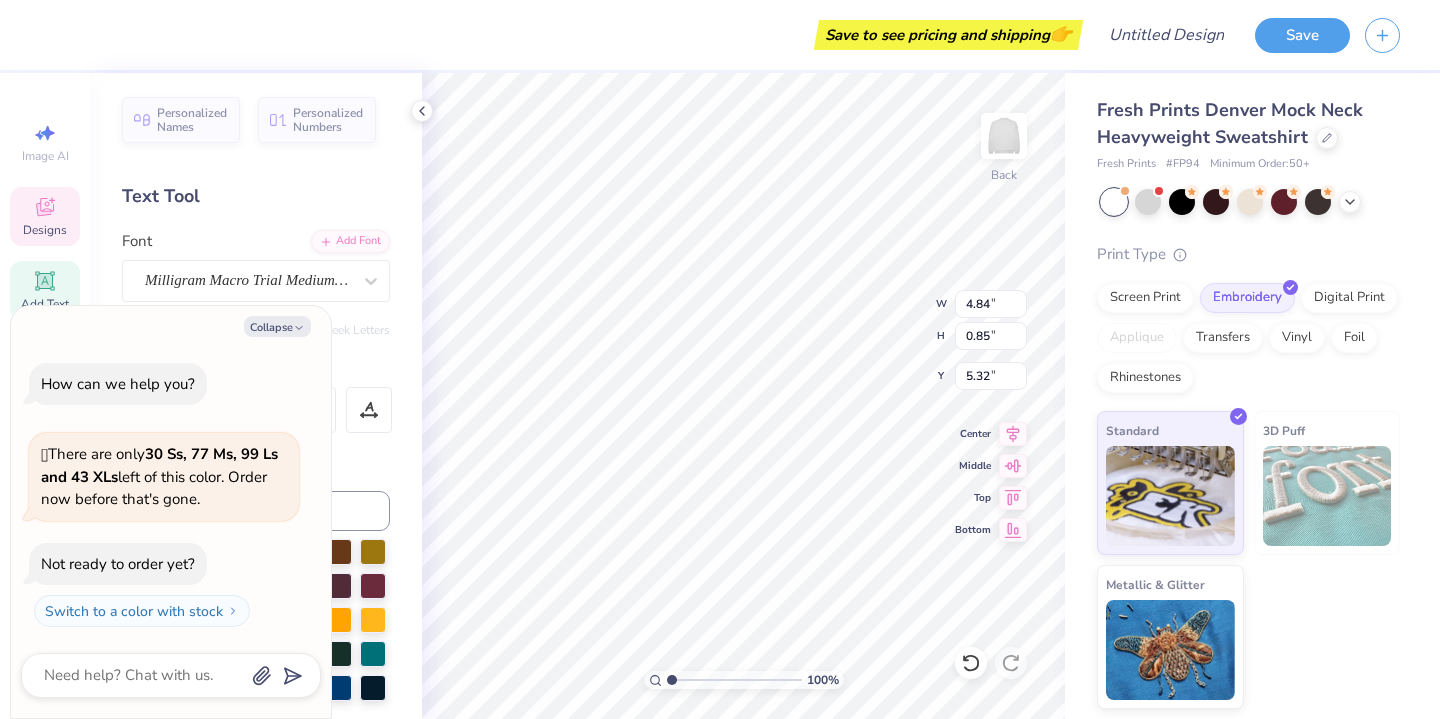 type on "x" 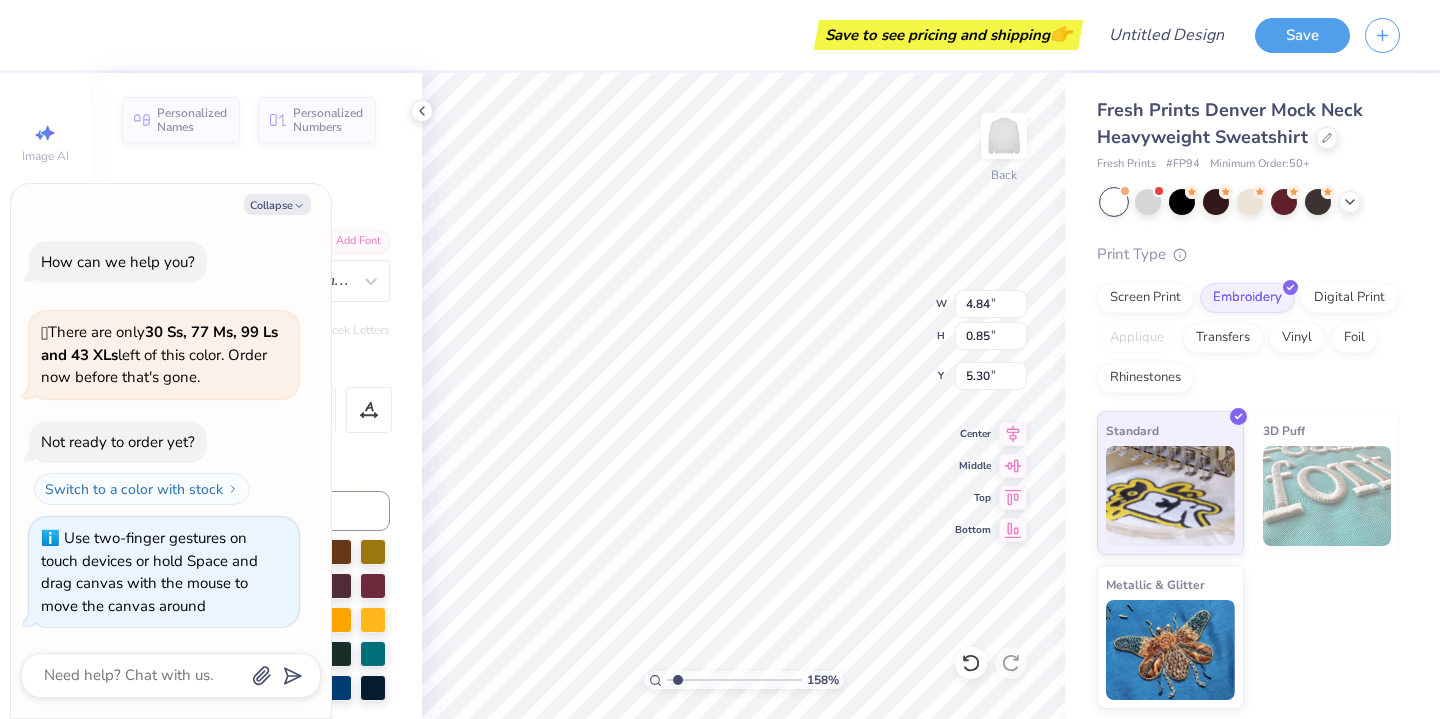 type on "1.58" 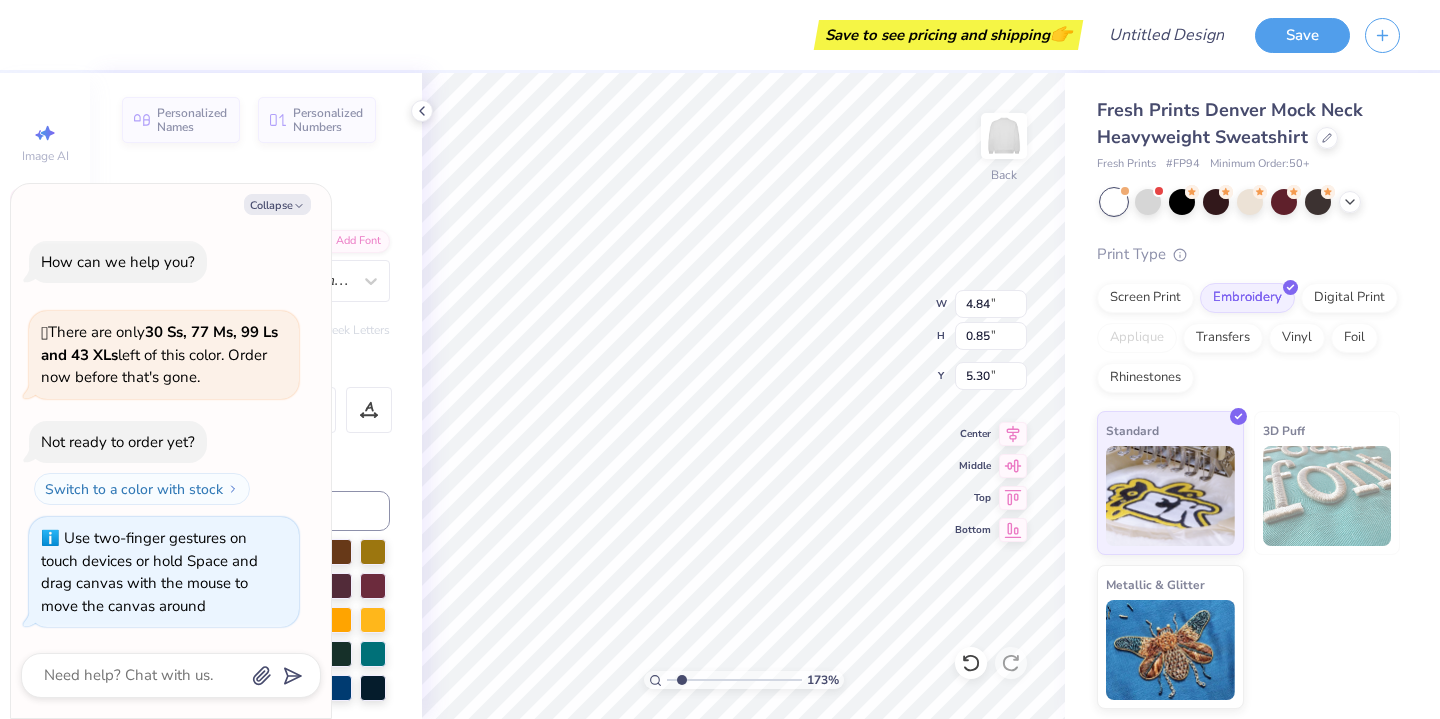 drag, startPoint x: 670, startPoint y: 679, endPoint x: 681, endPoint y: 681, distance: 11.18034 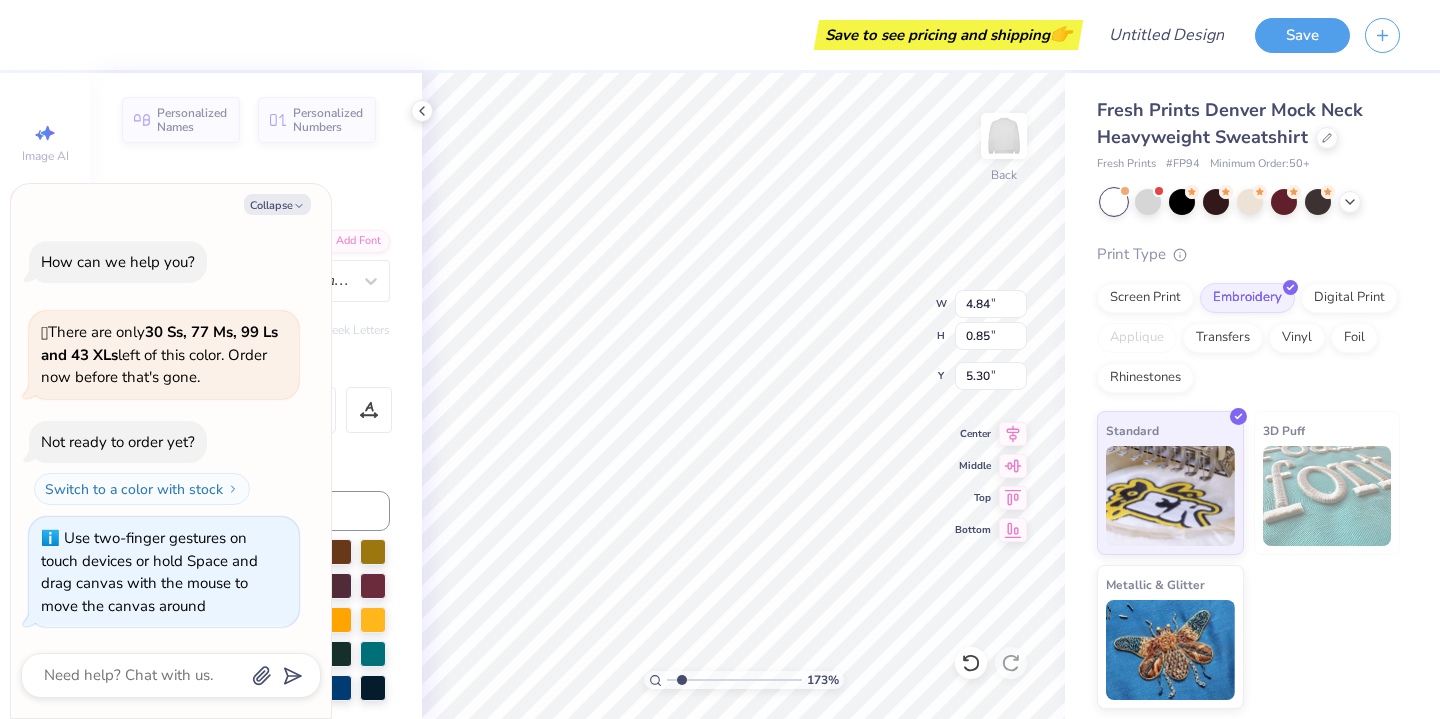 type on "x" 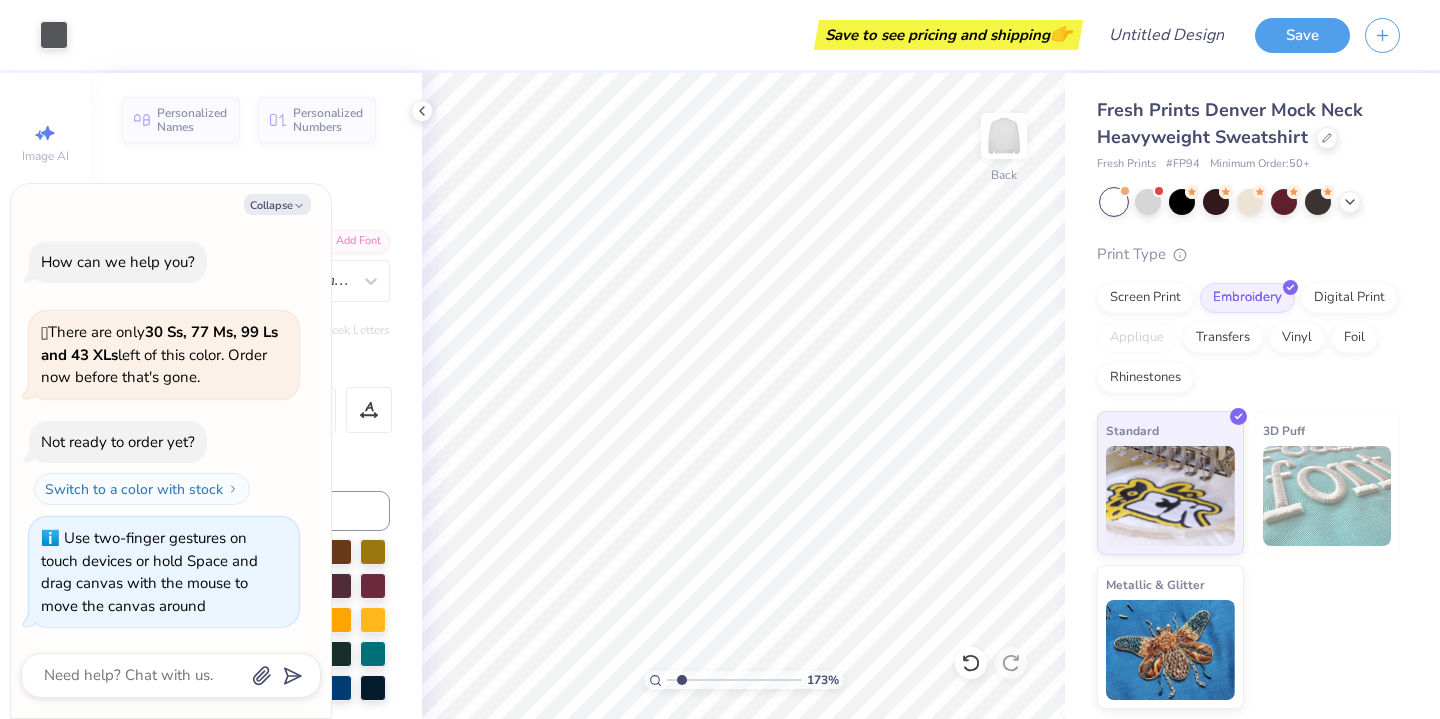 click on "Art colors" at bounding box center (34, 35) 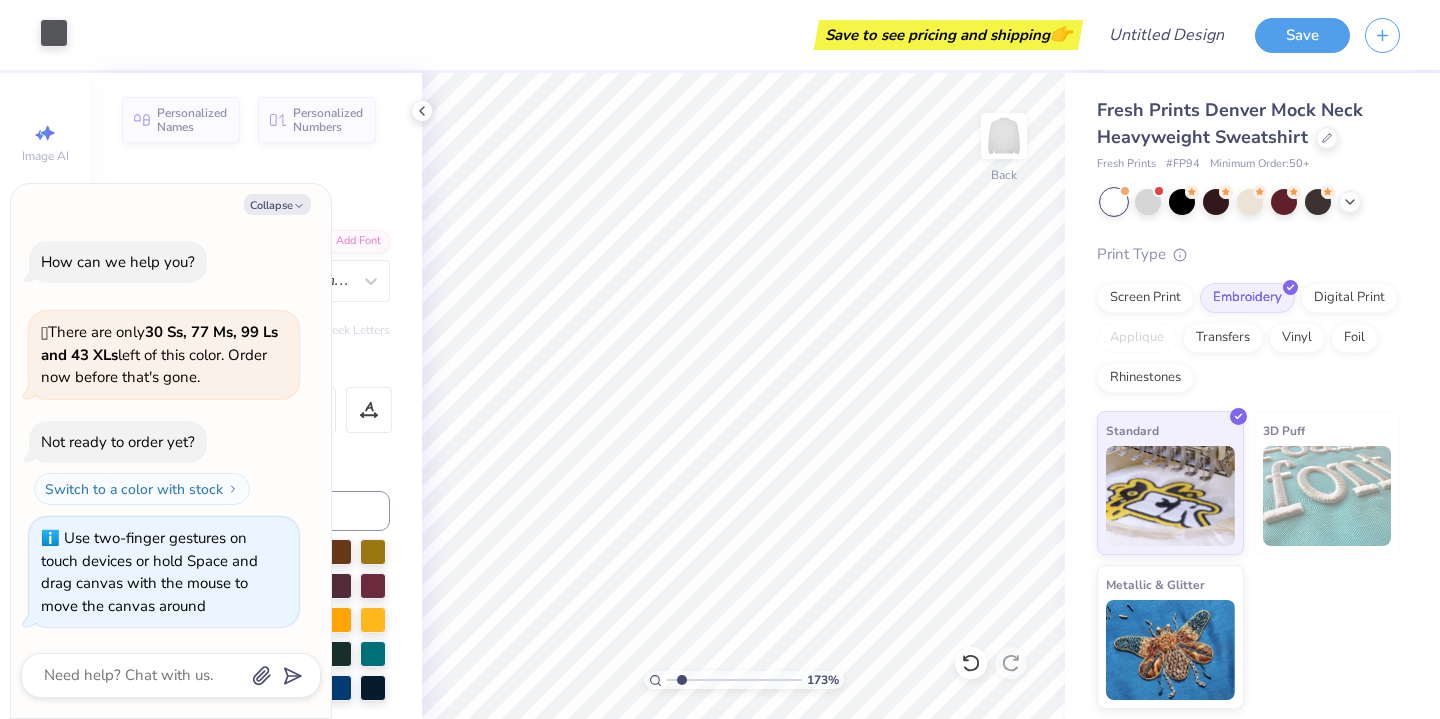 click at bounding box center (54, 33) 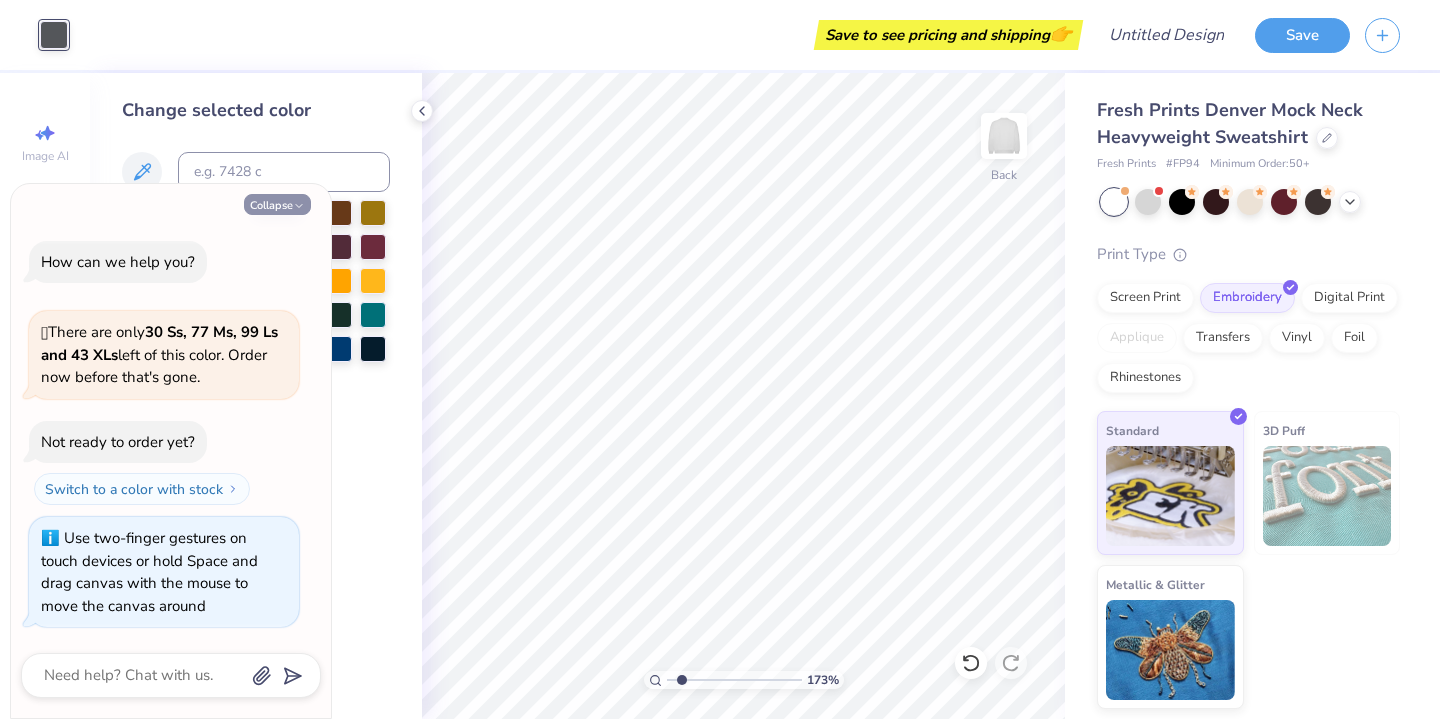 click on "Collapse" at bounding box center [277, 204] 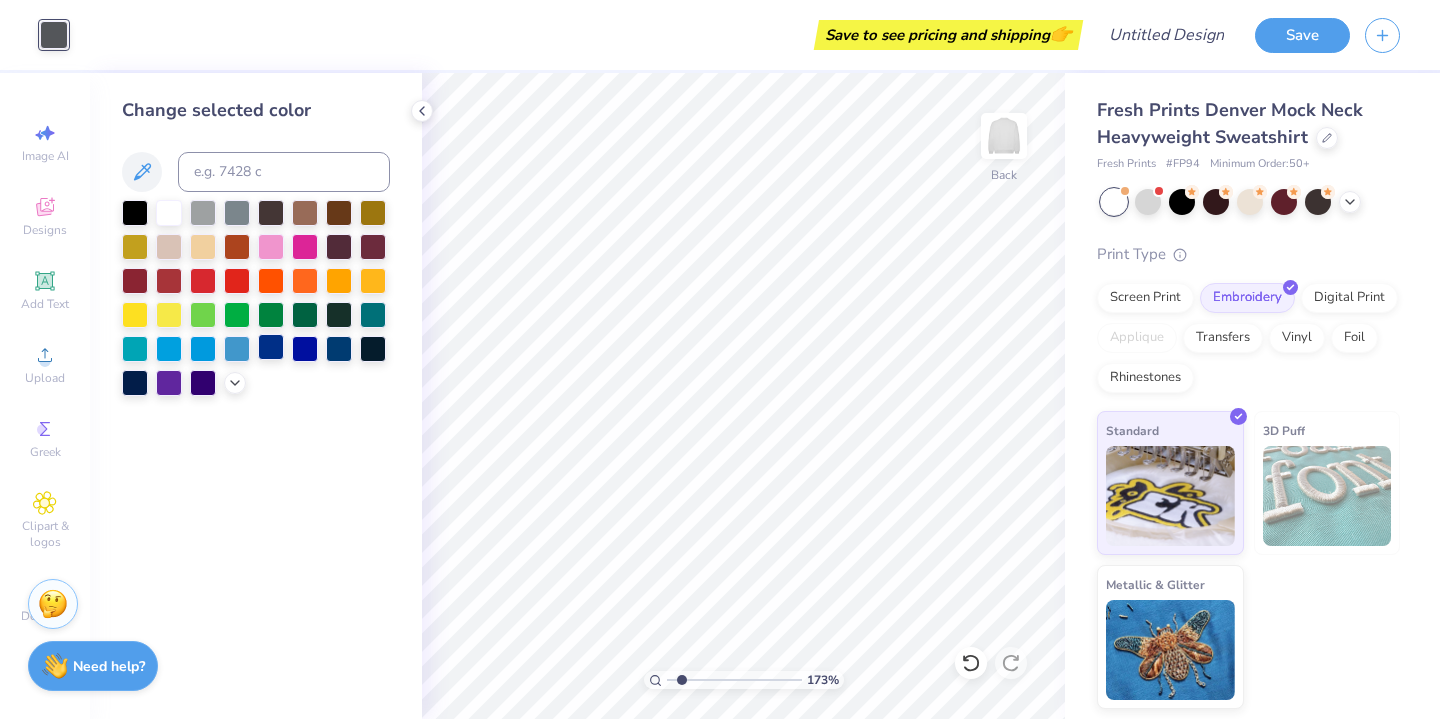 click at bounding box center [271, 347] 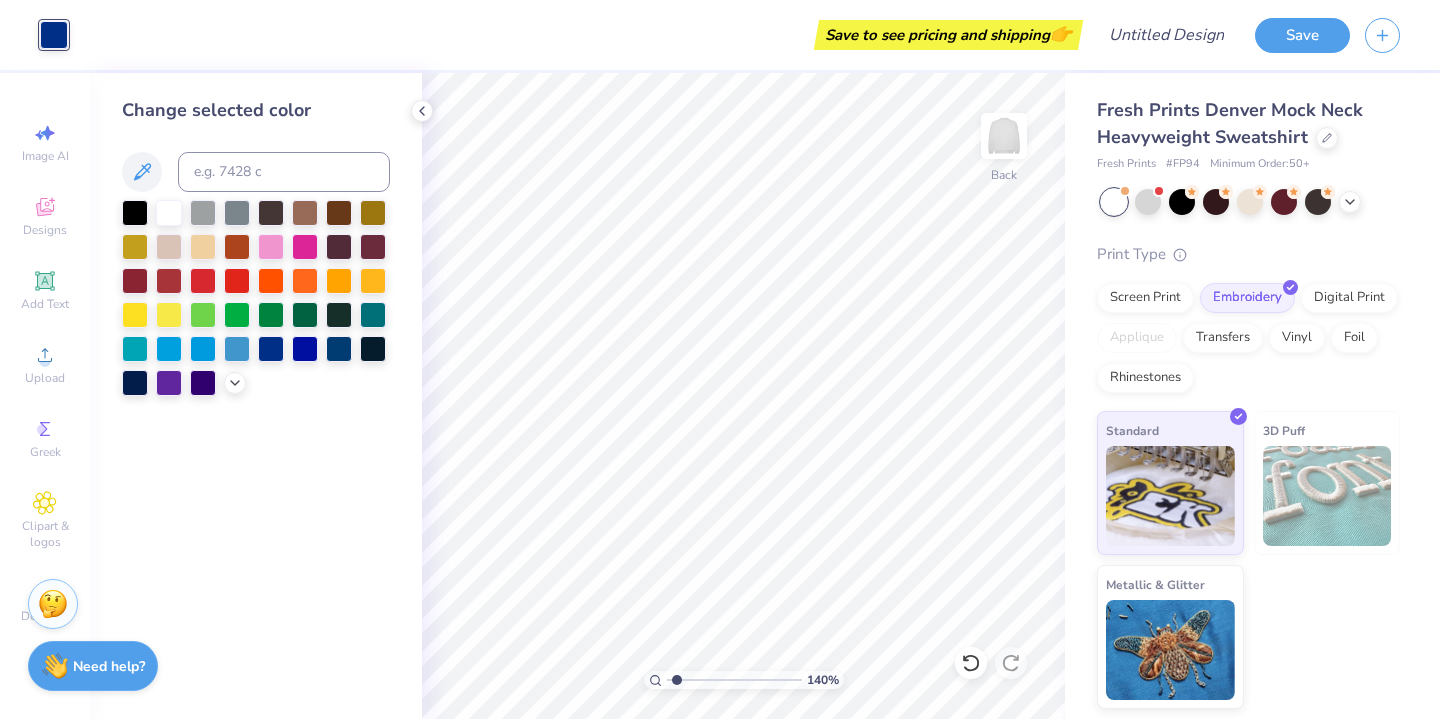 type on "1.4" 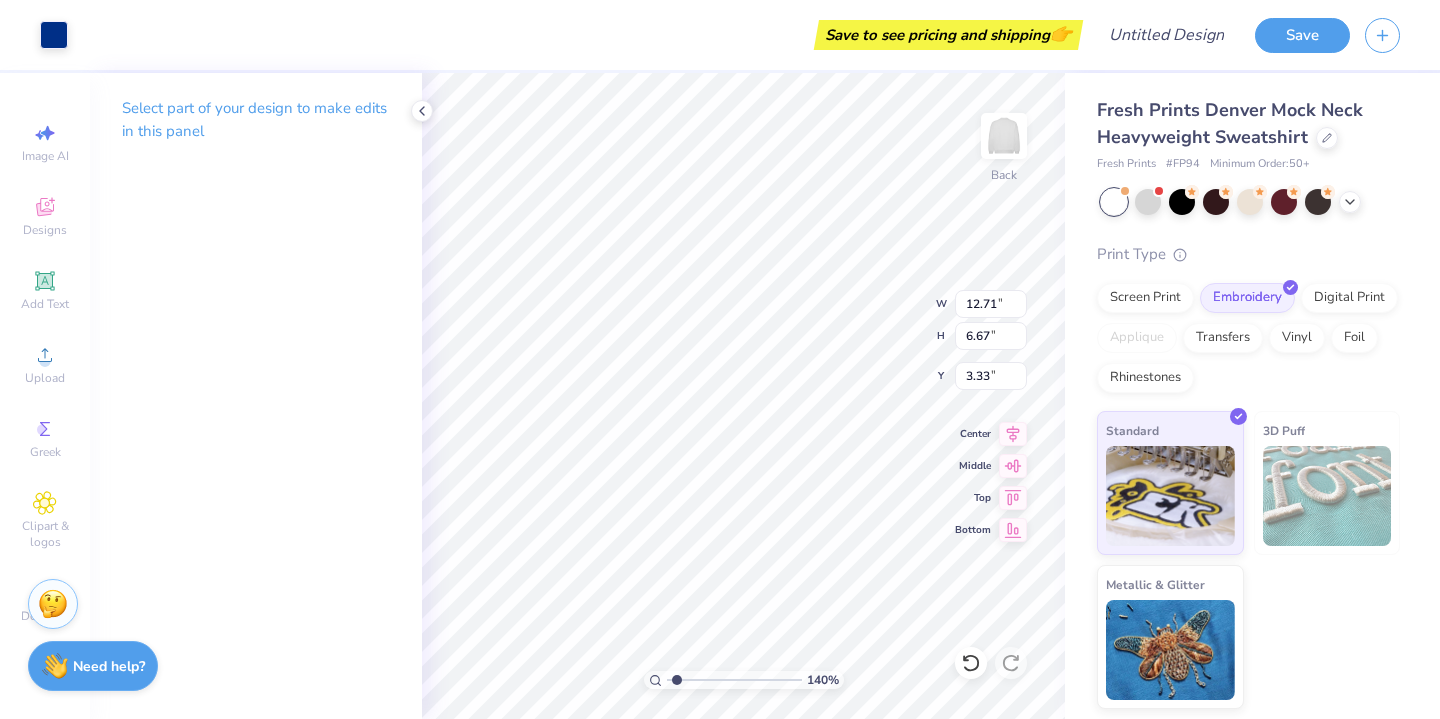 type on "3.33" 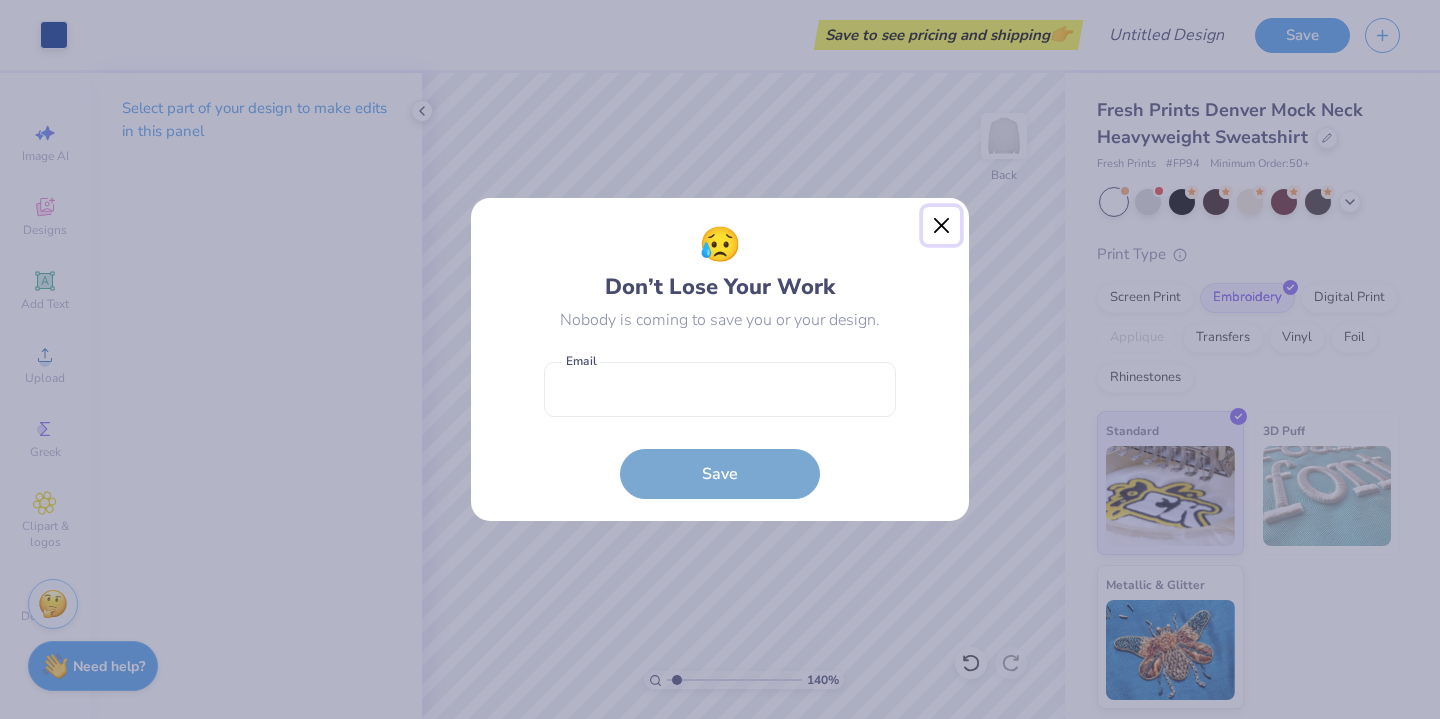click at bounding box center (942, 226) 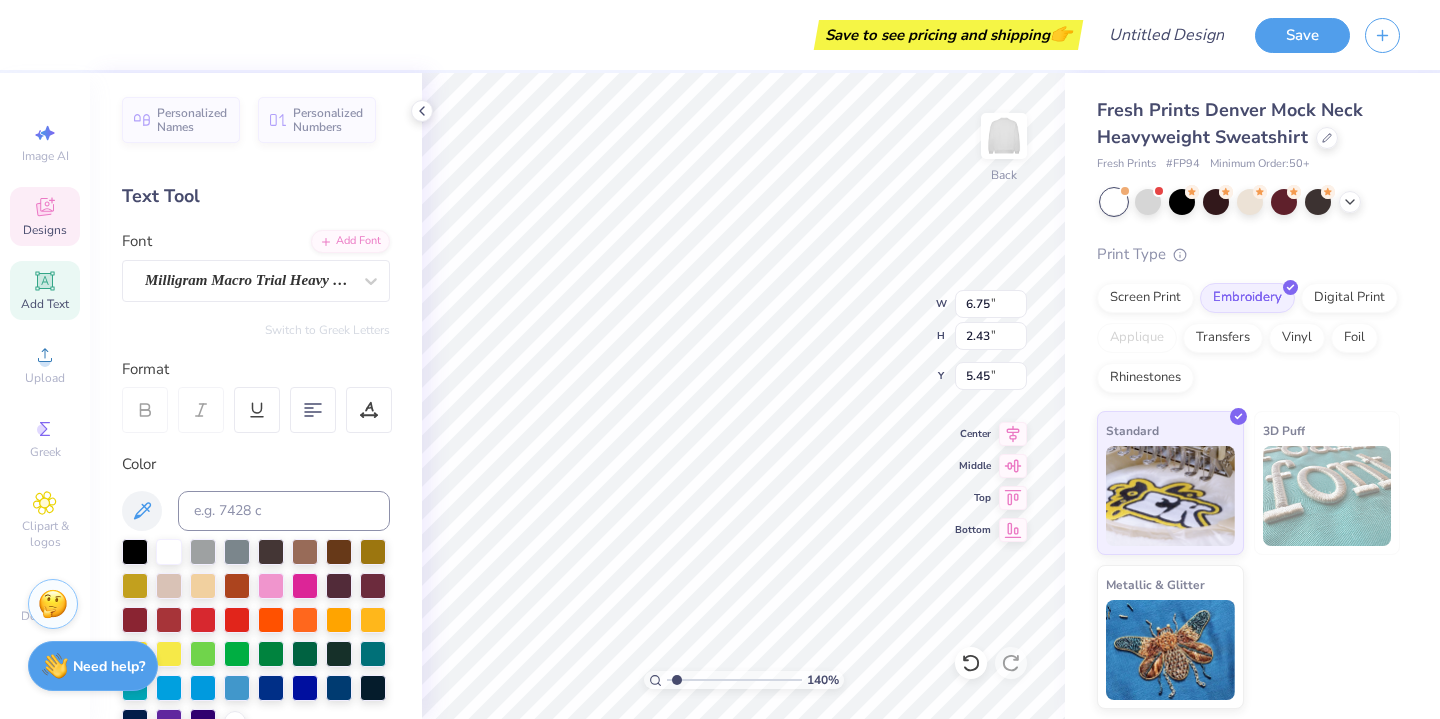 scroll, scrollTop: 0, scrollLeft: 0, axis: both 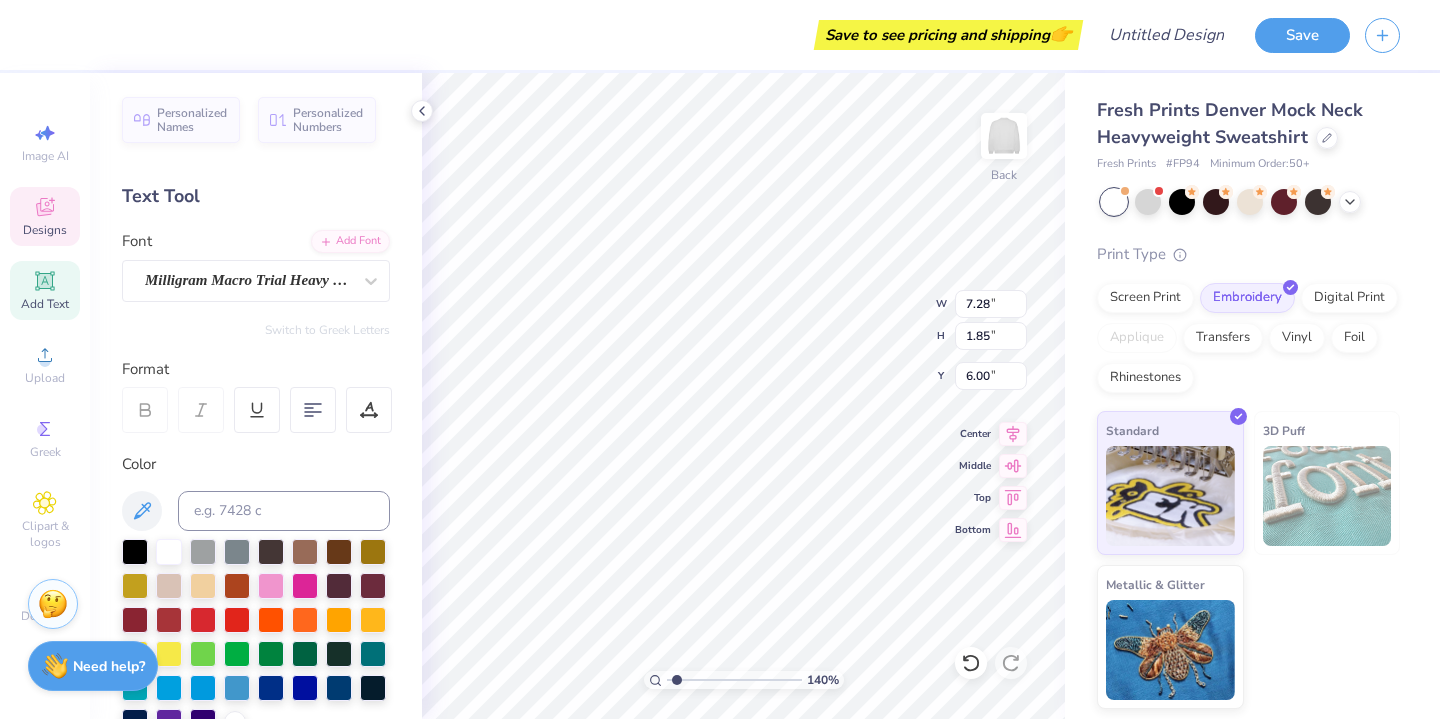 type on "6.00" 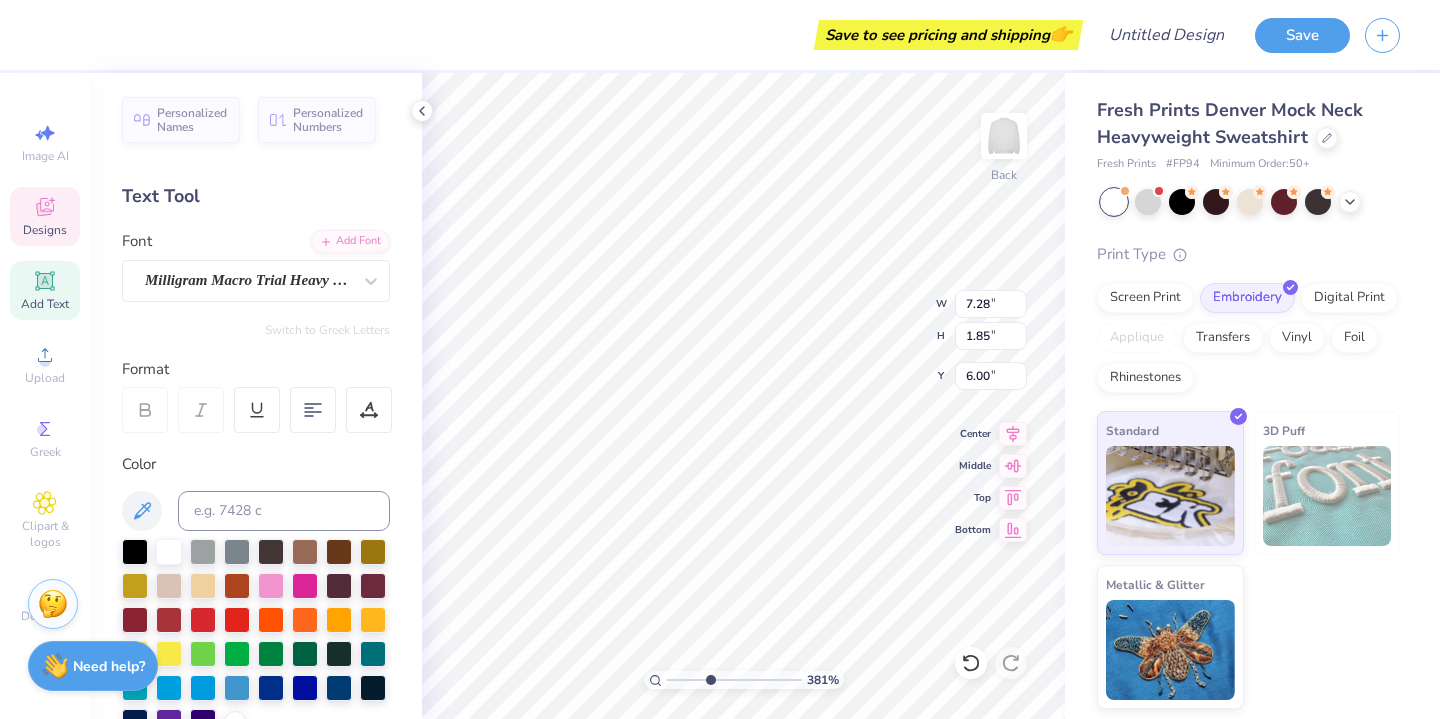 type on "3.81" 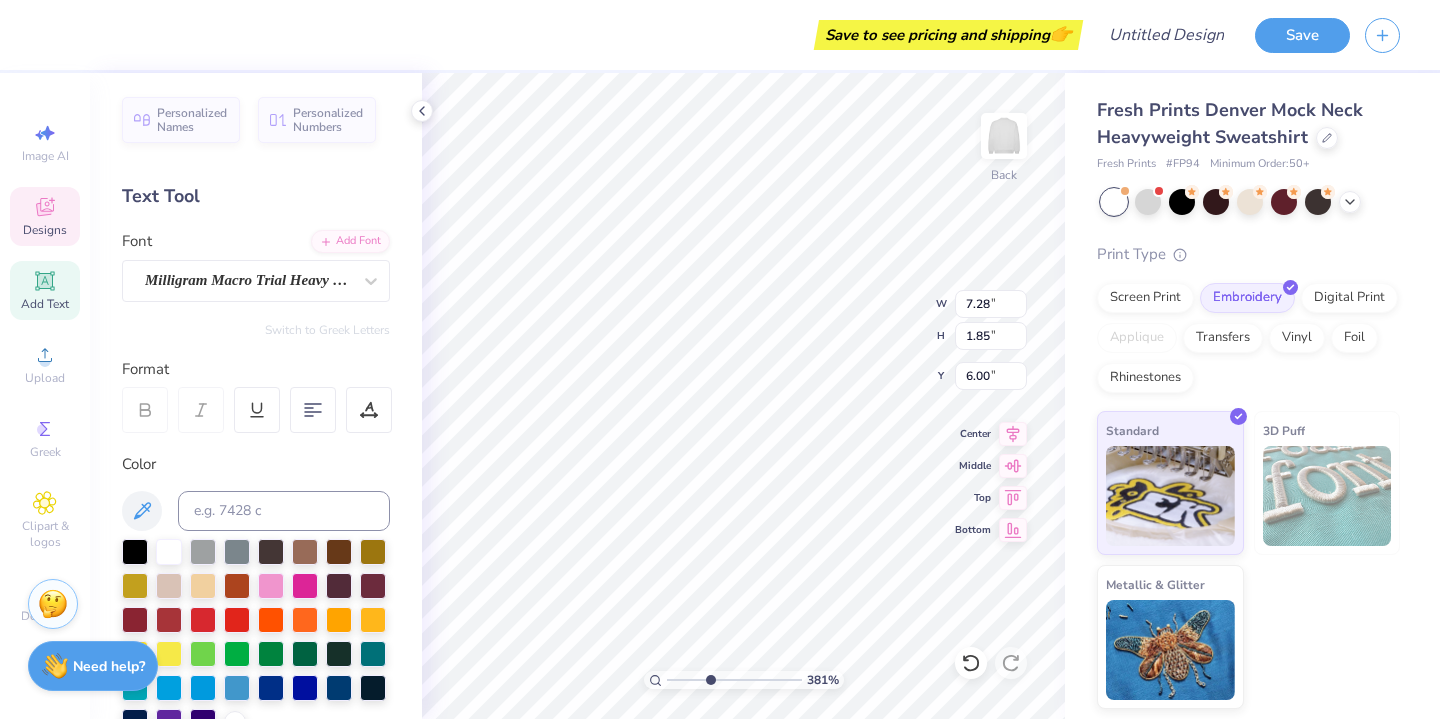 type on "6.05" 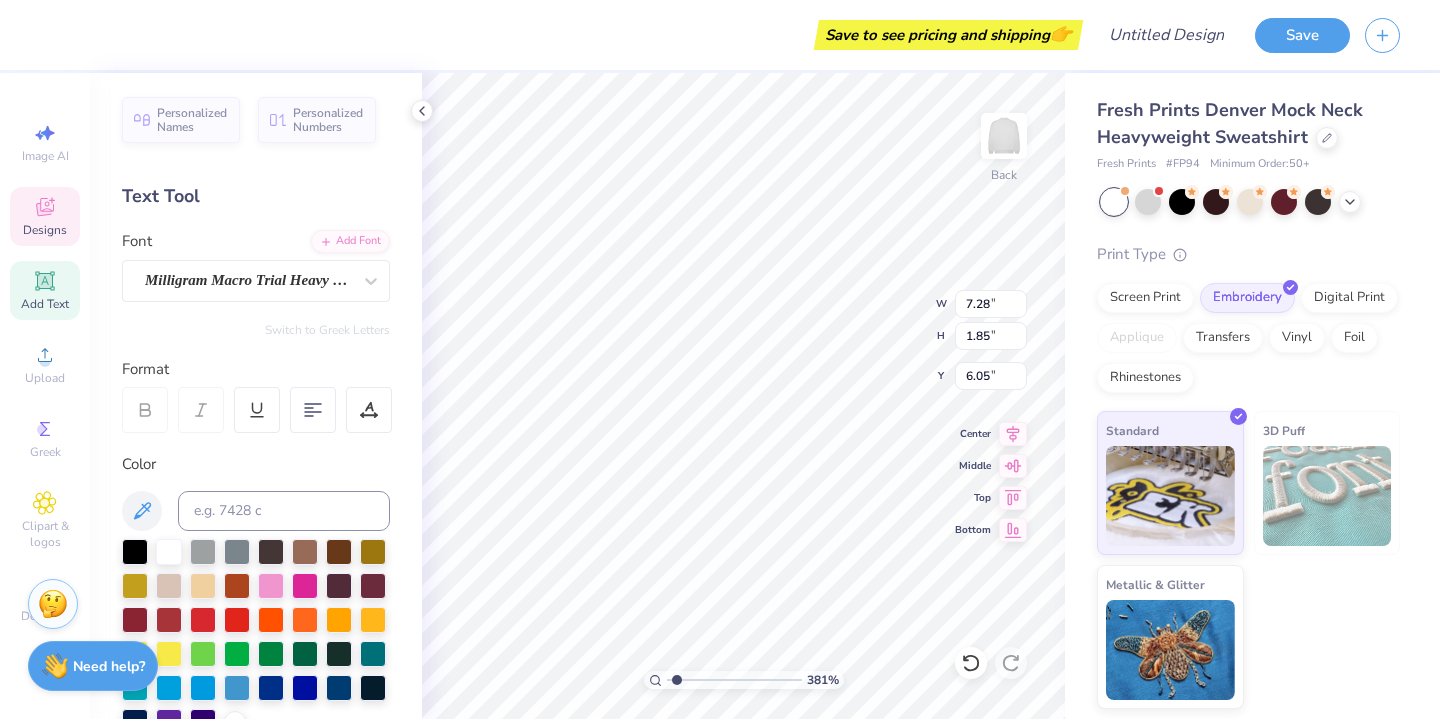 type on "1.38" 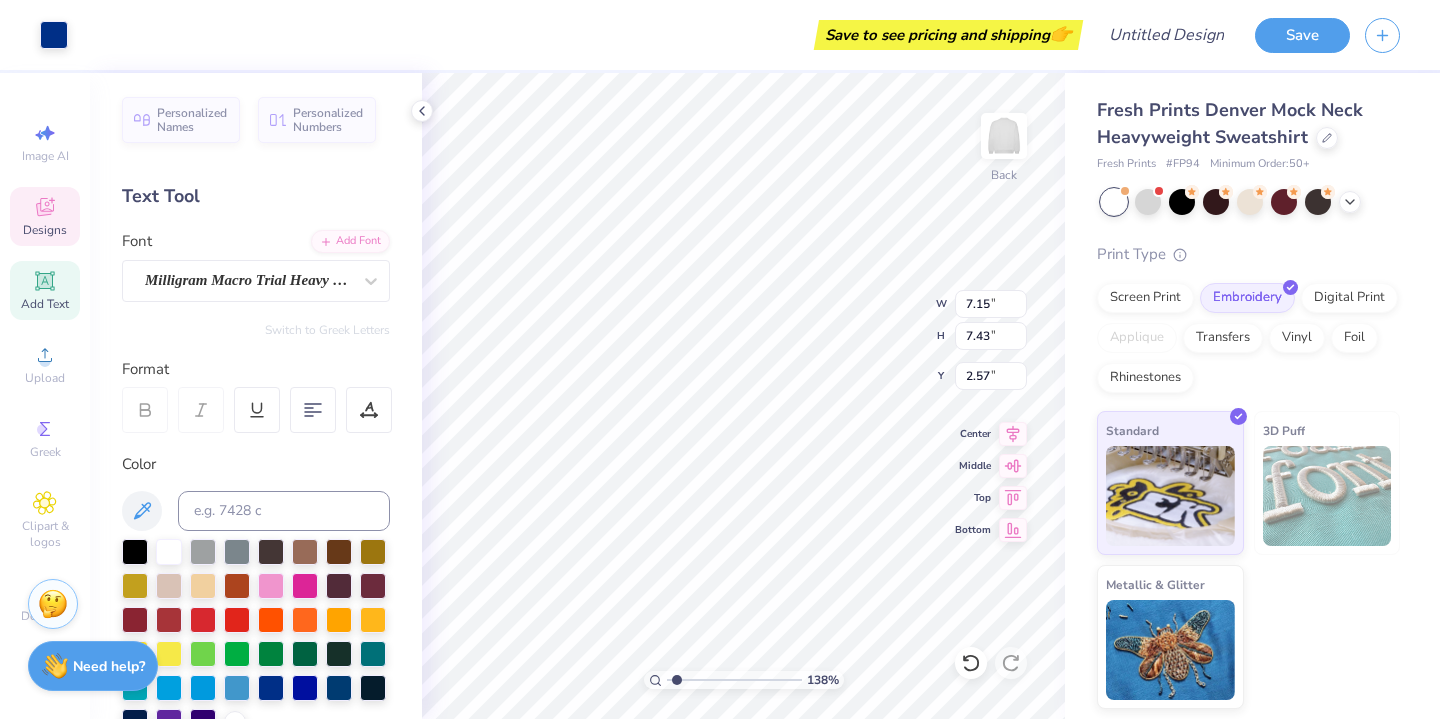 type on "7.15" 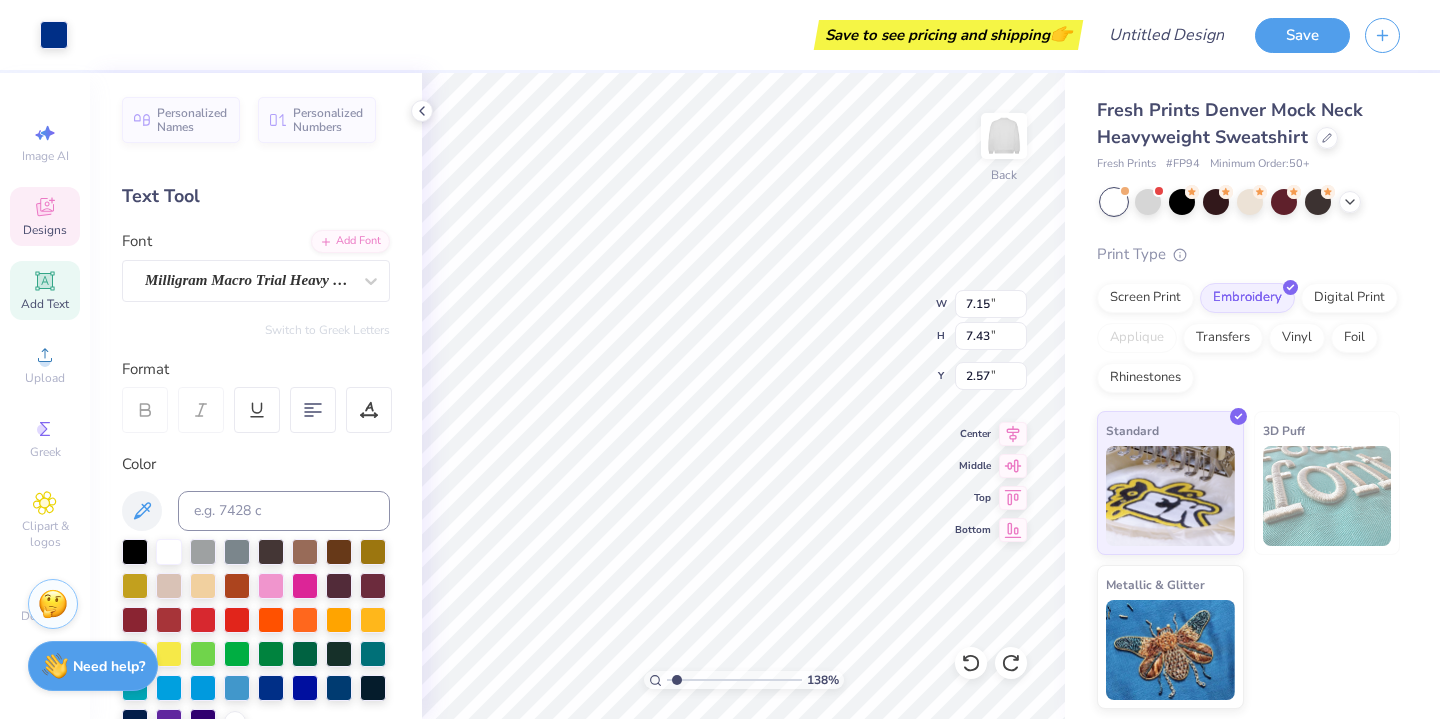 type on "6.41" 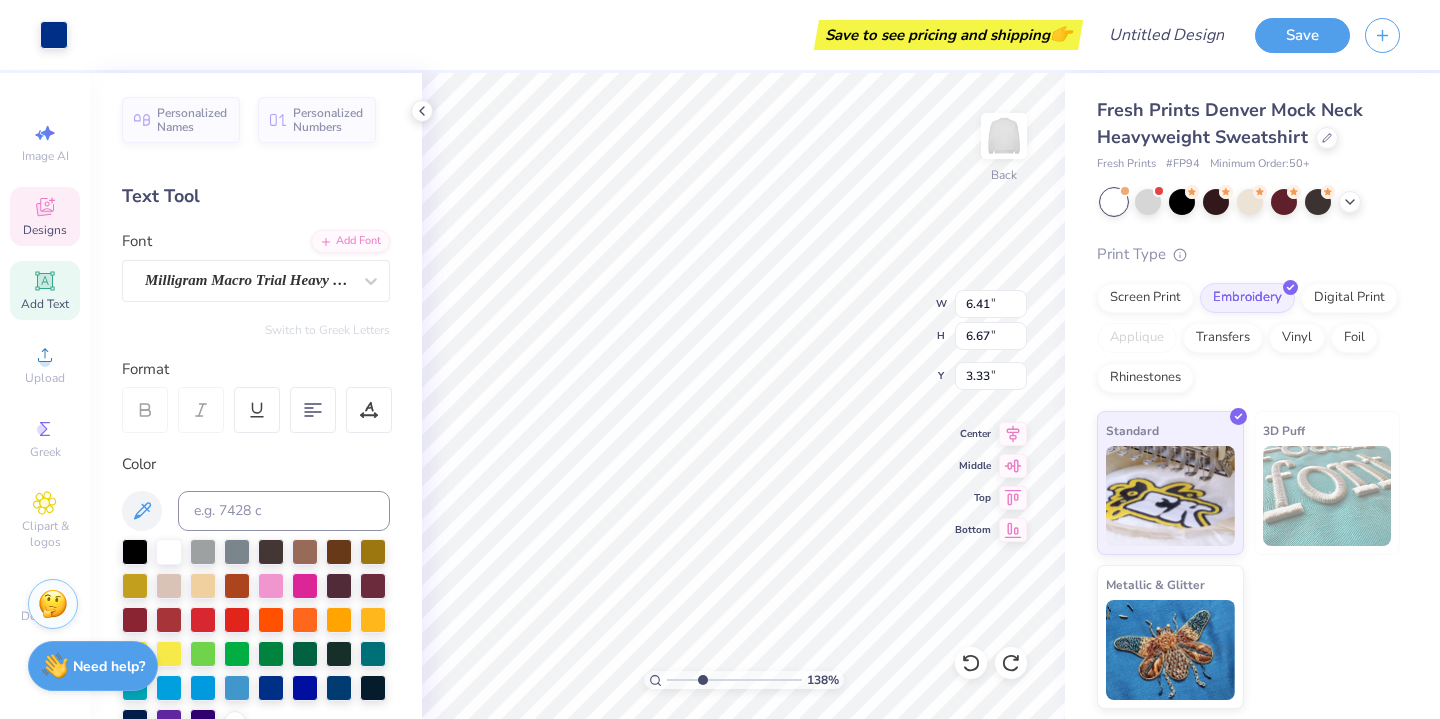 type on "3.3" 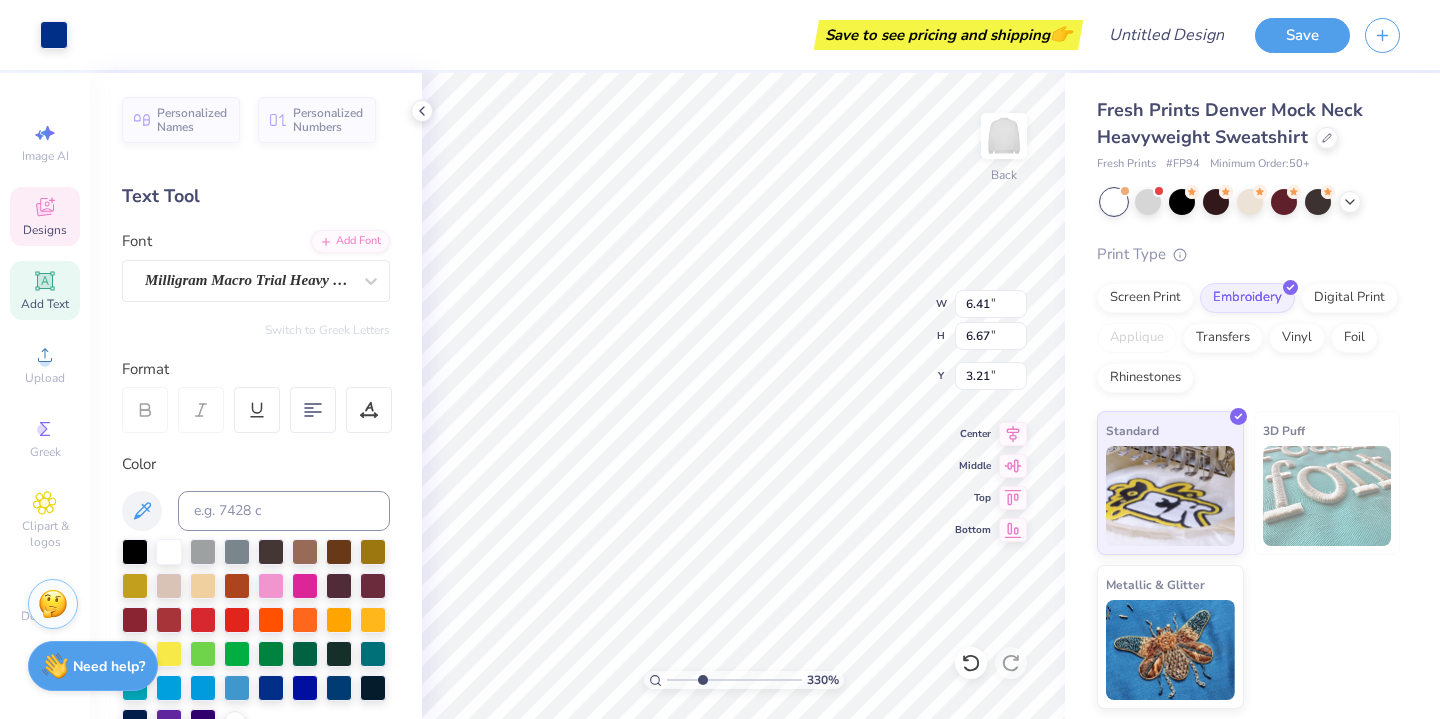 type on "3.12" 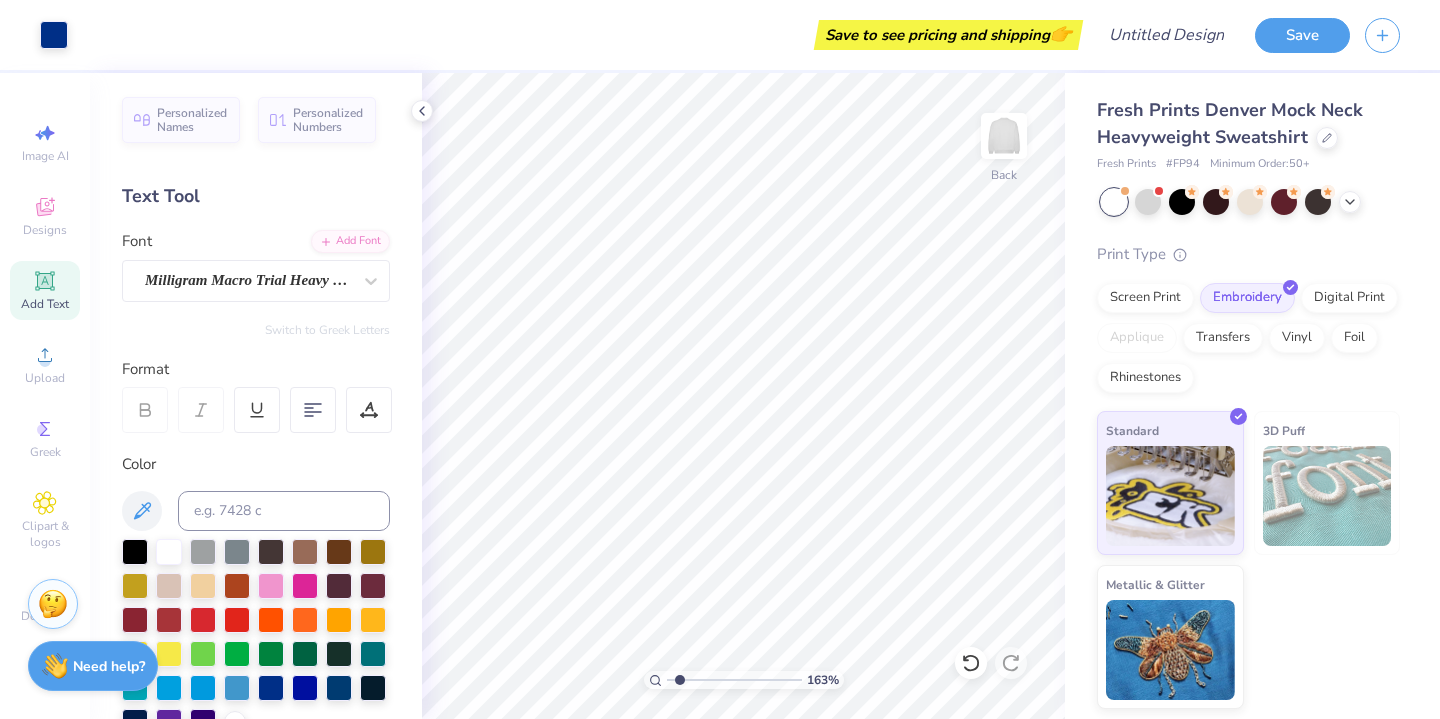 drag, startPoint x: 697, startPoint y: 686, endPoint x: 679, endPoint y: 679, distance: 19.313208 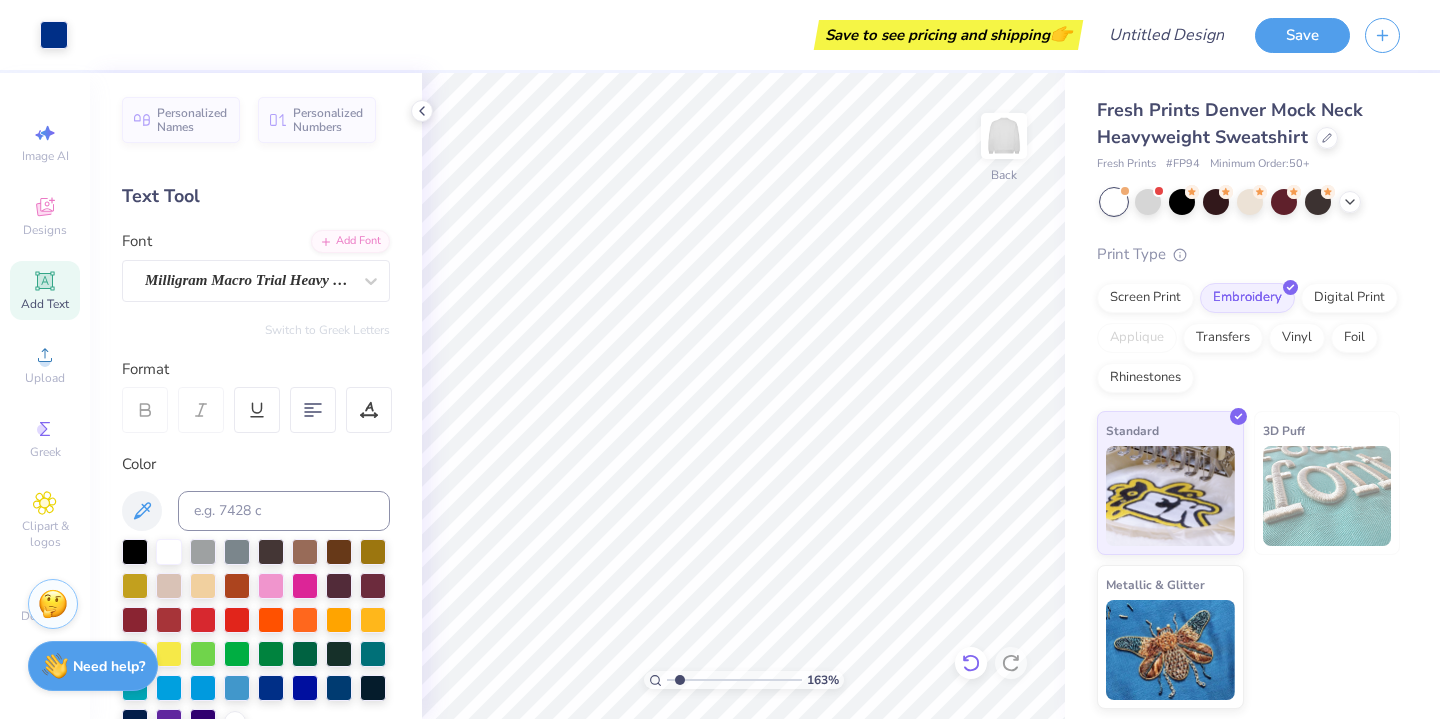 click 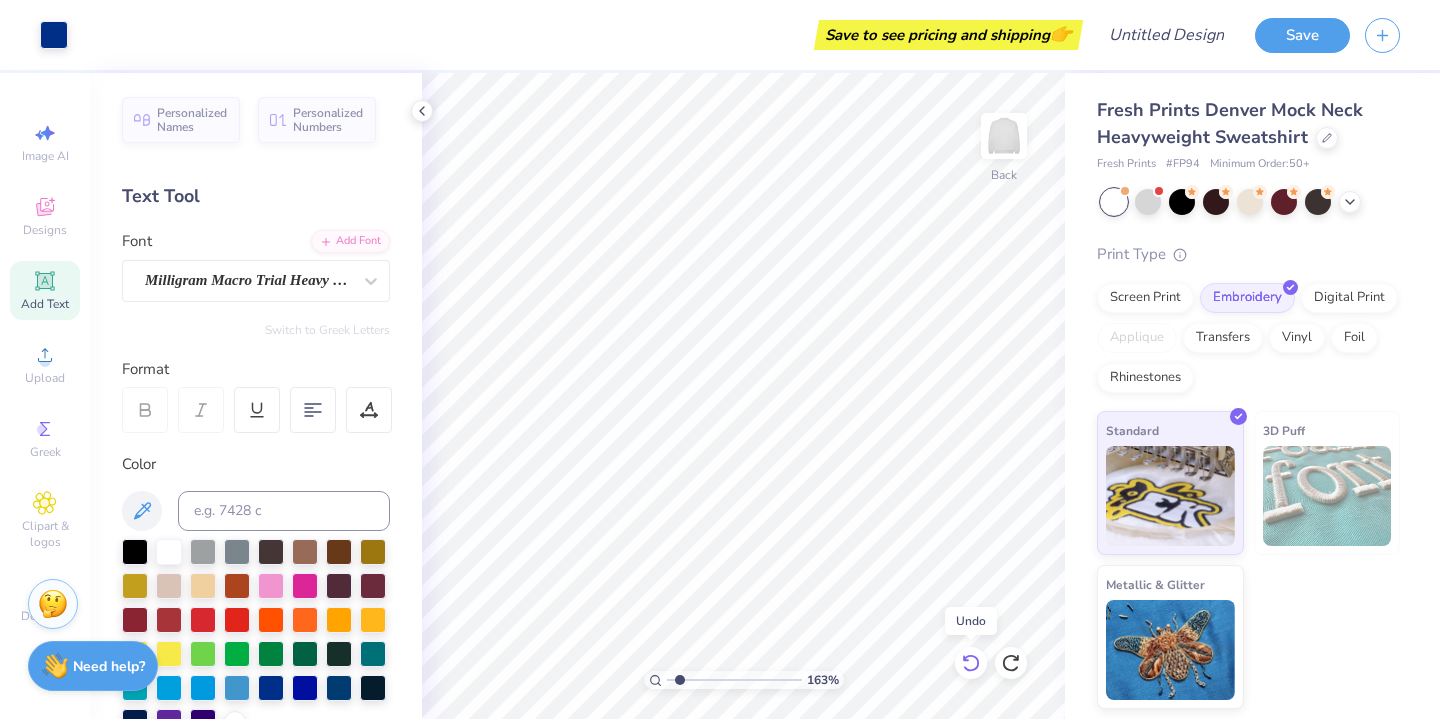 click 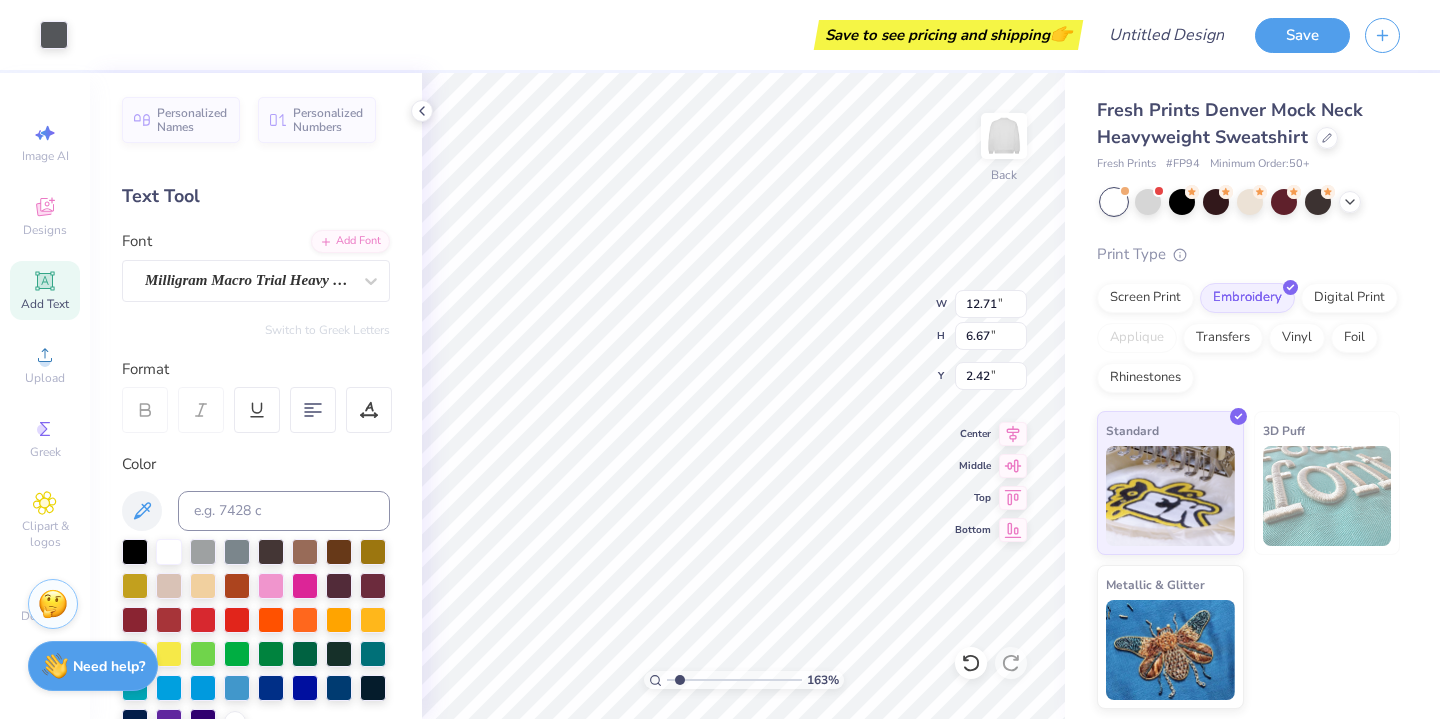 type on "2.42" 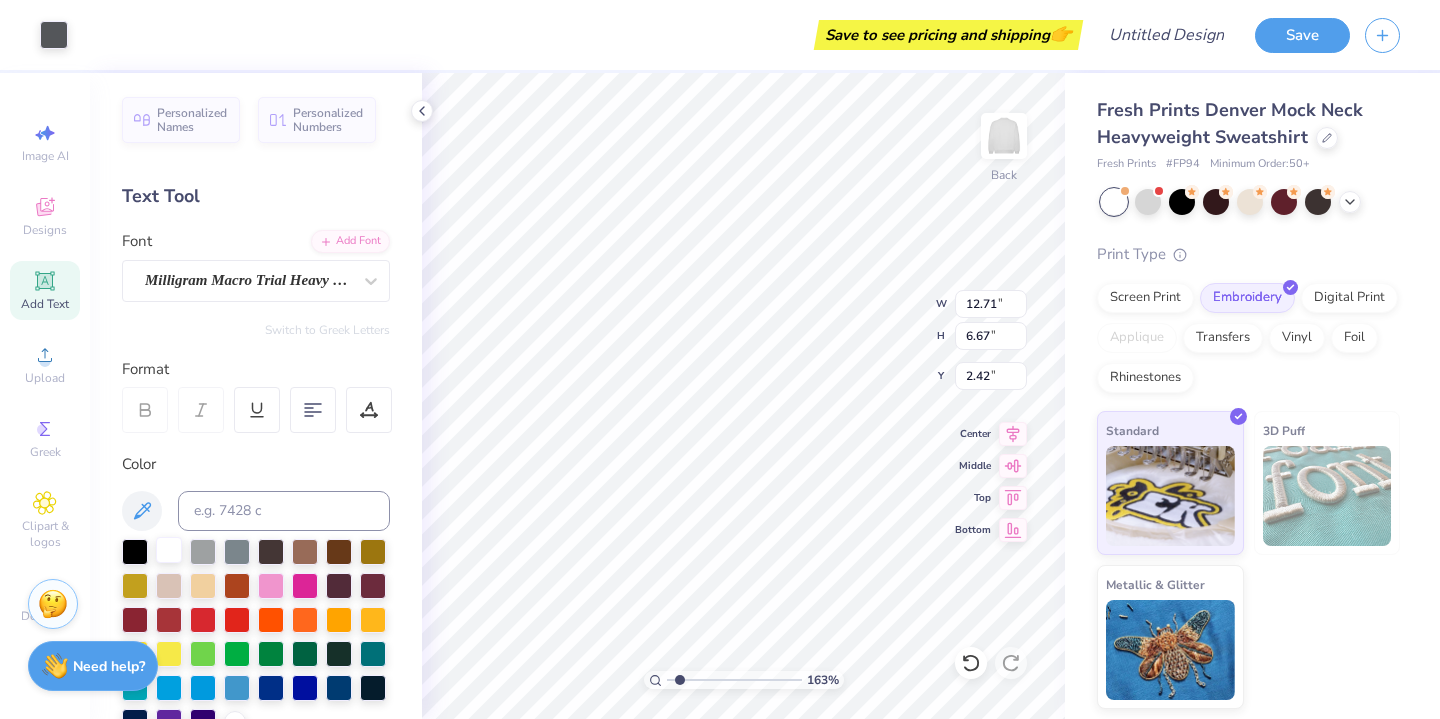 click at bounding box center [169, 550] 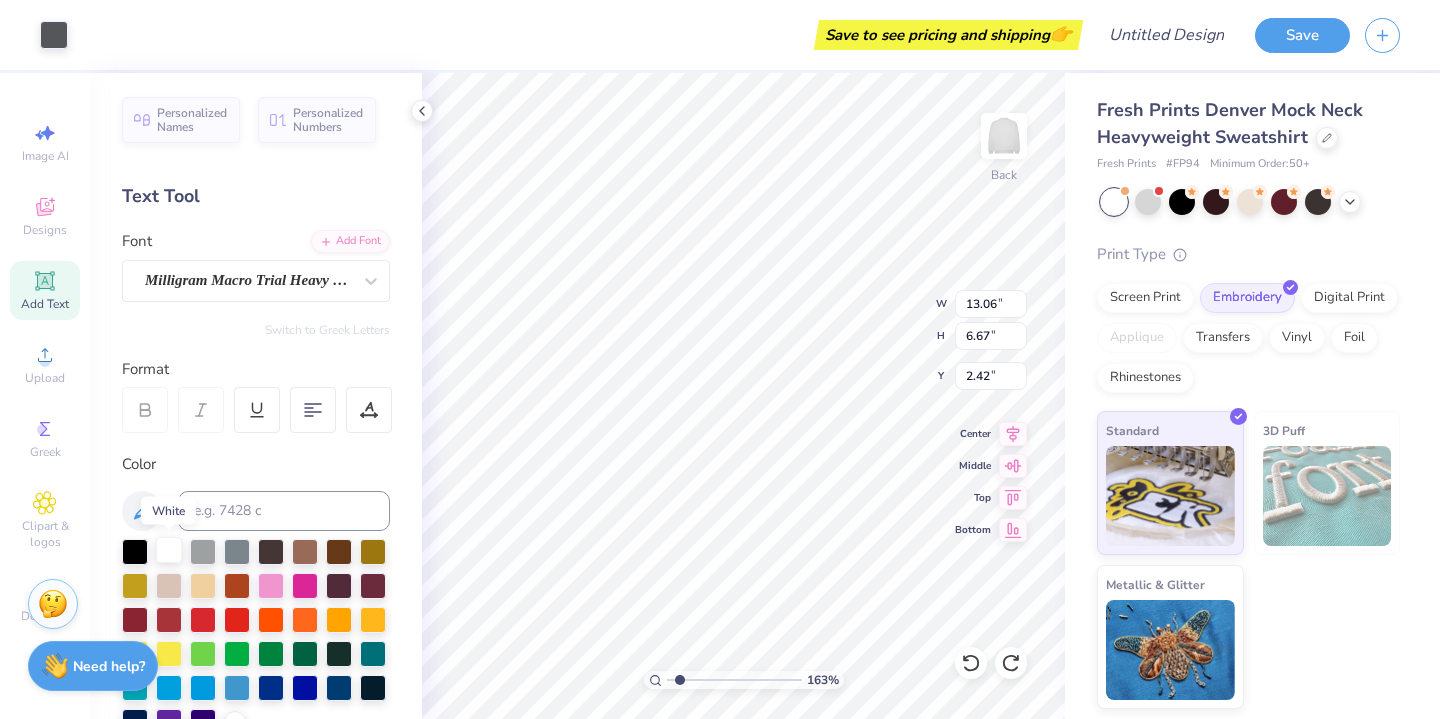 type on "12.71" 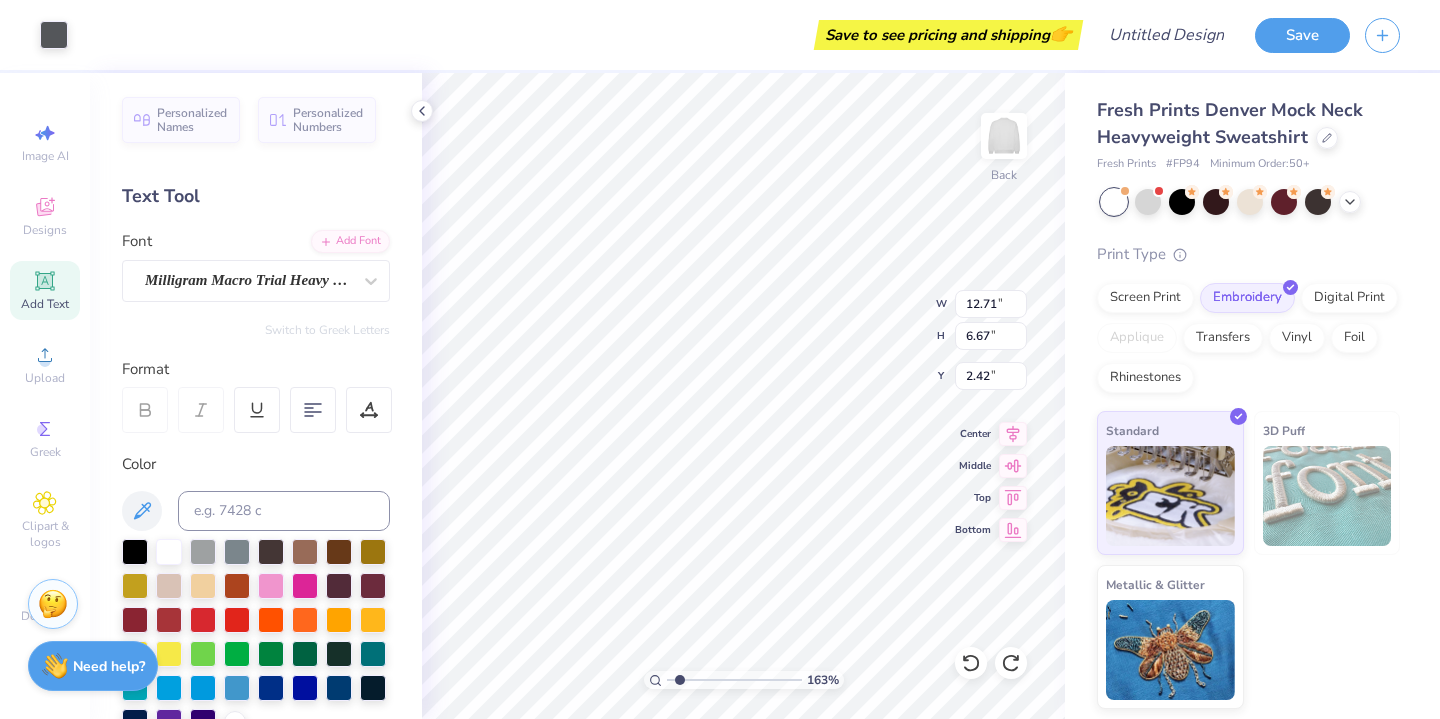 click at bounding box center (1250, 202) 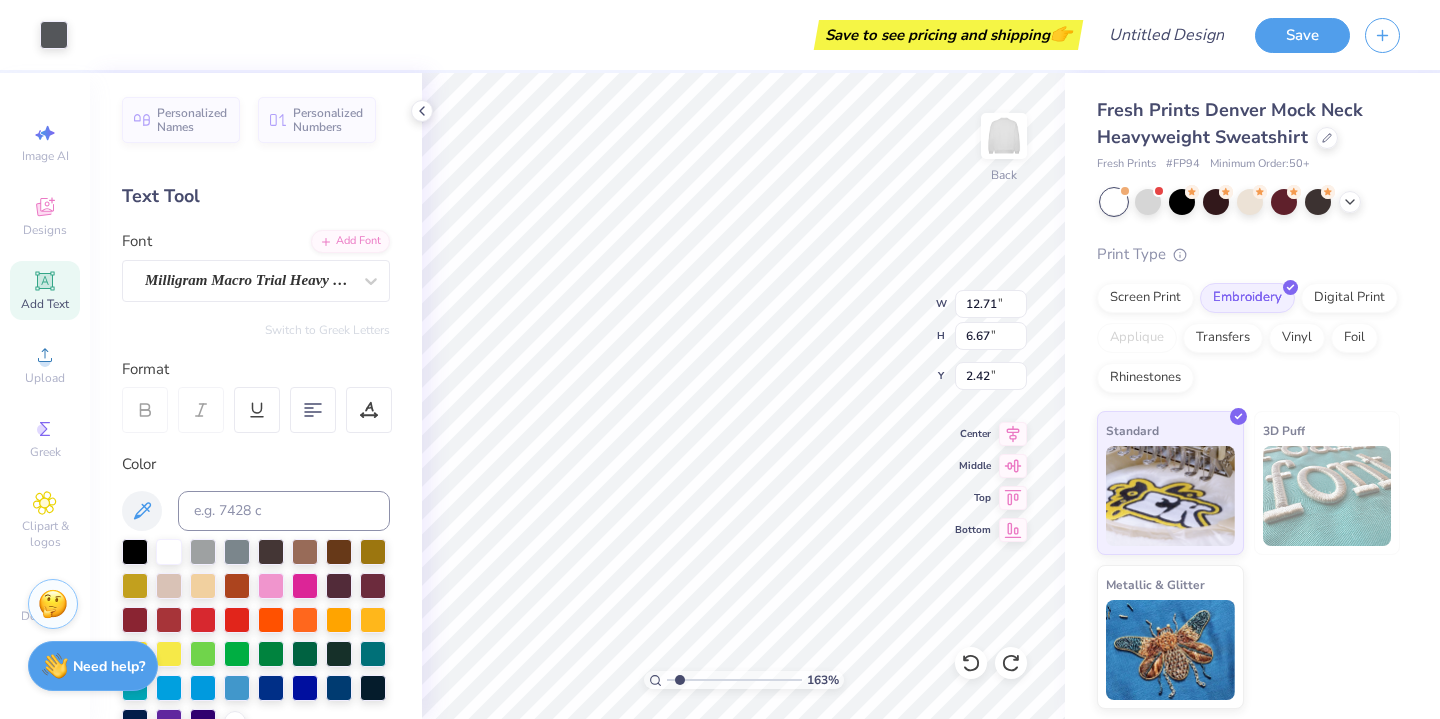 click at bounding box center (1250, 202) 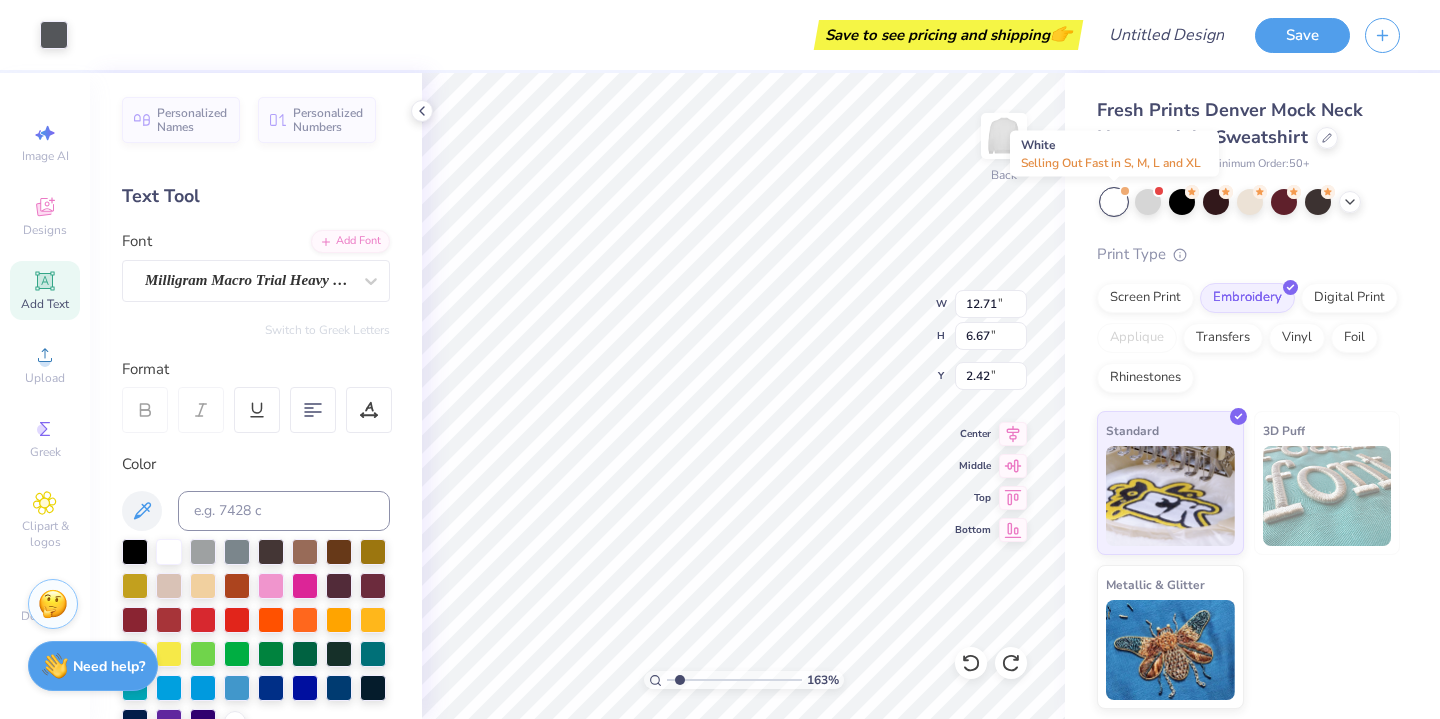 click at bounding box center [1124, 191] 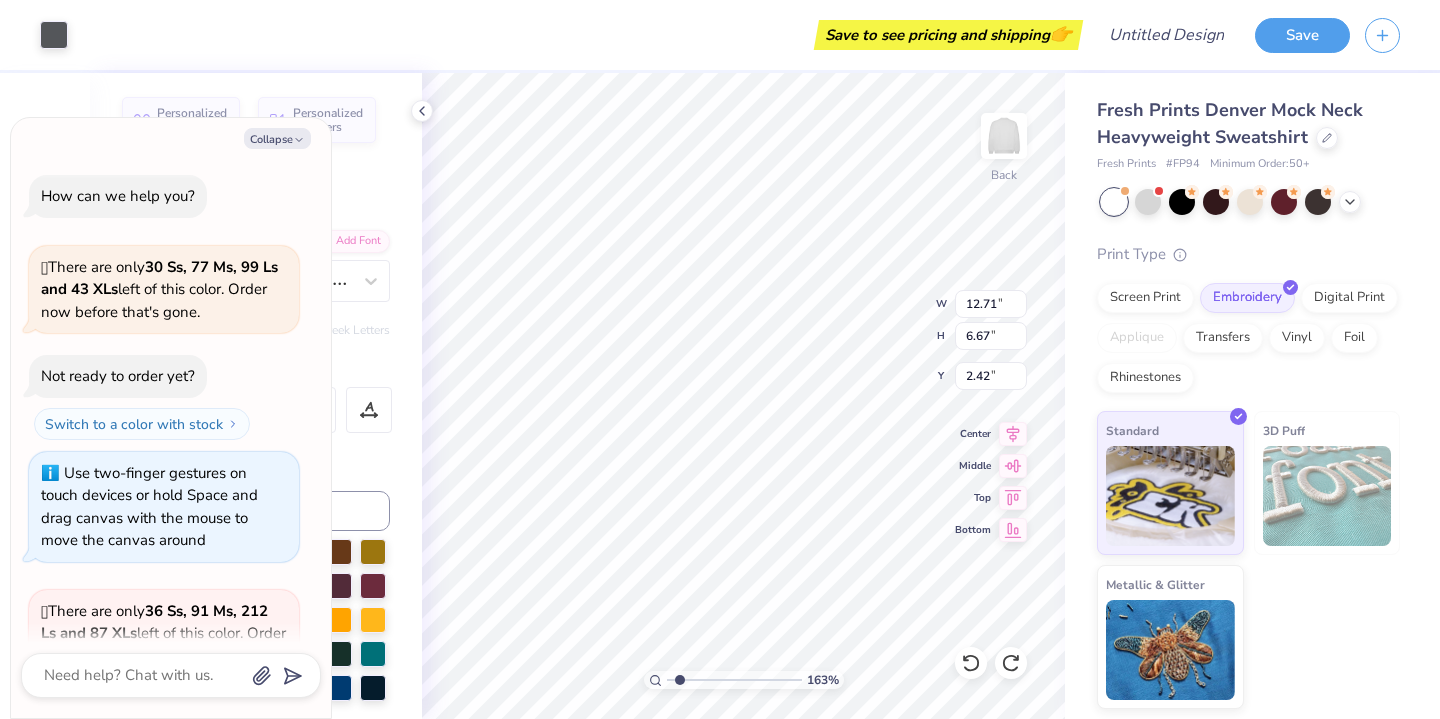 scroll, scrollTop: 194, scrollLeft: 0, axis: vertical 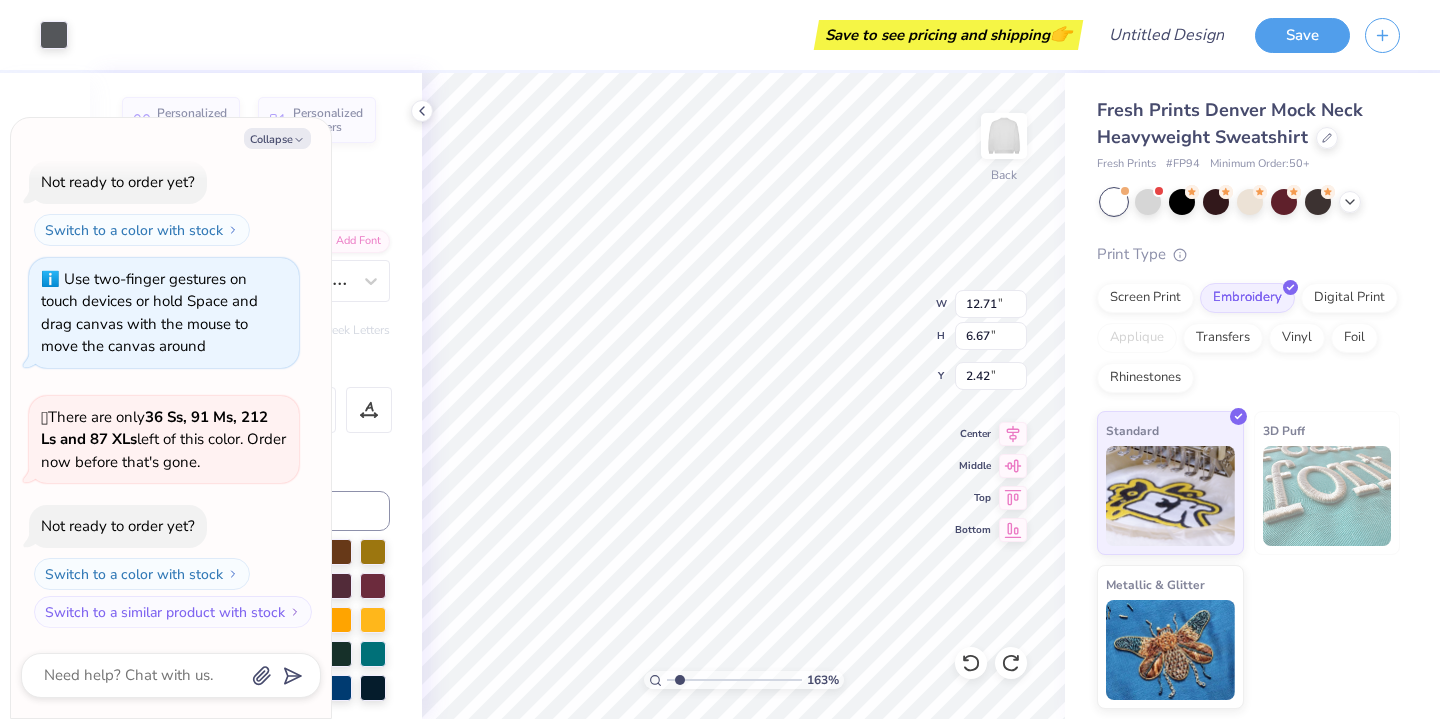 click on "Not ready to order yet? Switch to a color with stock Switch to a similar product with stock" at bounding box center (164, 566) 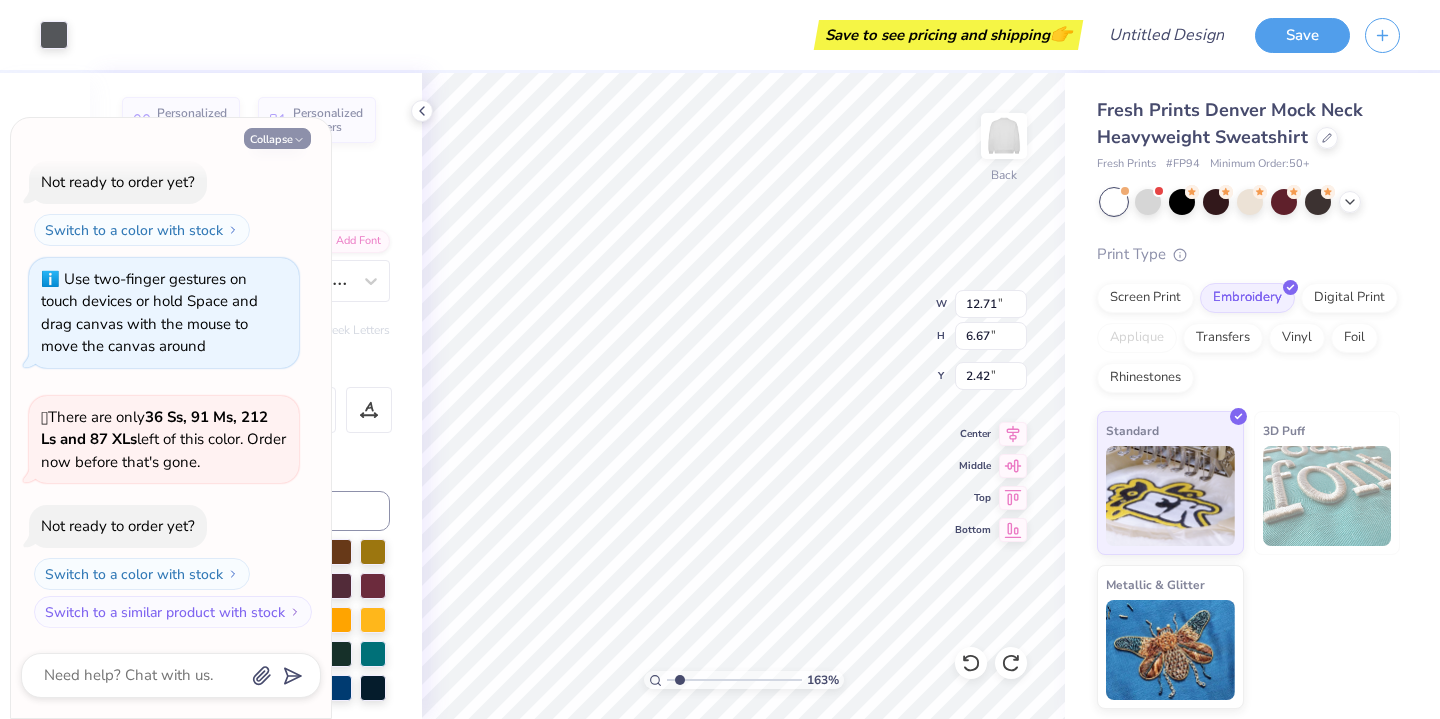 click on "Collapse" at bounding box center (277, 138) 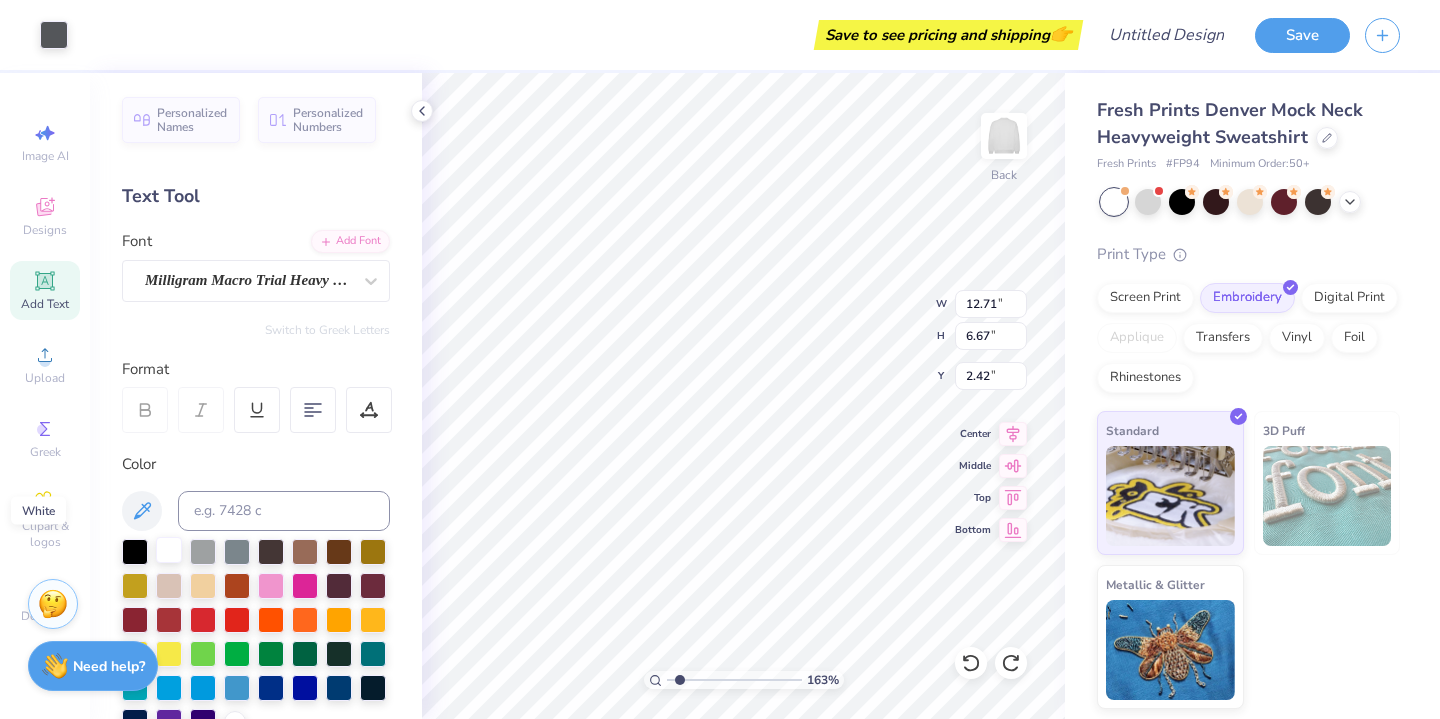 click at bounding box center [169, 550] 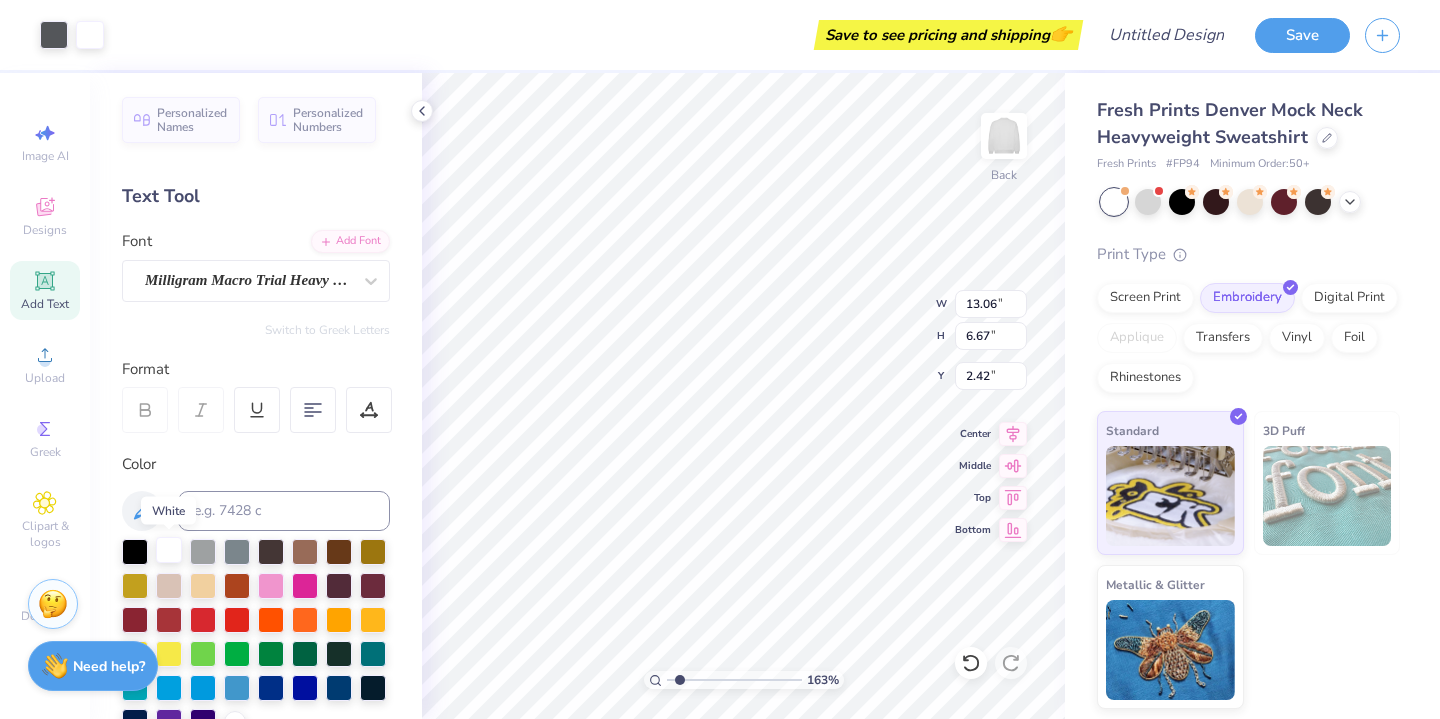 type on "13.06" 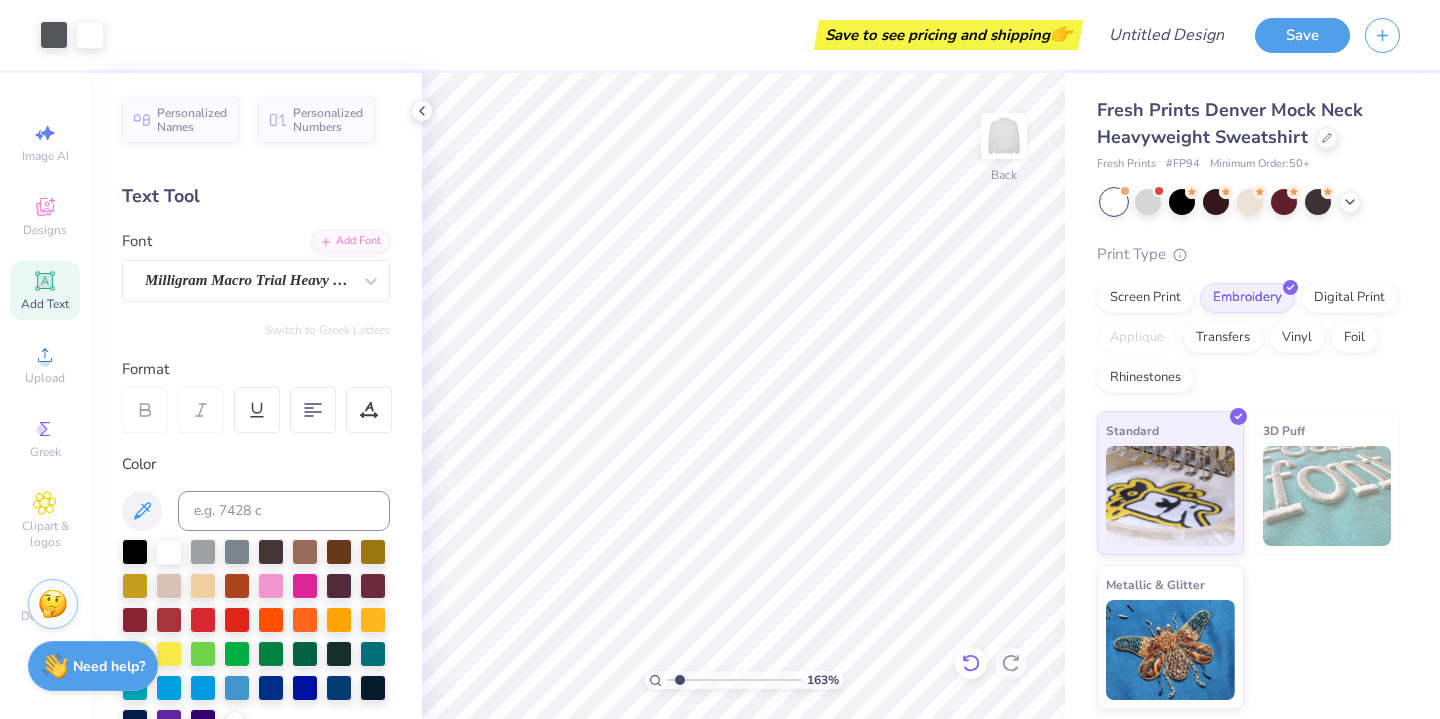 click at bounding box center (971, 663) 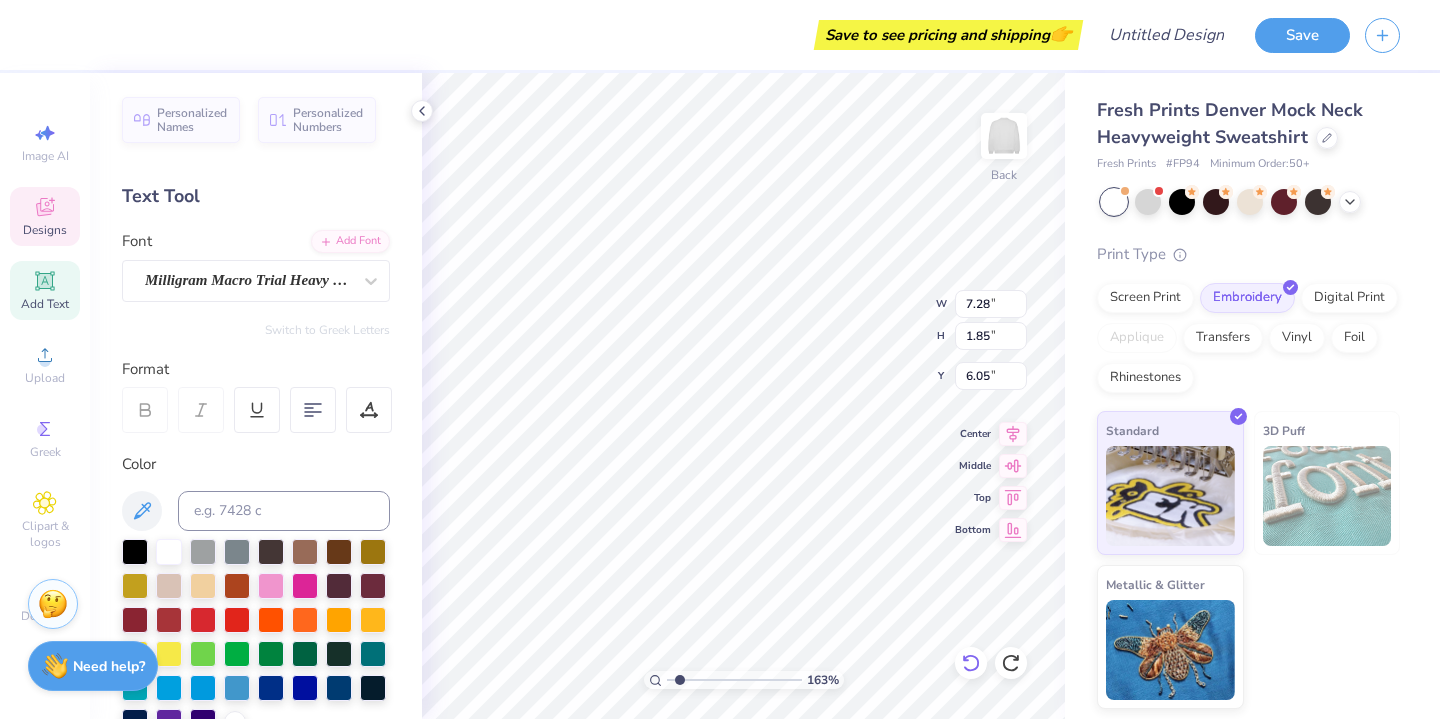 click at bounding box center (971, 663) 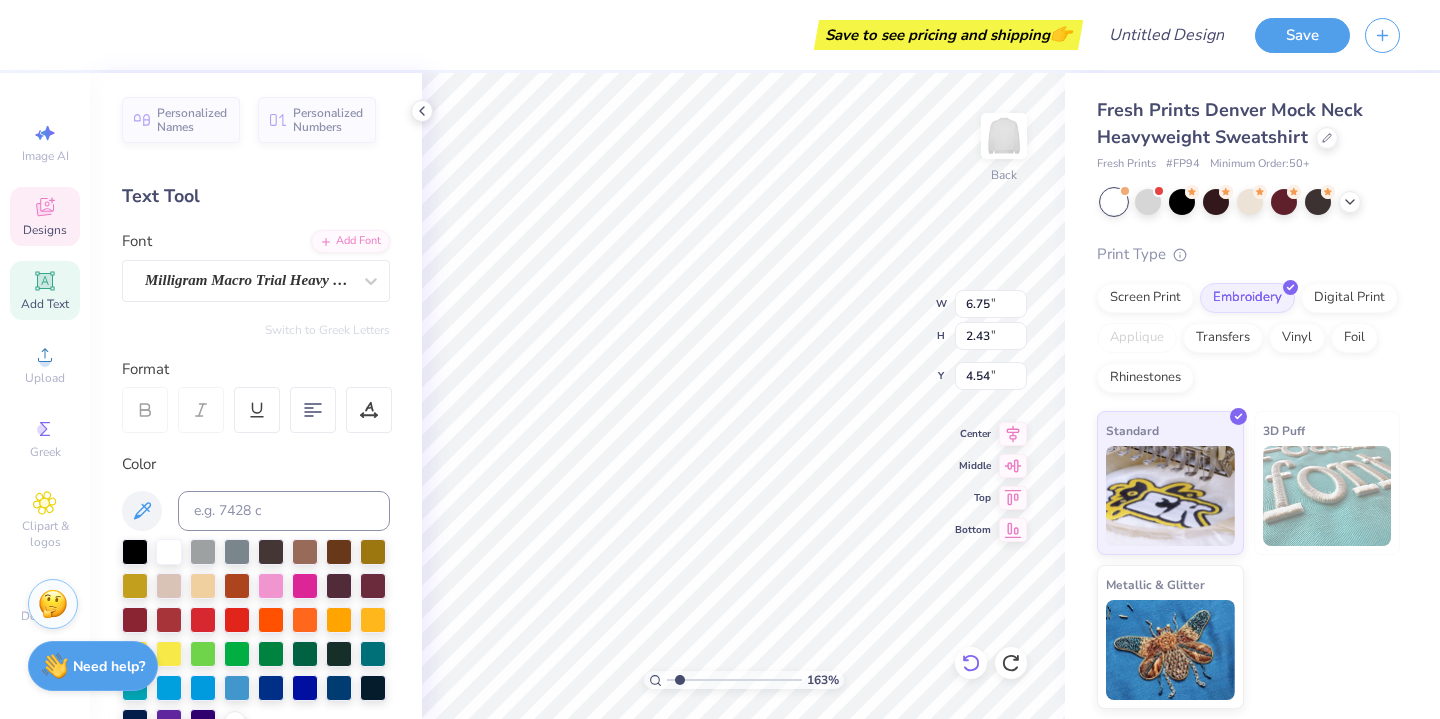 type on "6.75" 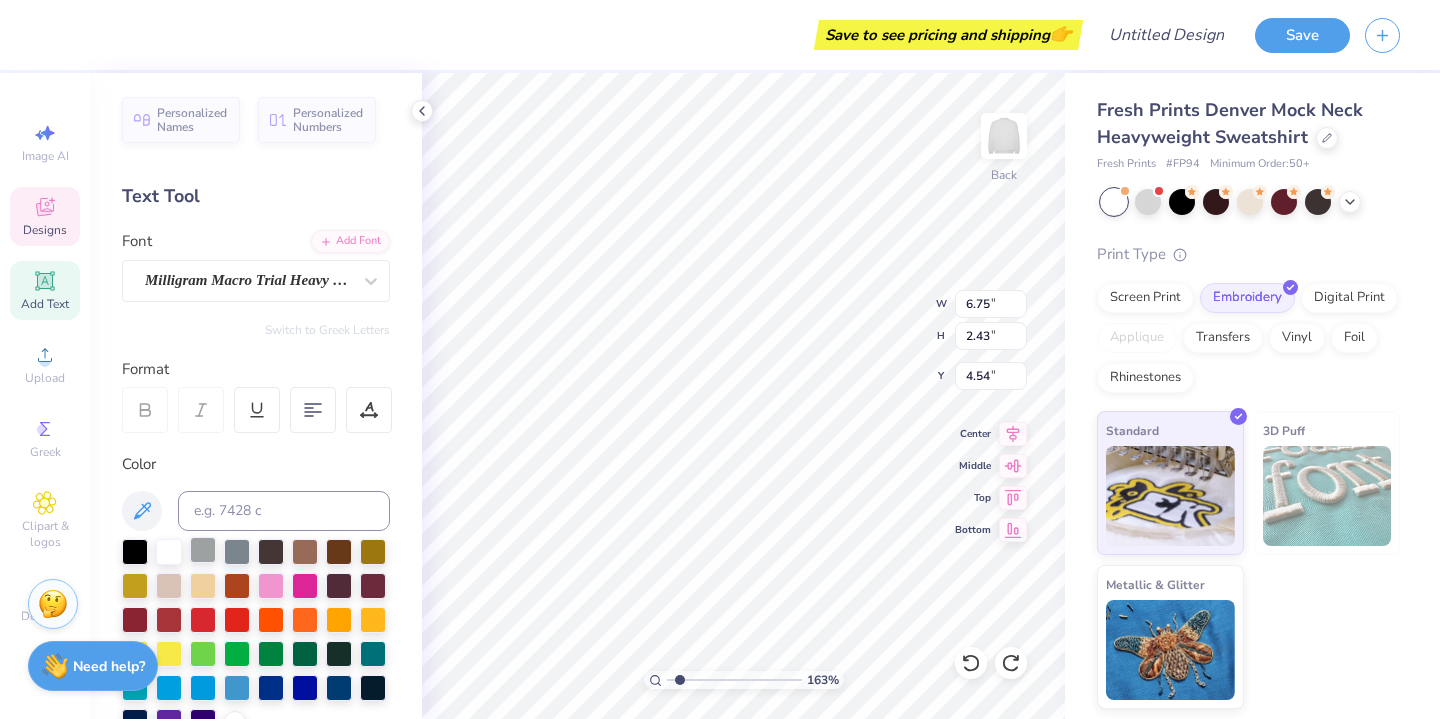 click at bounding box center (203, 550) 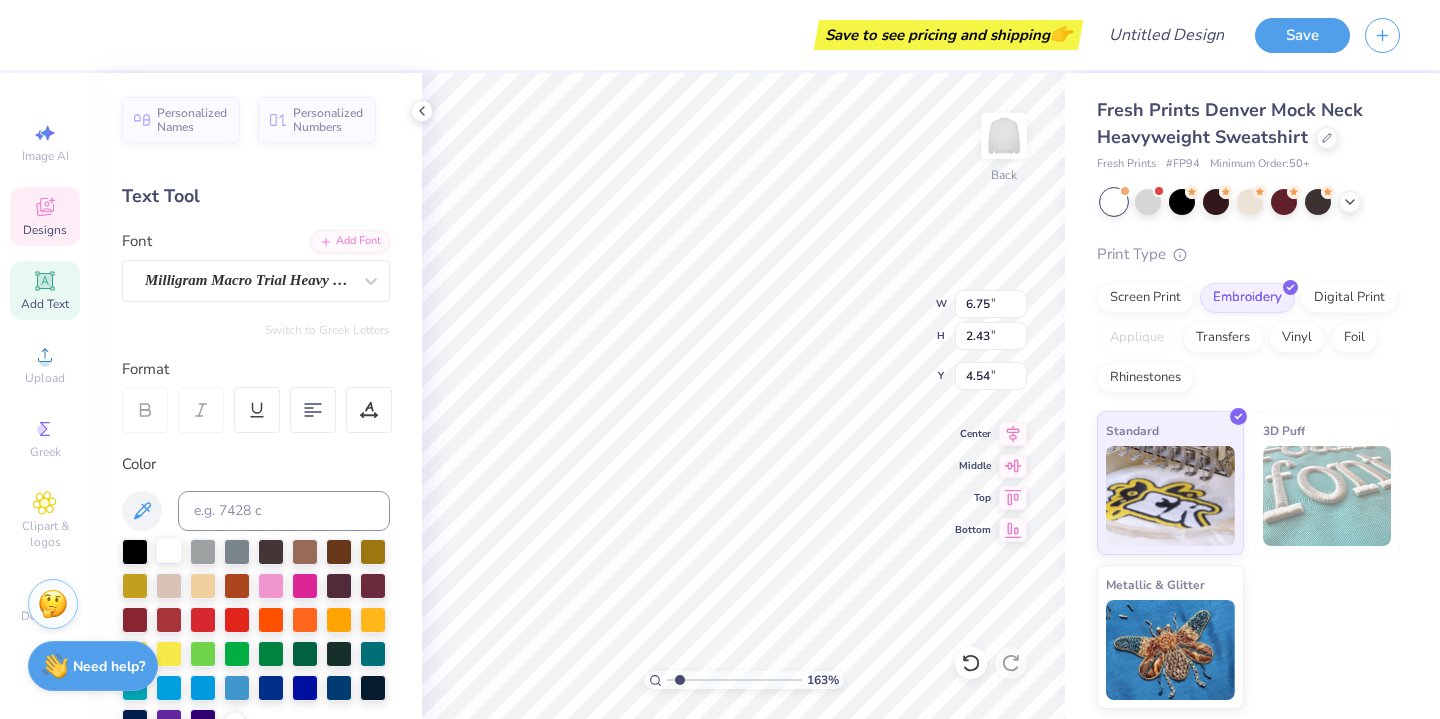 click at bounding box center [169, 550] 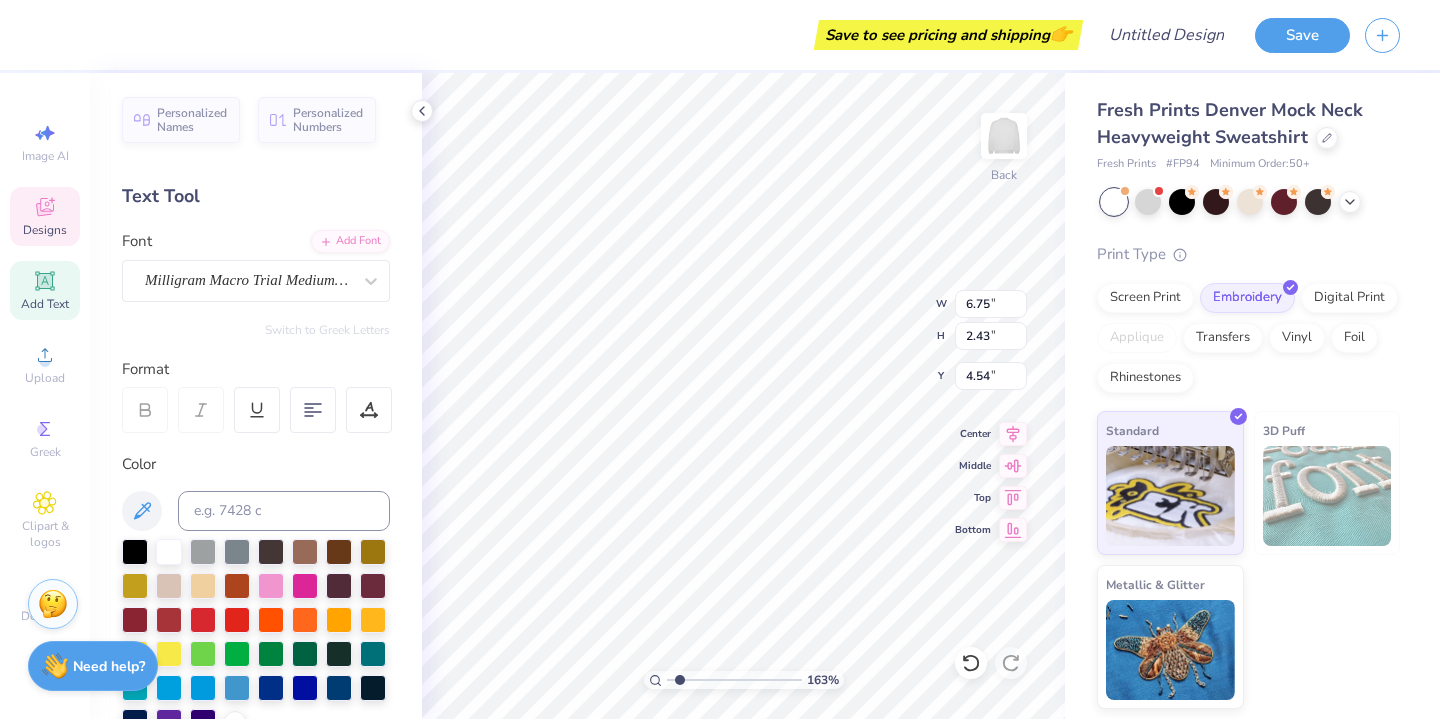 type on "4.84" 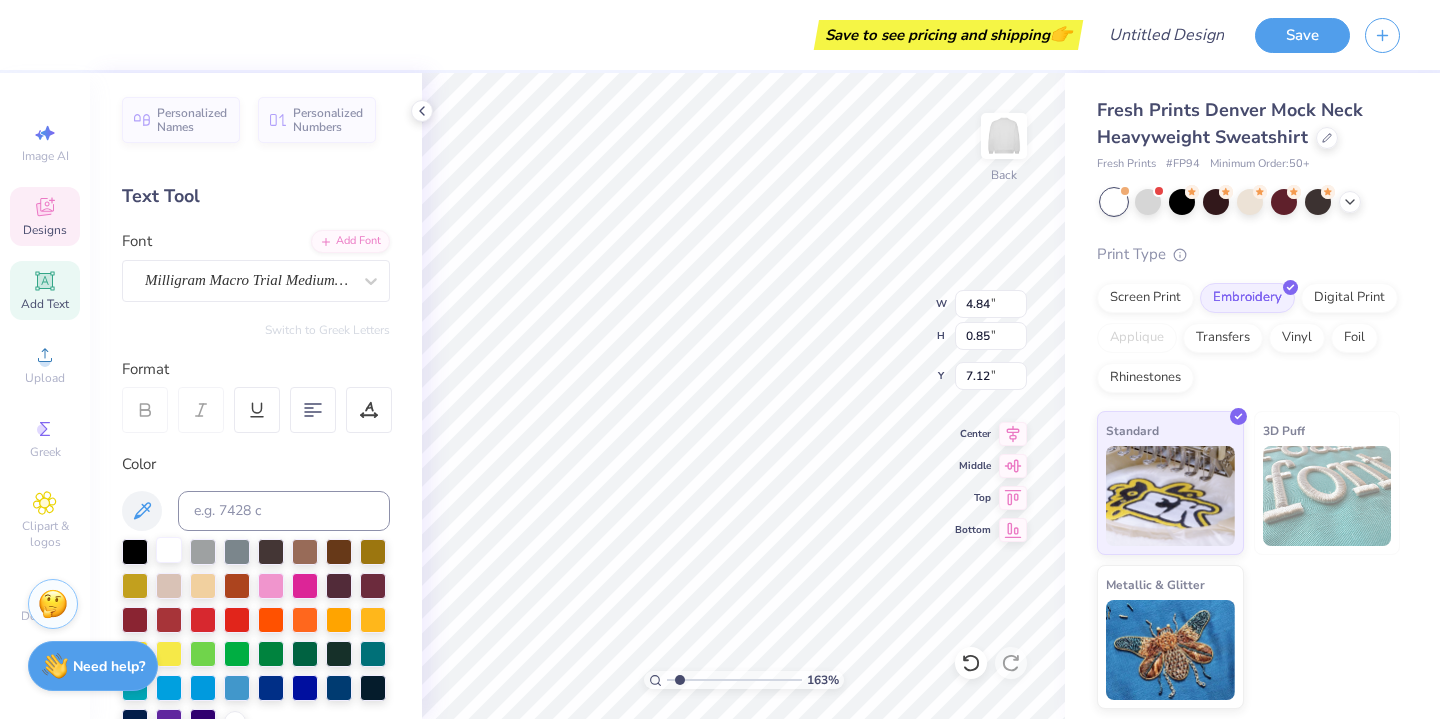 click at bounding box center [169, 550] 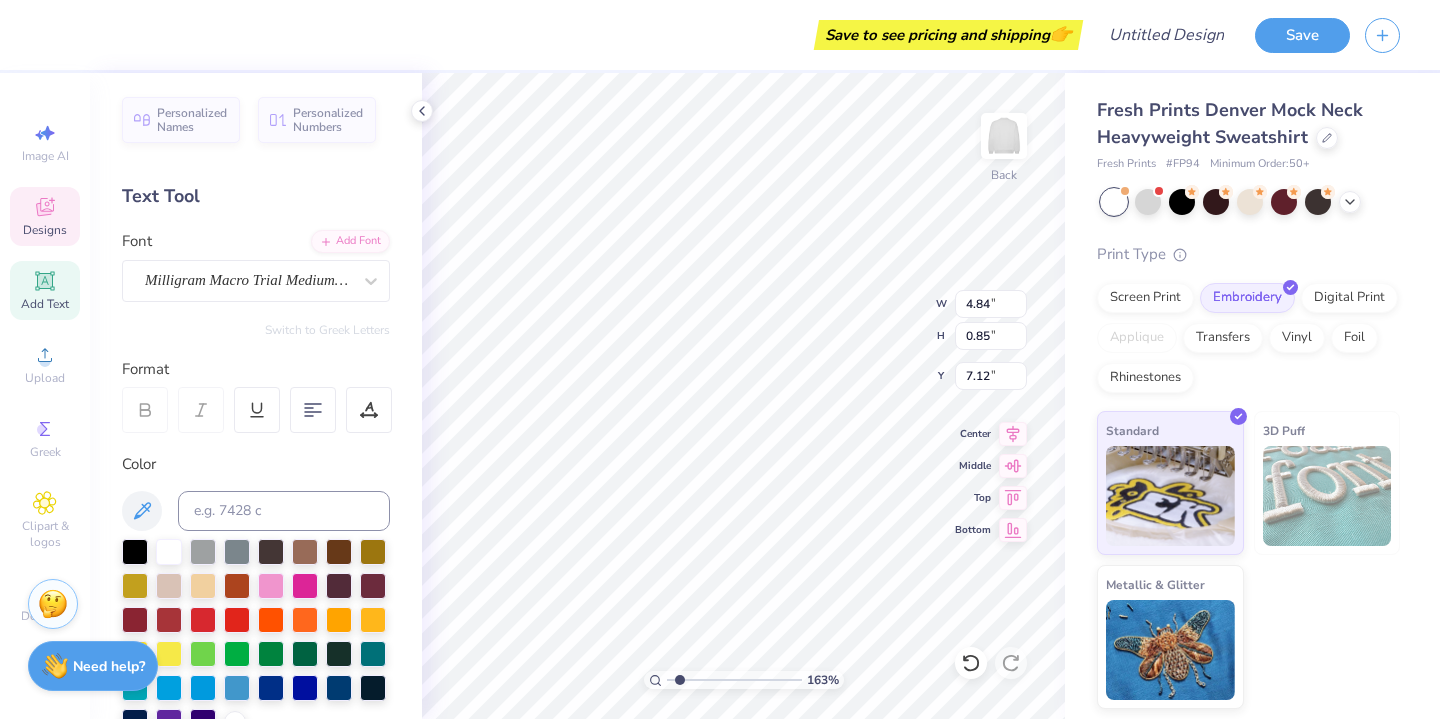 type on "6.41" 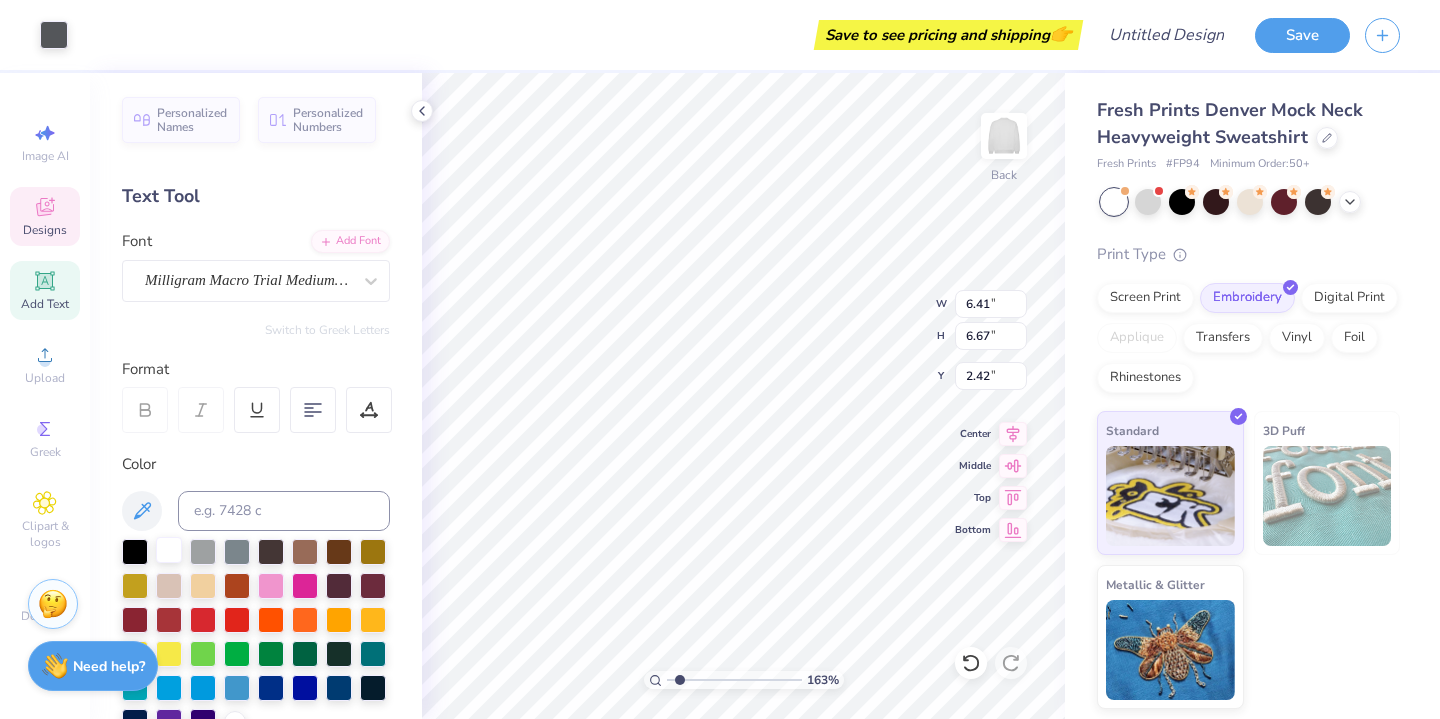 click at bounding box center [169, 550] 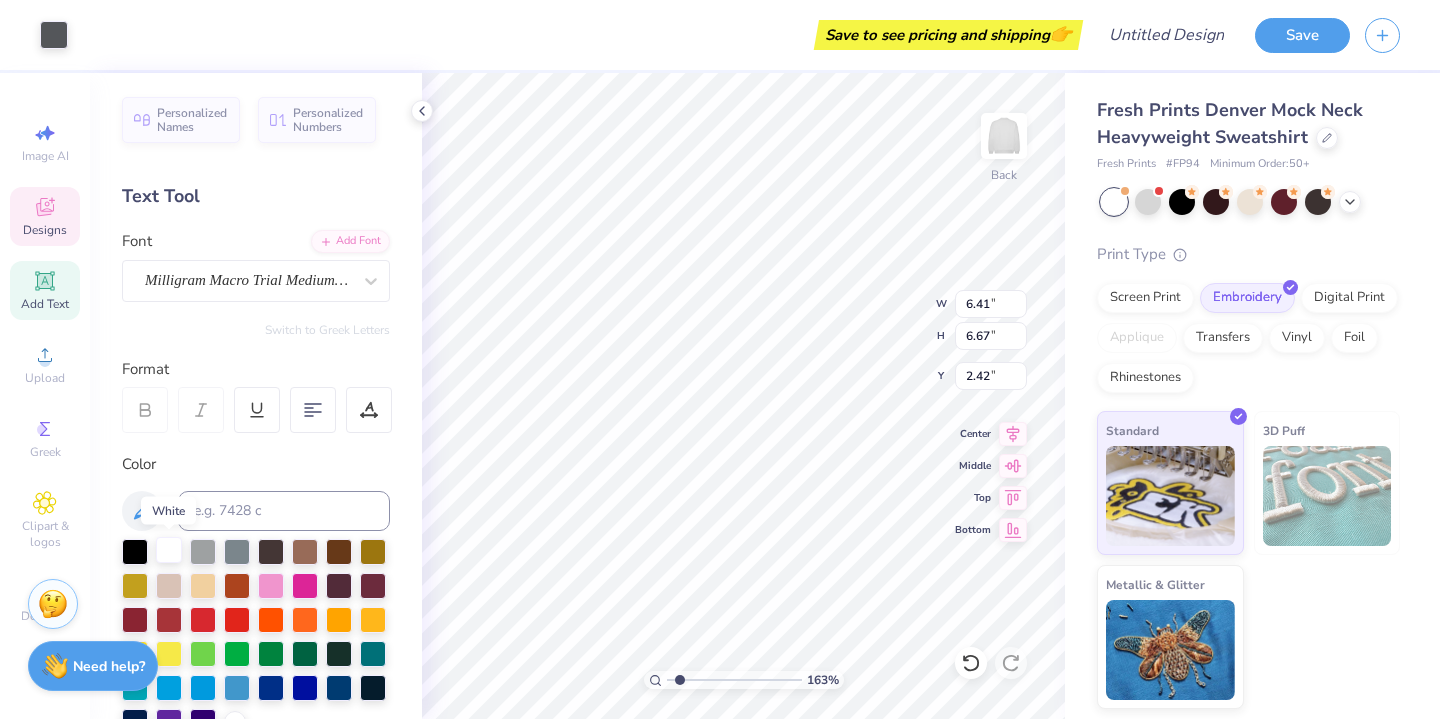 click at bounding box center [169, 550] 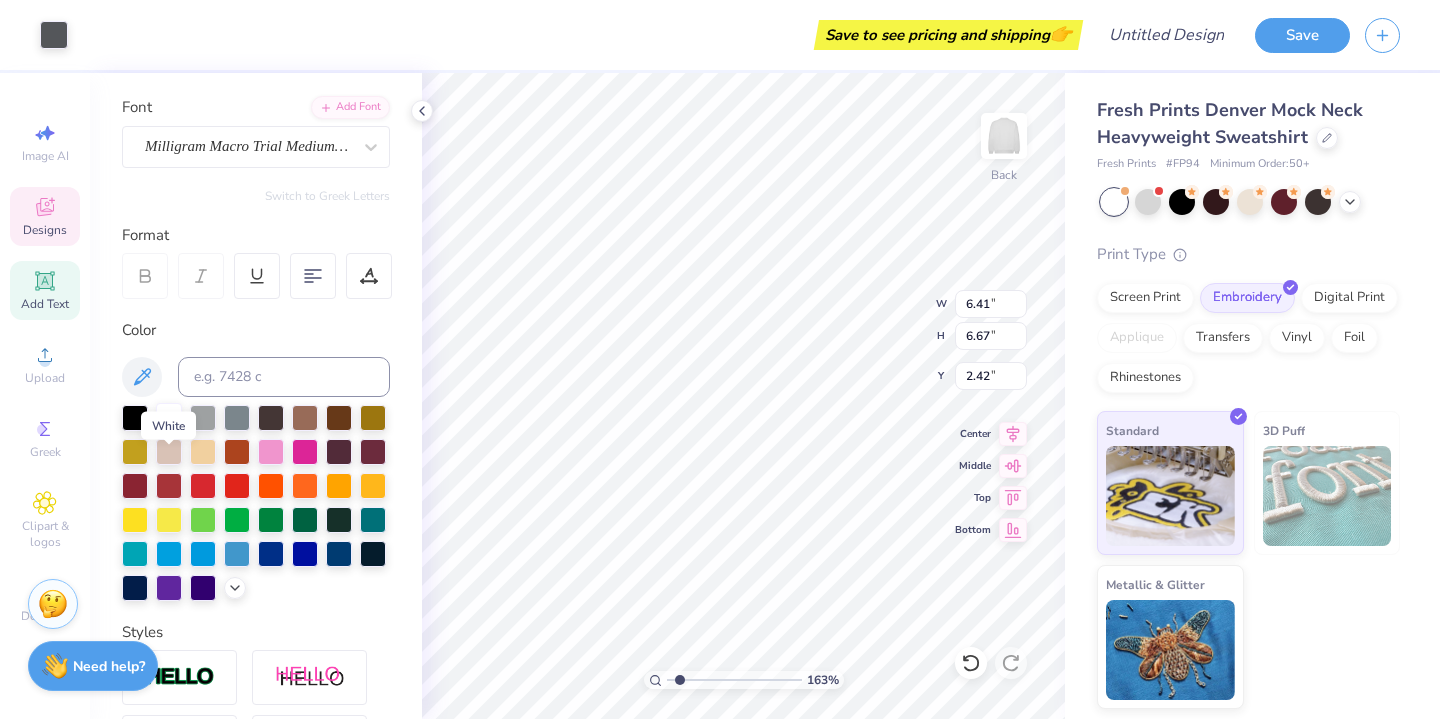 scroll, scrollTop: 137, scrollLeft: 0, axis: vertical 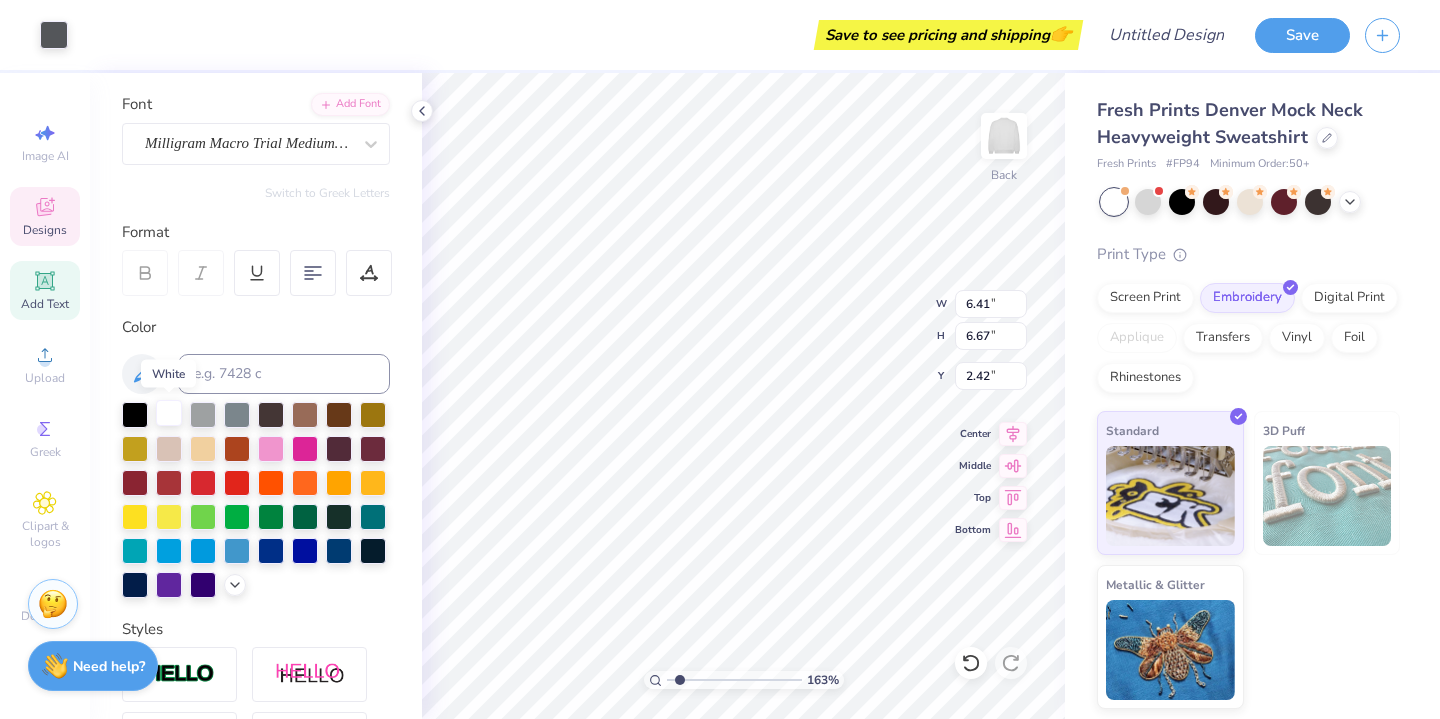 click at bounding box center (169, 413) 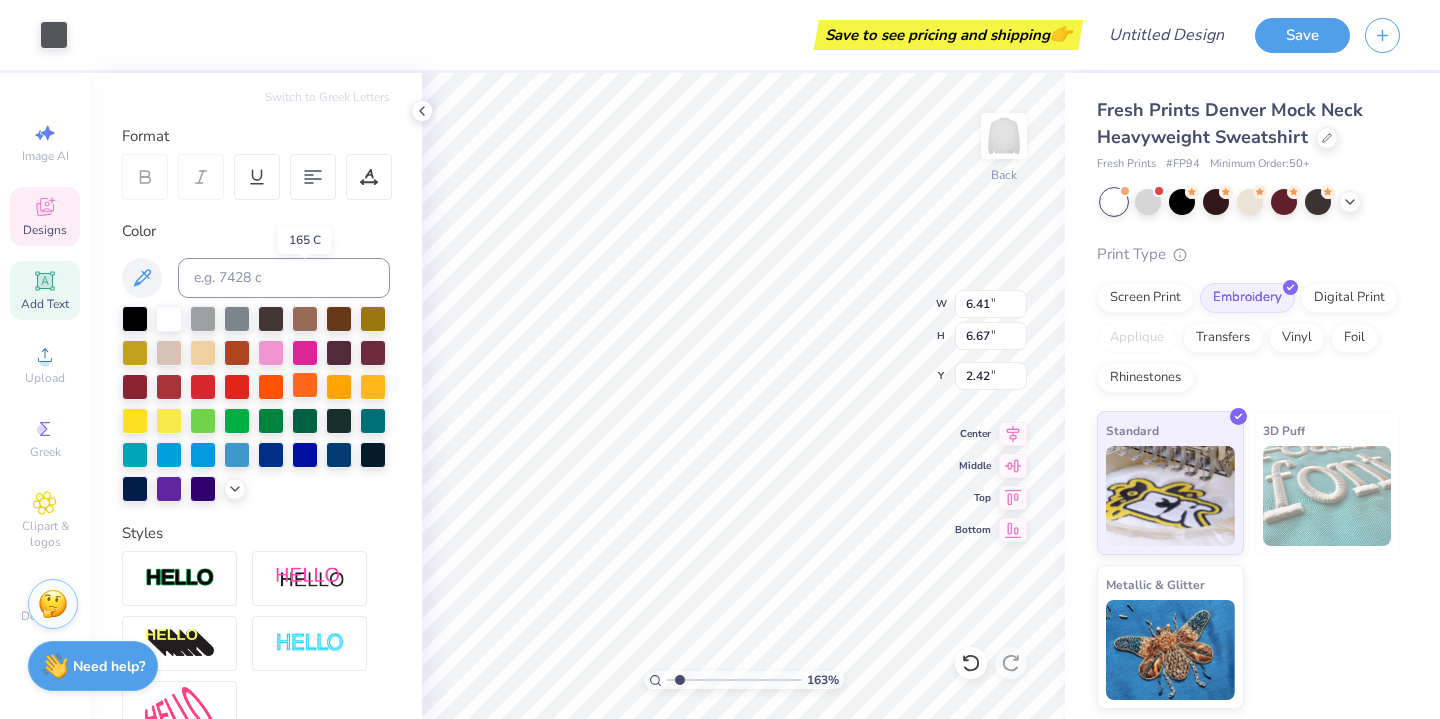 scroll, scrollTop: 0, scrollLeft: 0, axis: both 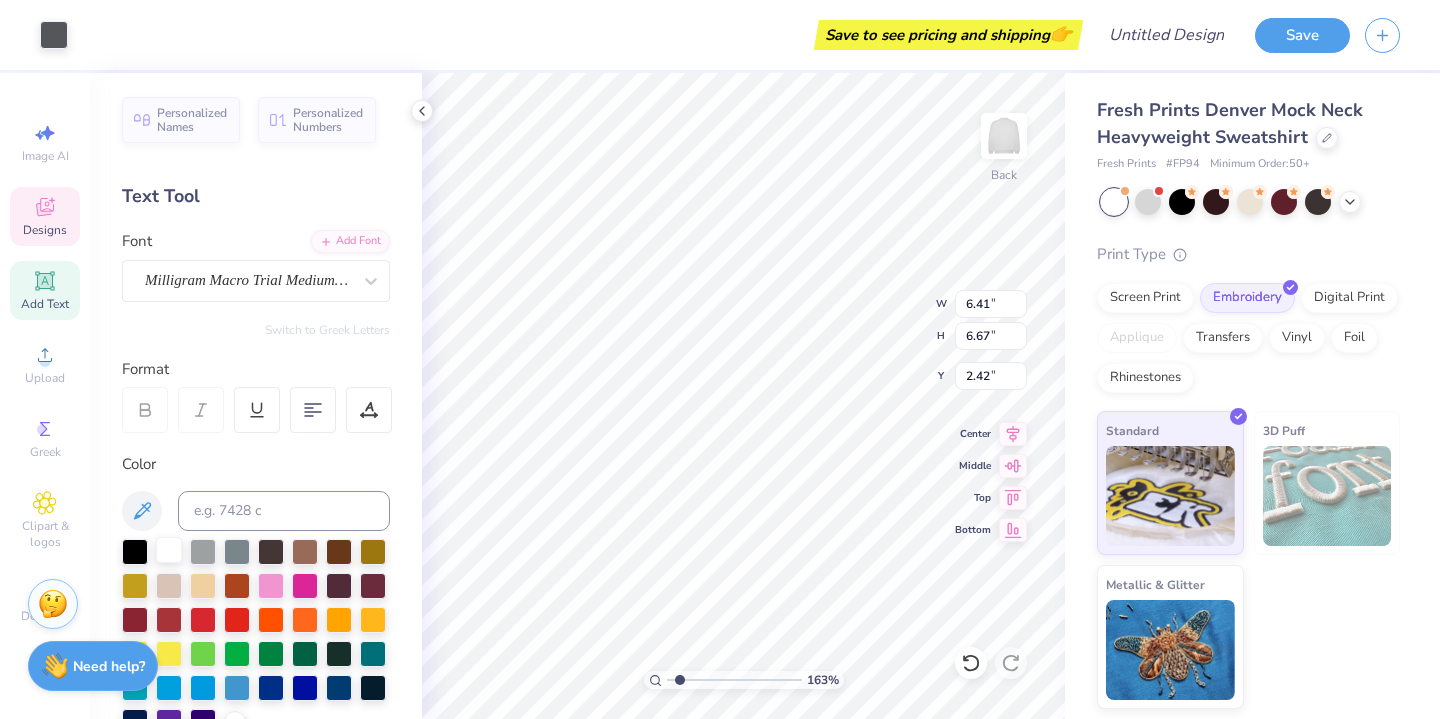 click at bounding box center (169, 550) 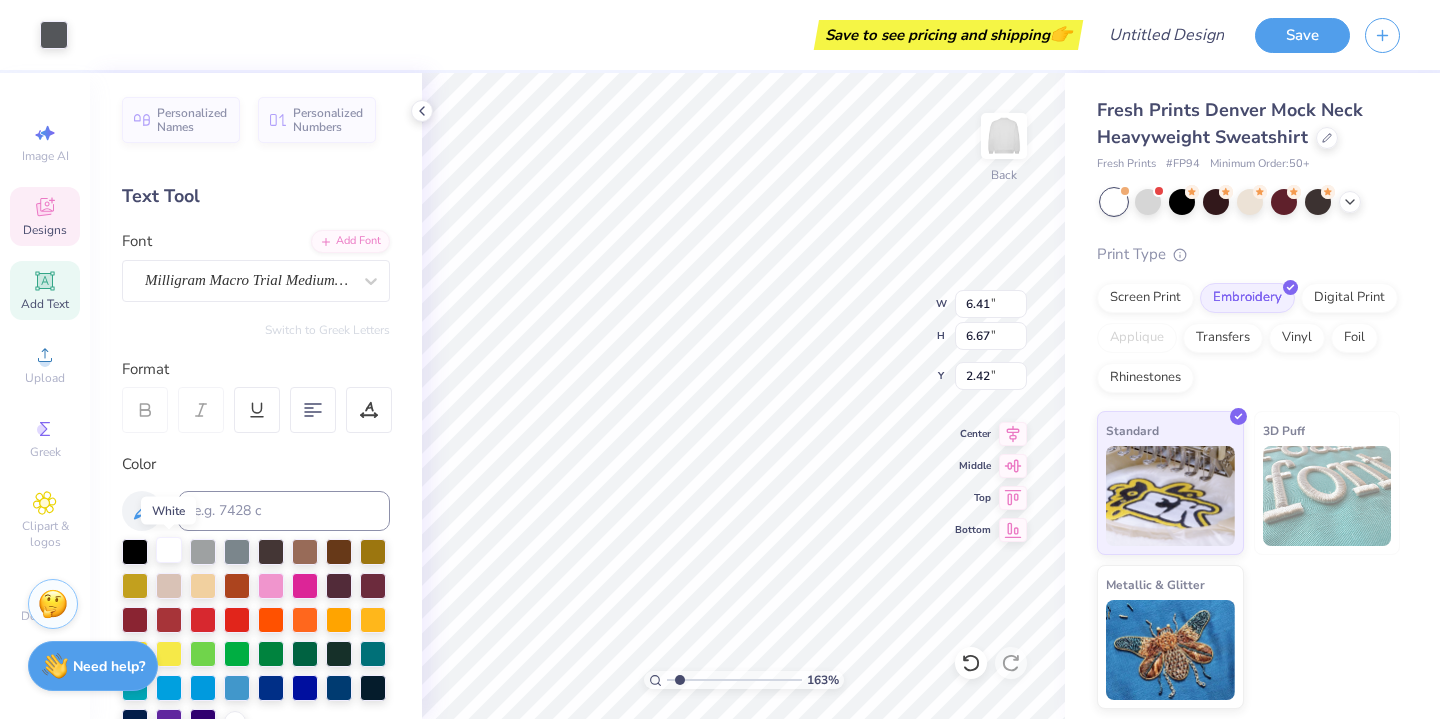click at bounding box center (169, 550) 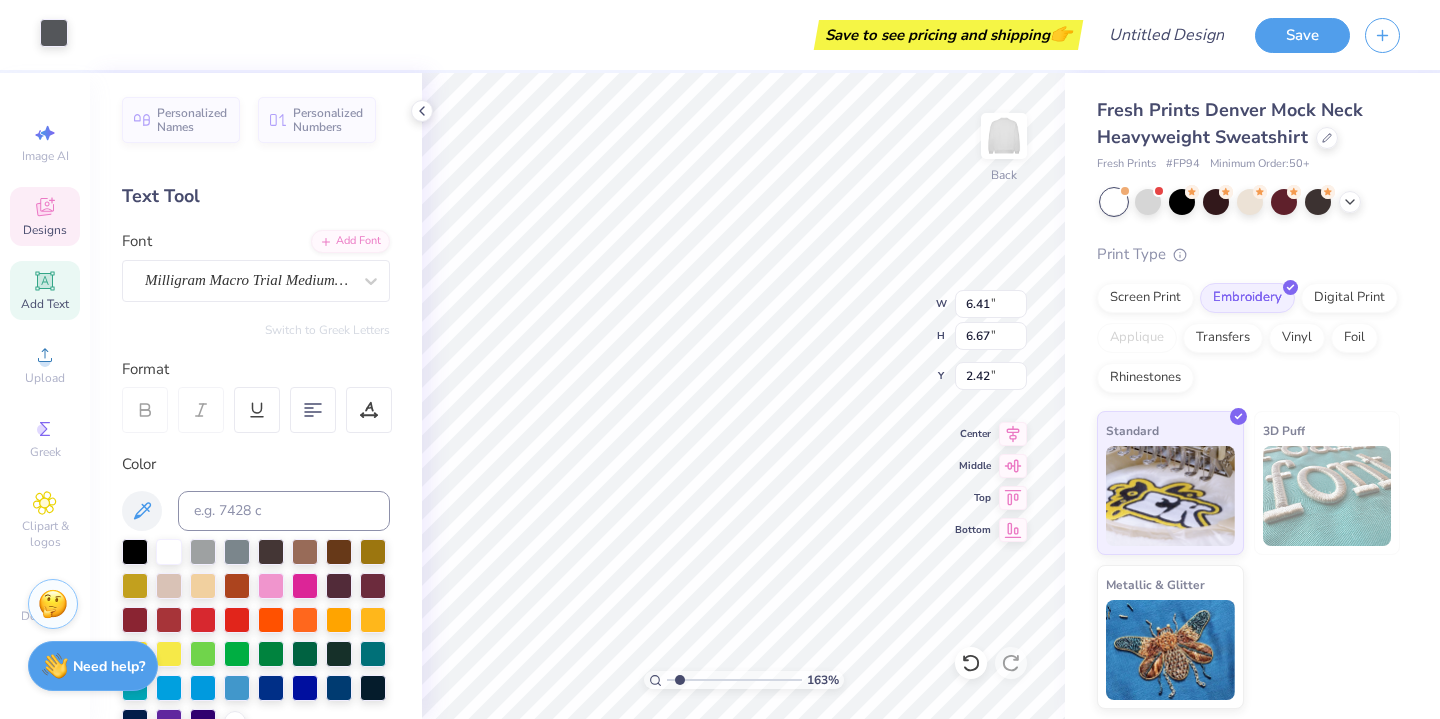 click at bounding box center (54, 33) 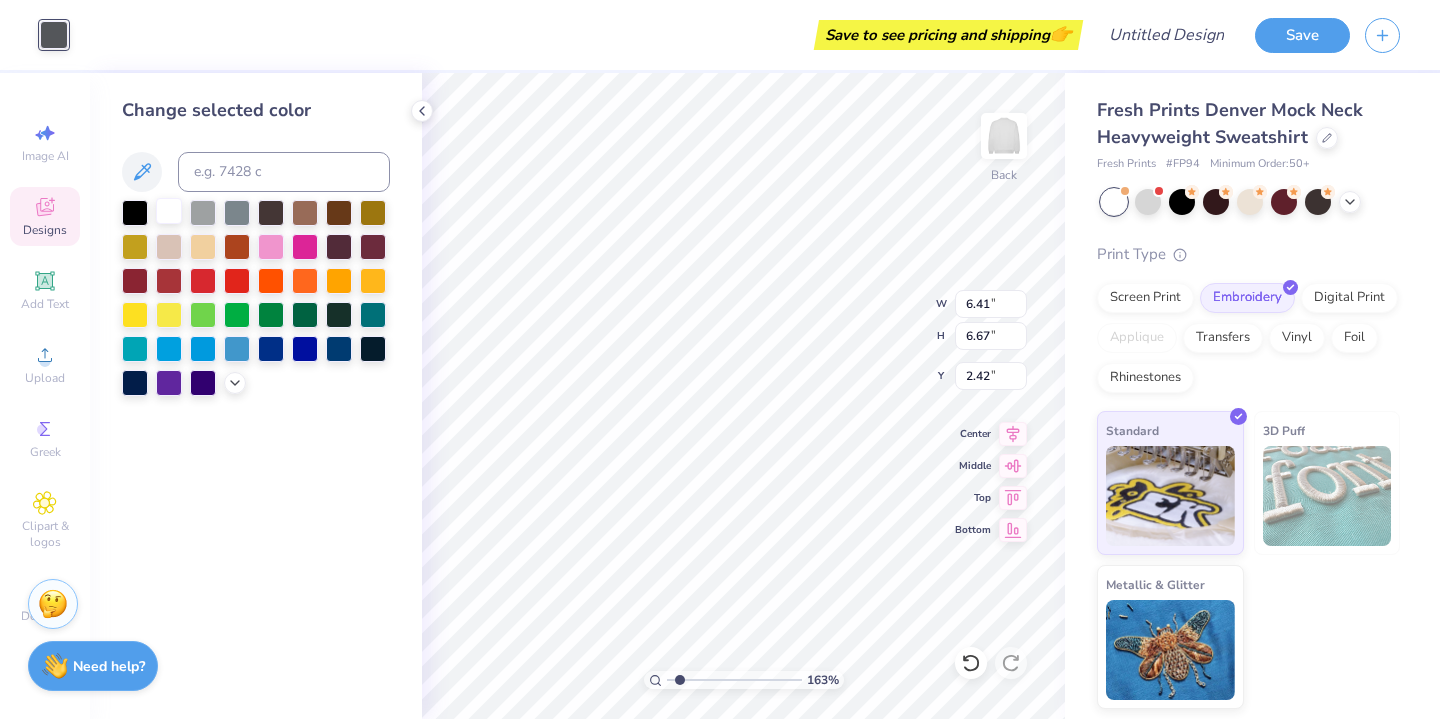 click at bounding box center [169, 211] 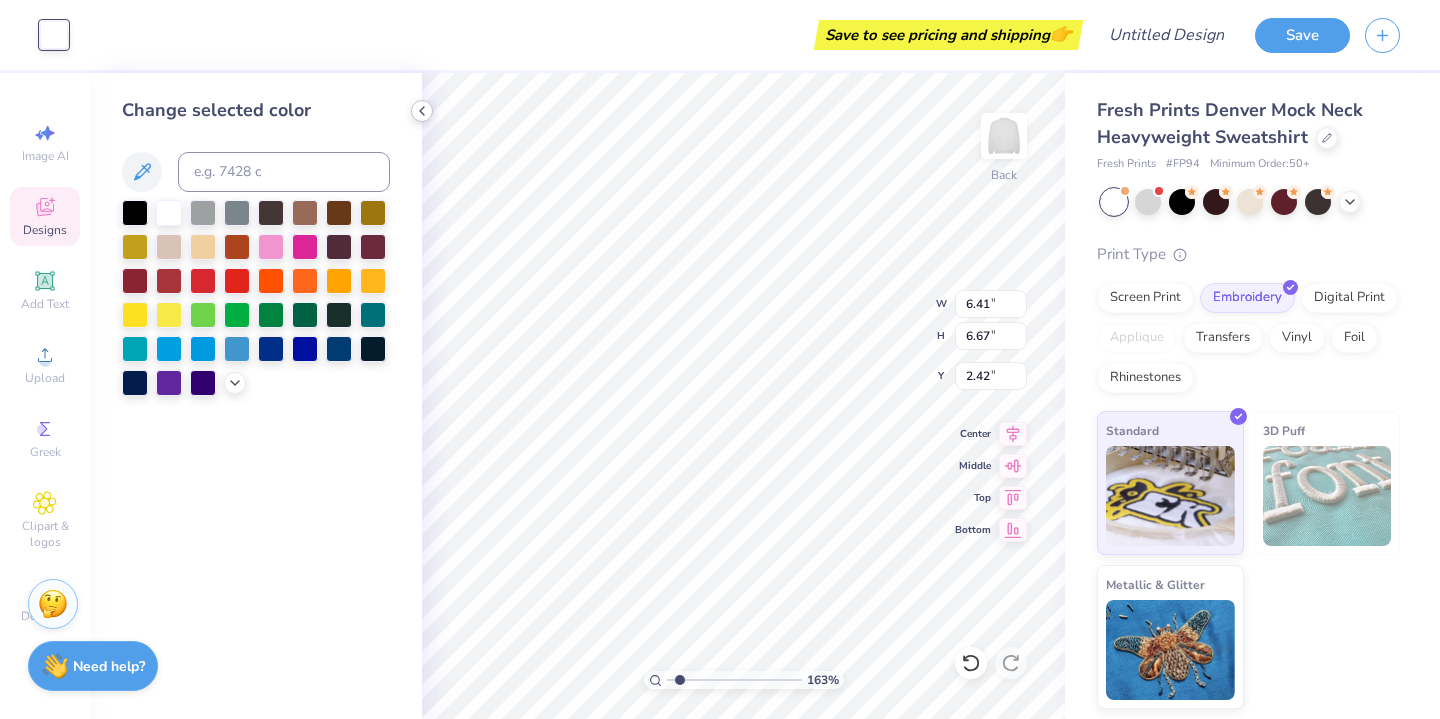 click 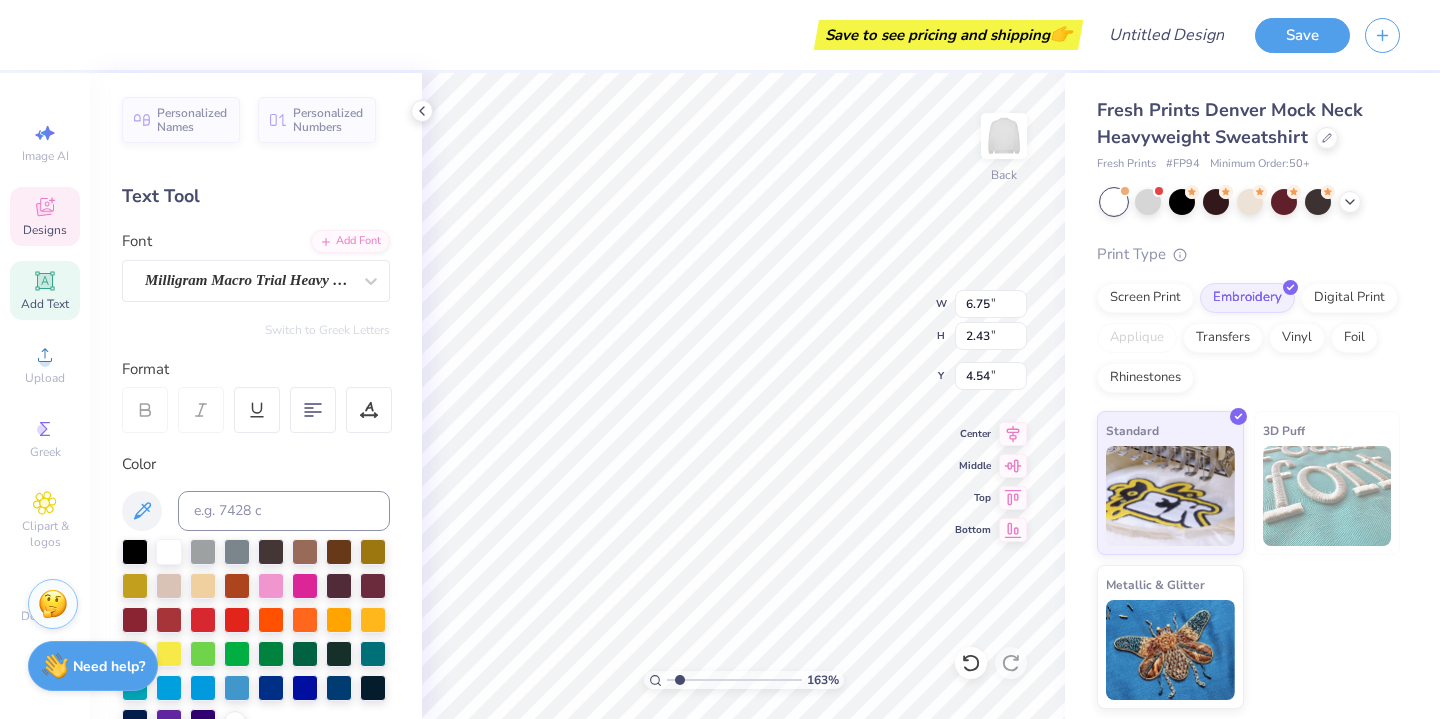 scroll, scrollTop: 20, scrollLeft: 0, axis: vertical 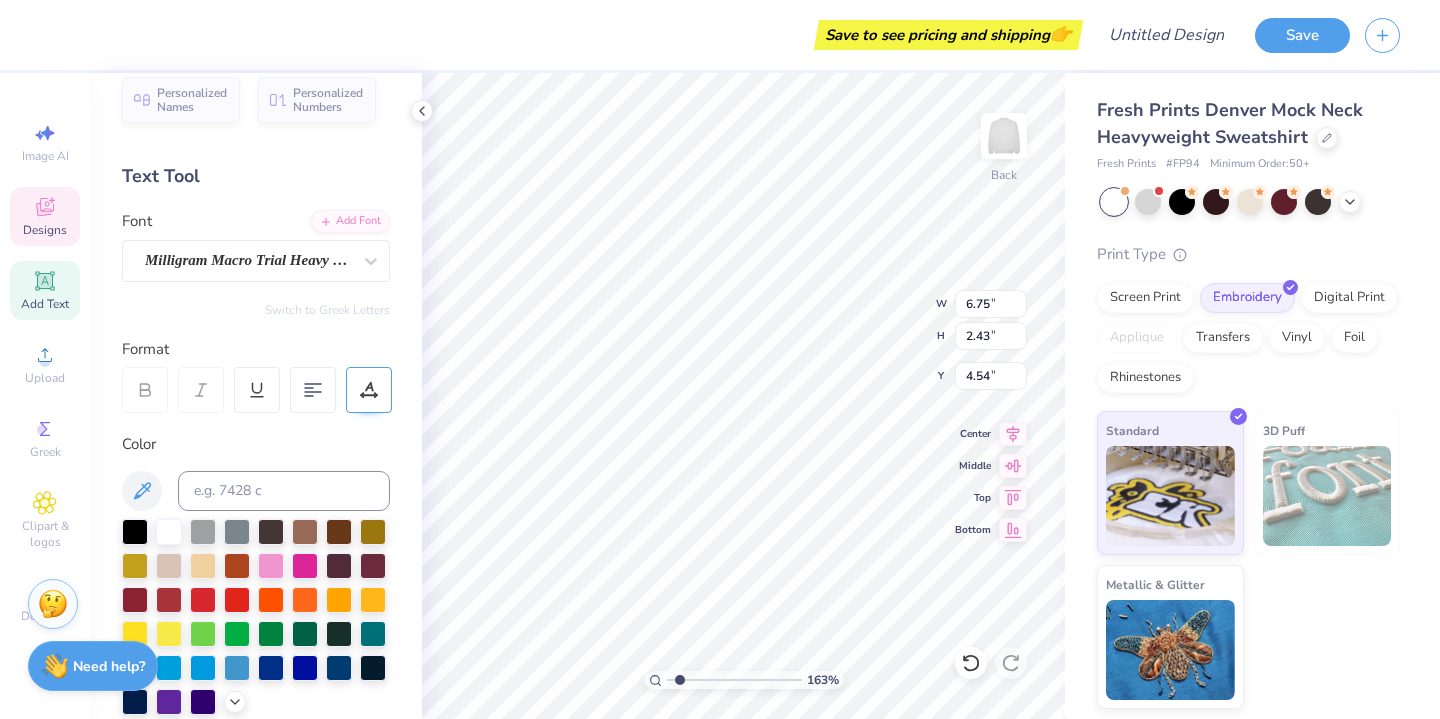 click 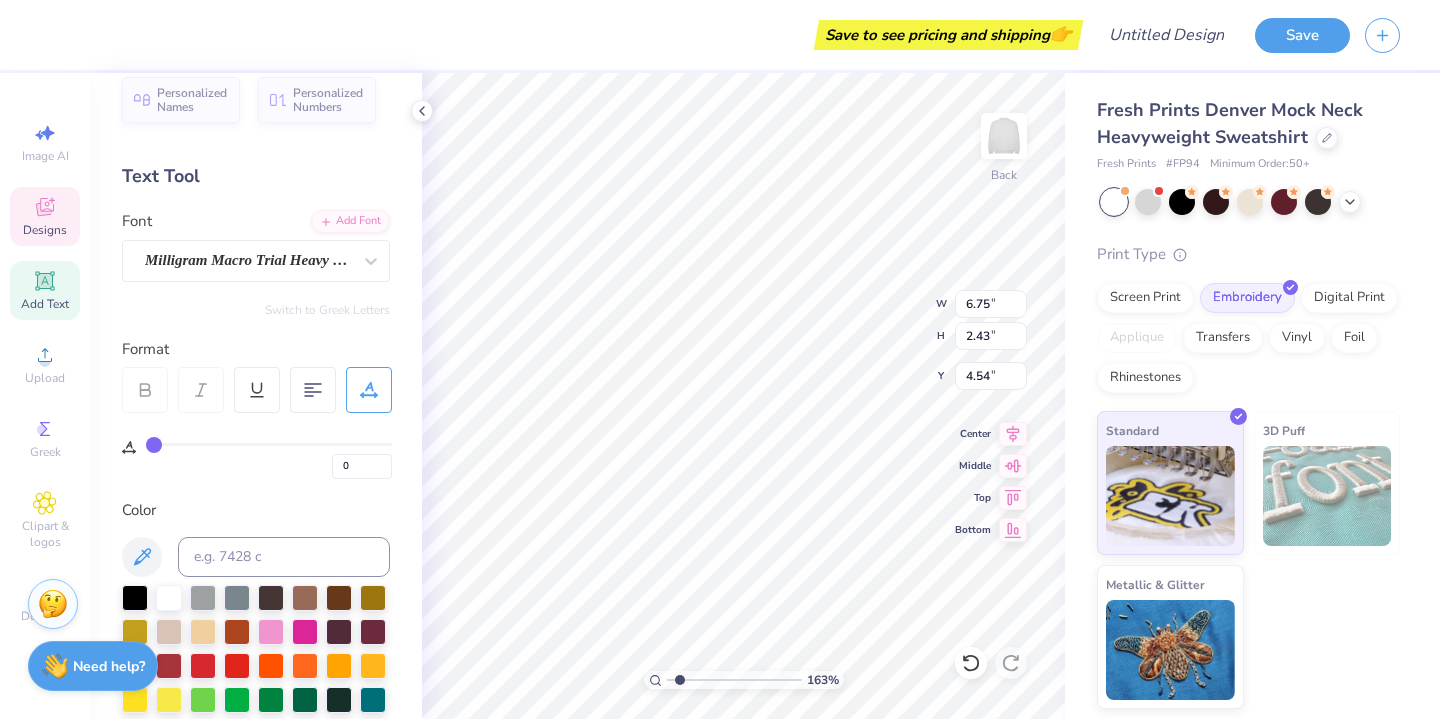 type on "1" 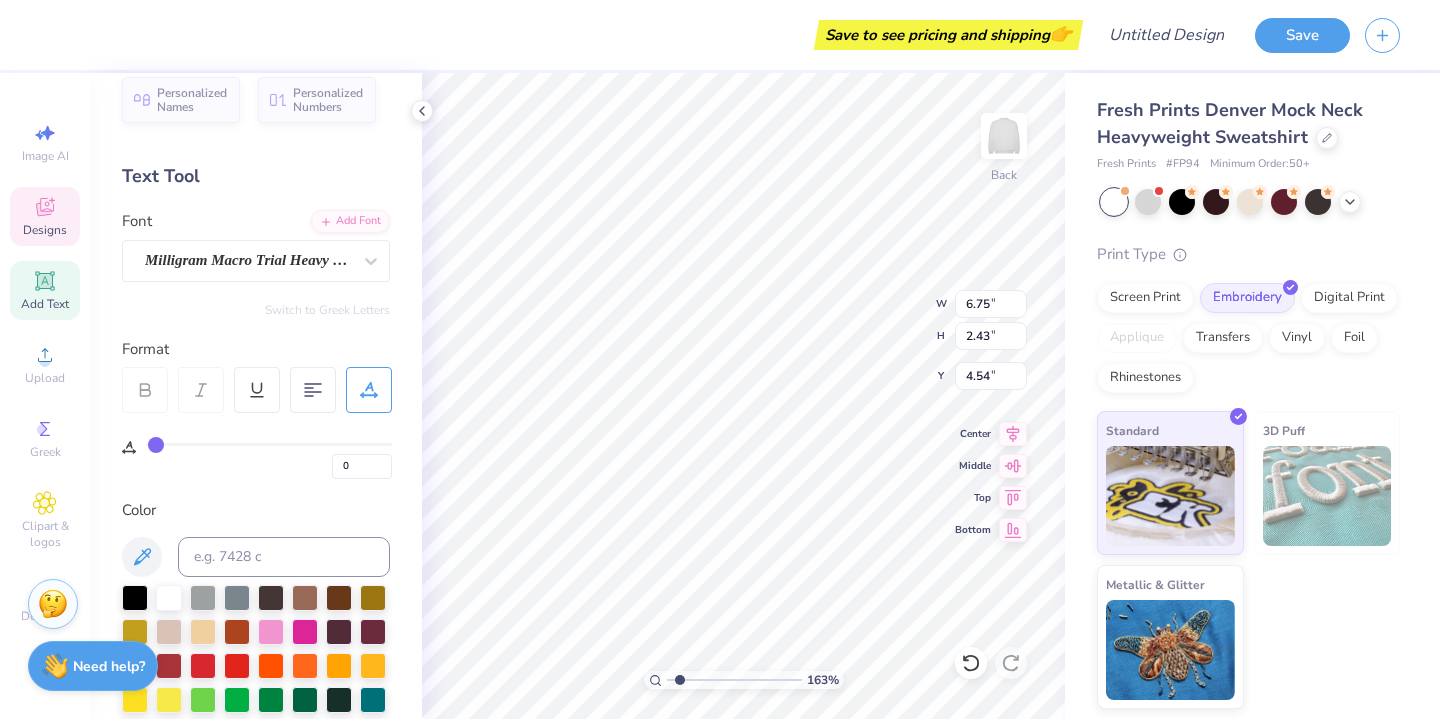 type on "1" 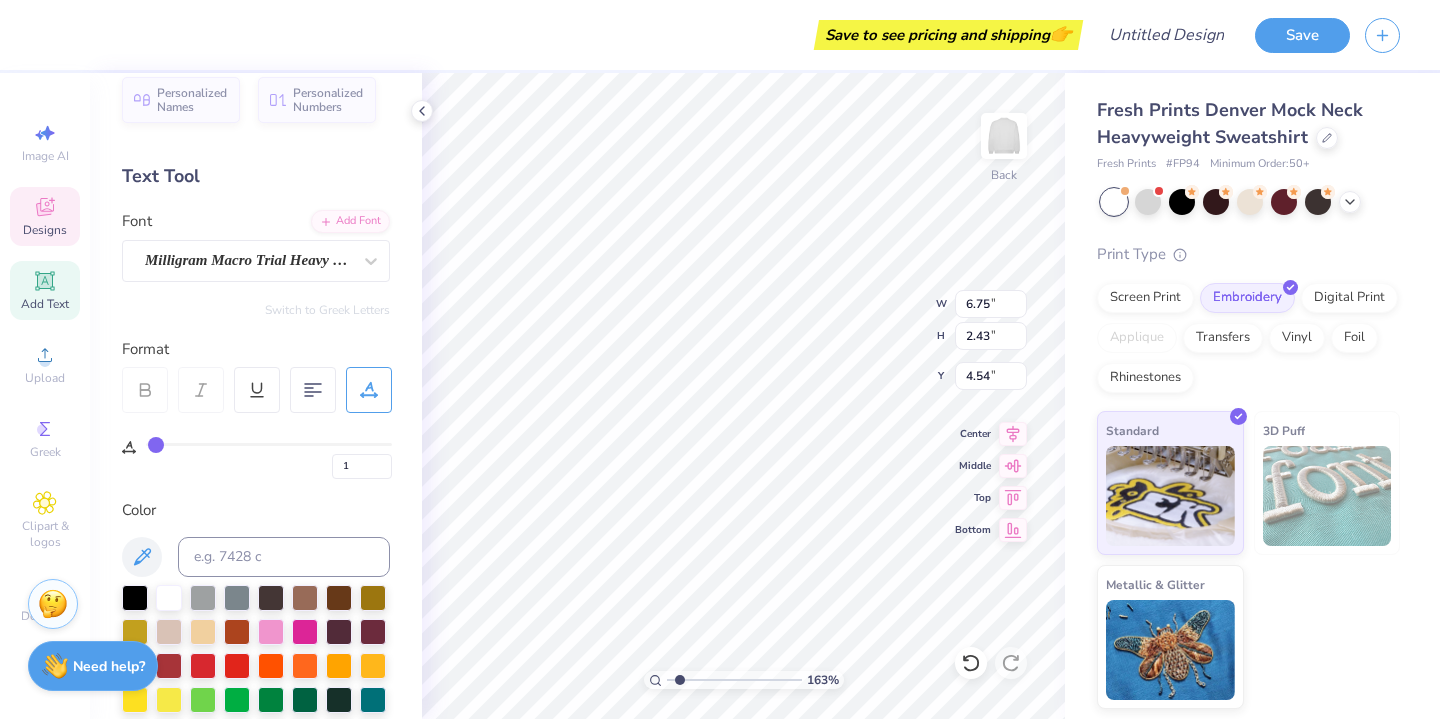 type on "2" 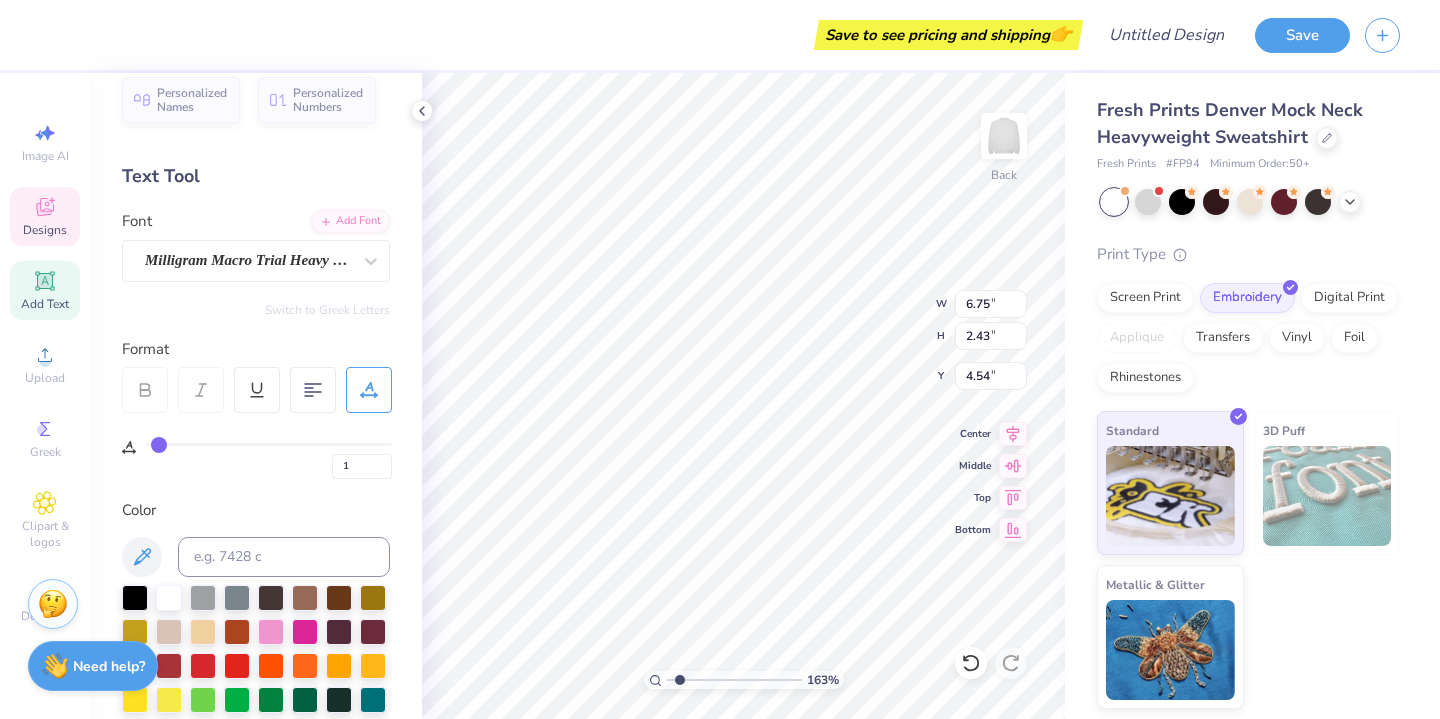 type on "2" 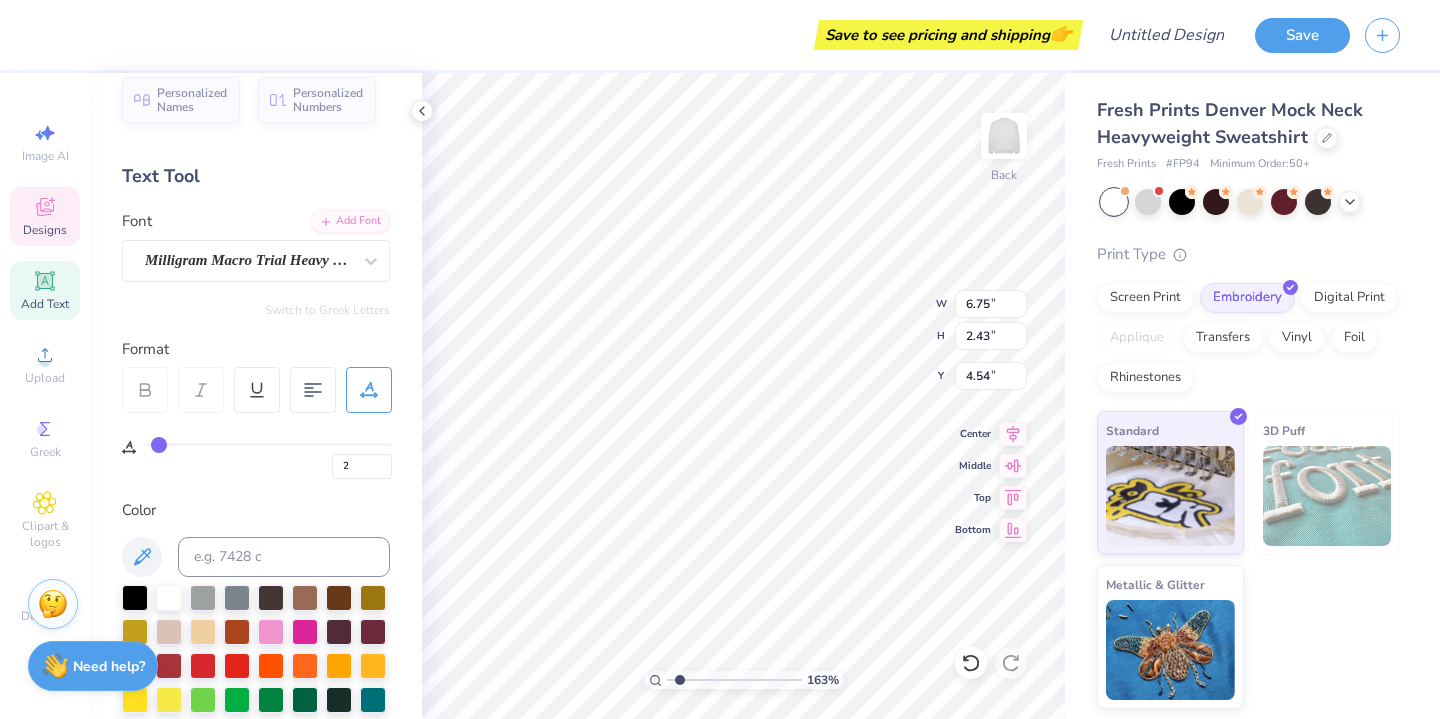 type on "3" 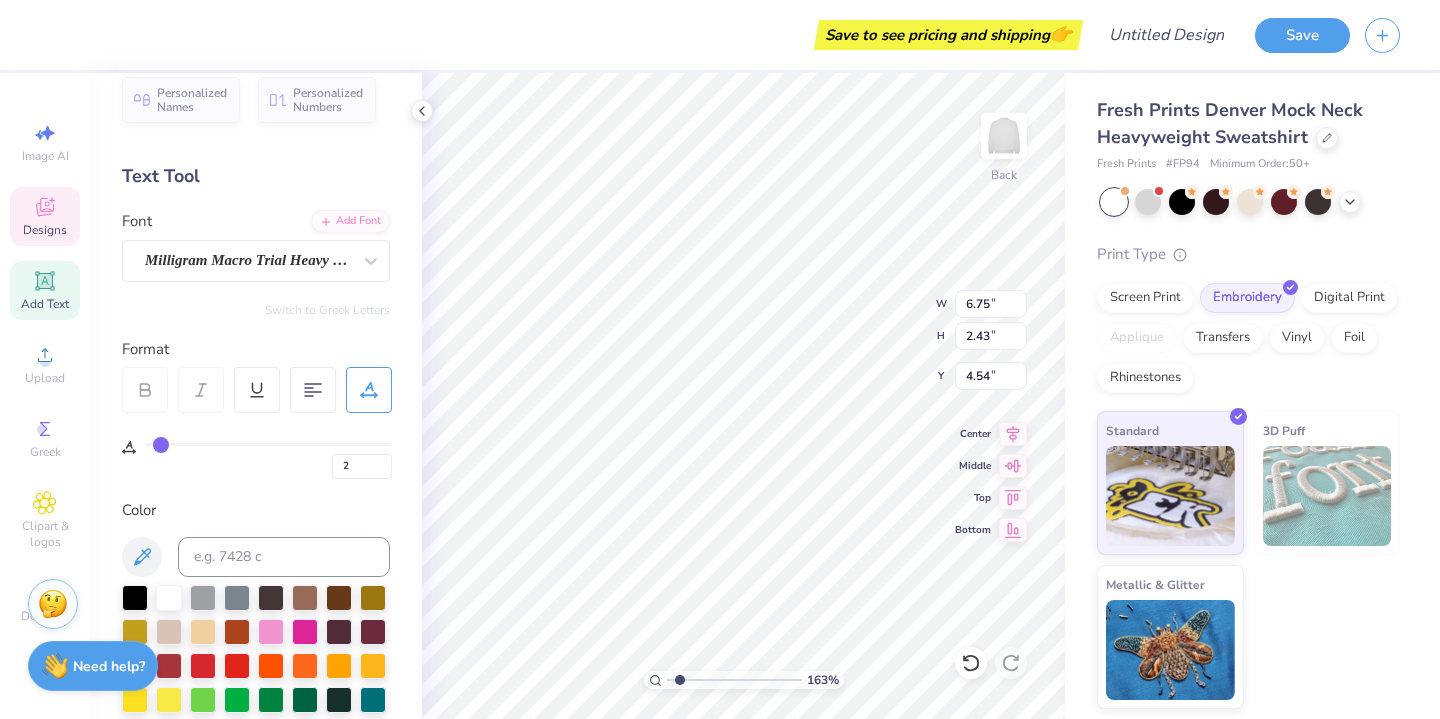 type on "3" 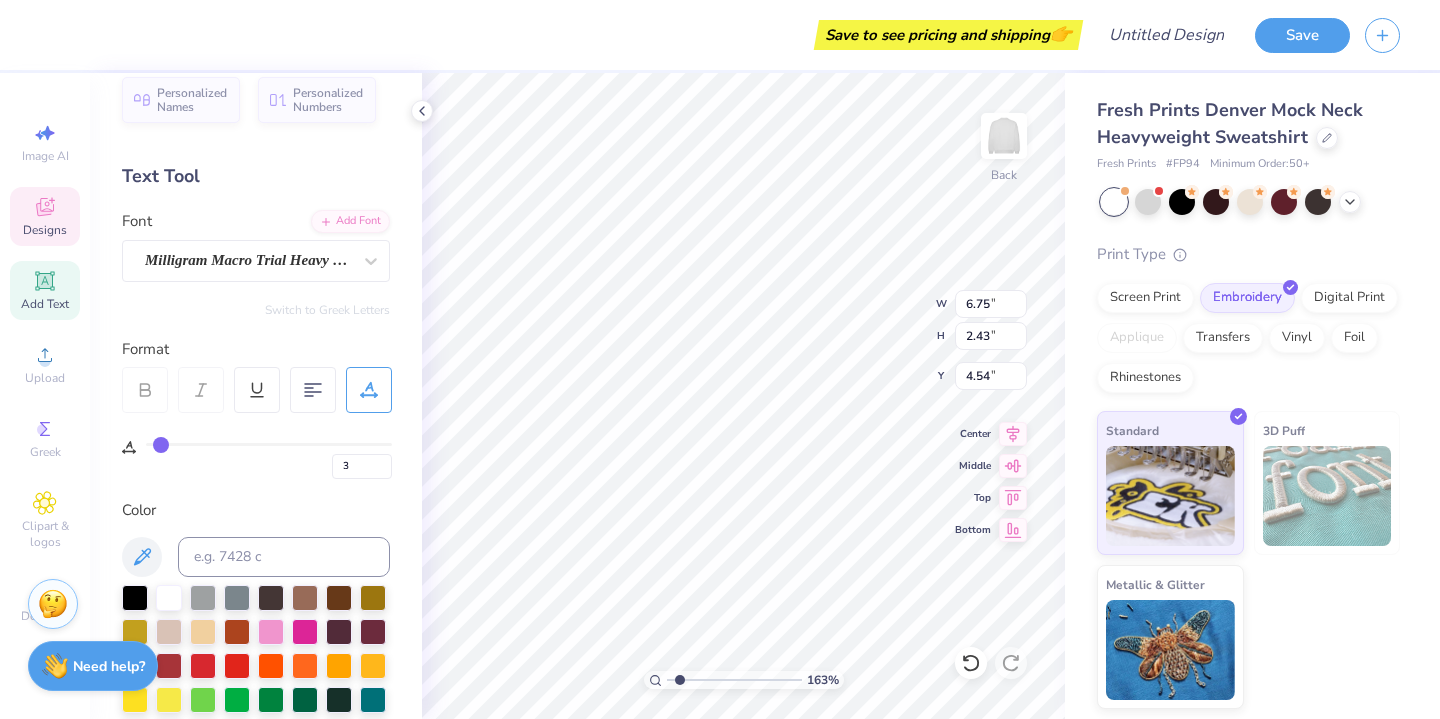 type on "4" 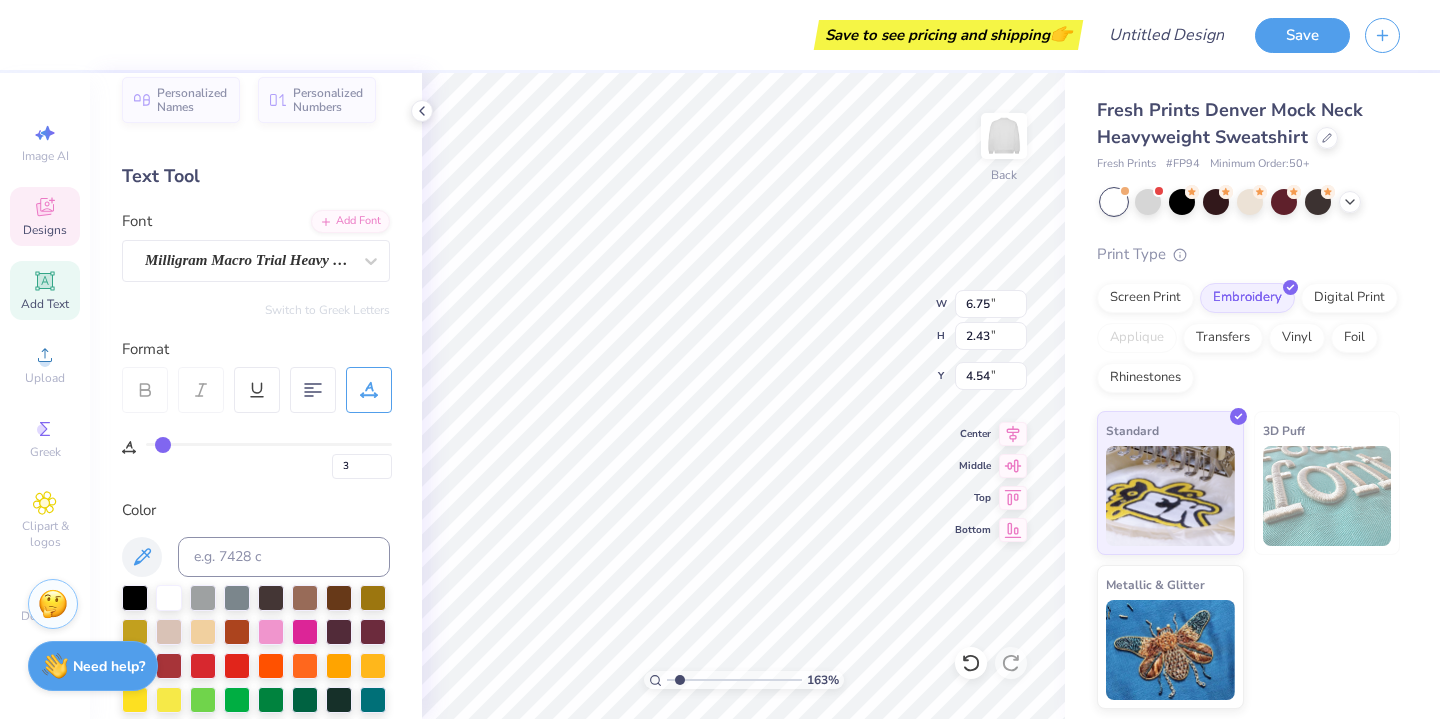 type on "4" 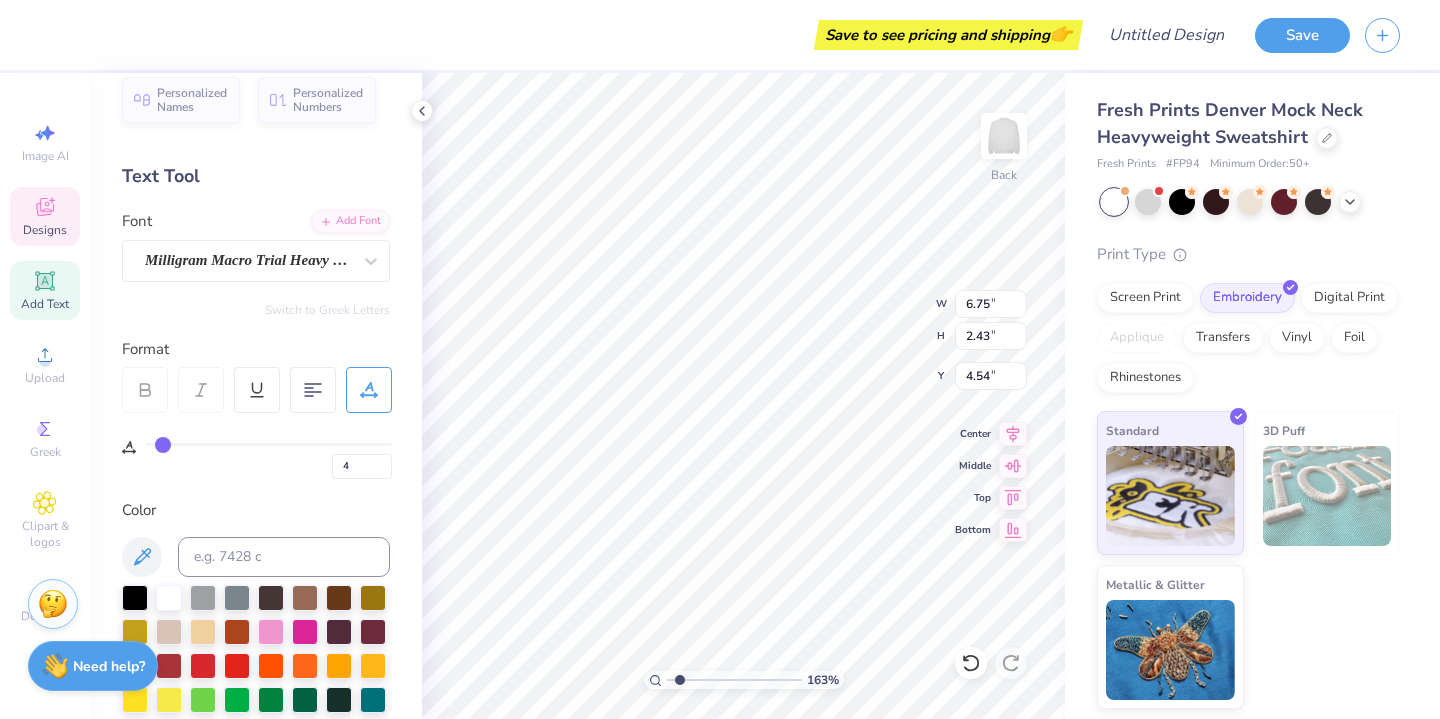 type on "5" 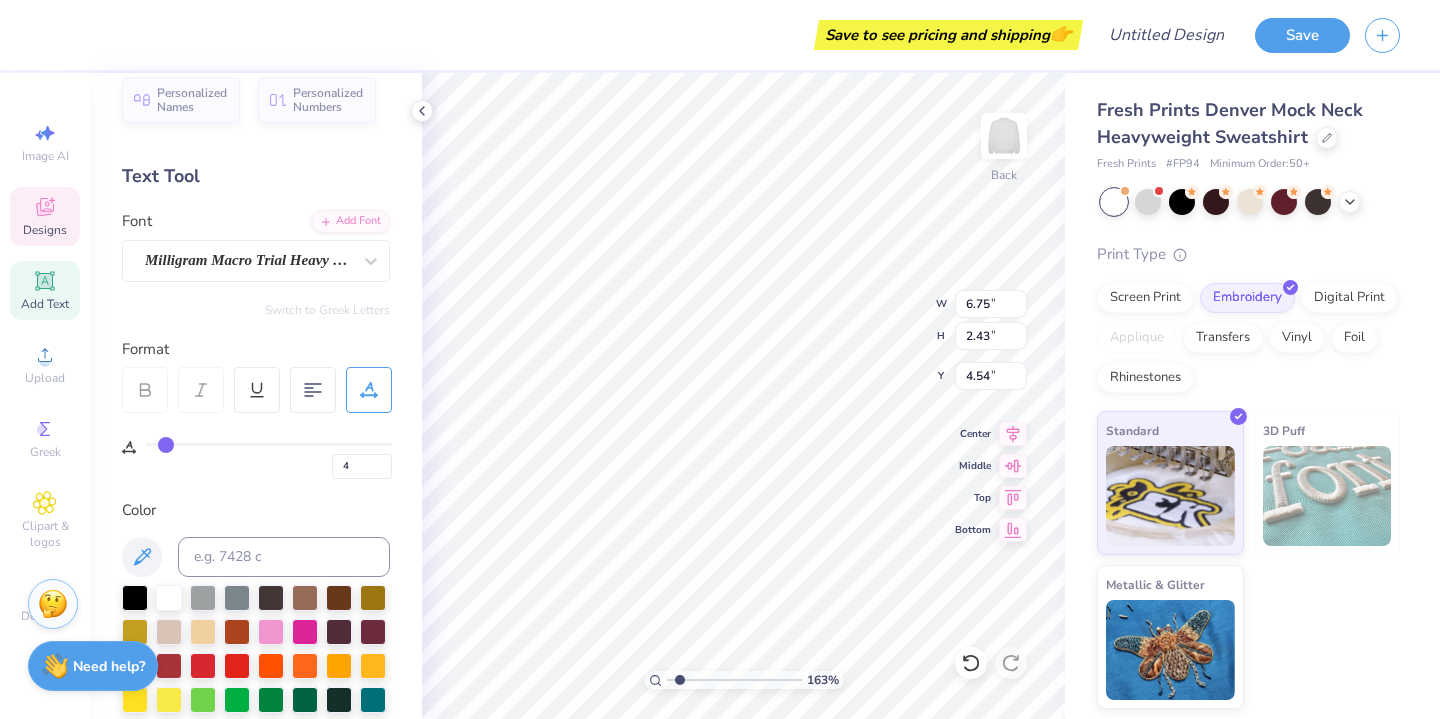 type on "5" 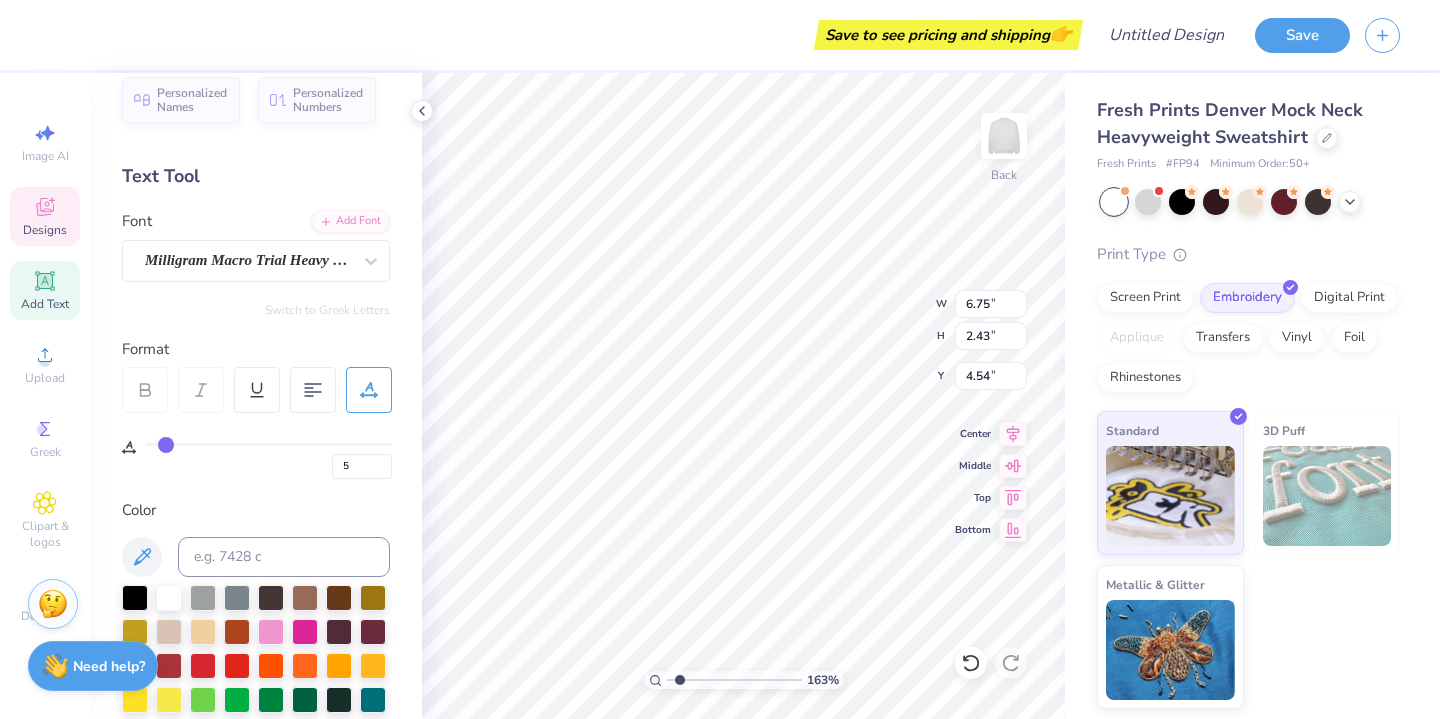 type on "6" 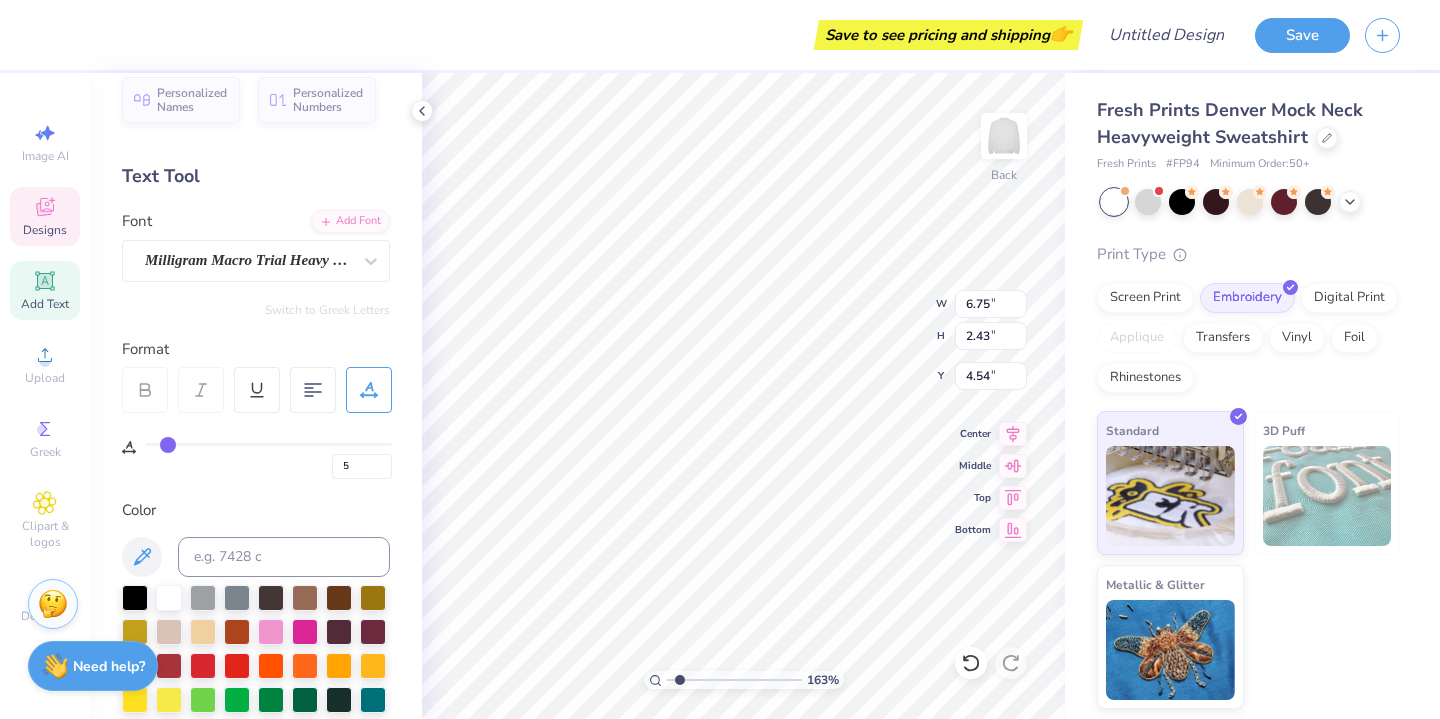 type on "6" 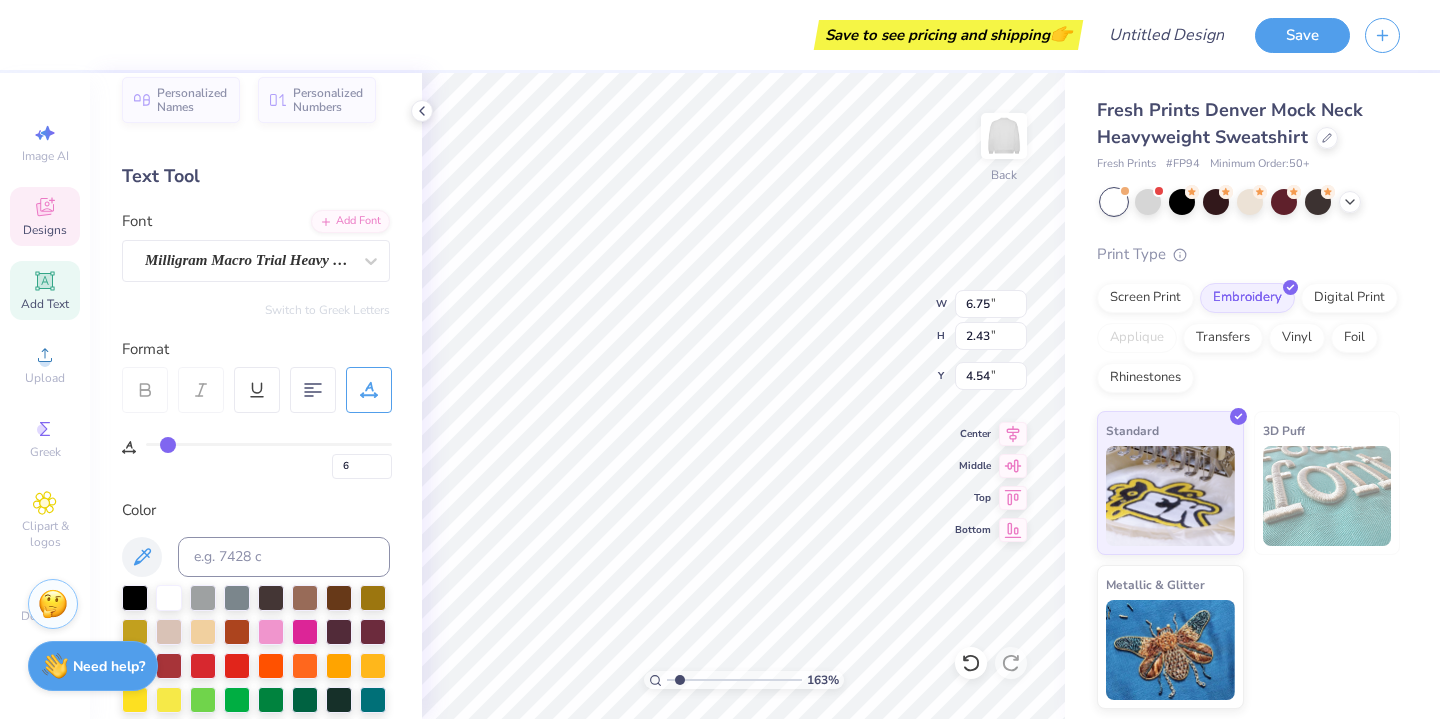 type on "7" 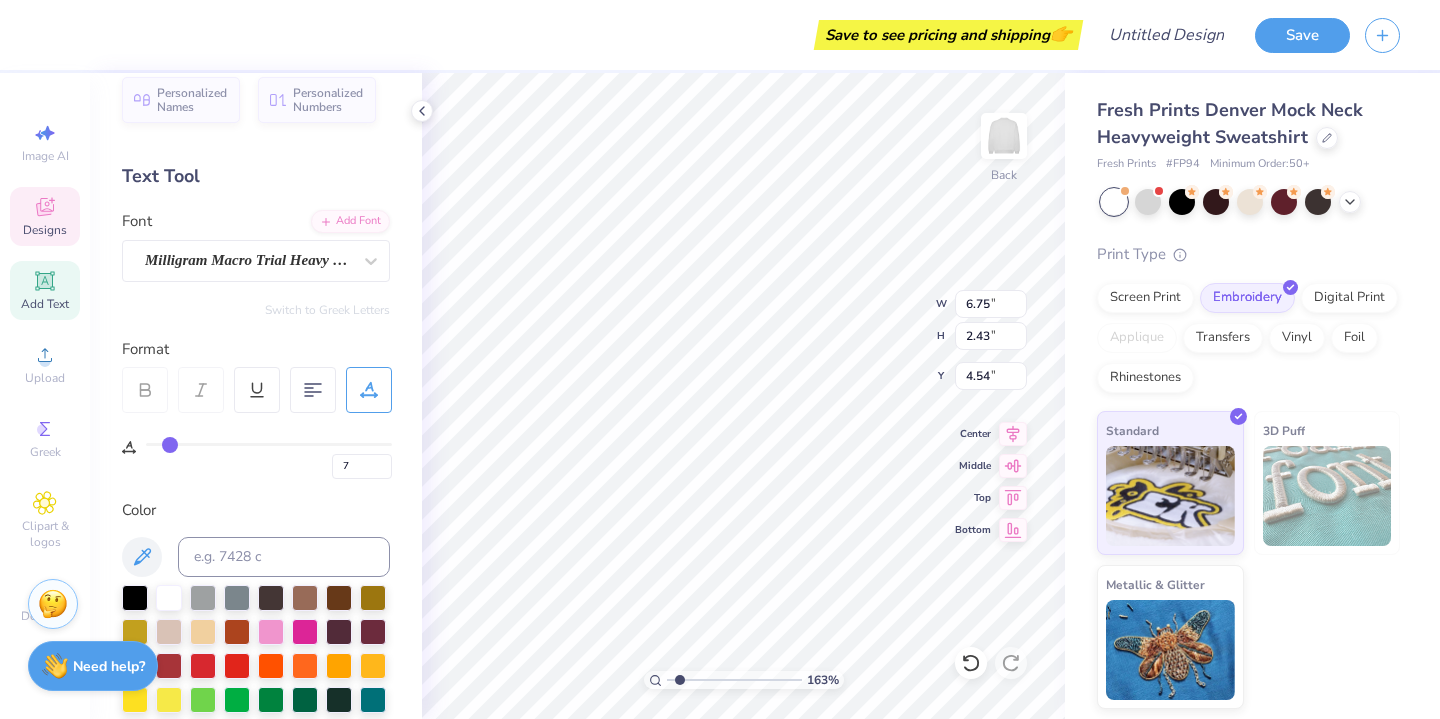 drag, startPoint x: 150, startPoint y: 443, endPoint x: 169, endPoint y: 443, distance: 19 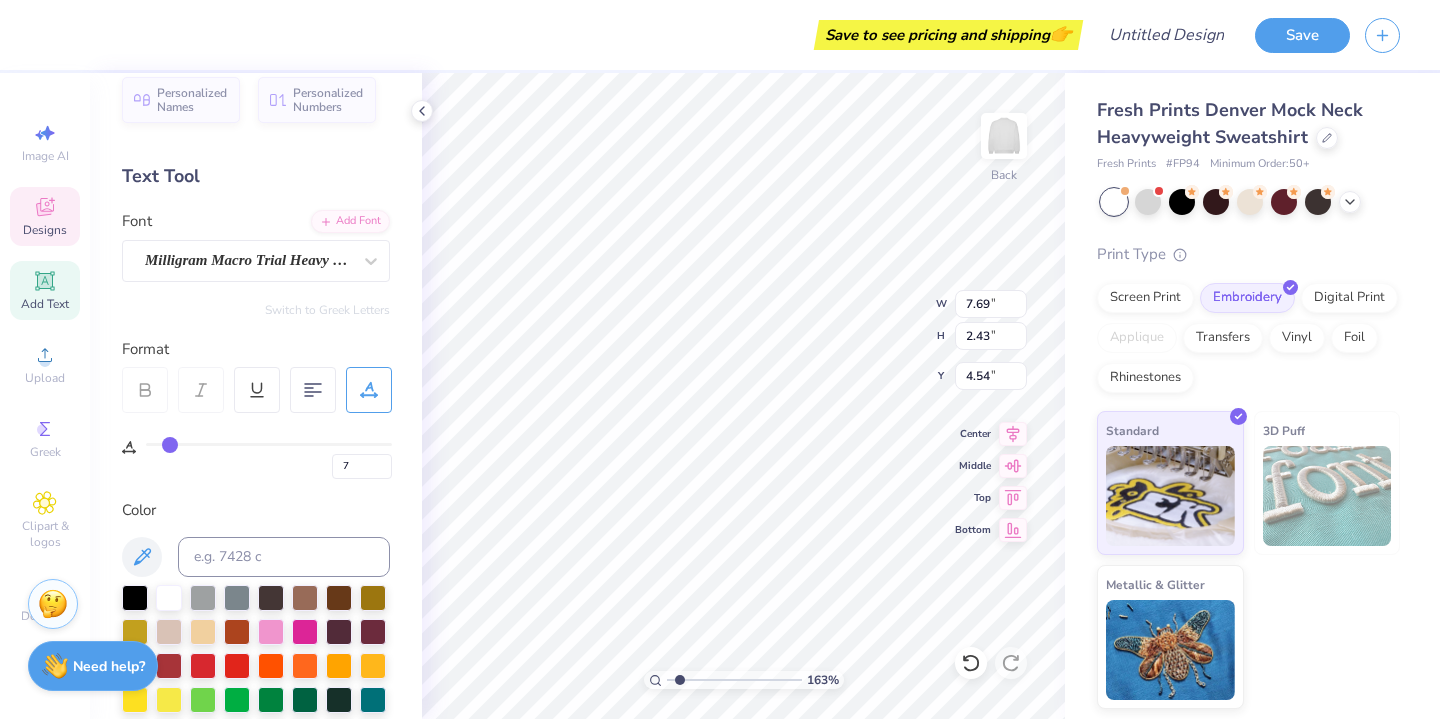 type on "6" 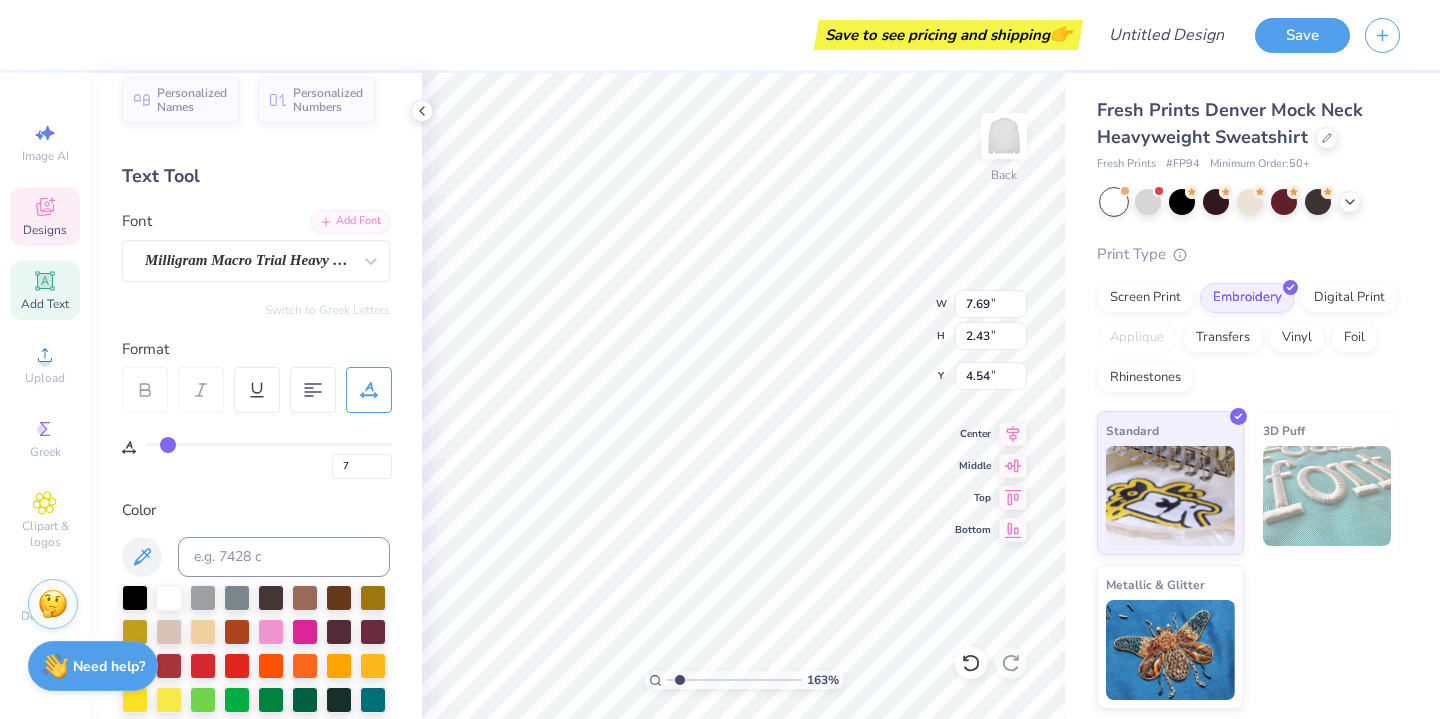 type on "6" 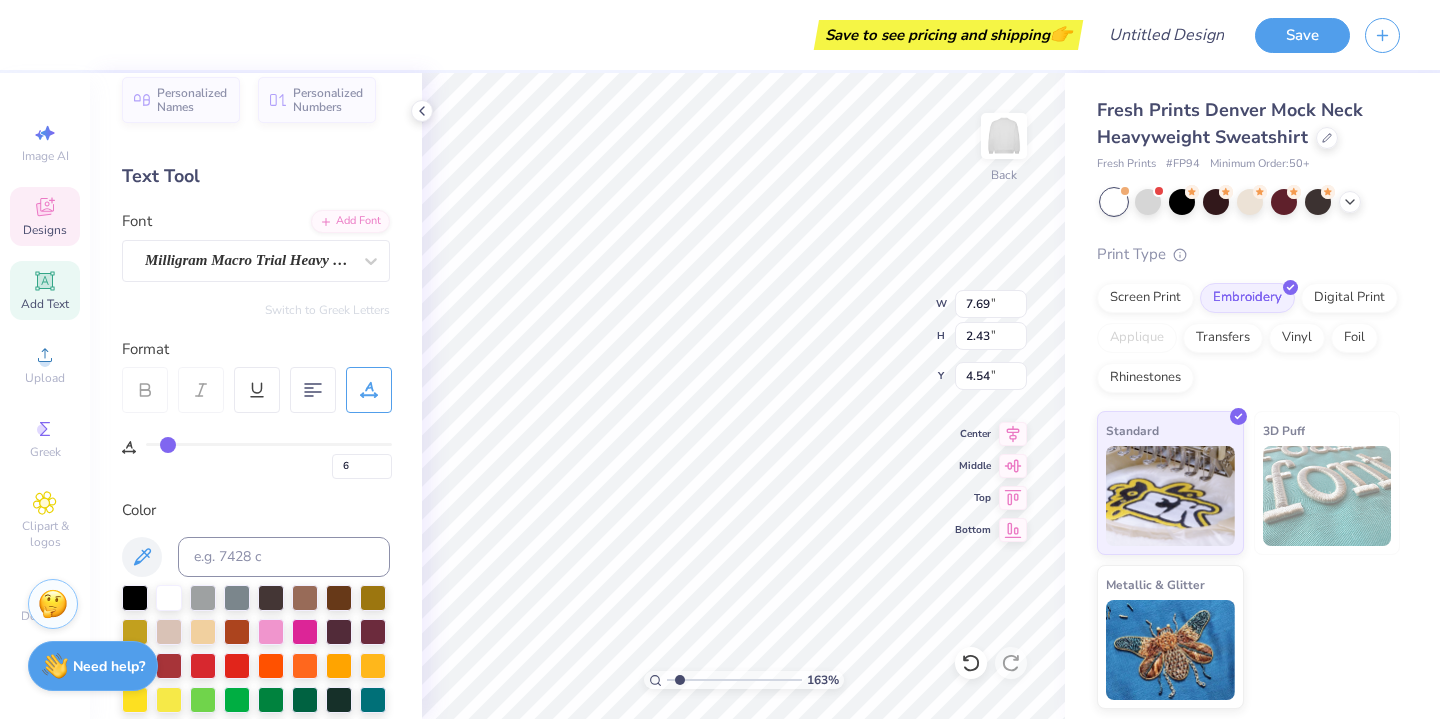 type on "5" 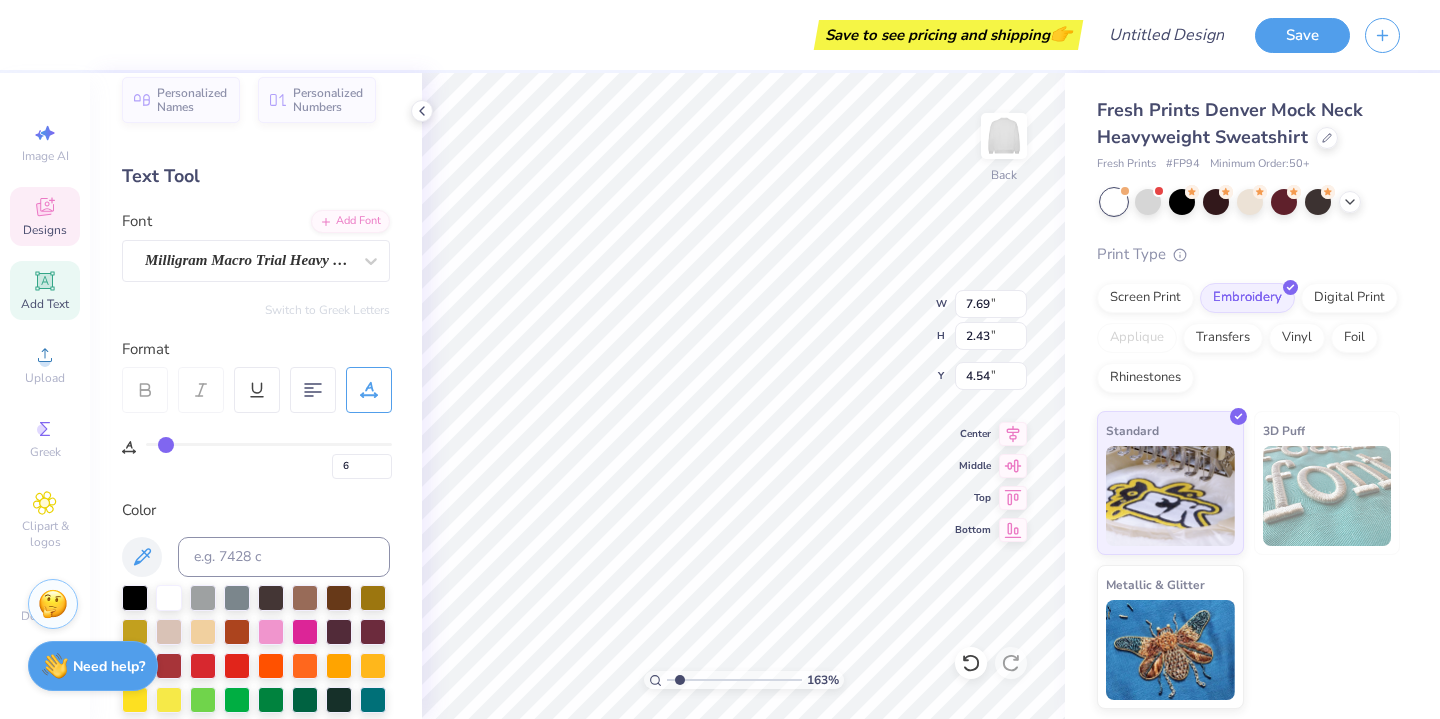 type on "5" 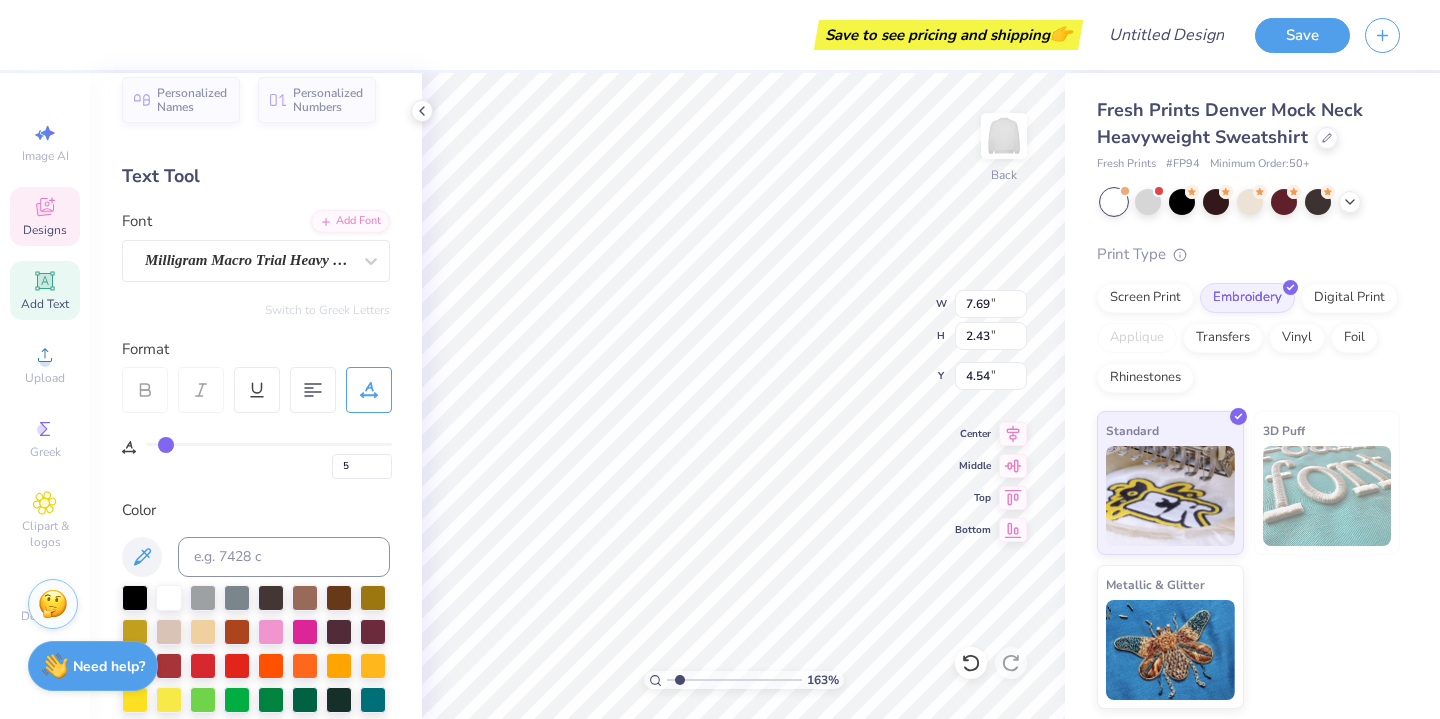 type on "4" 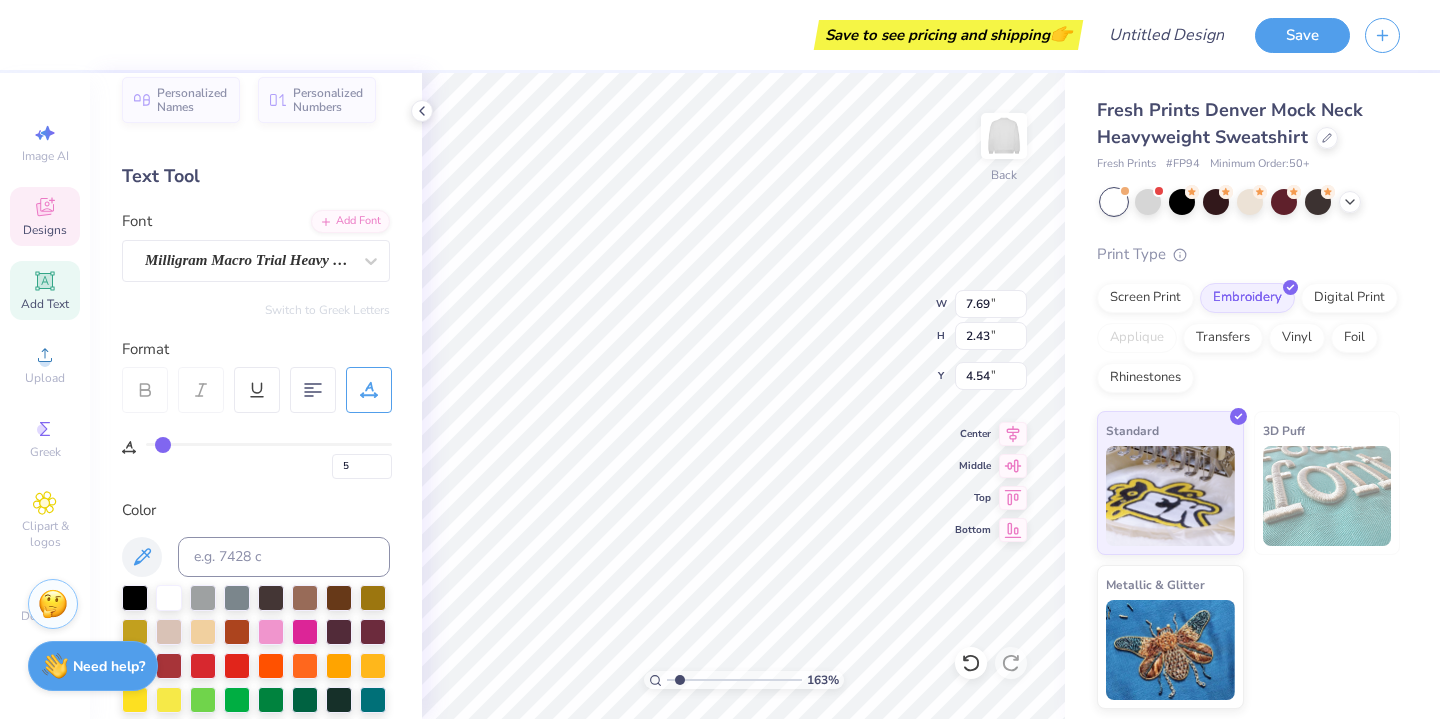 type on "4" 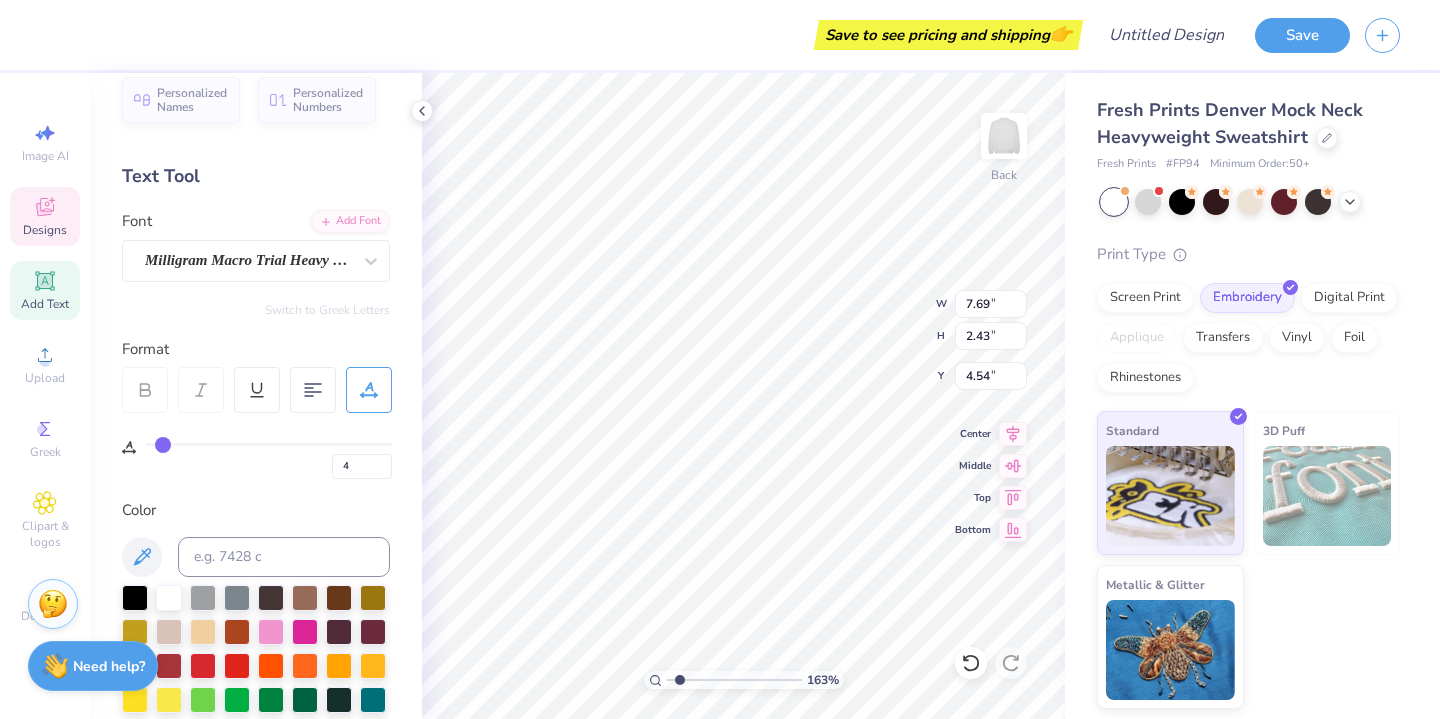 type on "3" 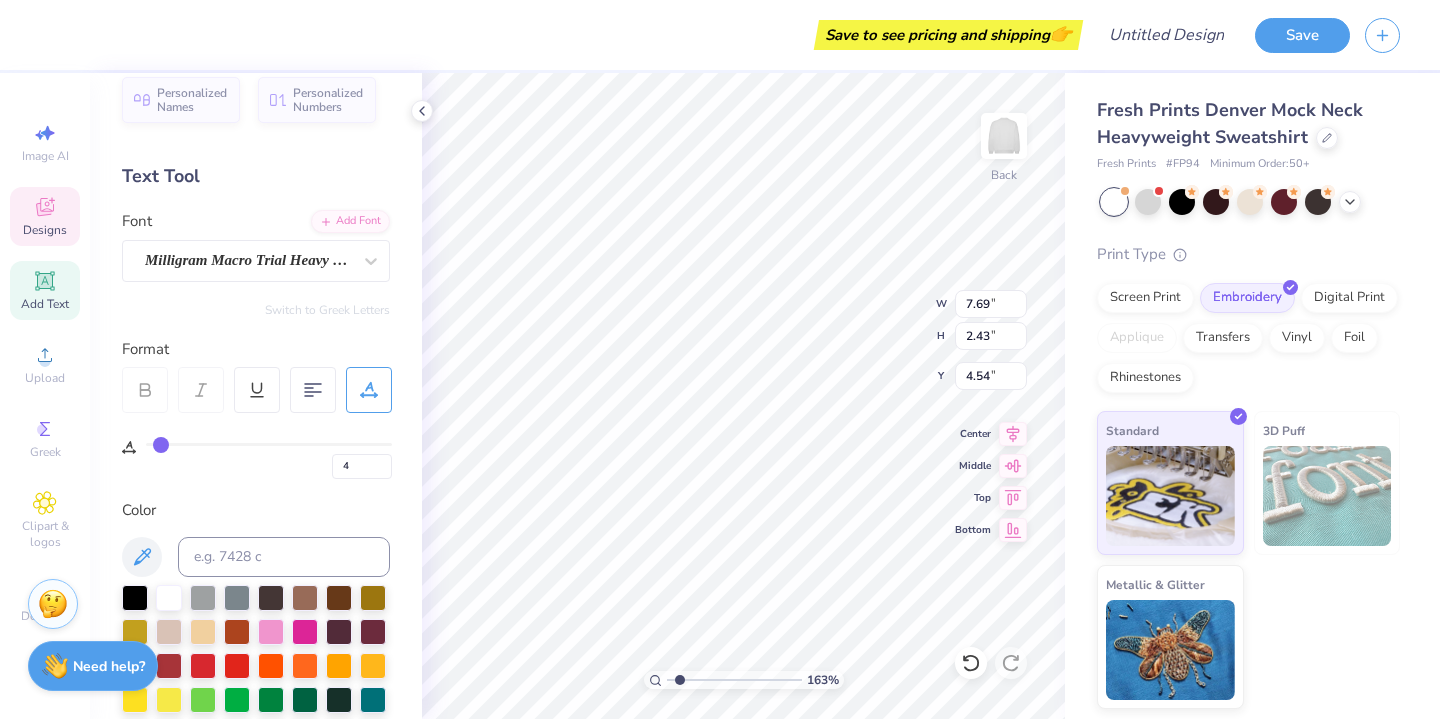 type on "3" 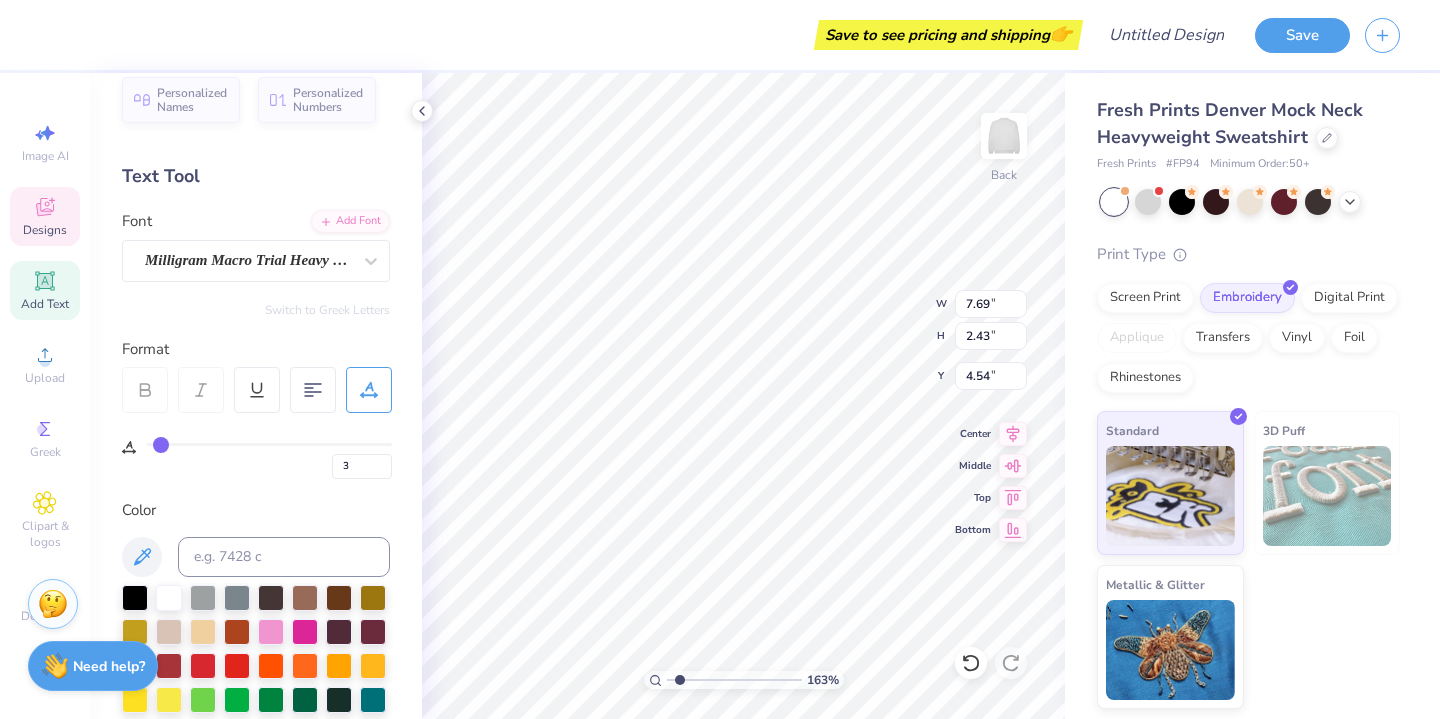 type on "4" 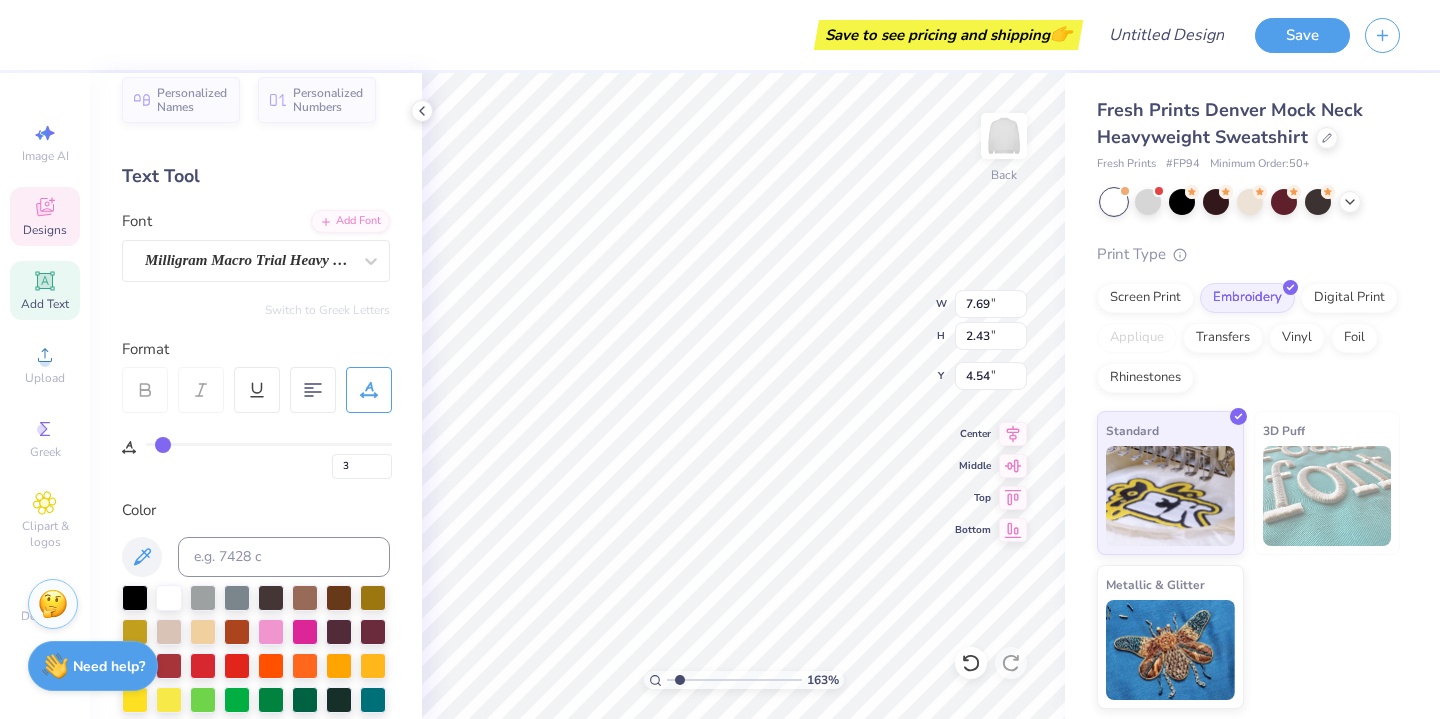 type on "4" 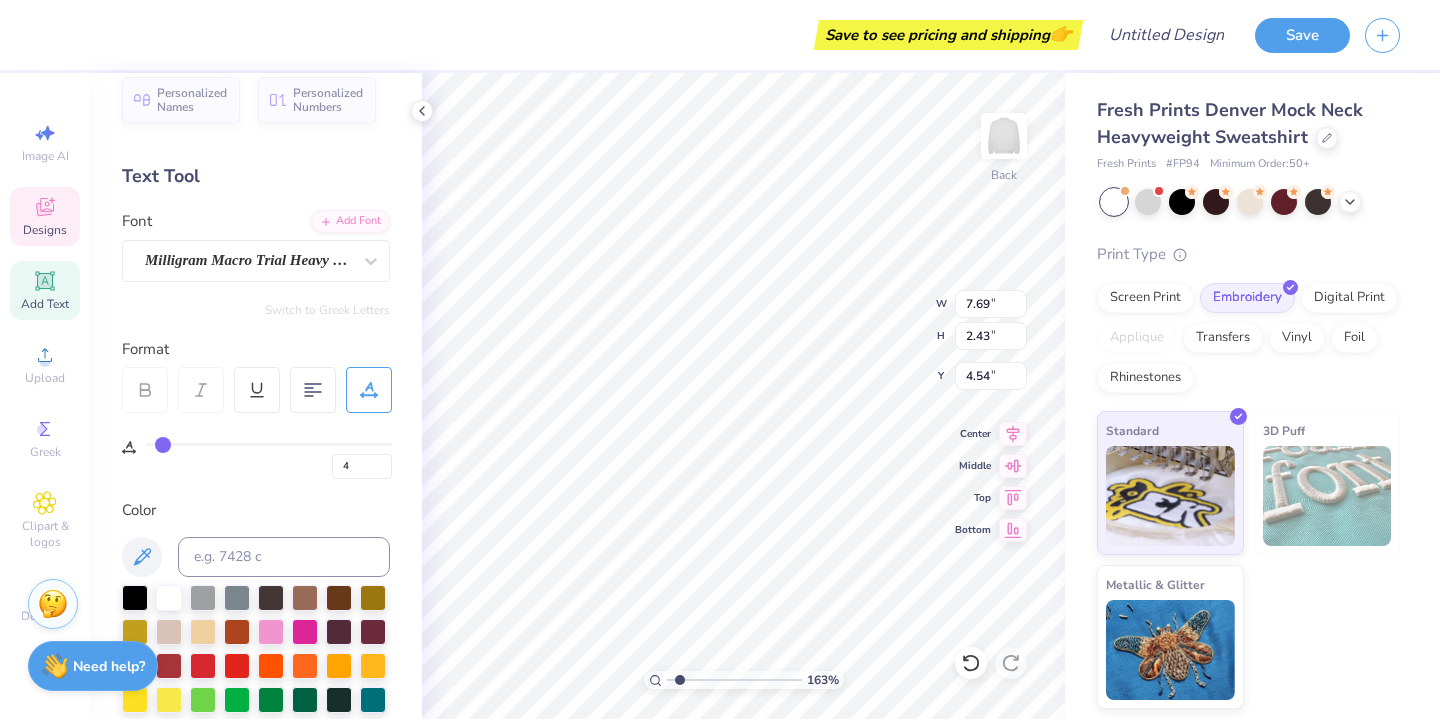 type on "4" 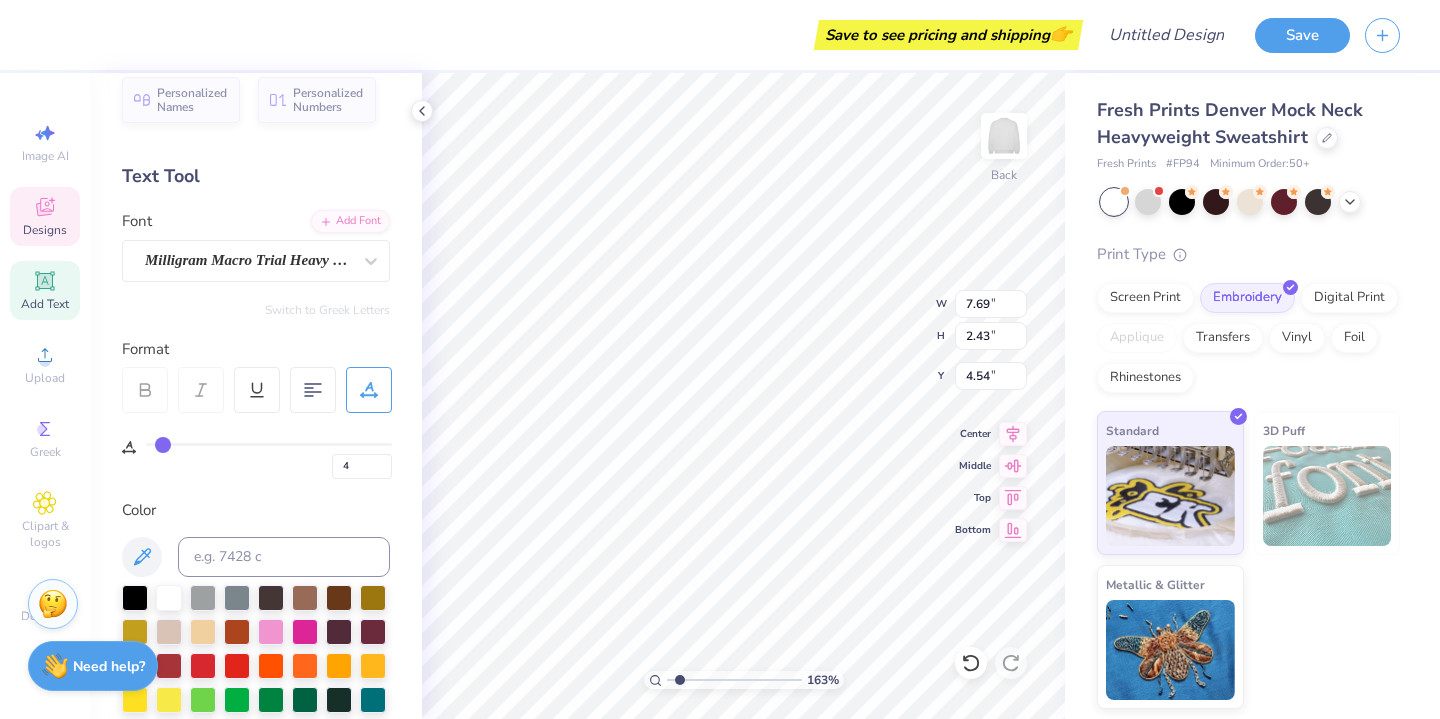 type on "7.28" 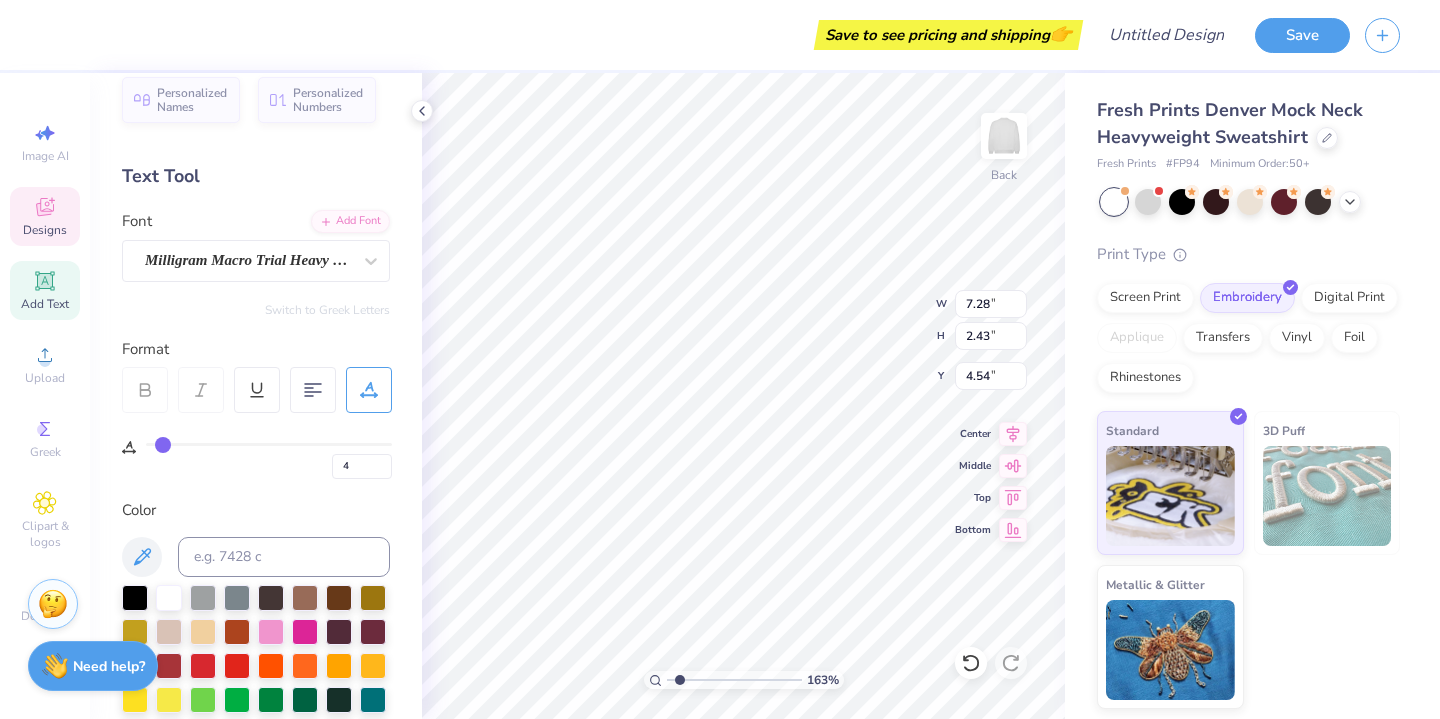 type on "3" 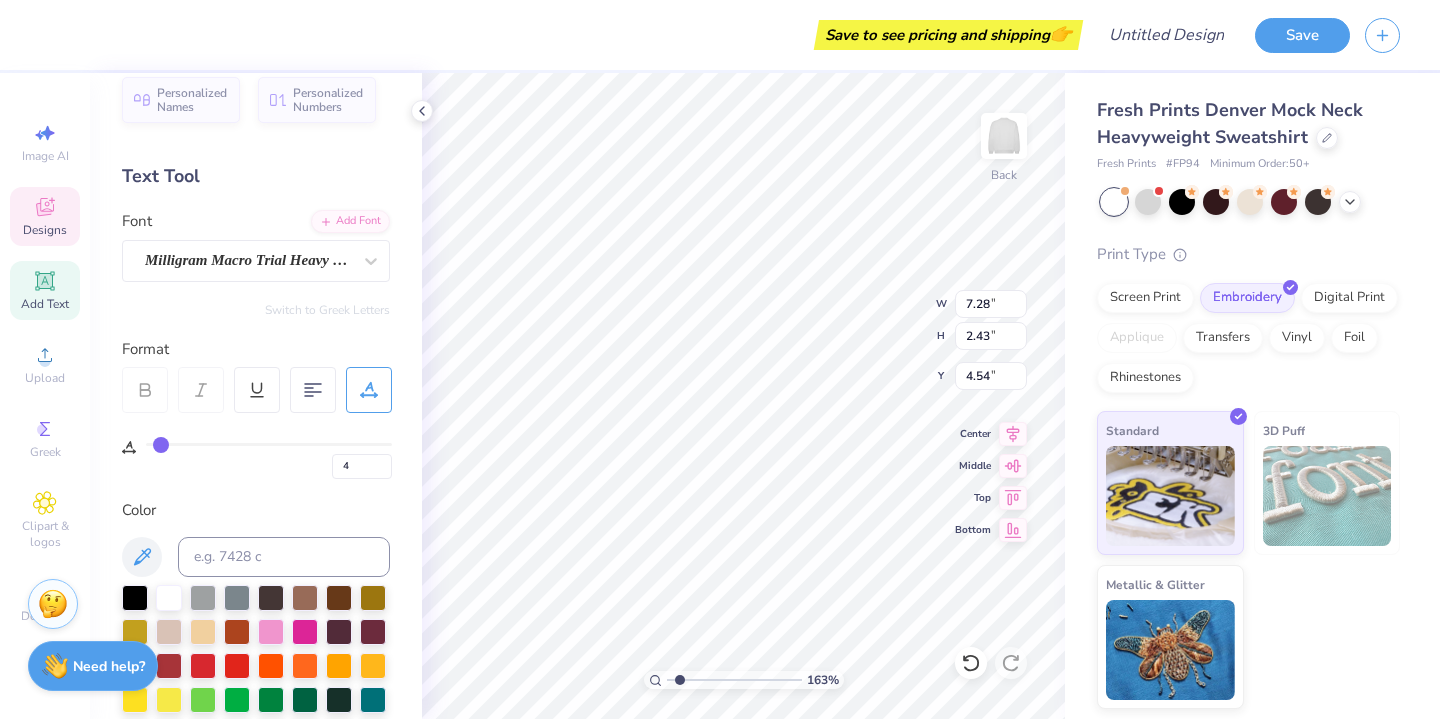 type on "3" 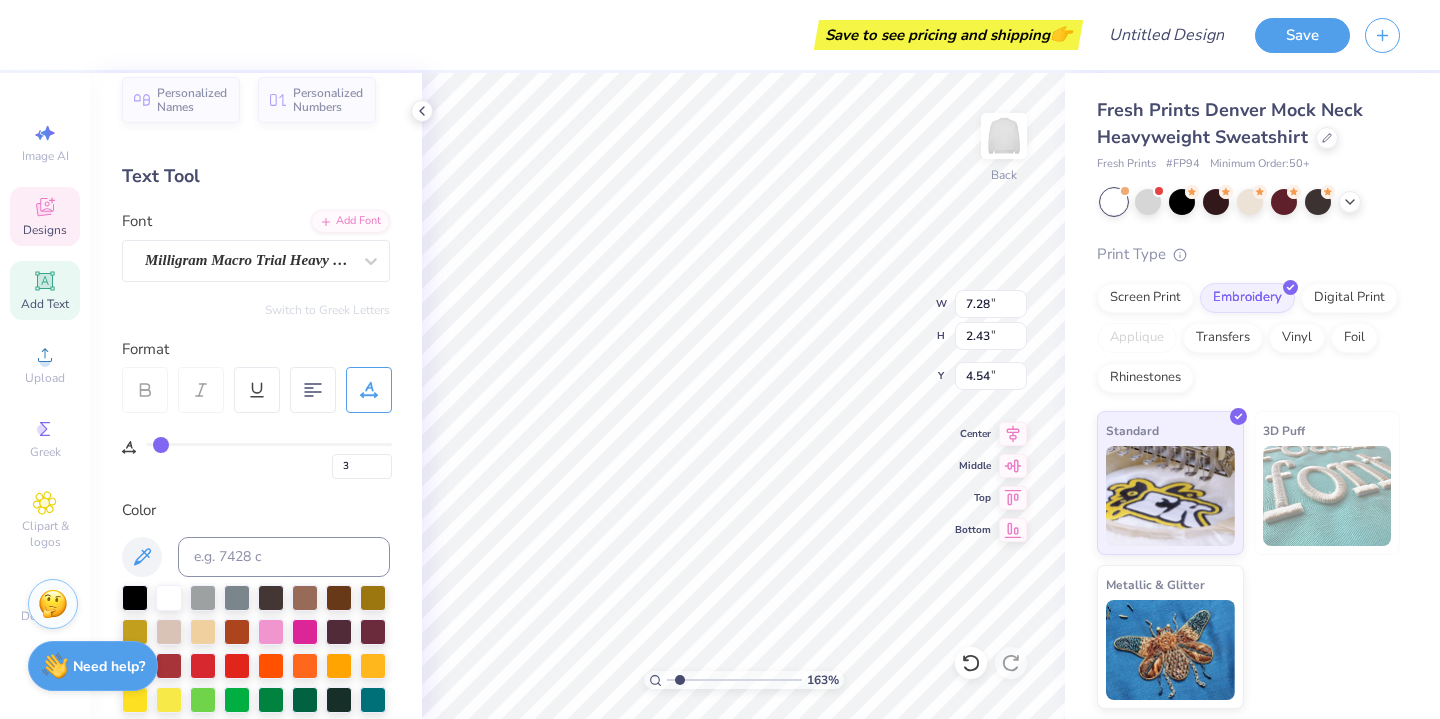 type on "2" 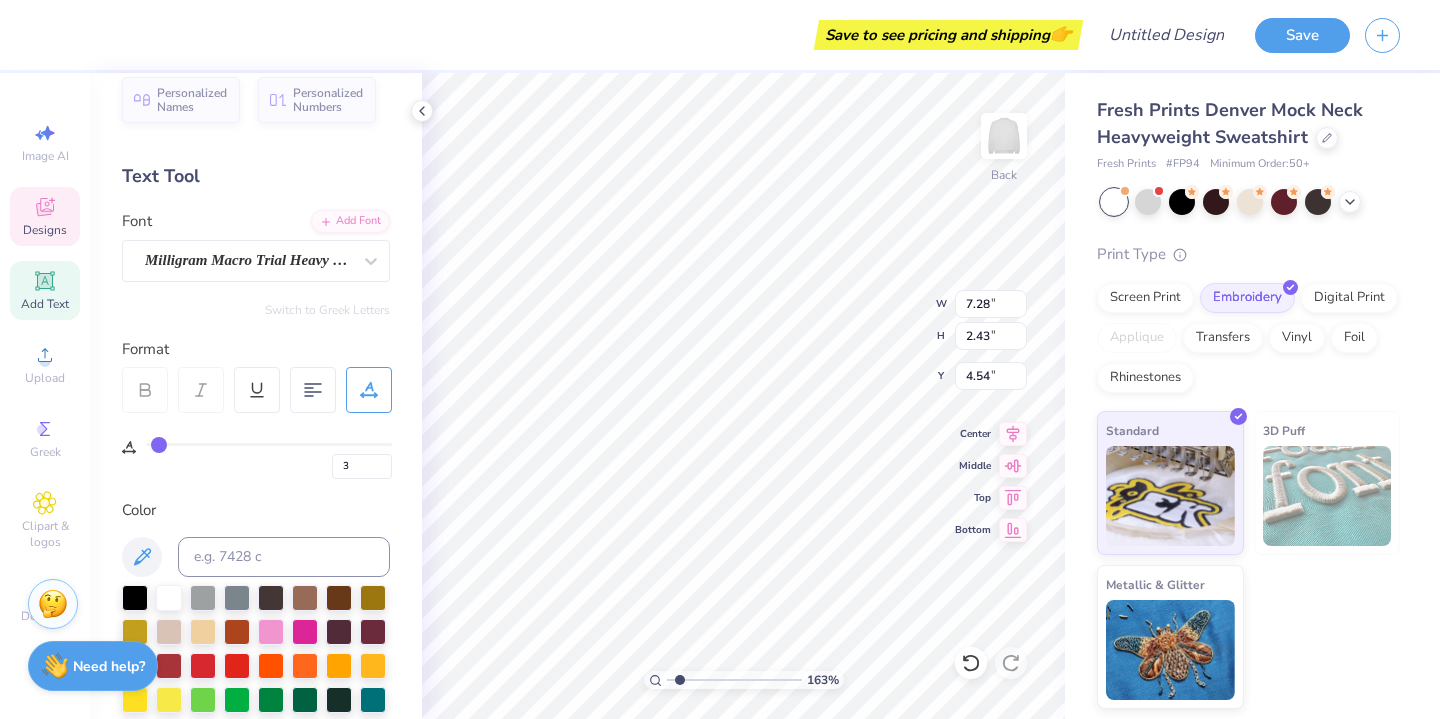 type on "2" 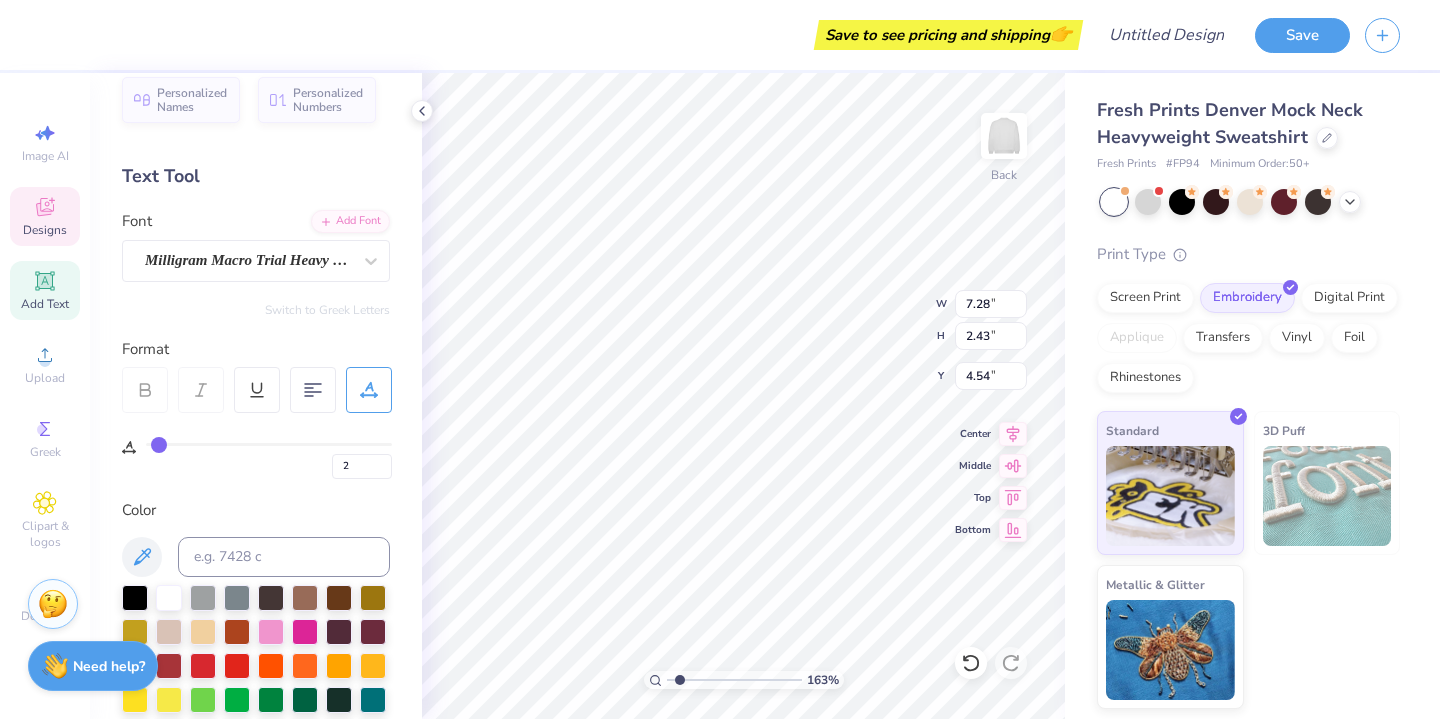 type on "1" 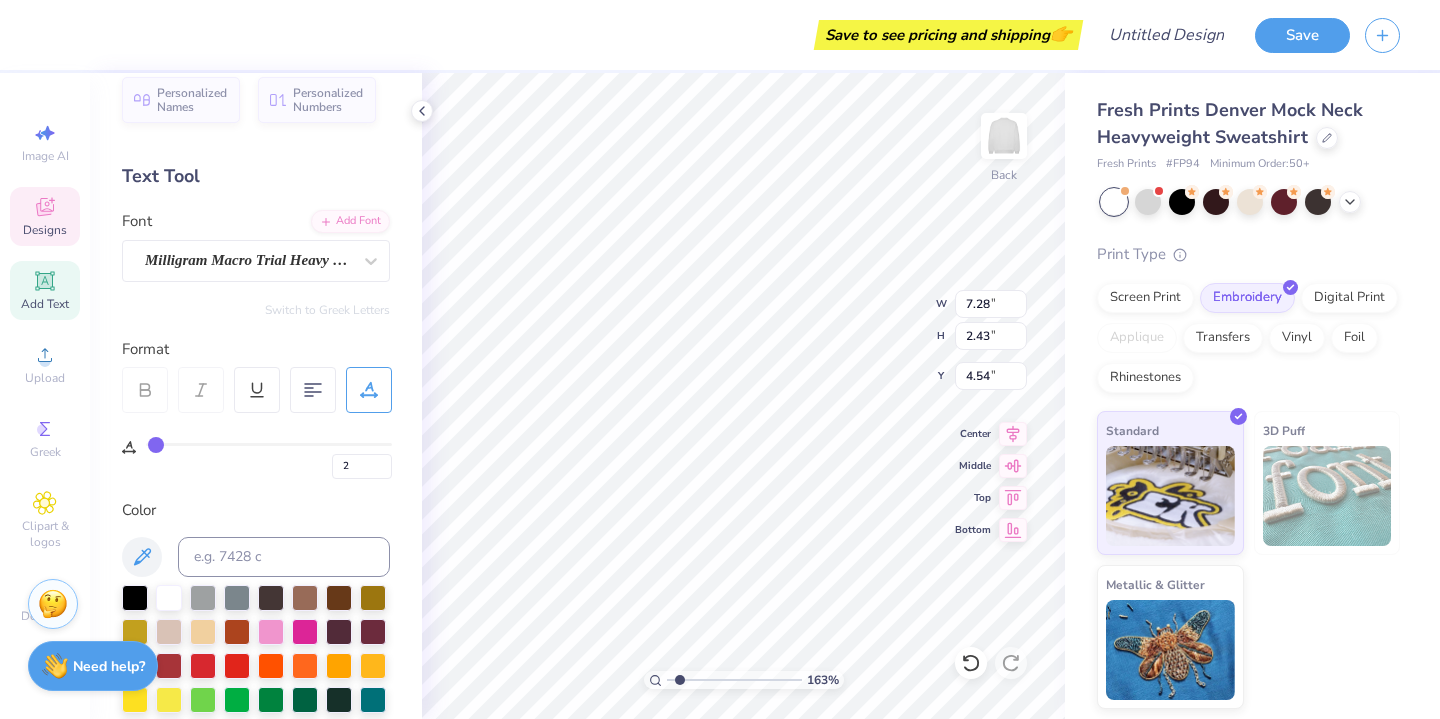 type on "1" 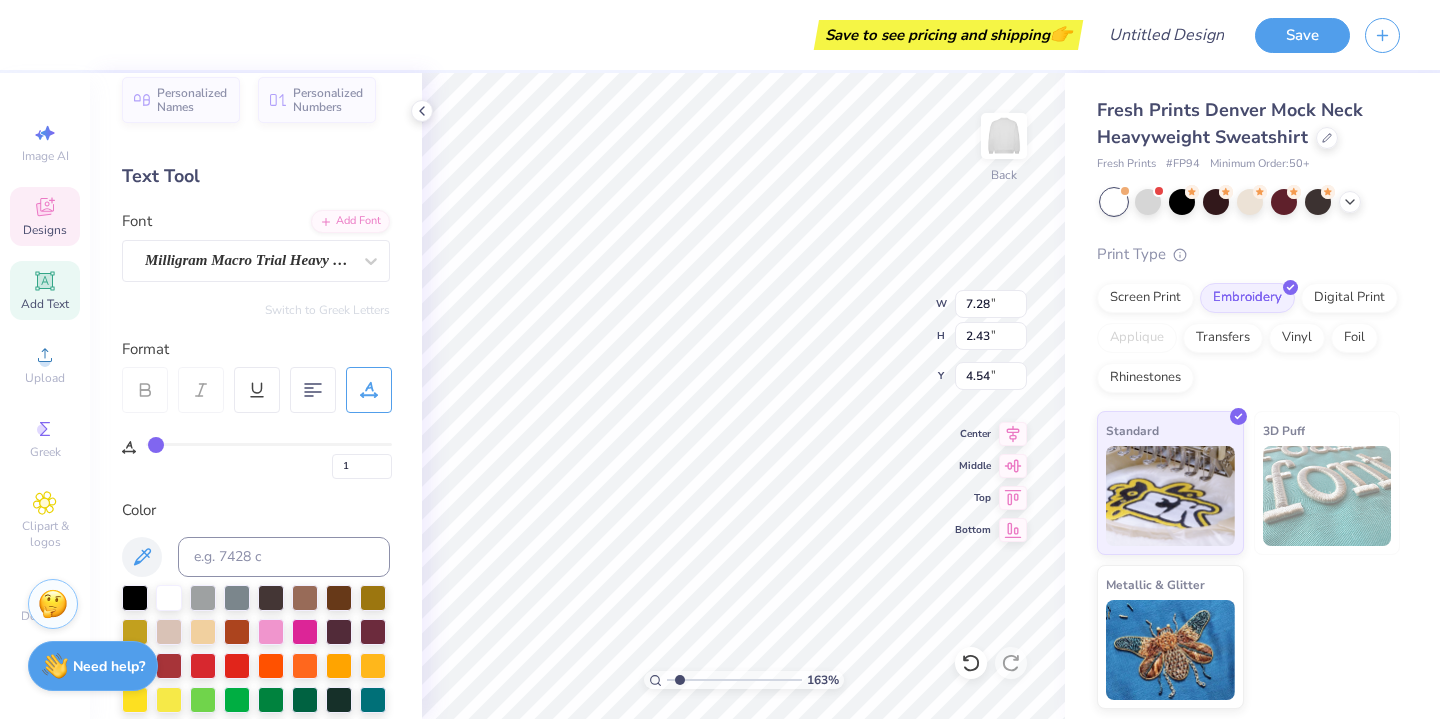 type on "0" 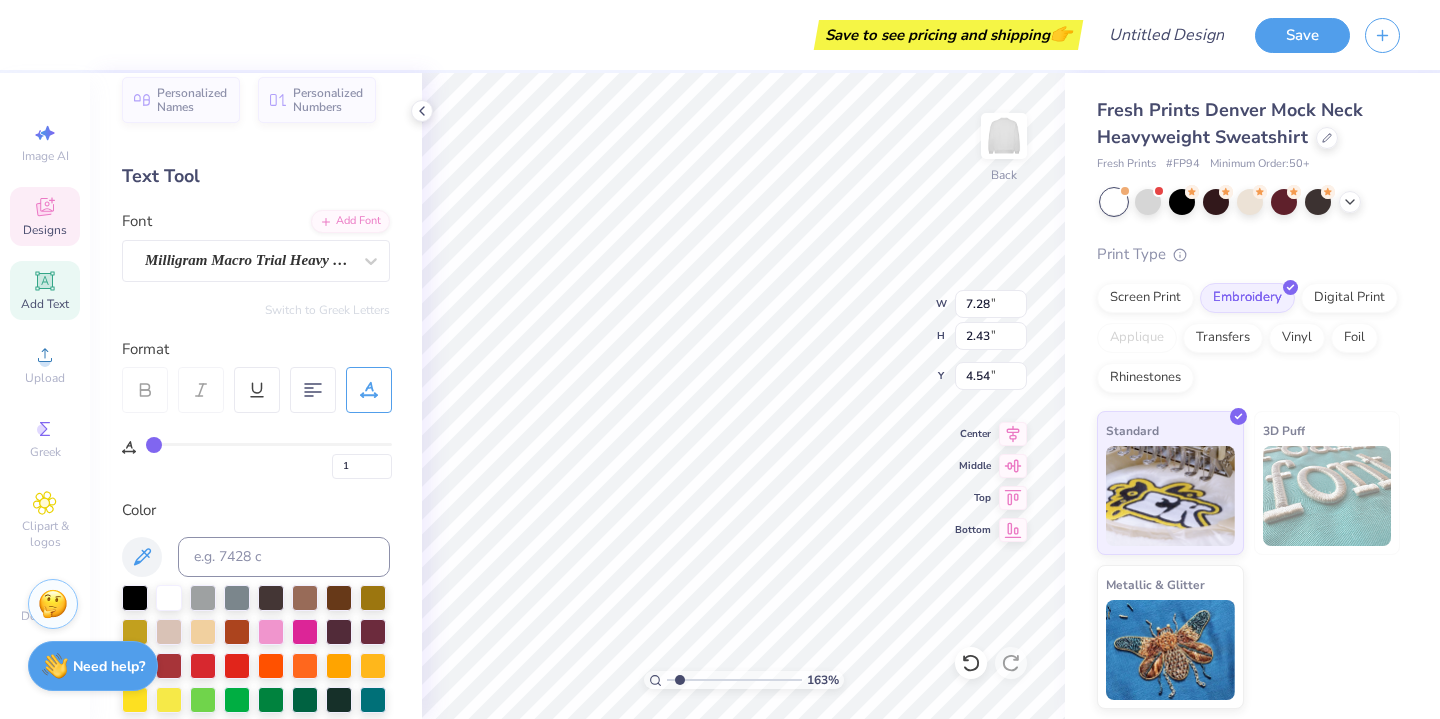 type on "0" 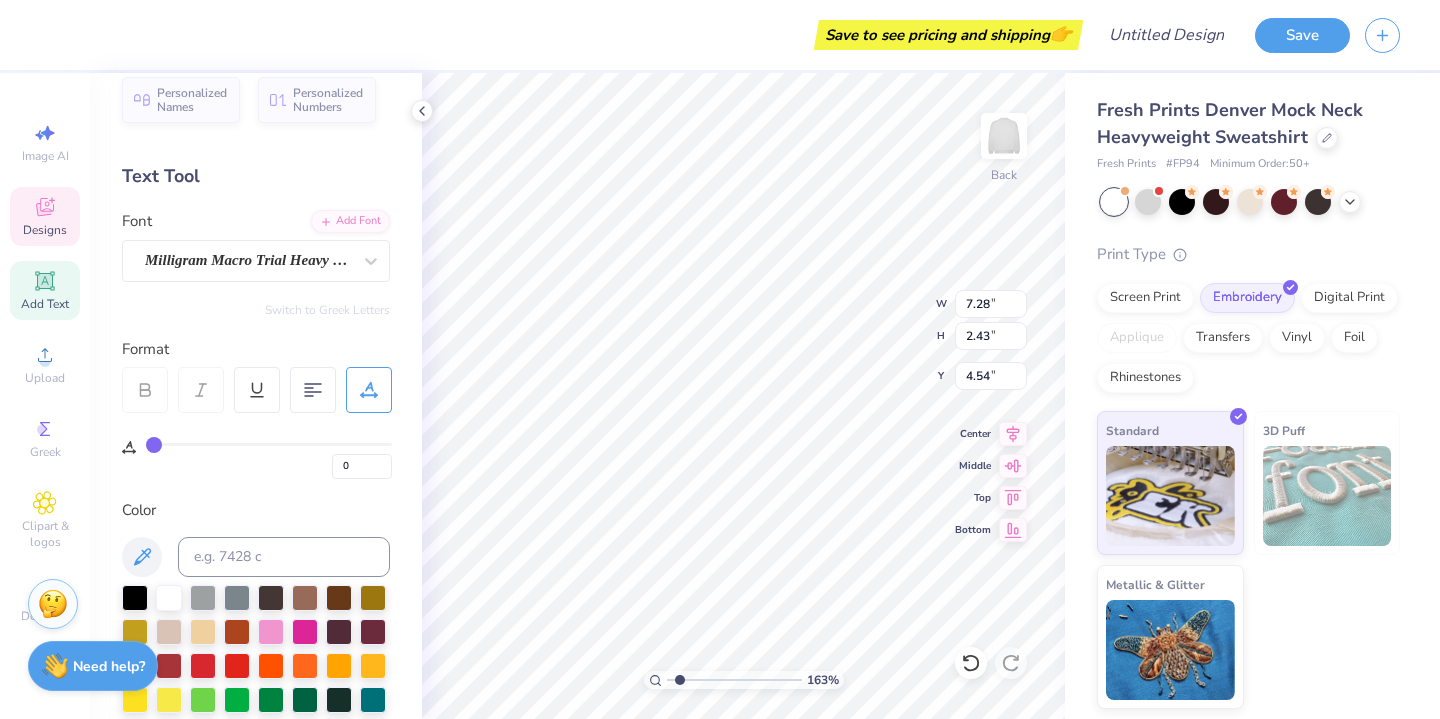 drag, startPoint x: 162, startPoint y: 443, endPoint x: 147, endPoint y: 443, distance: 15 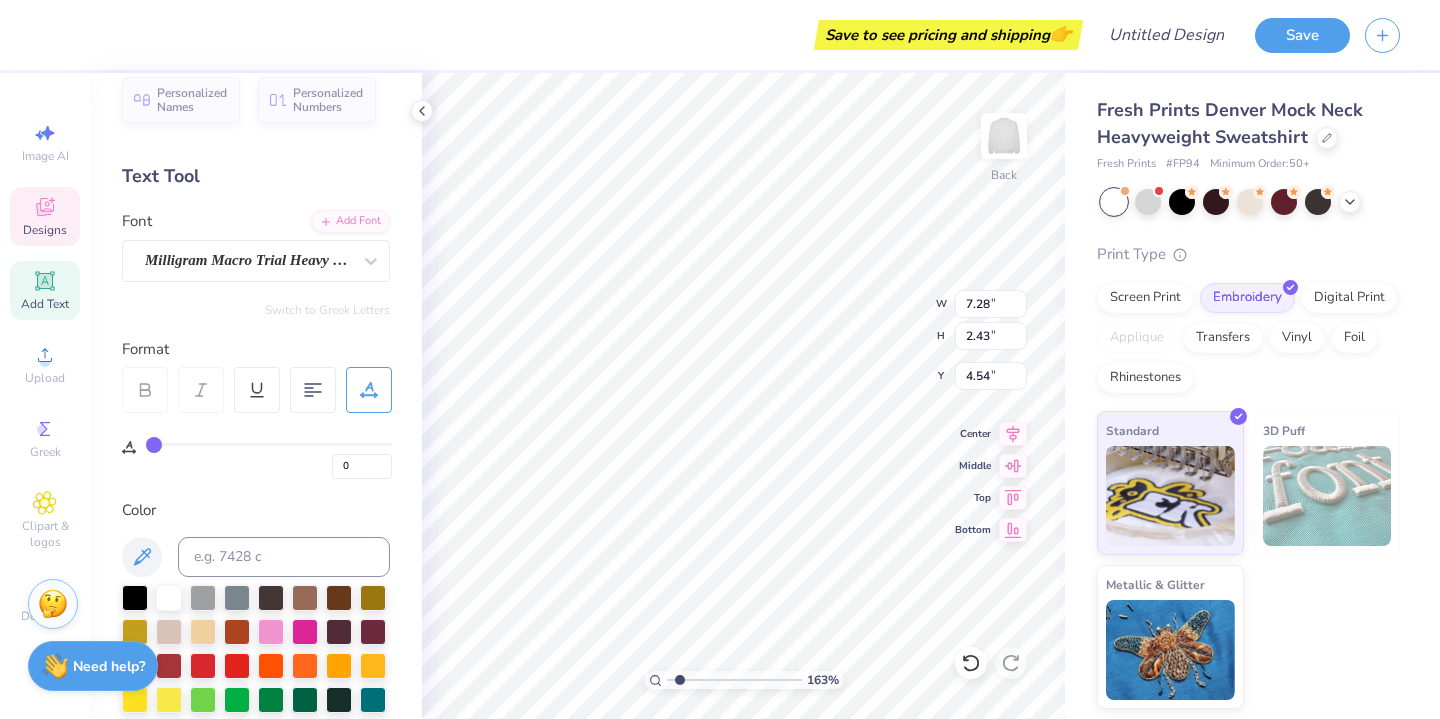 type on "6.75" 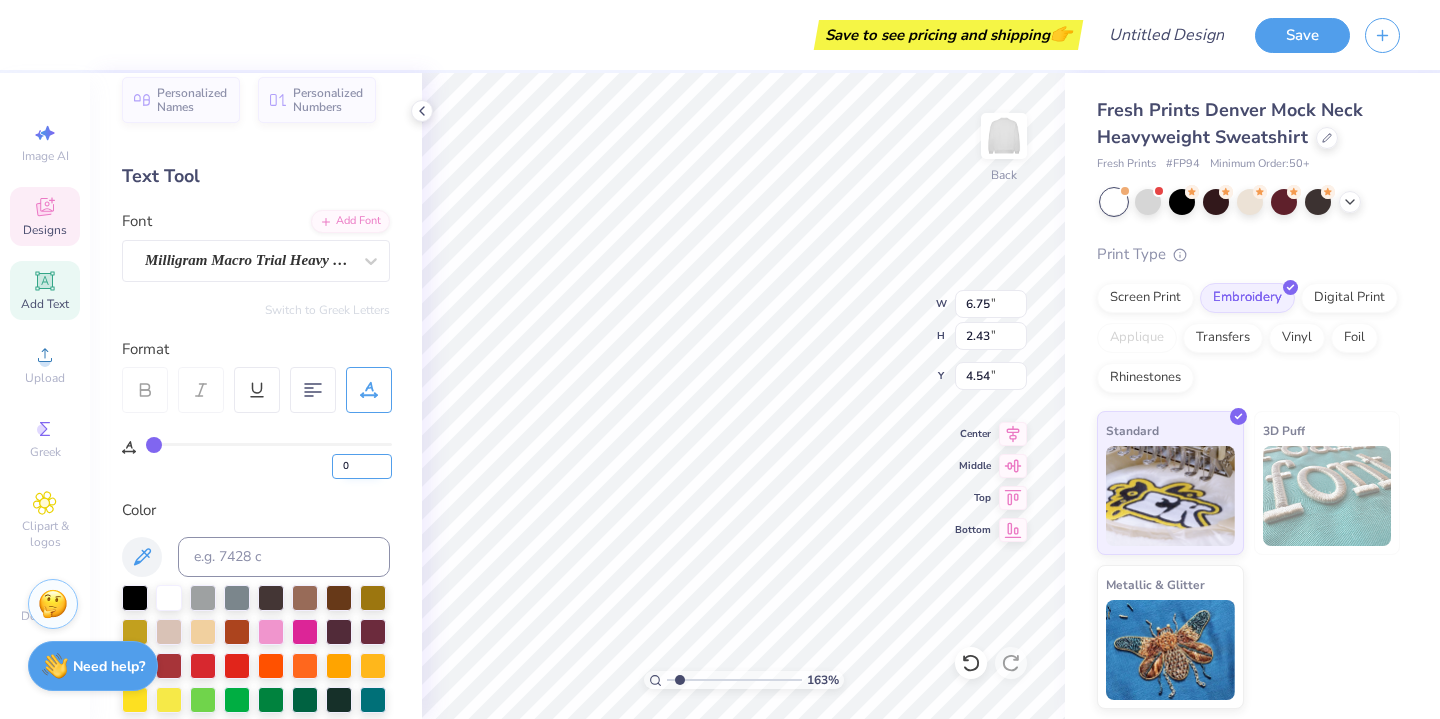 click on "0" at bounding box center (362, 466) 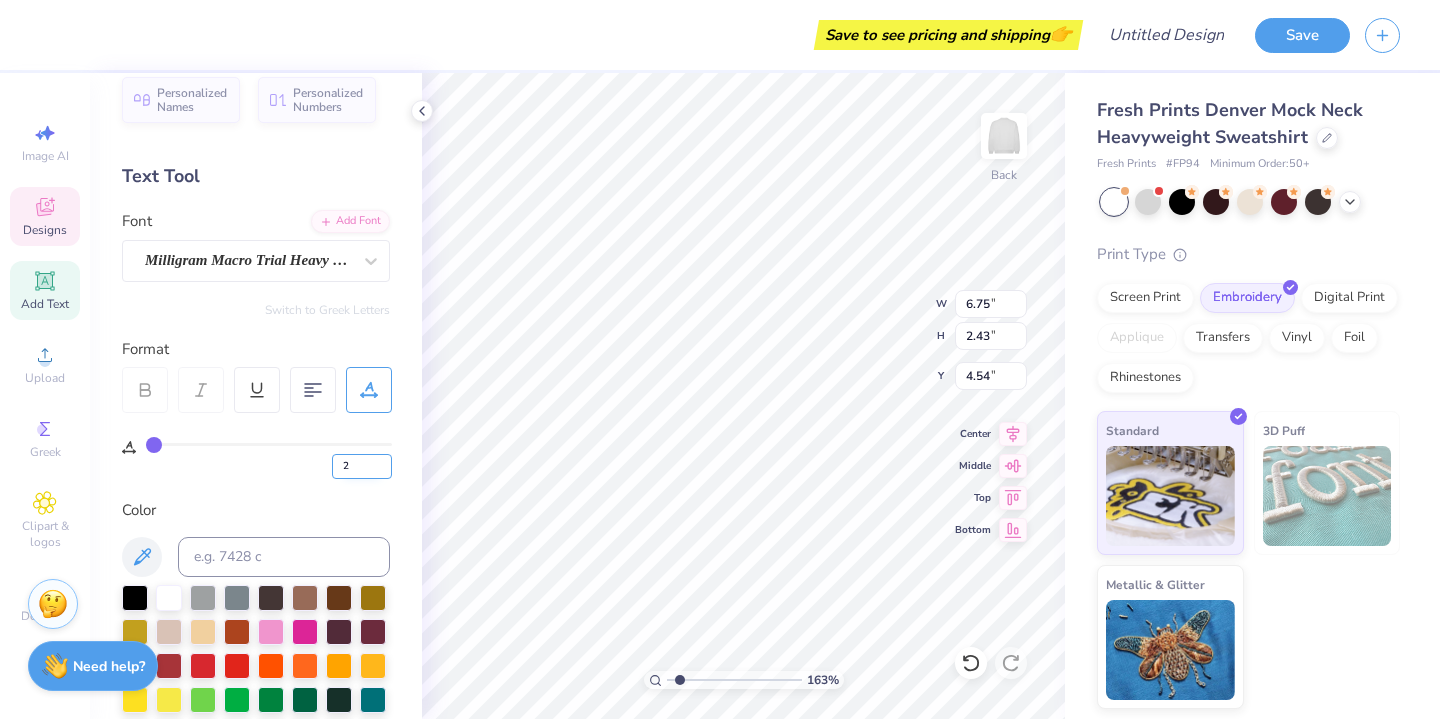 type on "2" 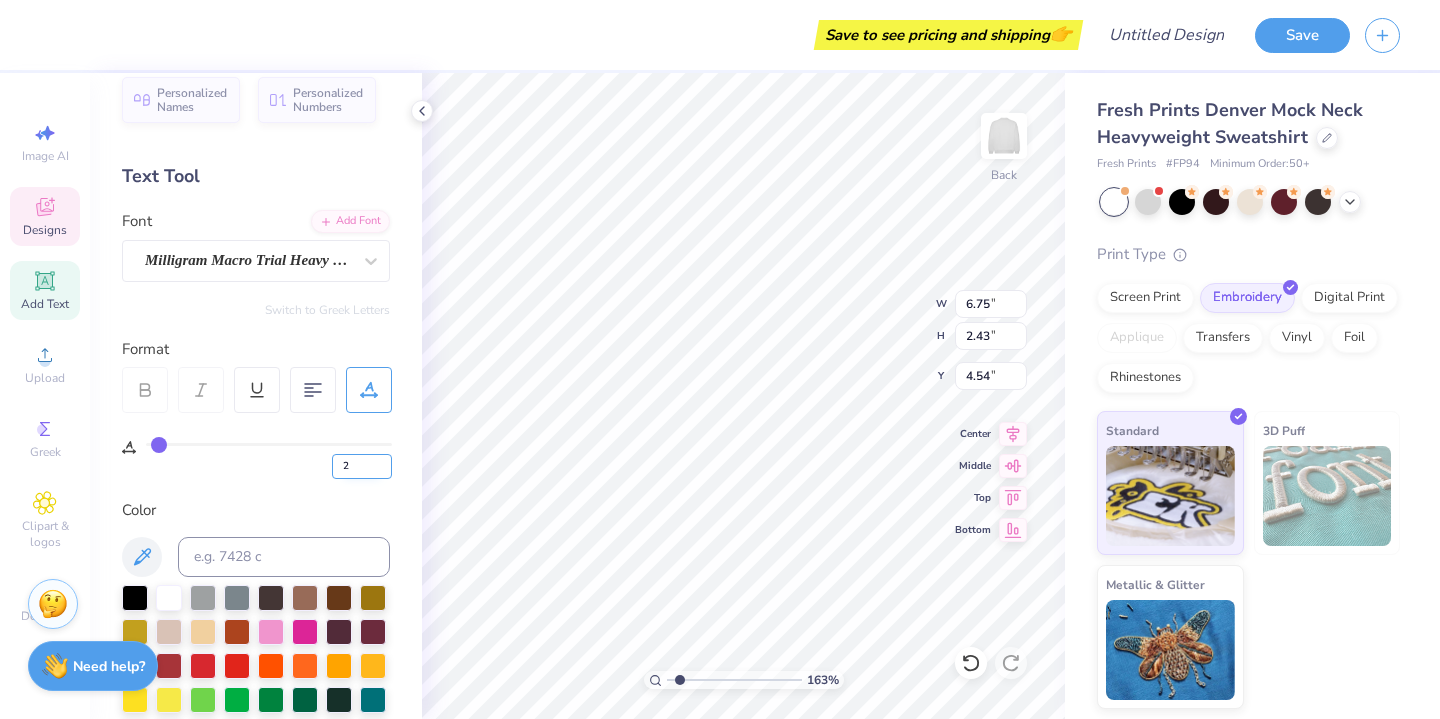 type on "7.02" 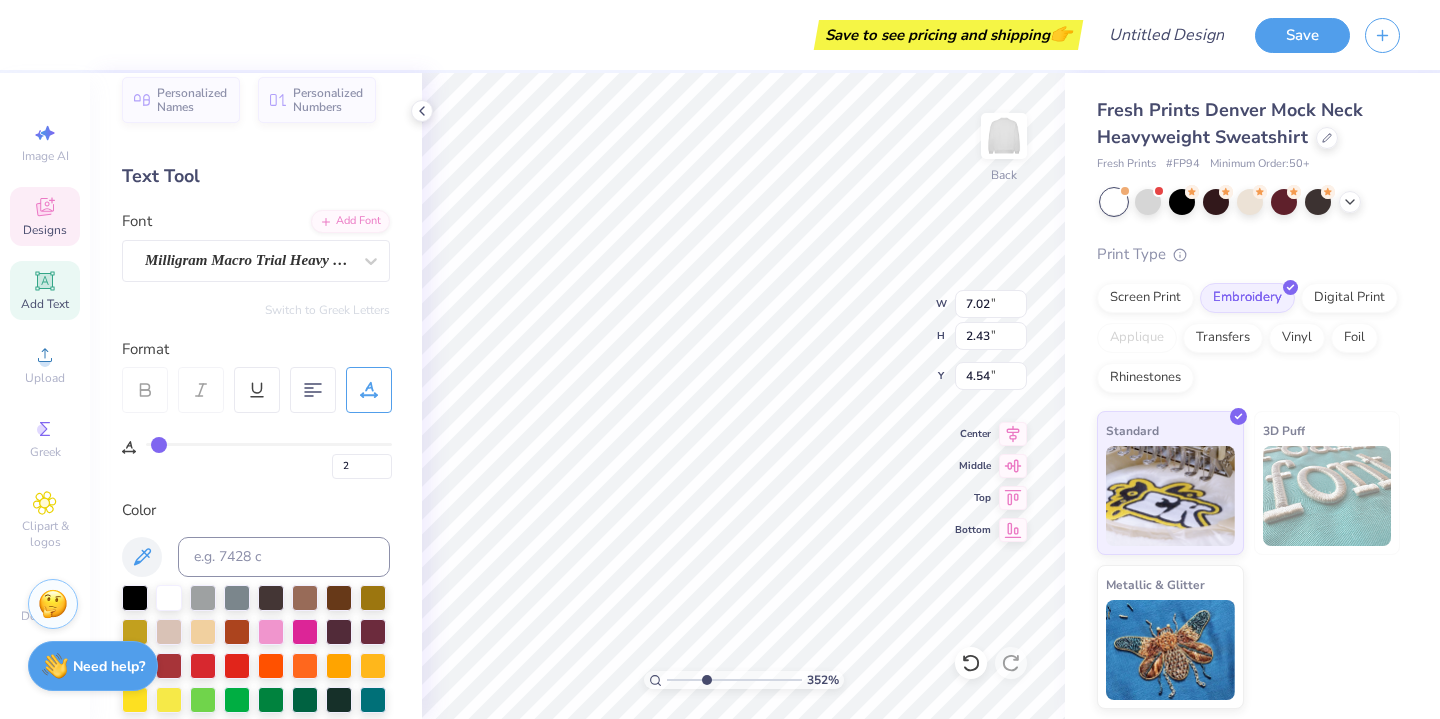 click at bounding box center [734, 680] 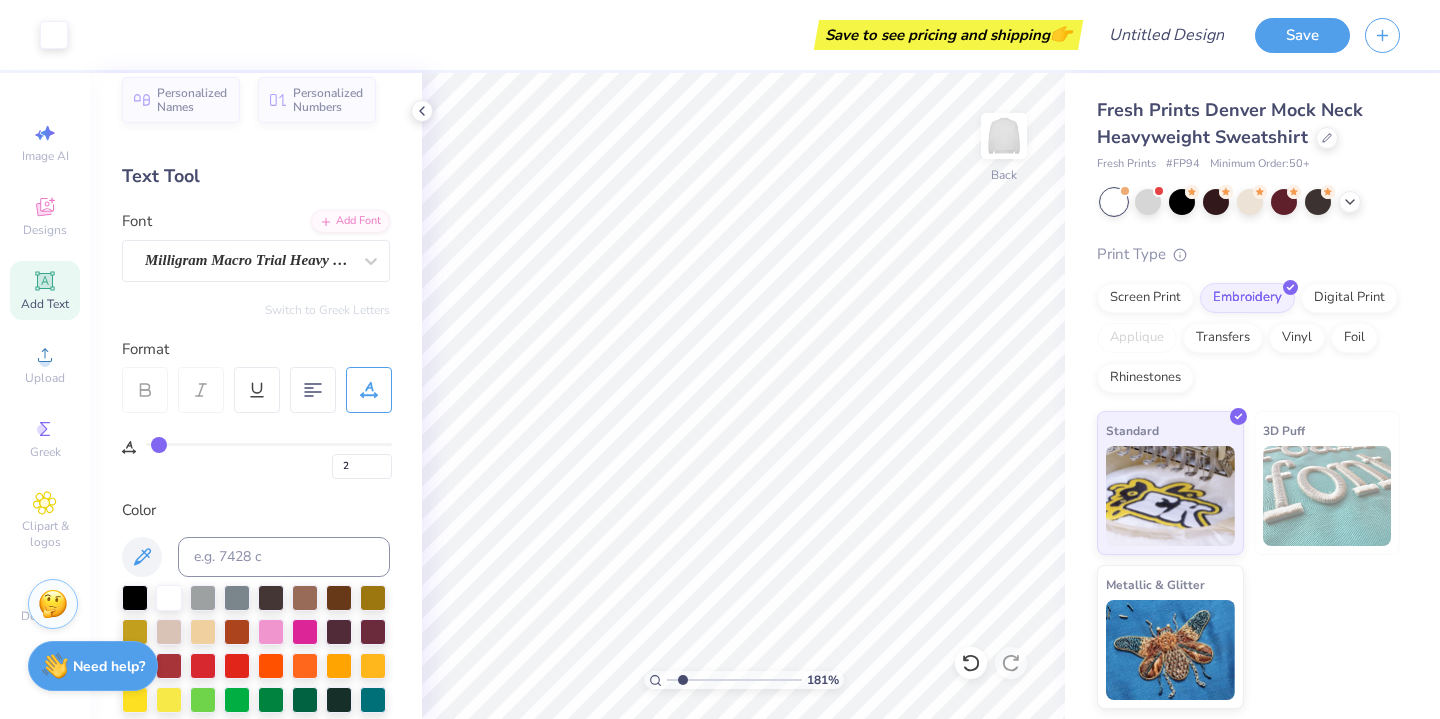 type on "1.81" 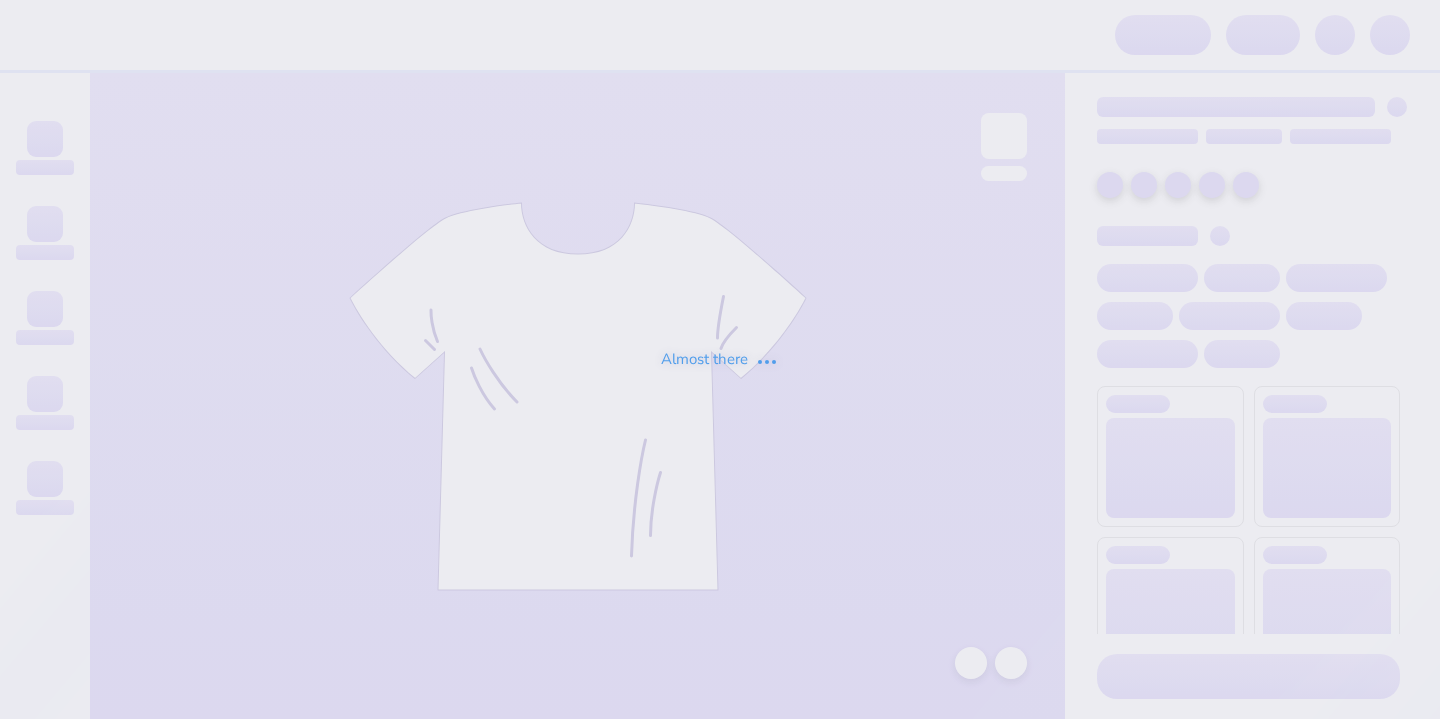 scroll, scrollTop: 0, scrollLeft: 0, axis: both 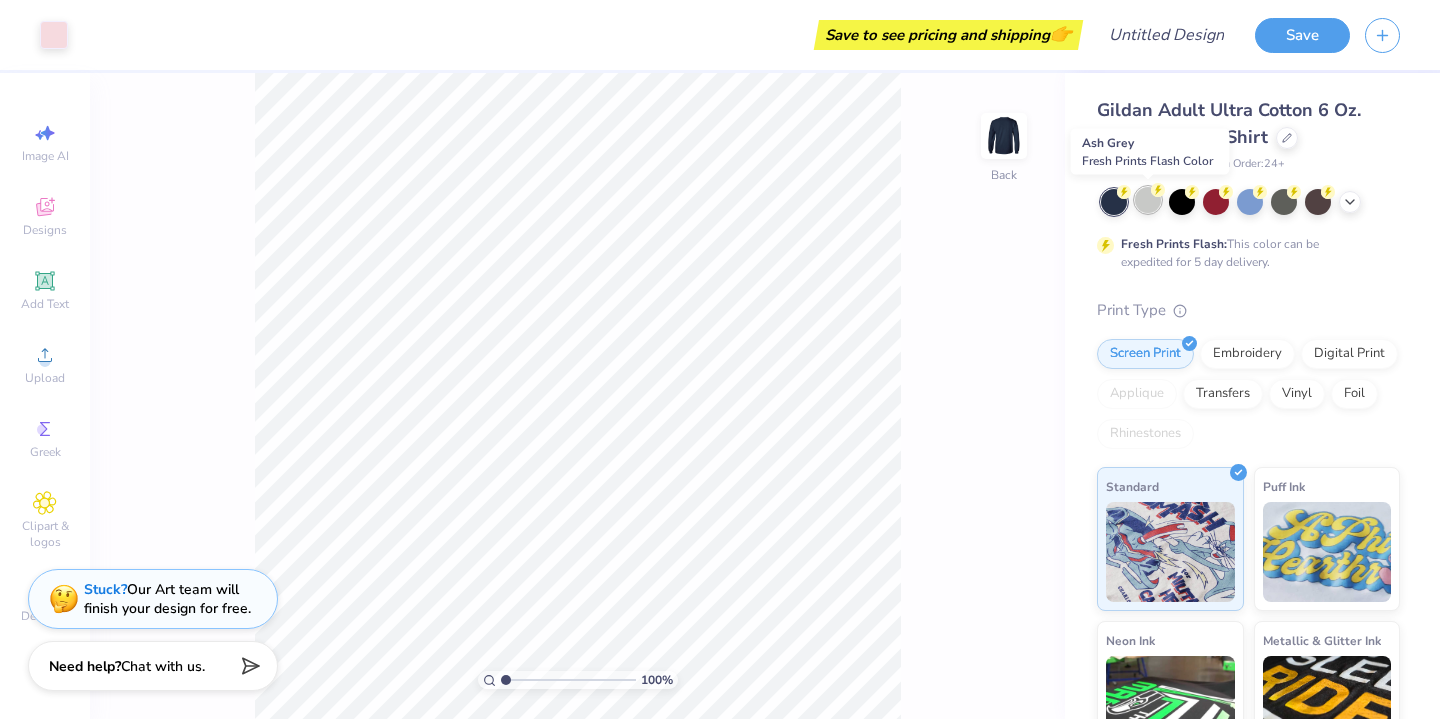 click at bounding box center (1148, 200) 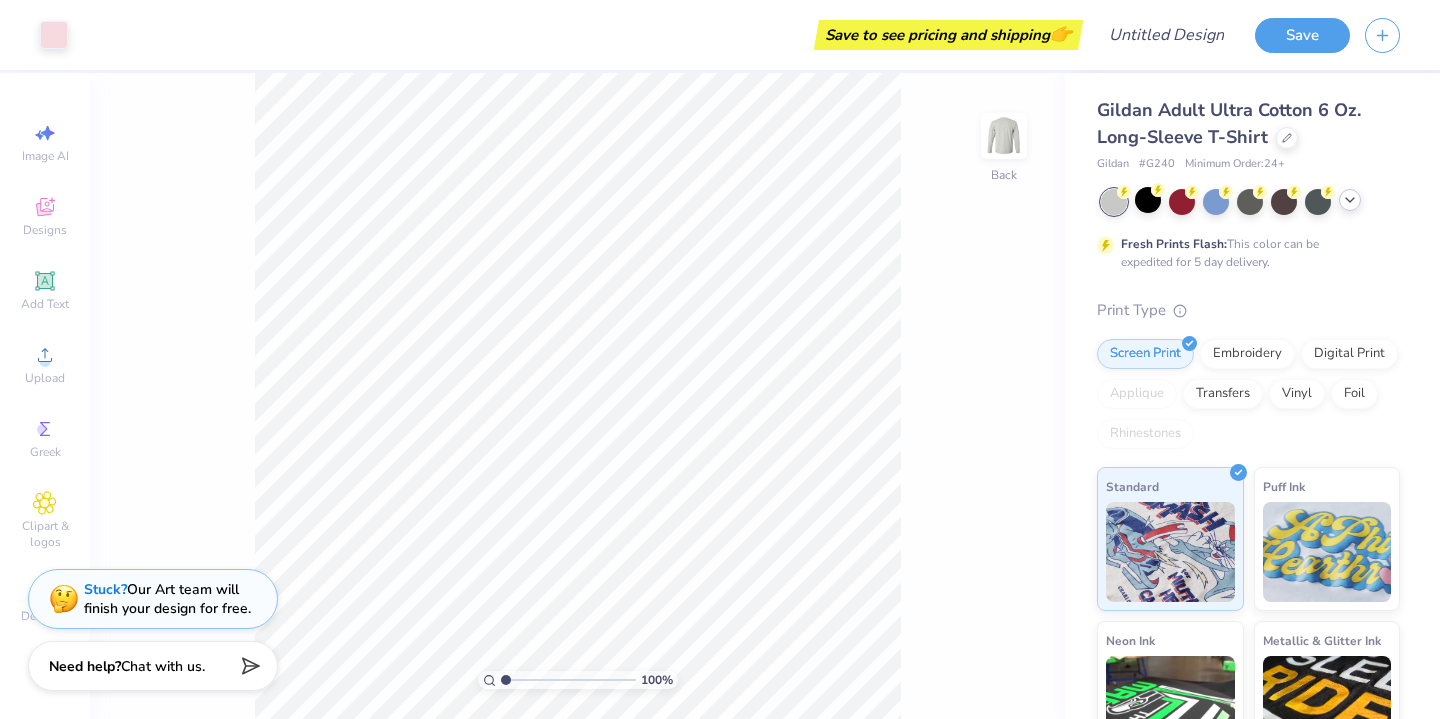 click 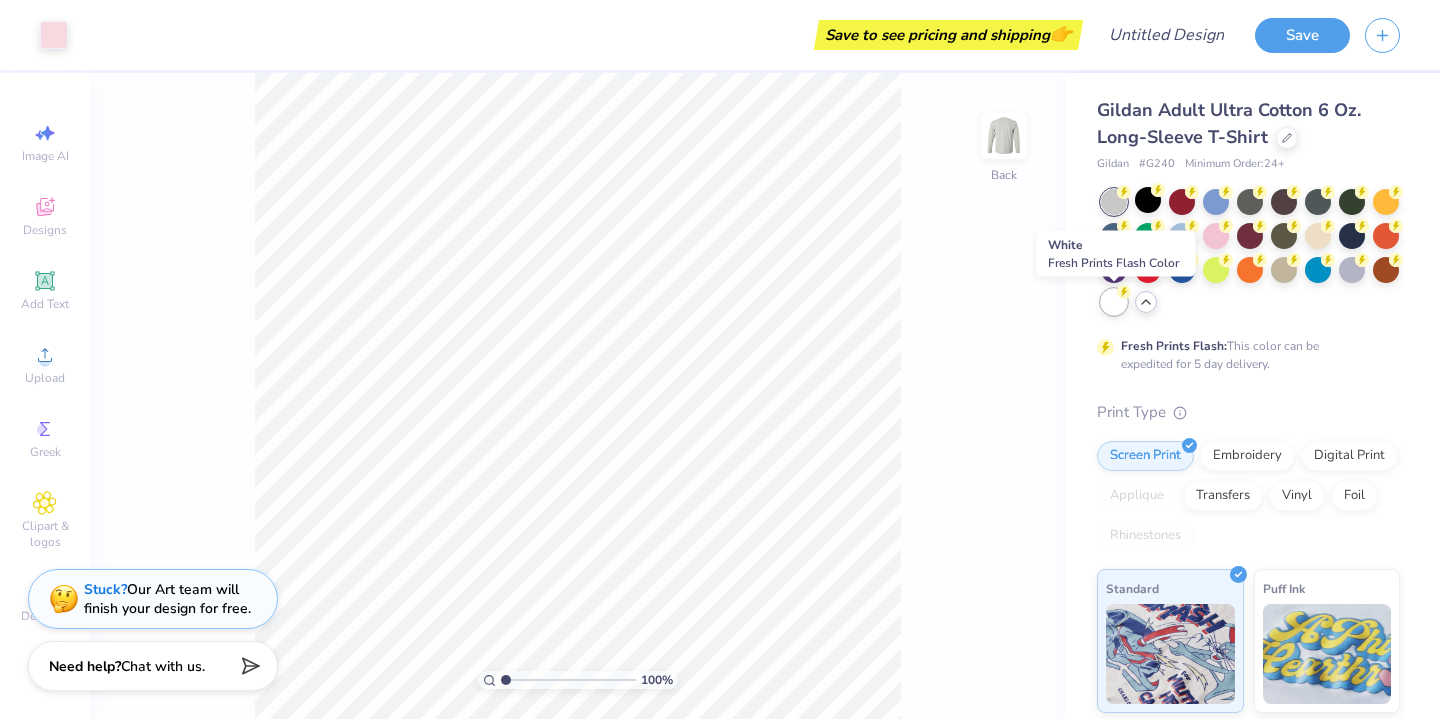 click at bounding box center [1114, 302] 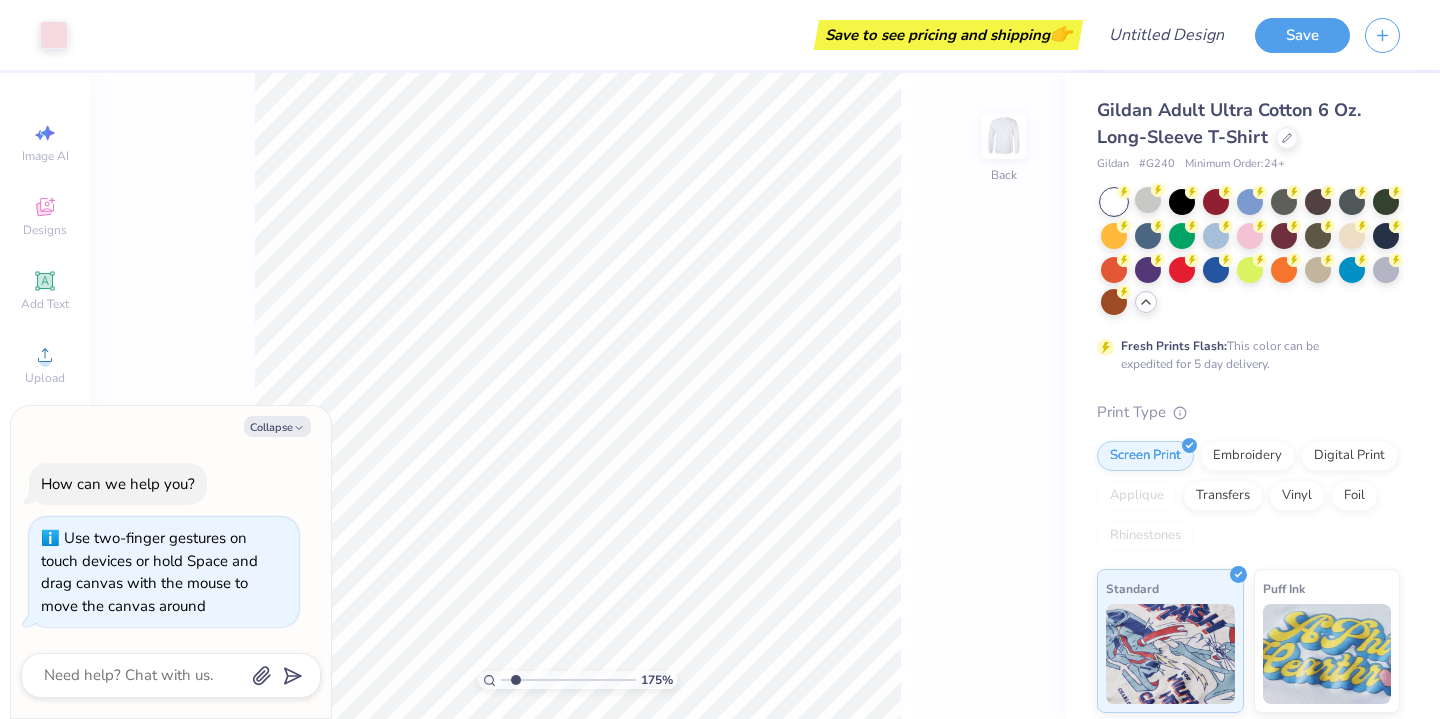 type on "1.75" 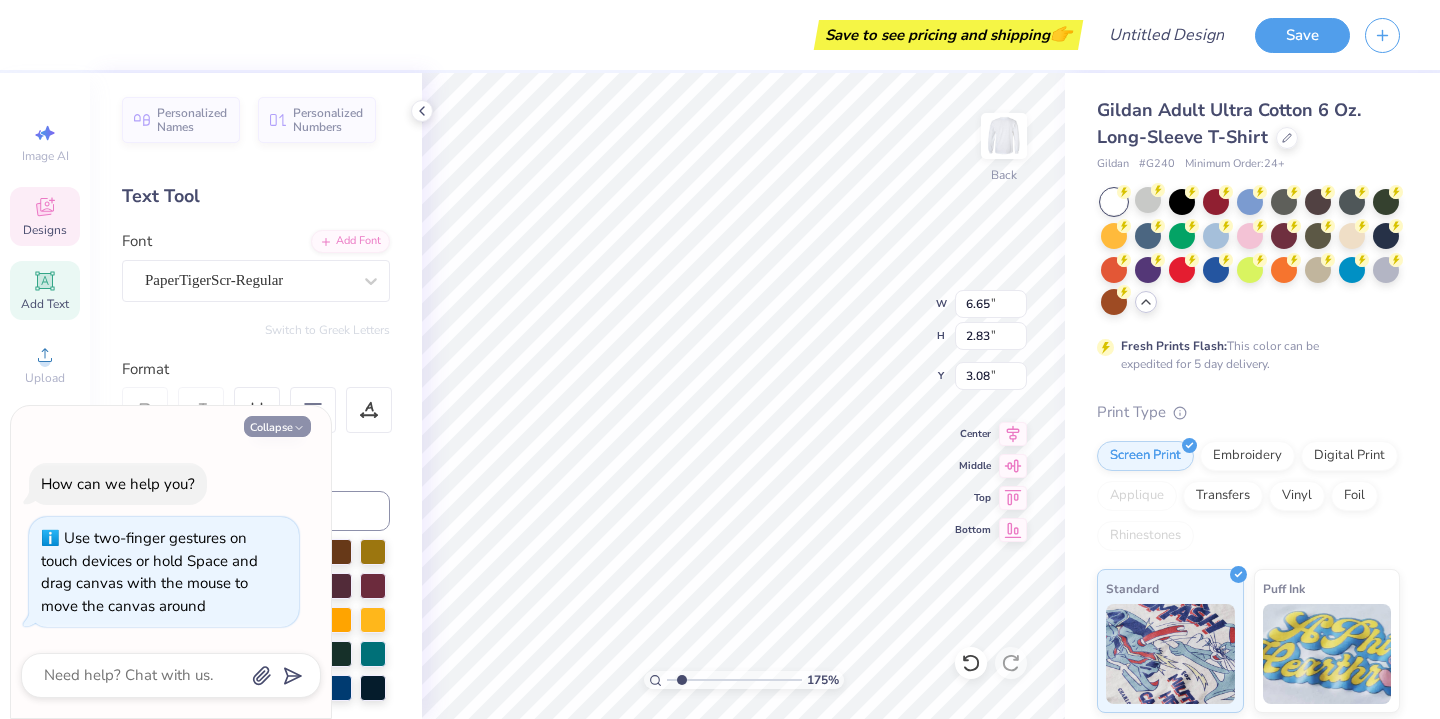 click 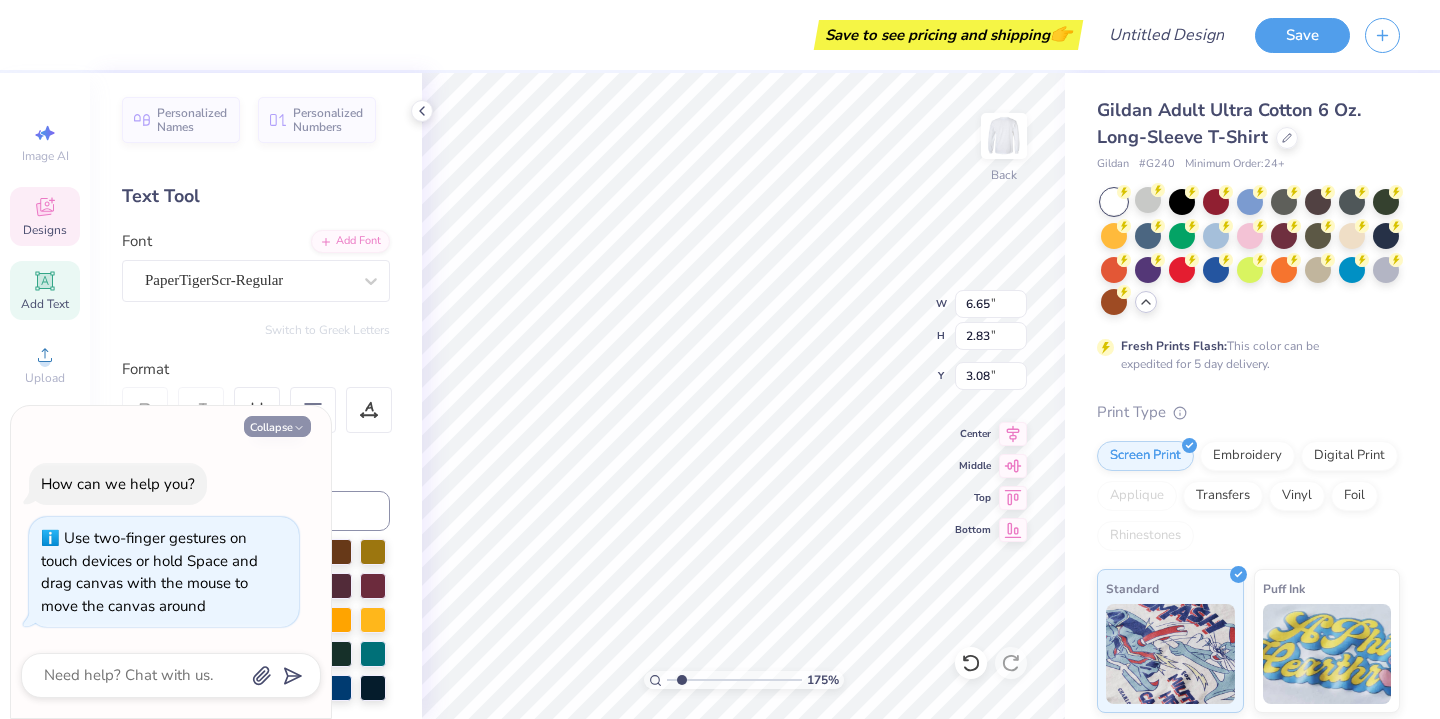 type on "x" 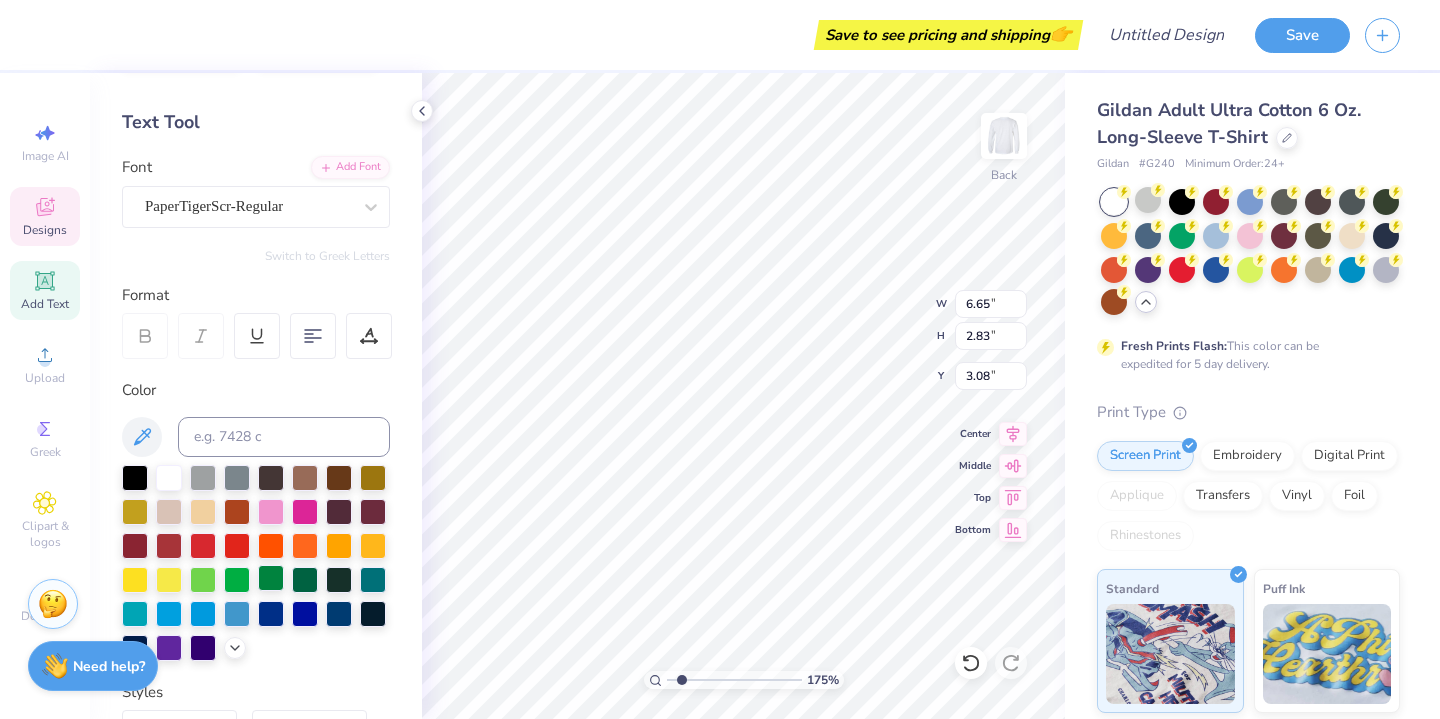 scroll, scrollTop: 78, scrollLeft: 0, axis: vertical 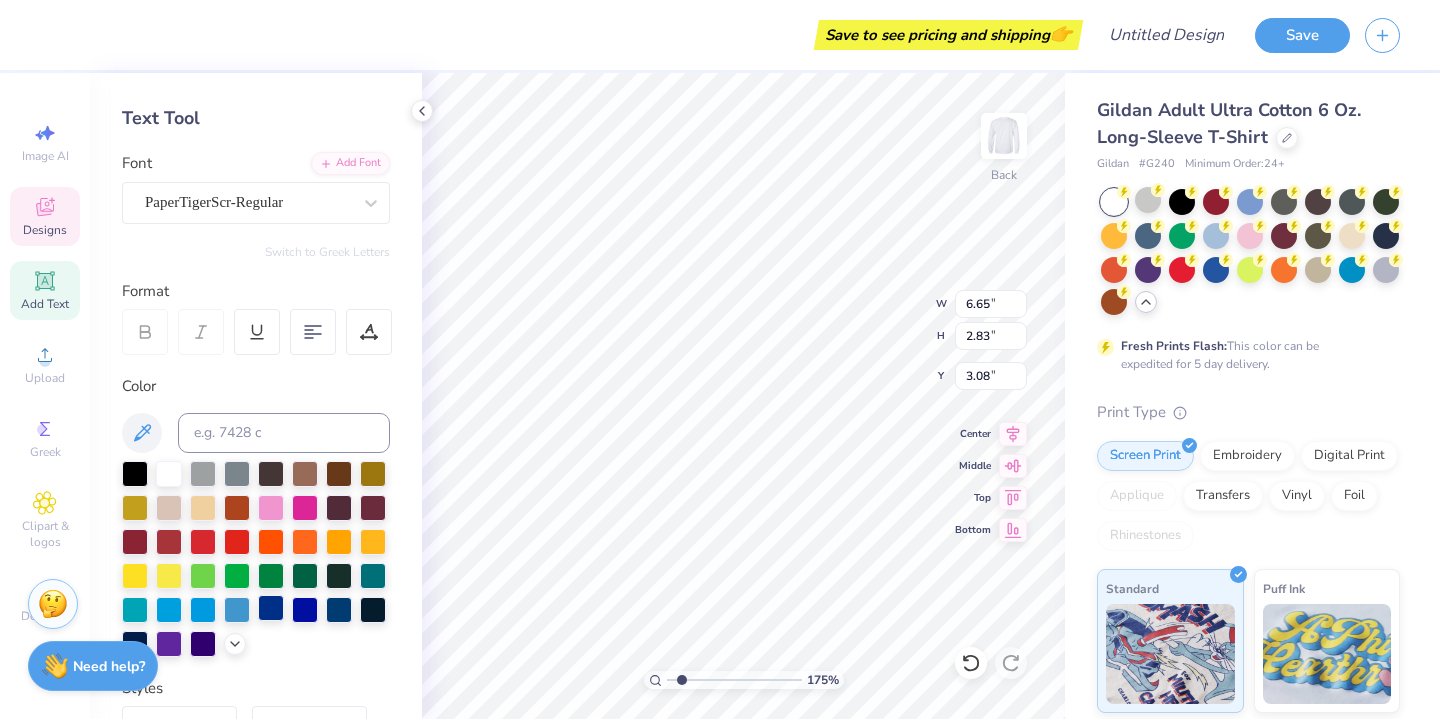 click at bounding box center (271, 608) 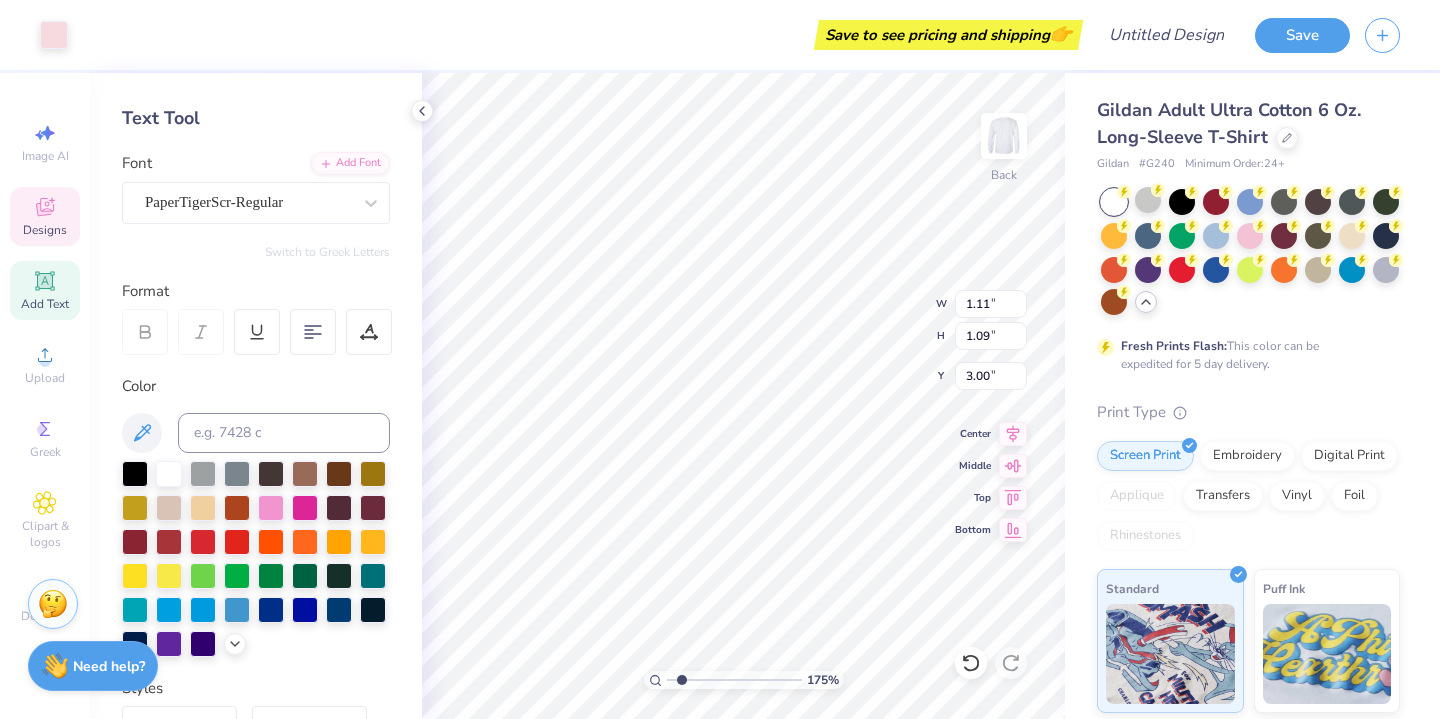 type on "1.11" 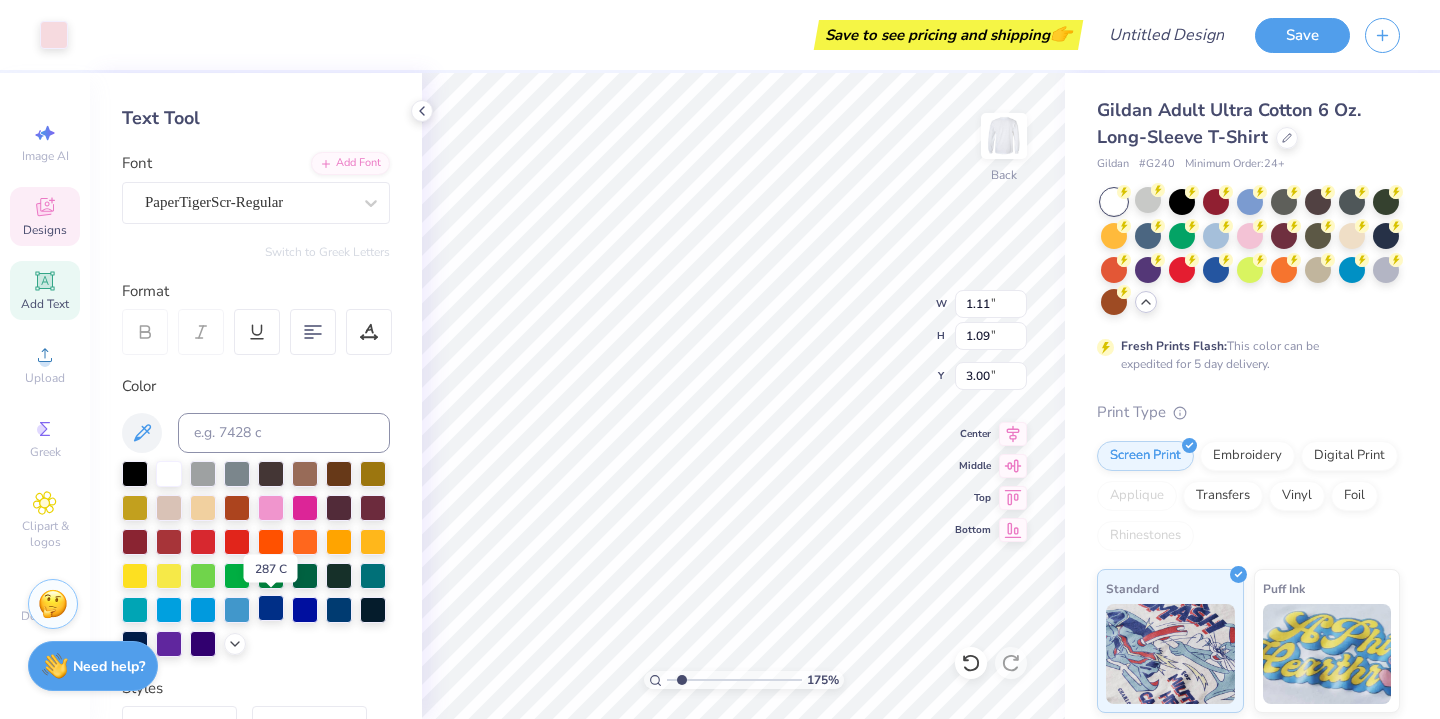 click at bounding box center (271, 608) 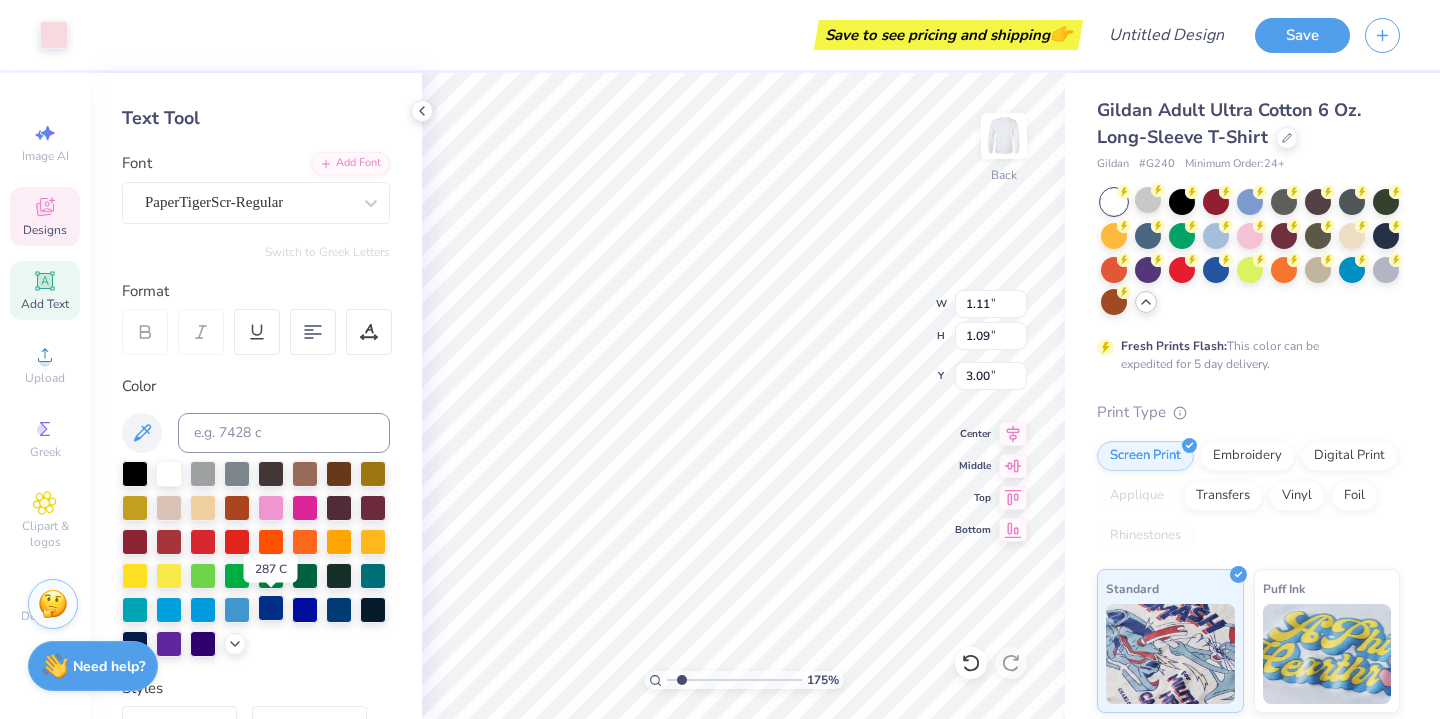 click at bounding box center (271, 608) 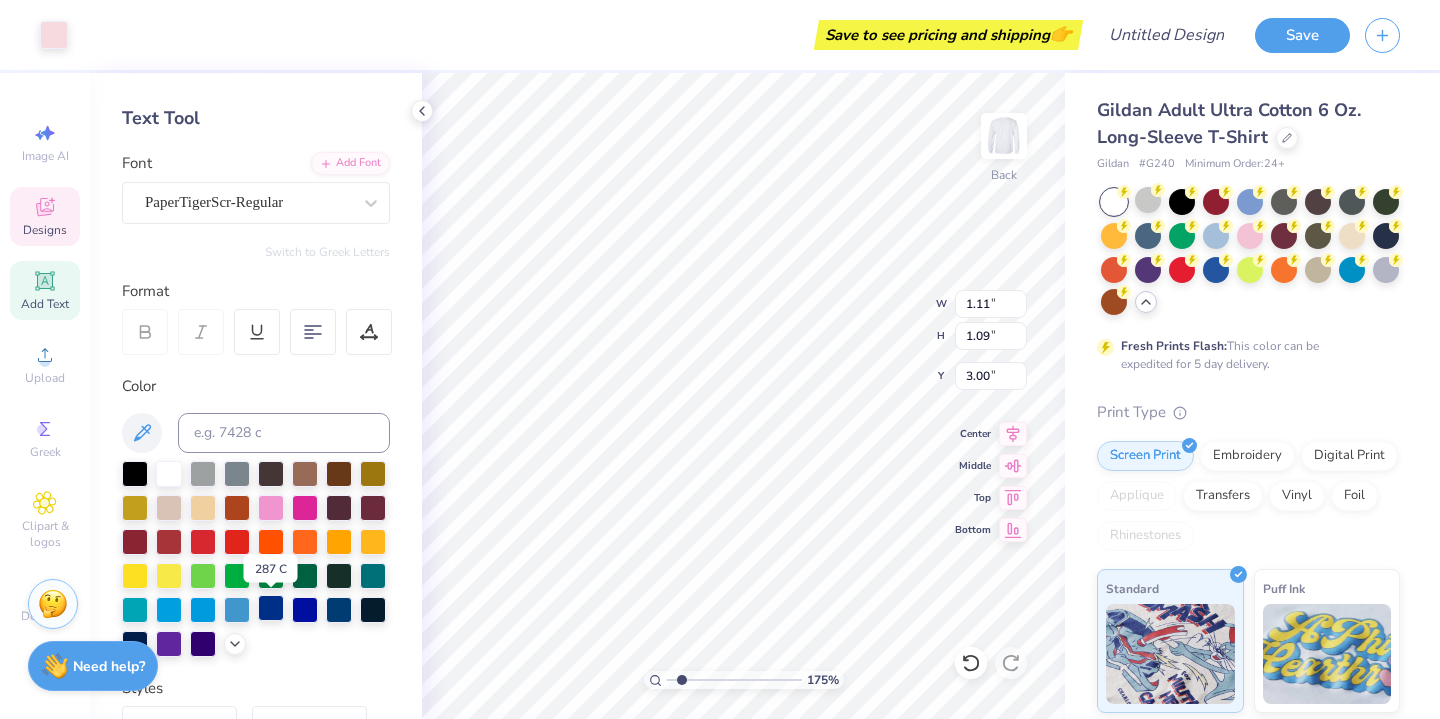 click at bounding box center [271, 608] 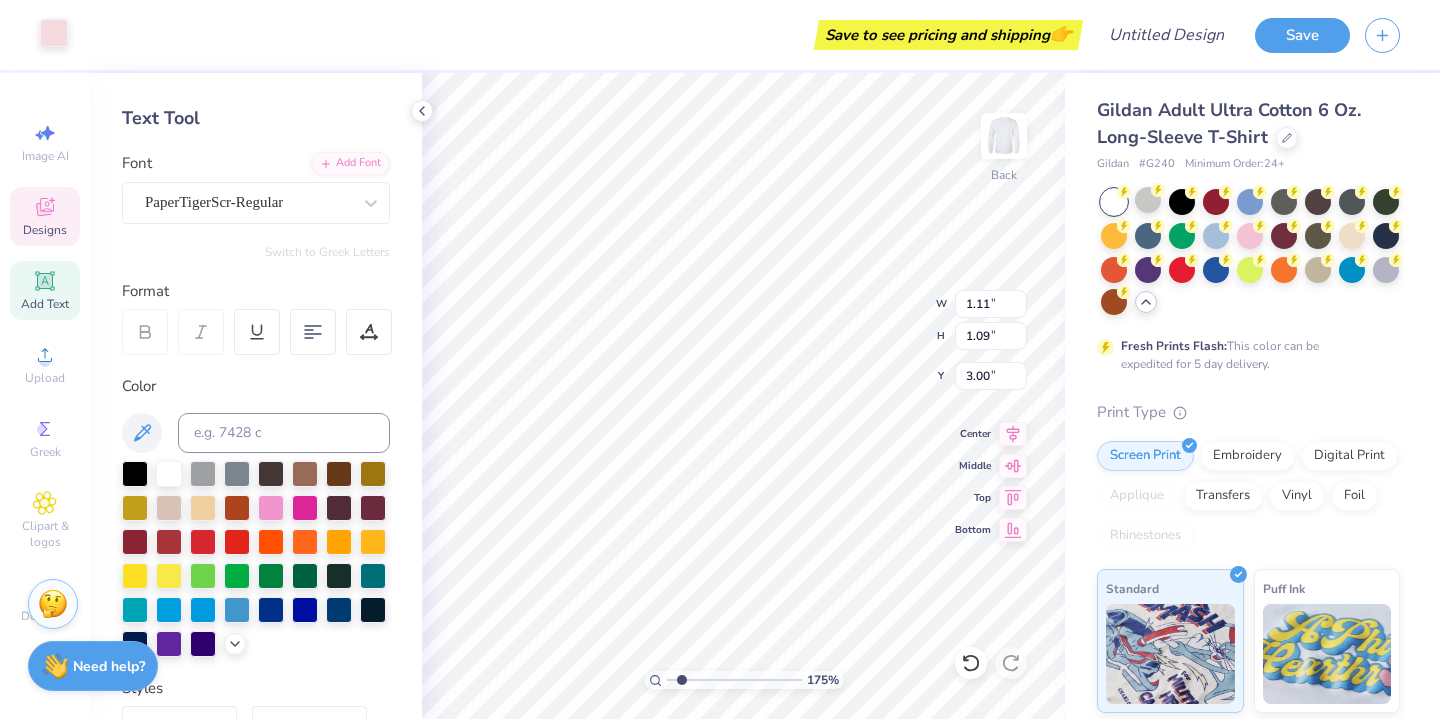 click at bounding box center (54, 33) 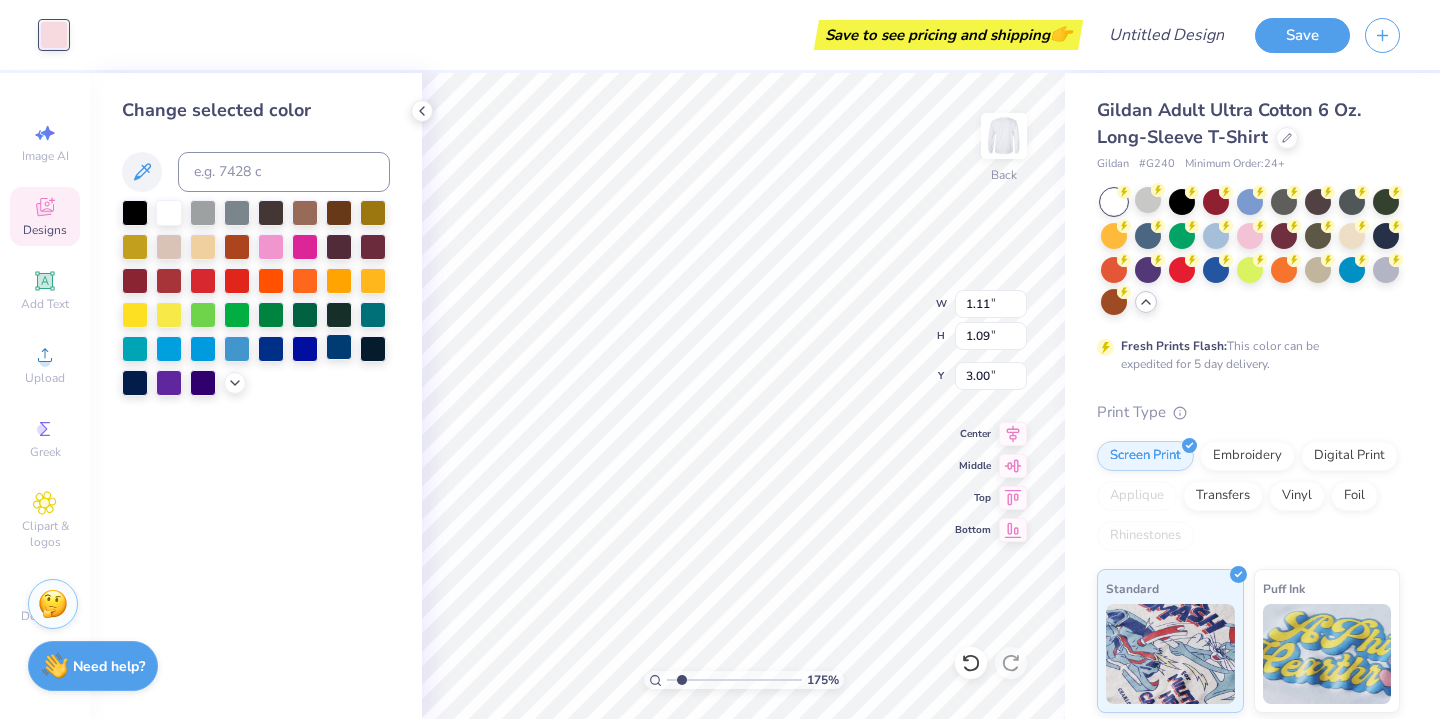 click at bounding box center (339, 347) 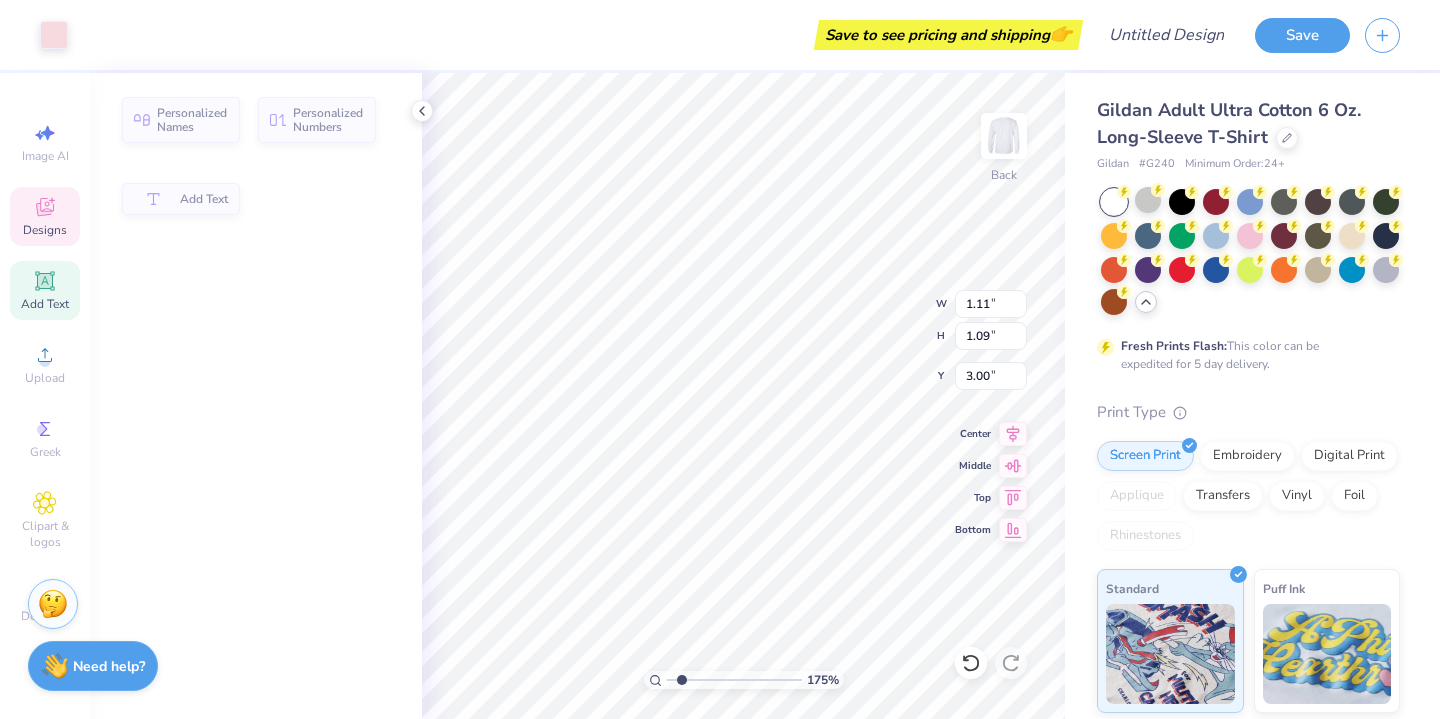 type on "1.90" 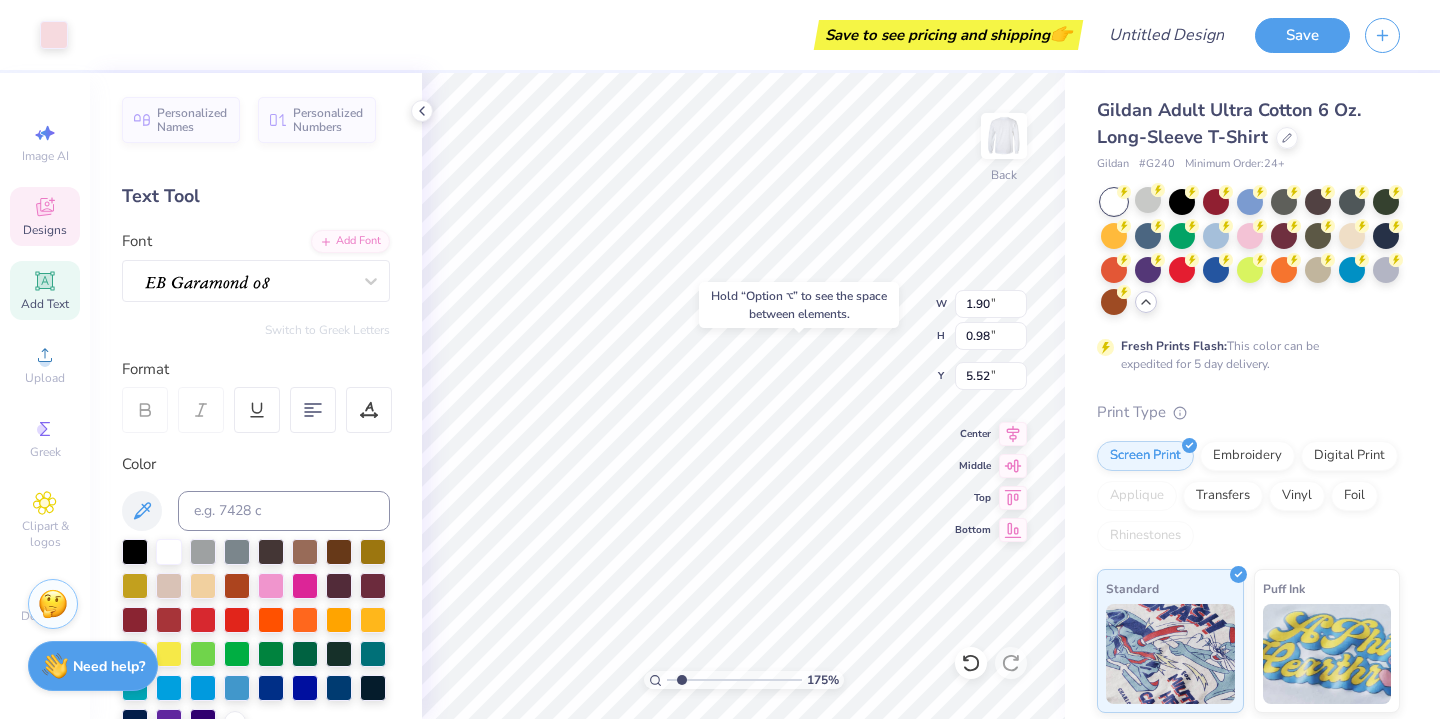 type on "5.42" 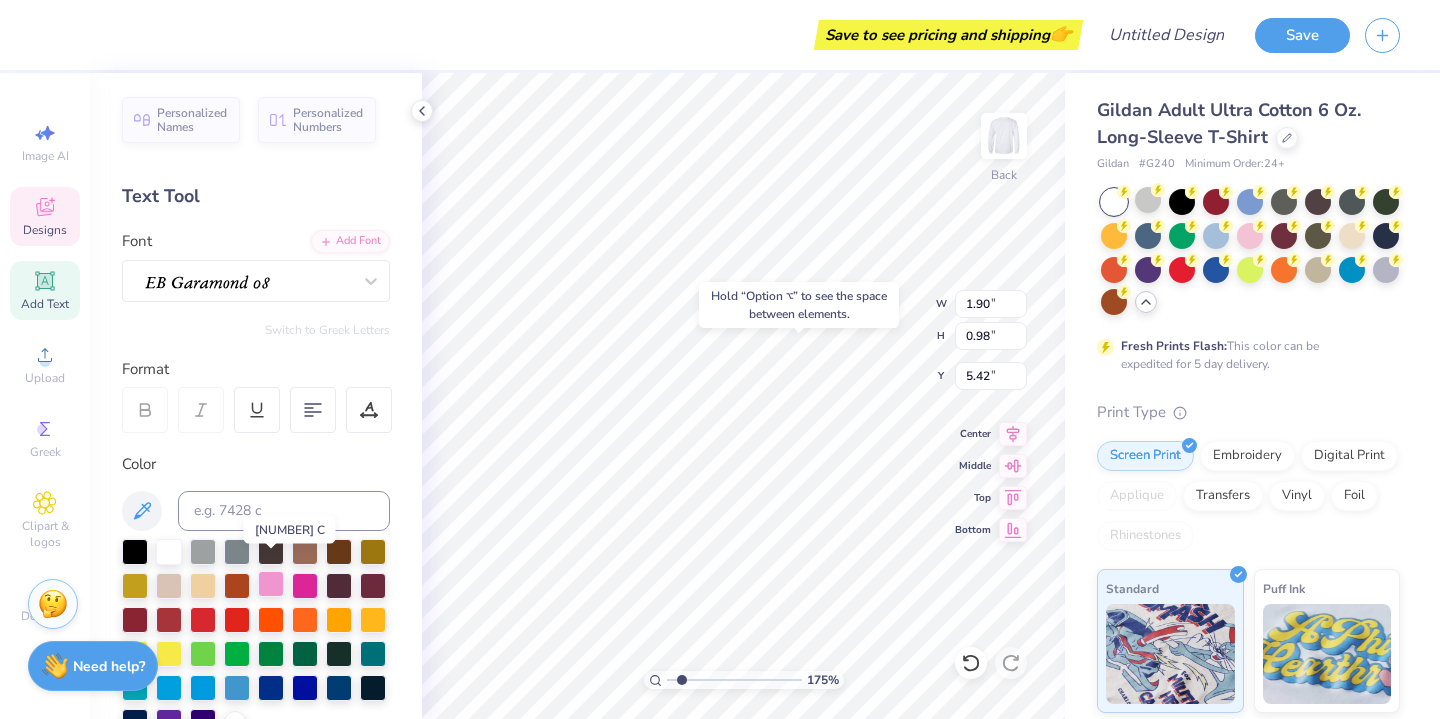 scroll, scrollTop: 35, scrollLeft: 0, axis: vertical 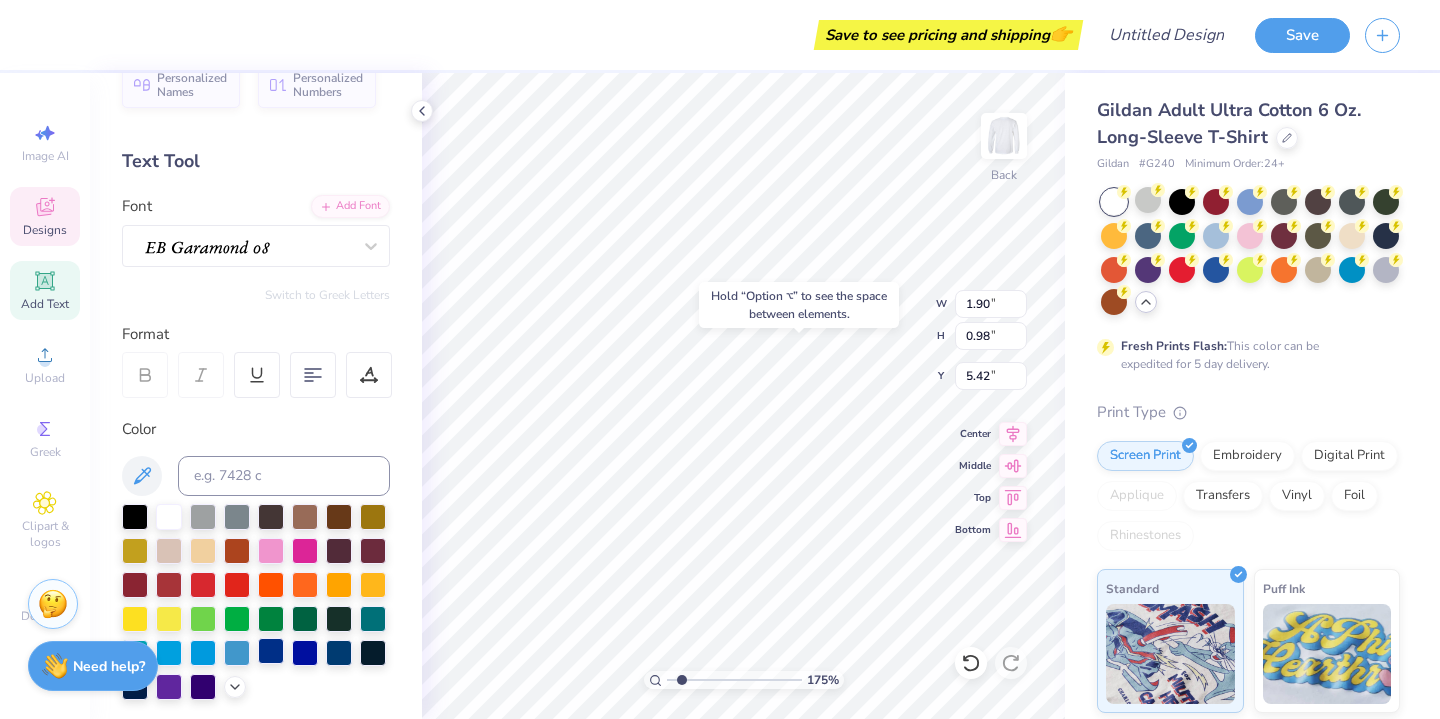 click at bounding box center (271, 651) 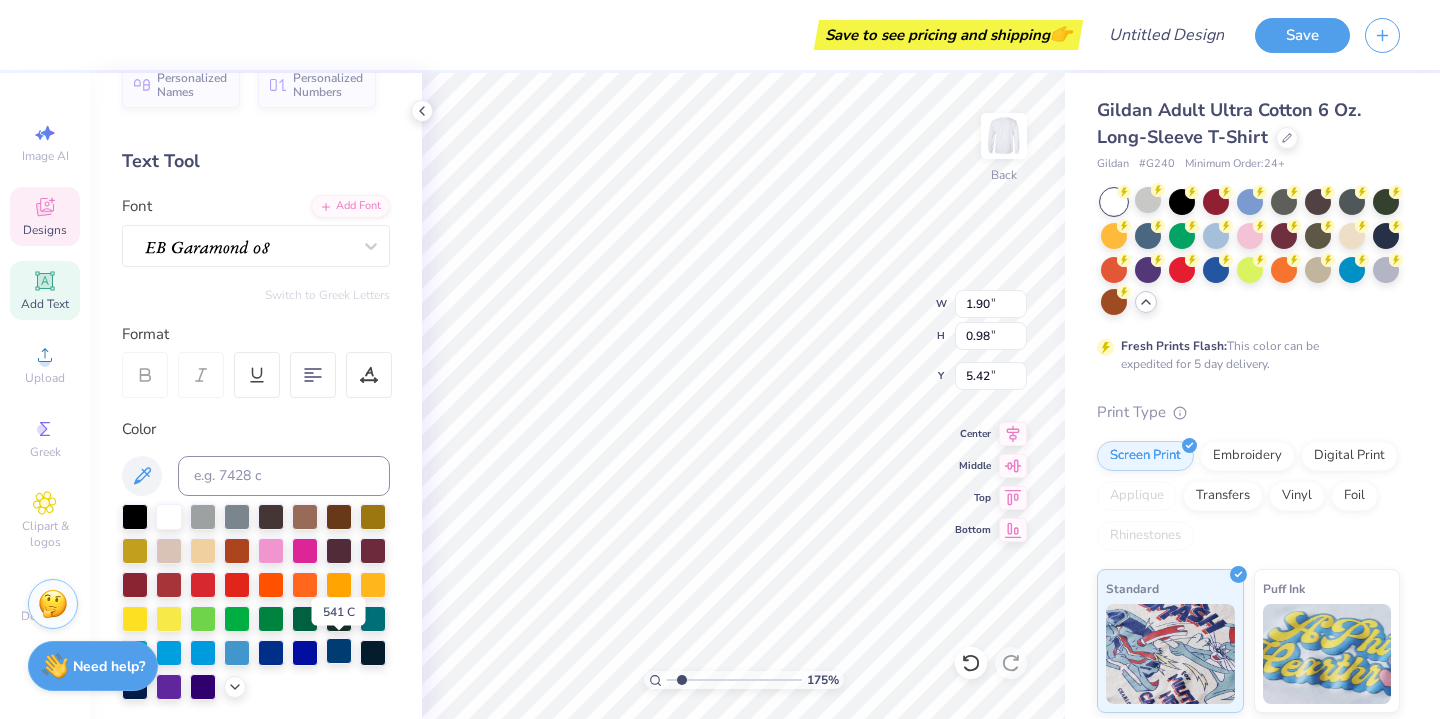 click at bounding box center (339, 651) 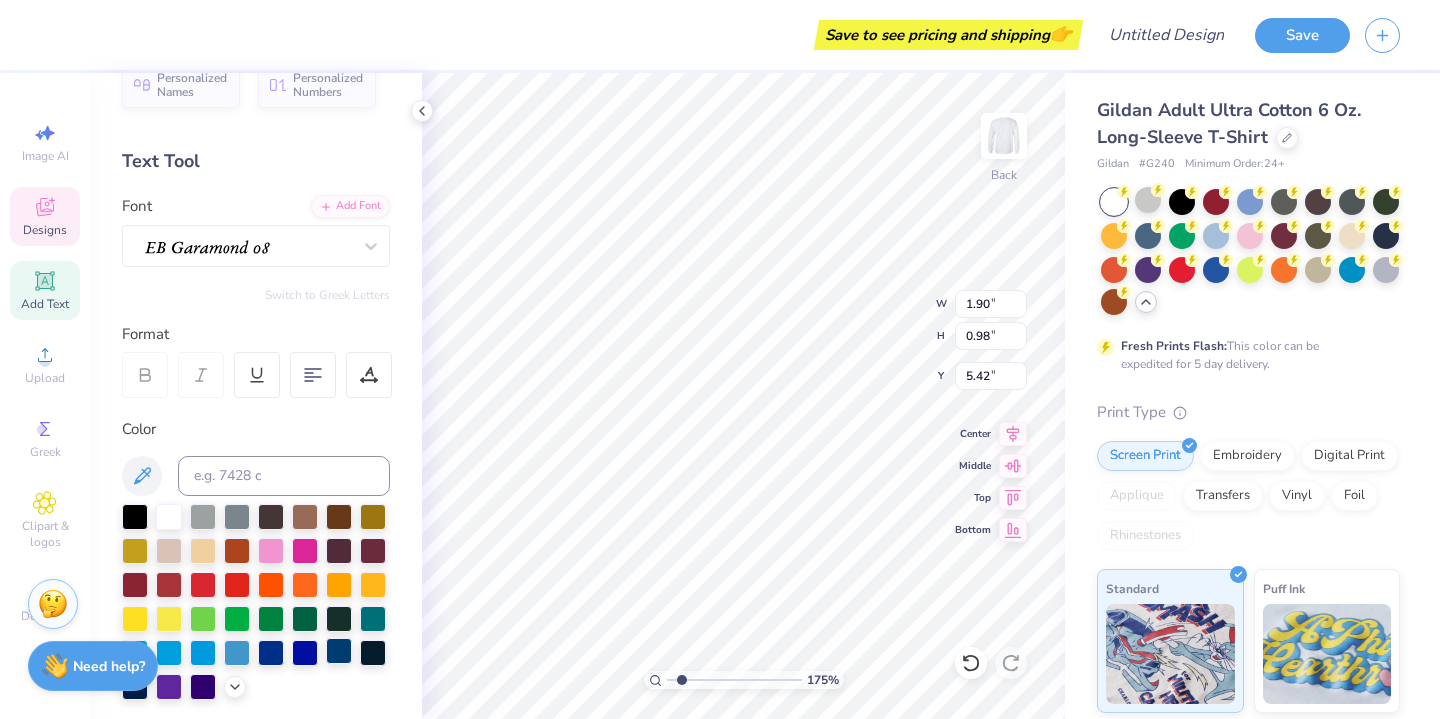 click at bounding box center (339, 651) 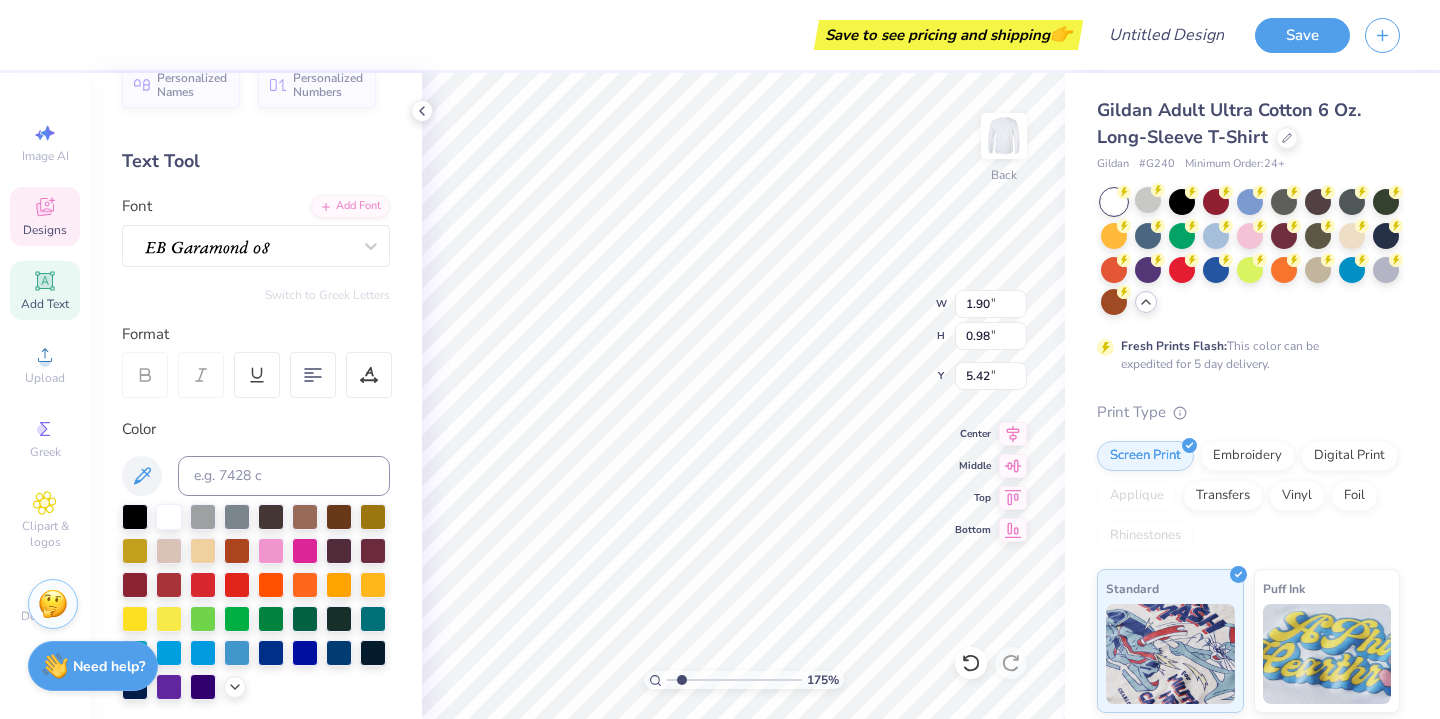 type on "1.11" 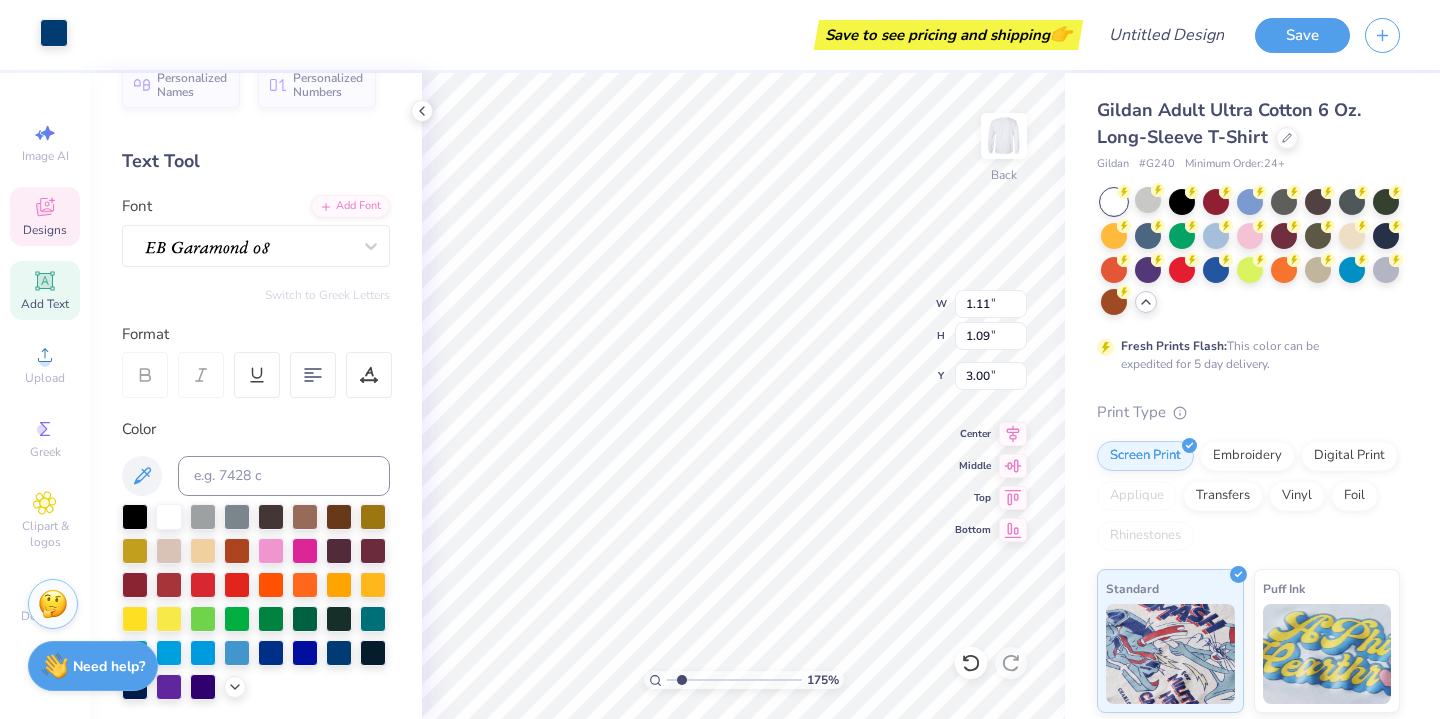 click at bounding box center [54, 33] 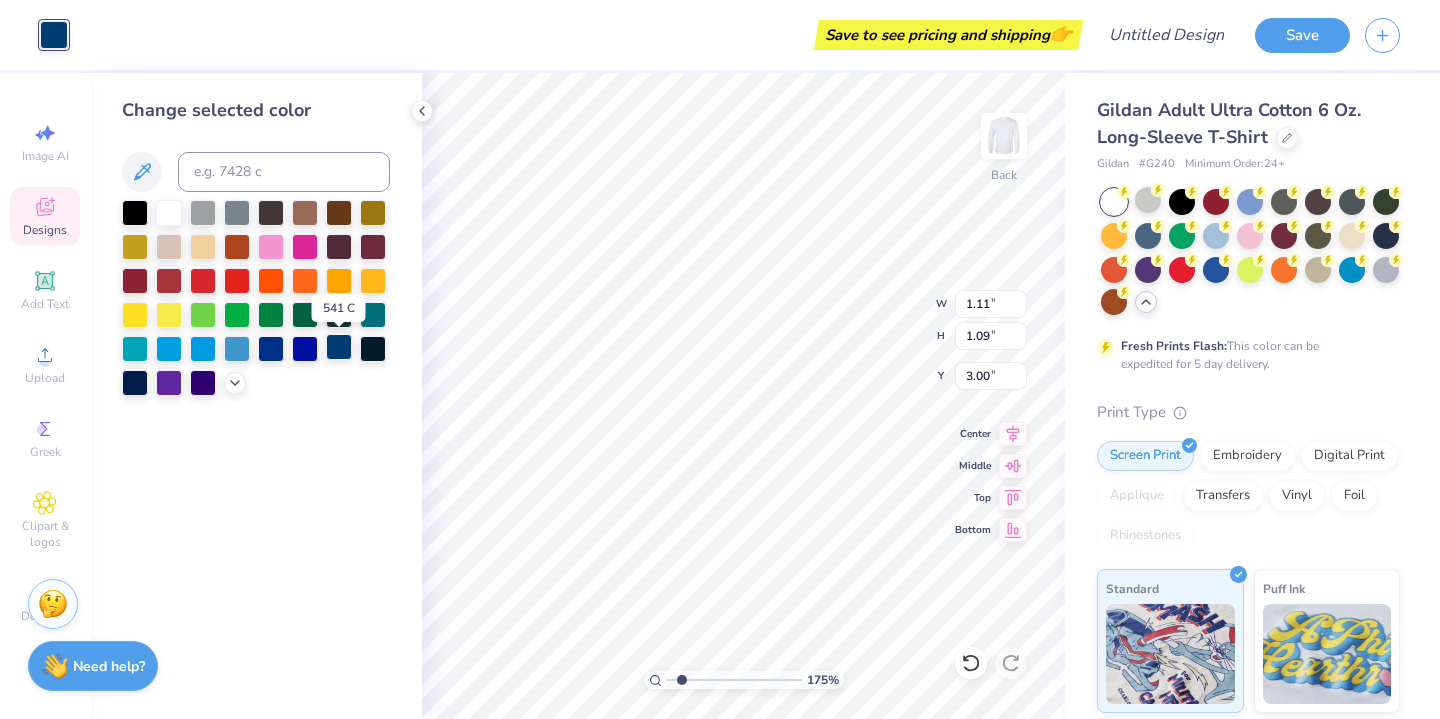 click at bounding box center [339, 347] 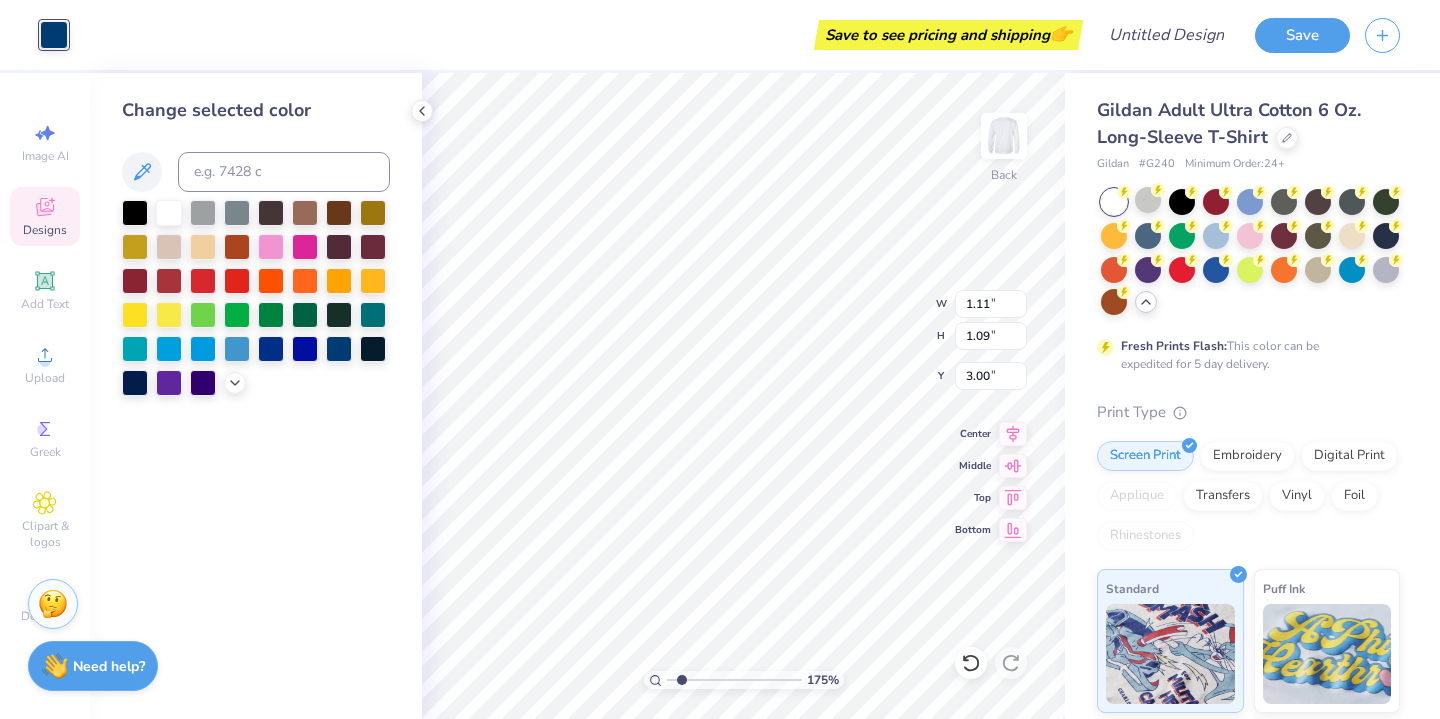 type on "6.65" 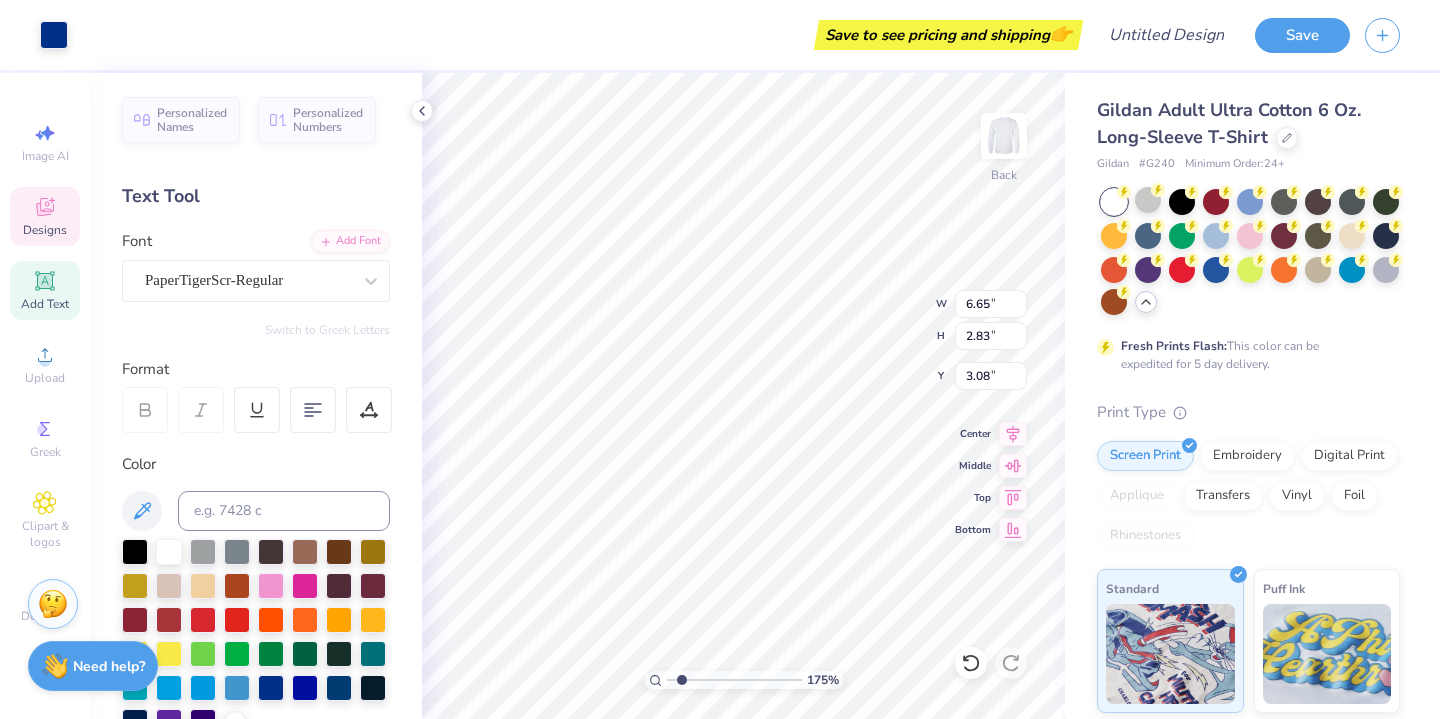 type on "3.00" 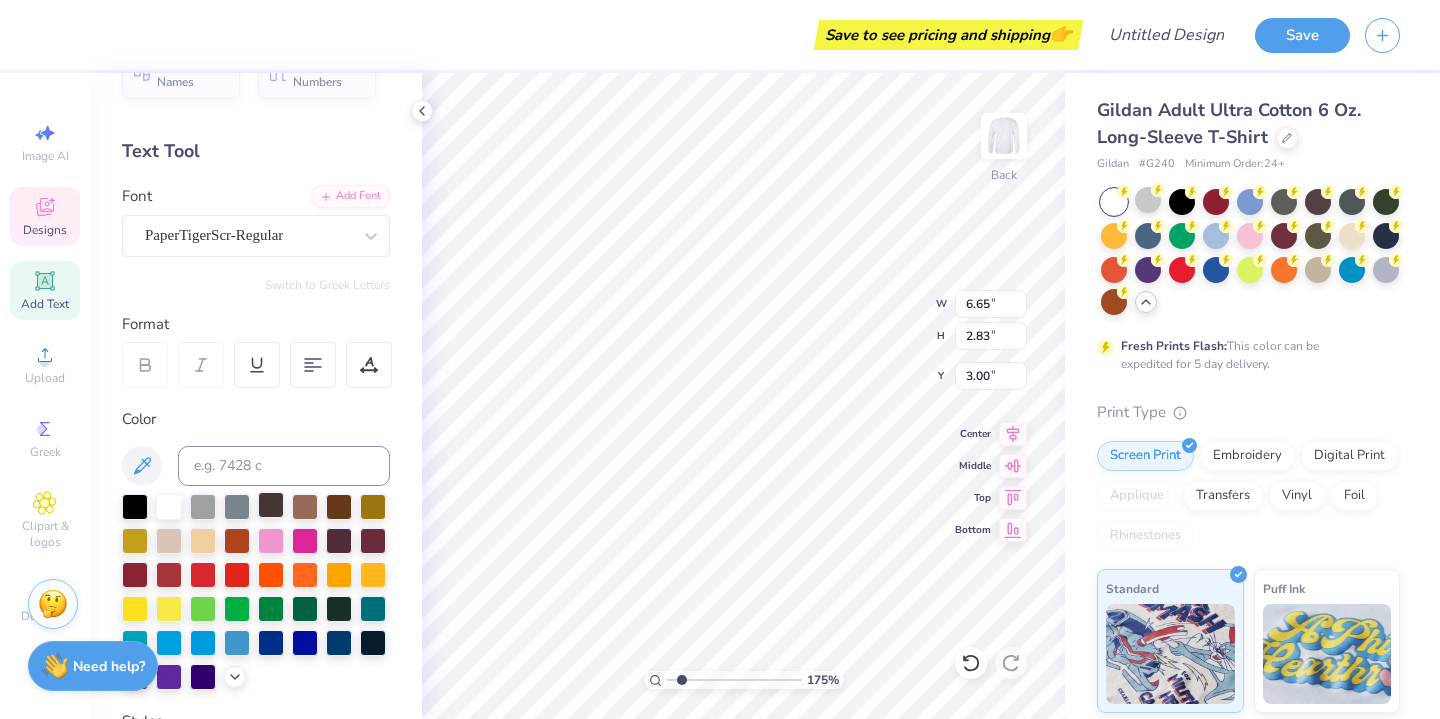 scroll, scrollTop: 59, scrollLeft: 0, axis: vertical 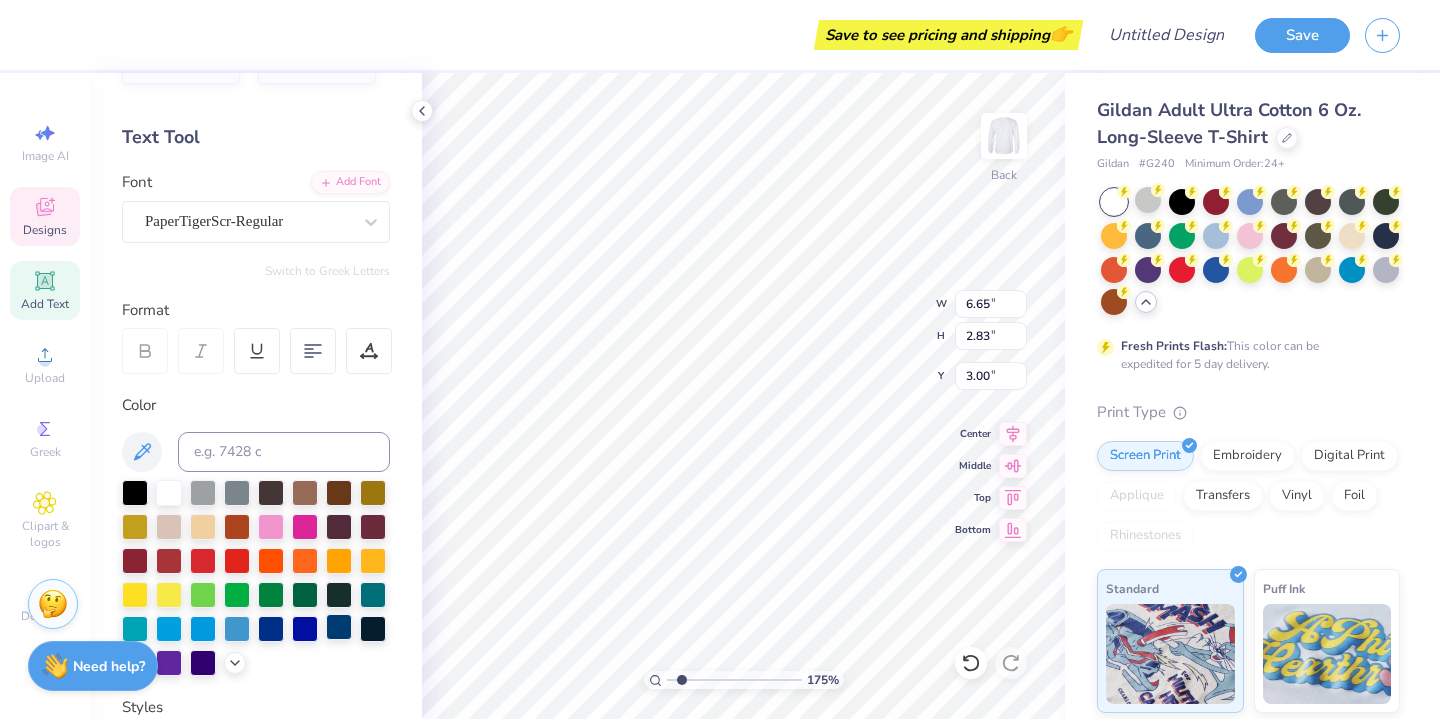 click at bounding box center (339, 627) 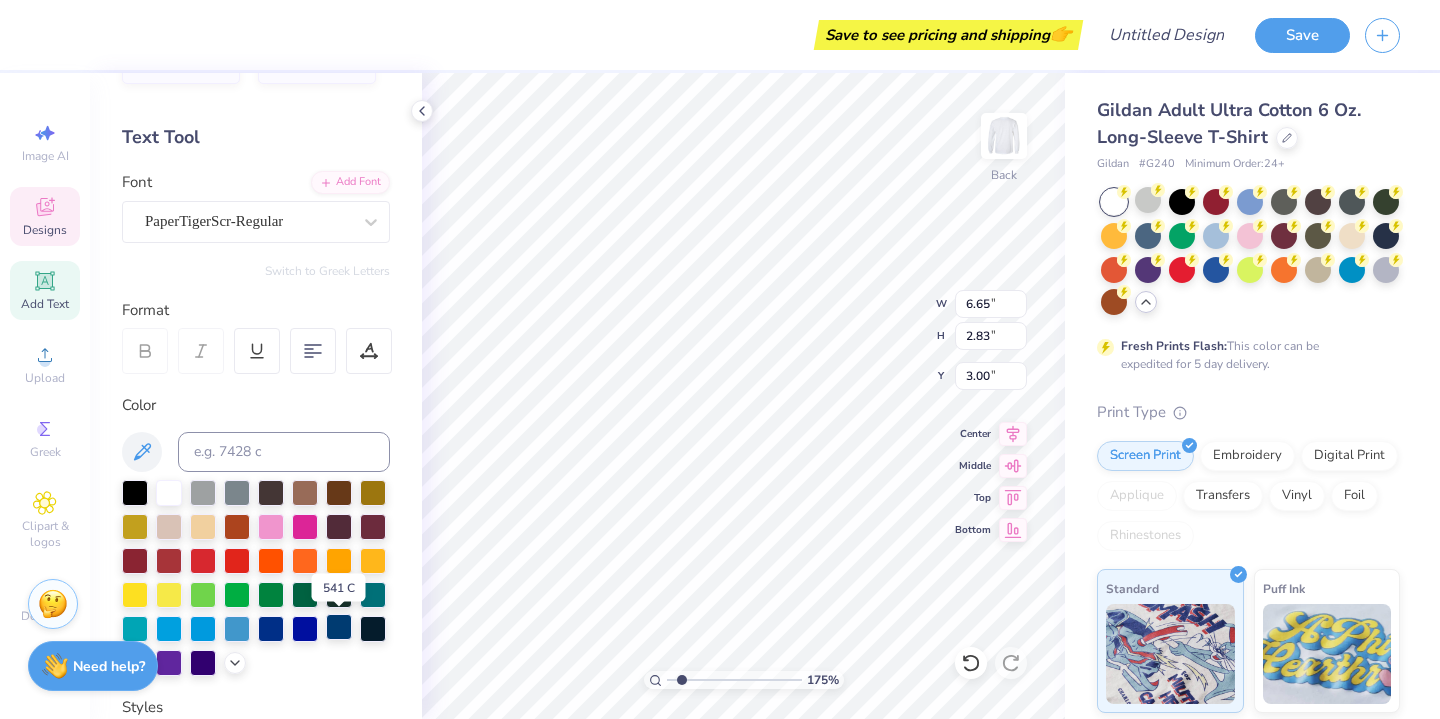 click at bounding box center [339, 627] 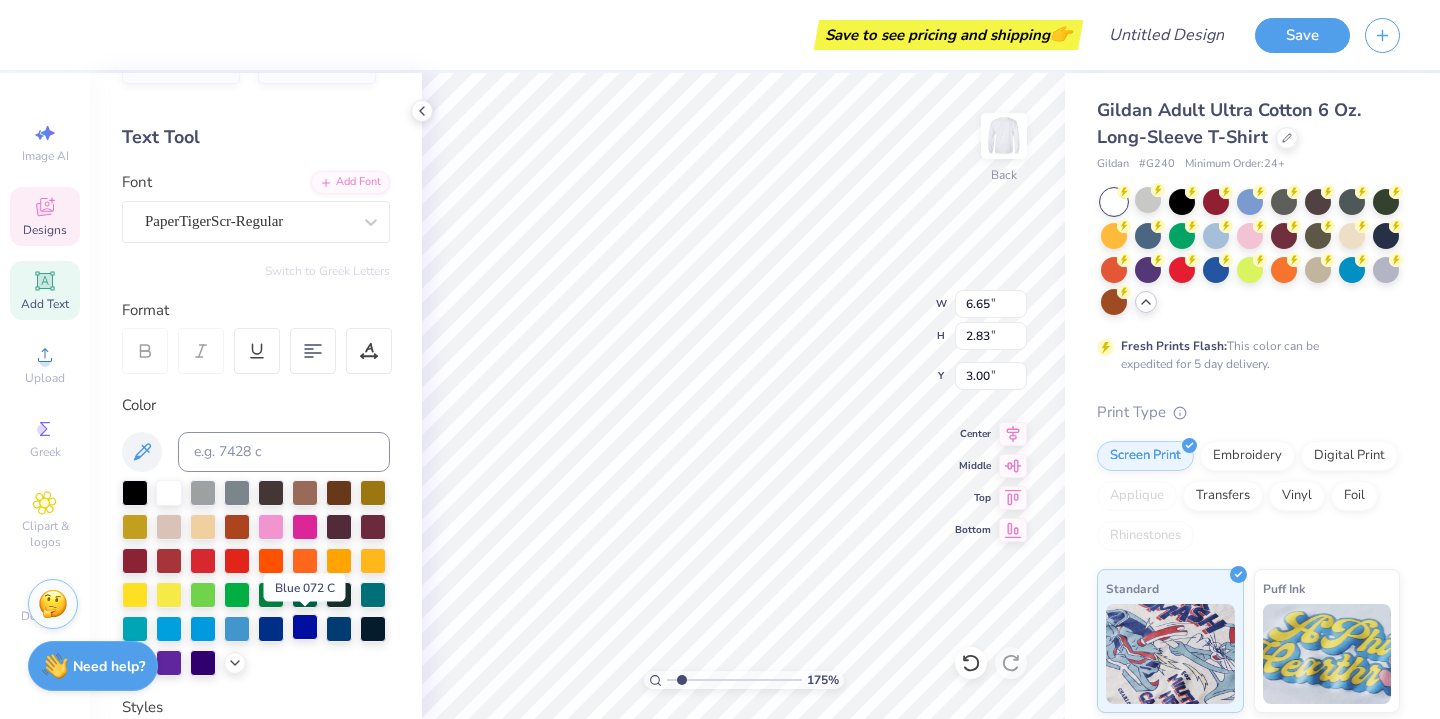 click at bounding box center [305, 627] 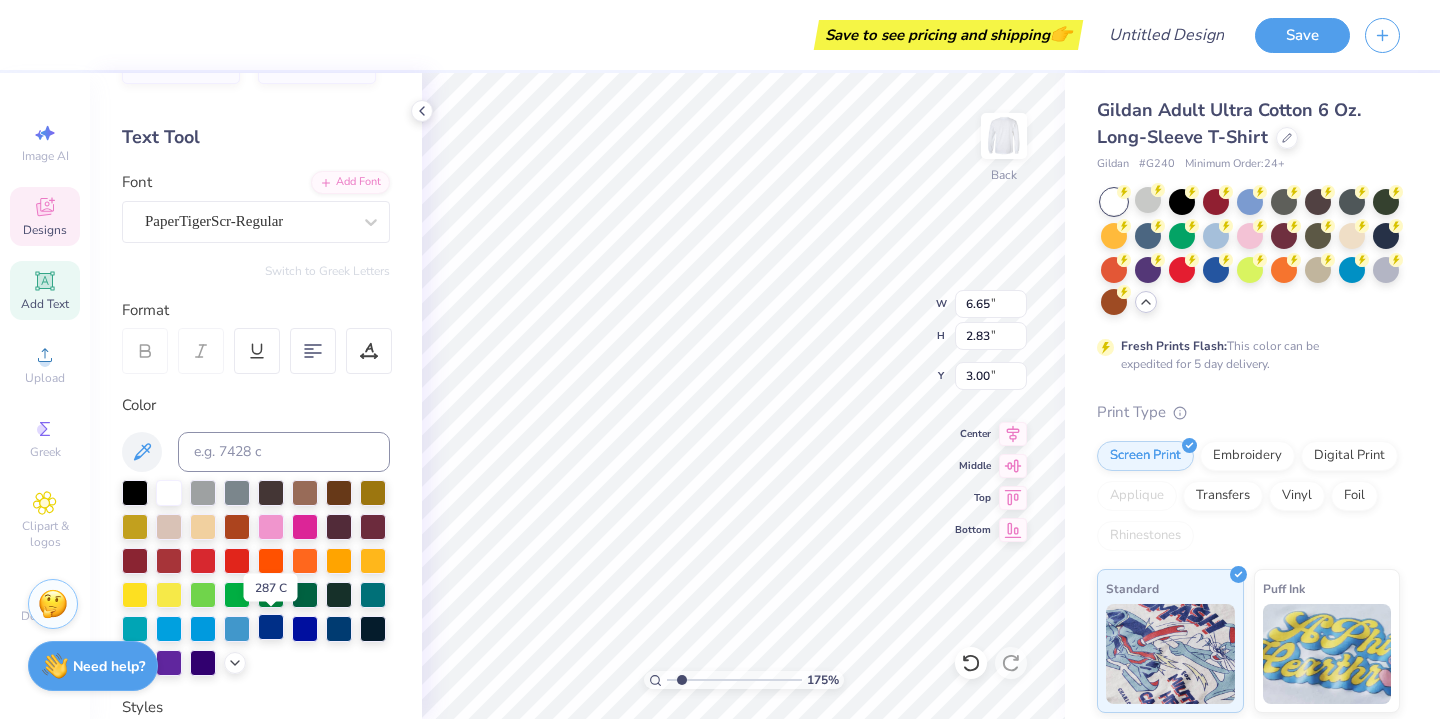click at bounding box center (271, 627) 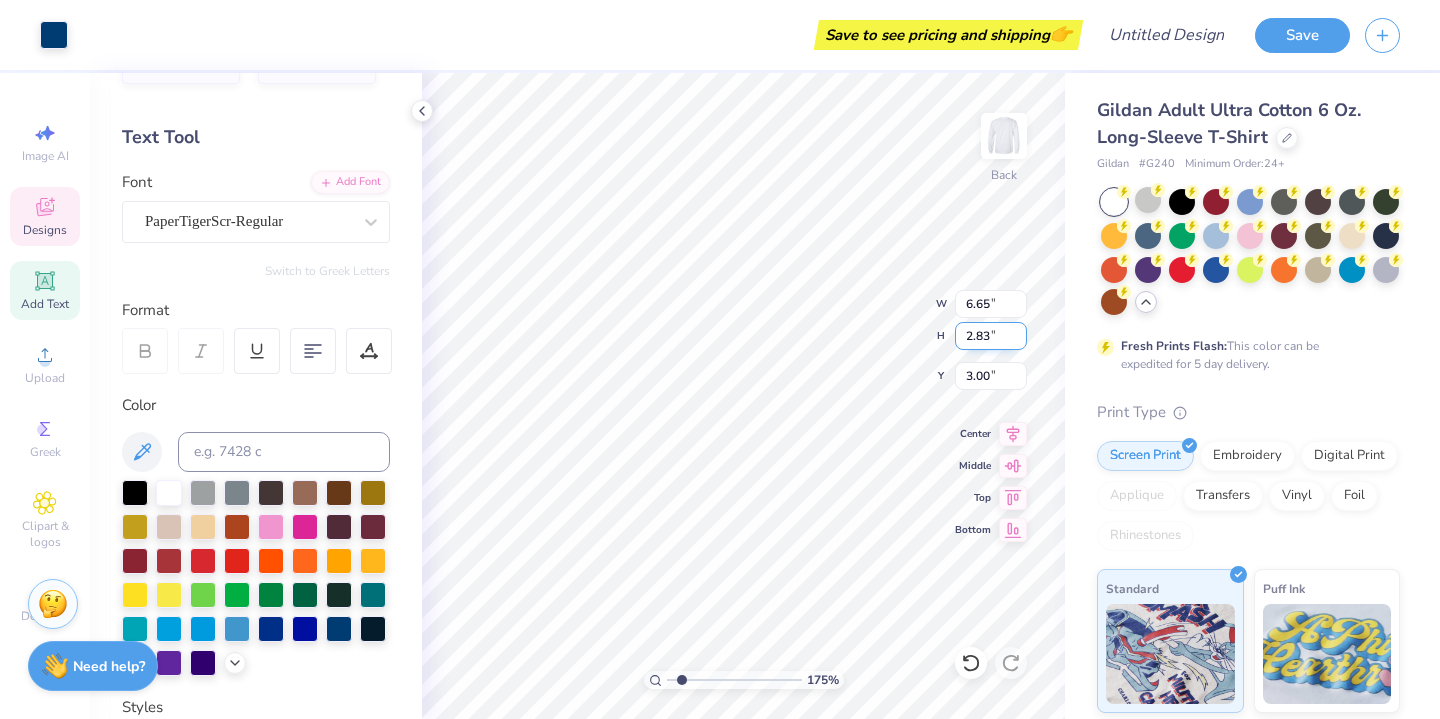 type on "1.11" 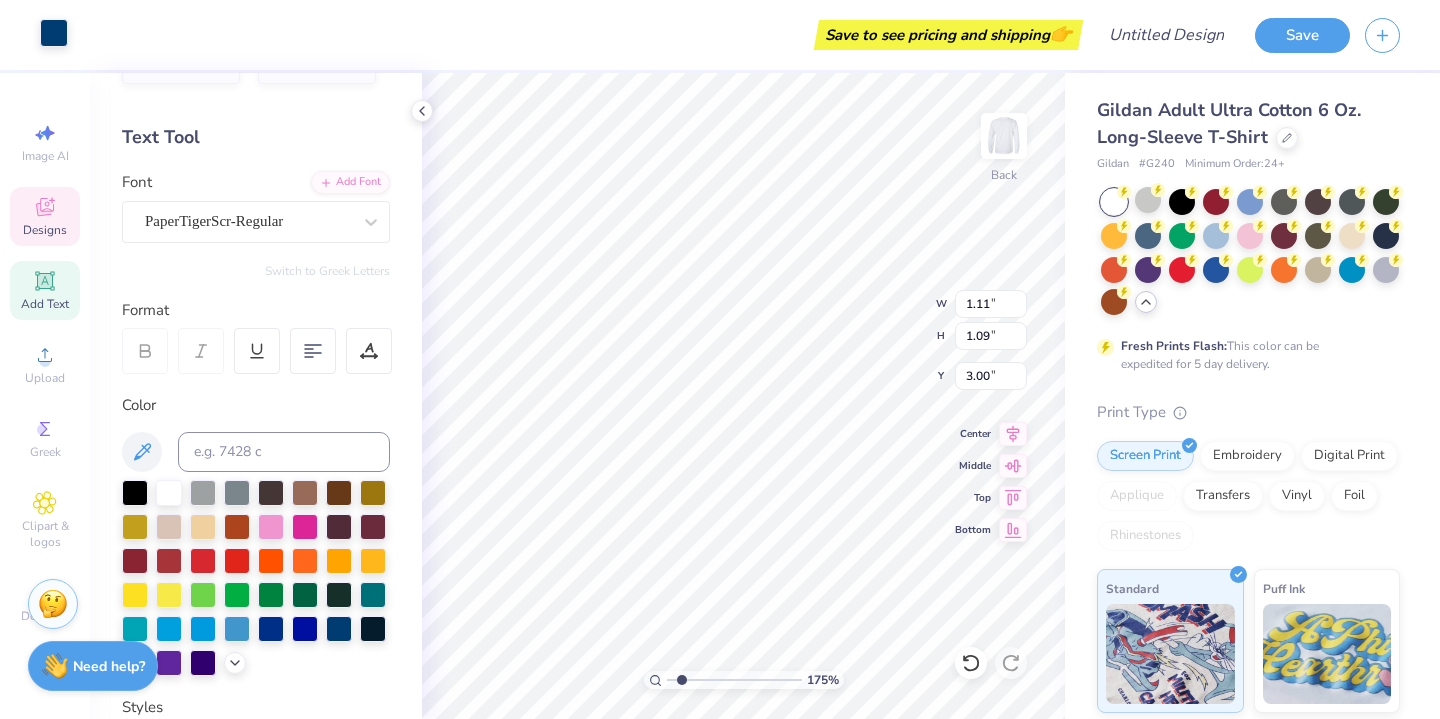 click at bounding box center [54, 33] 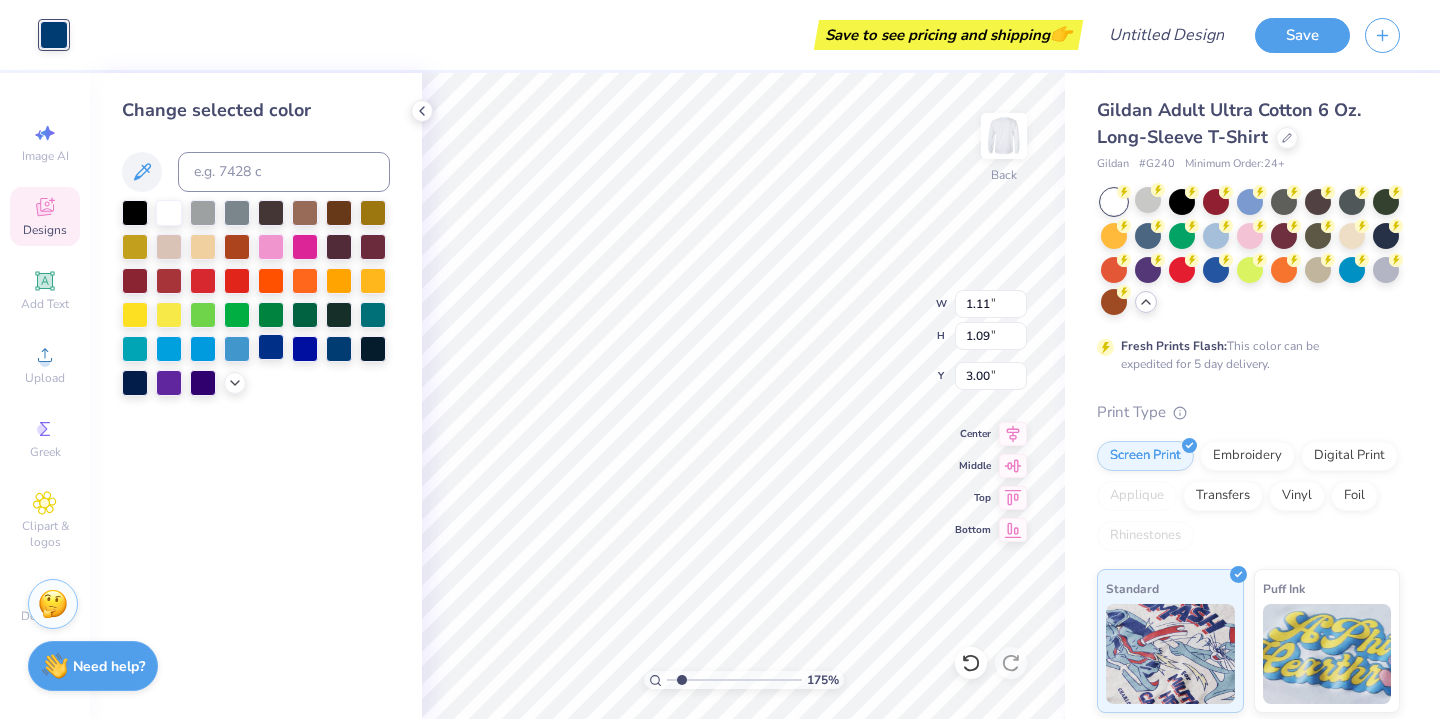 click at bounding box center (271, 347) 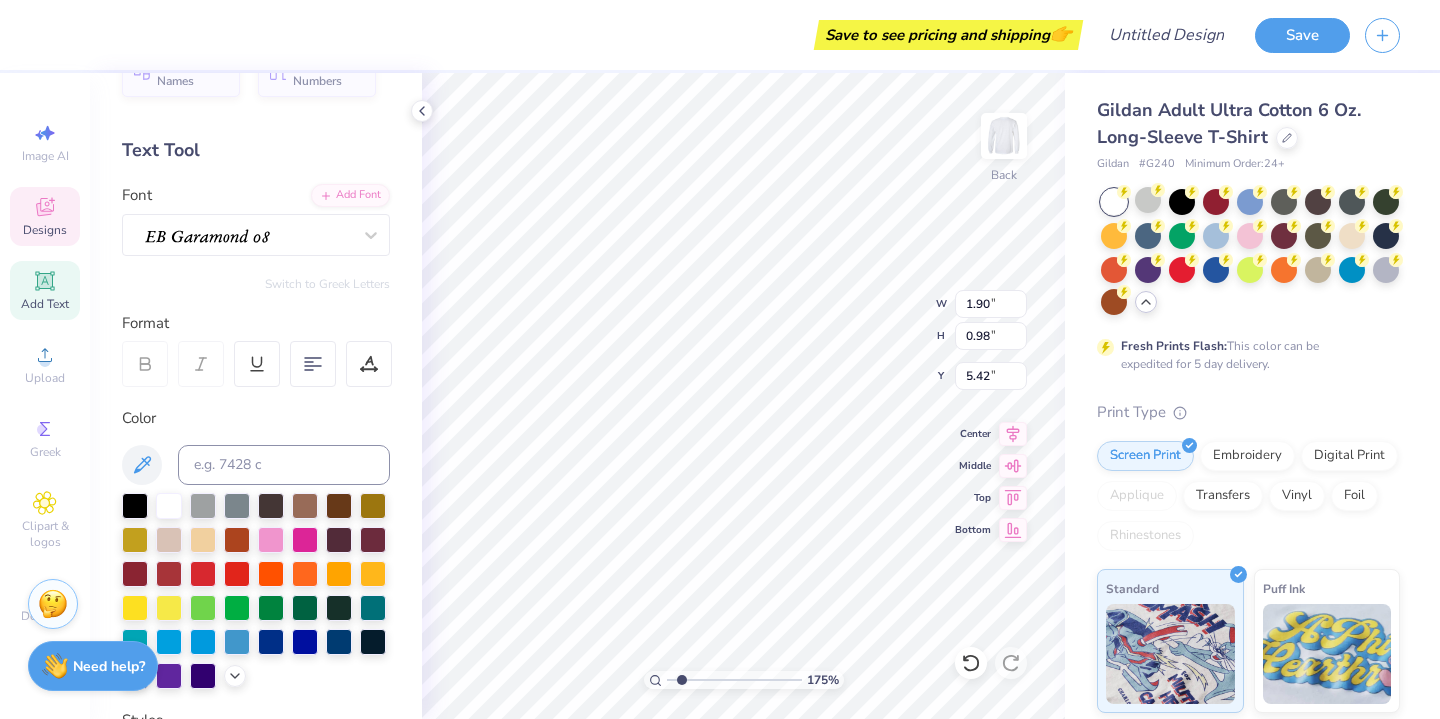 scroll, scrollTop: 63, scrollLeft: 0, axis: vertical 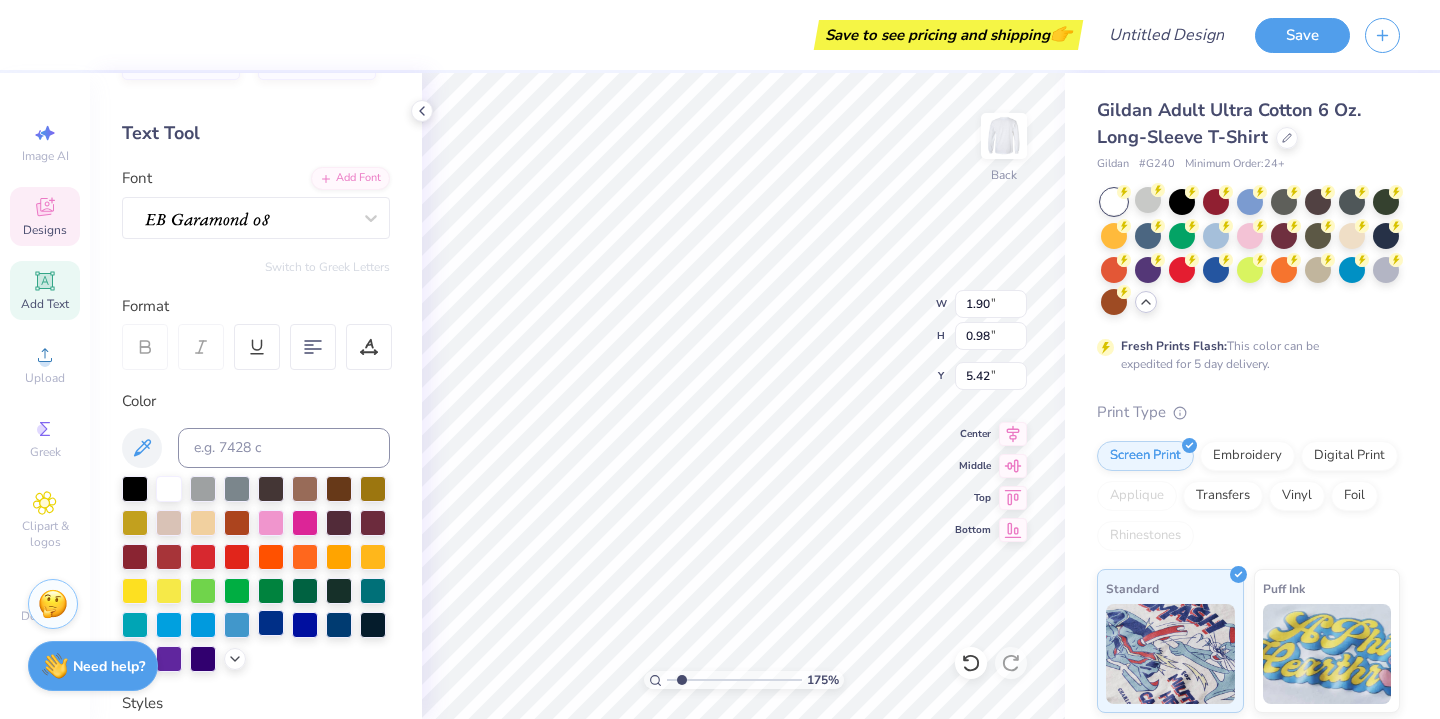 click at bounding box center (271, 623) 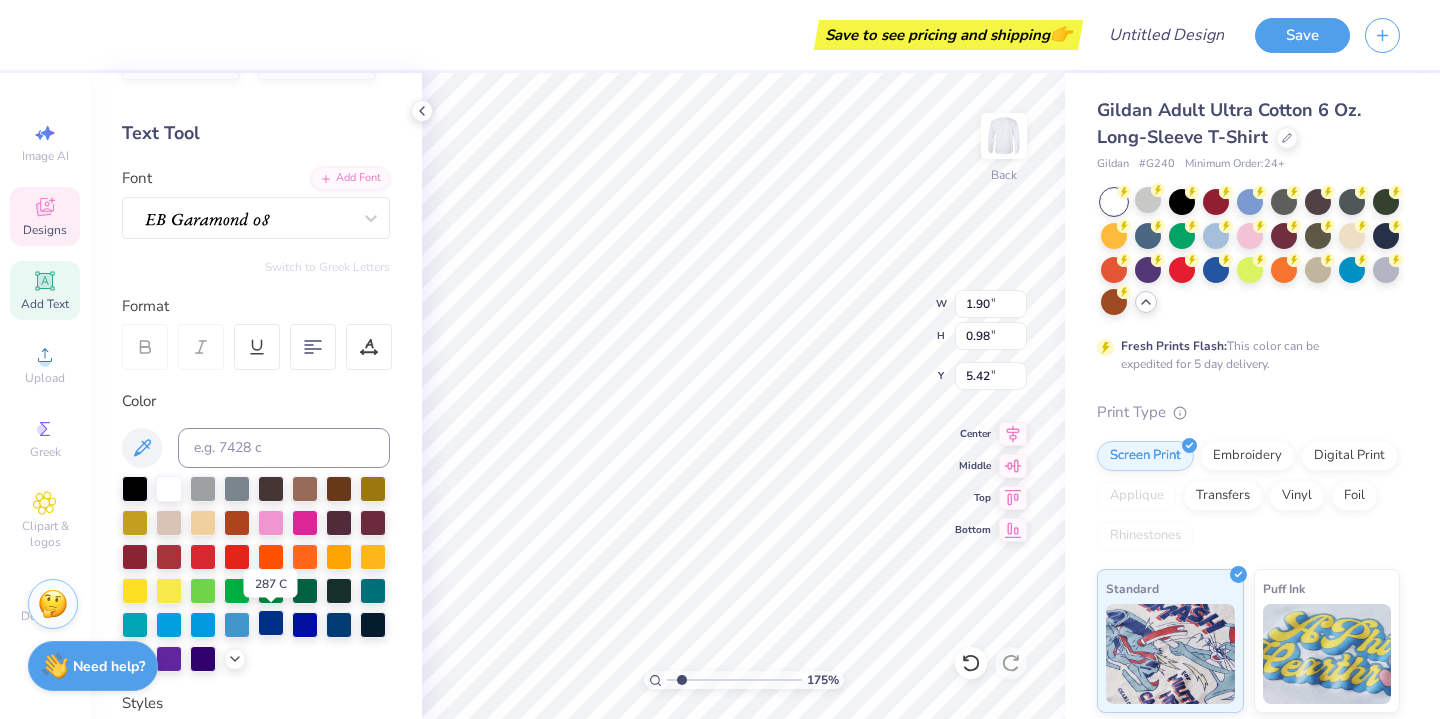 click at bounding box center [271, 623] 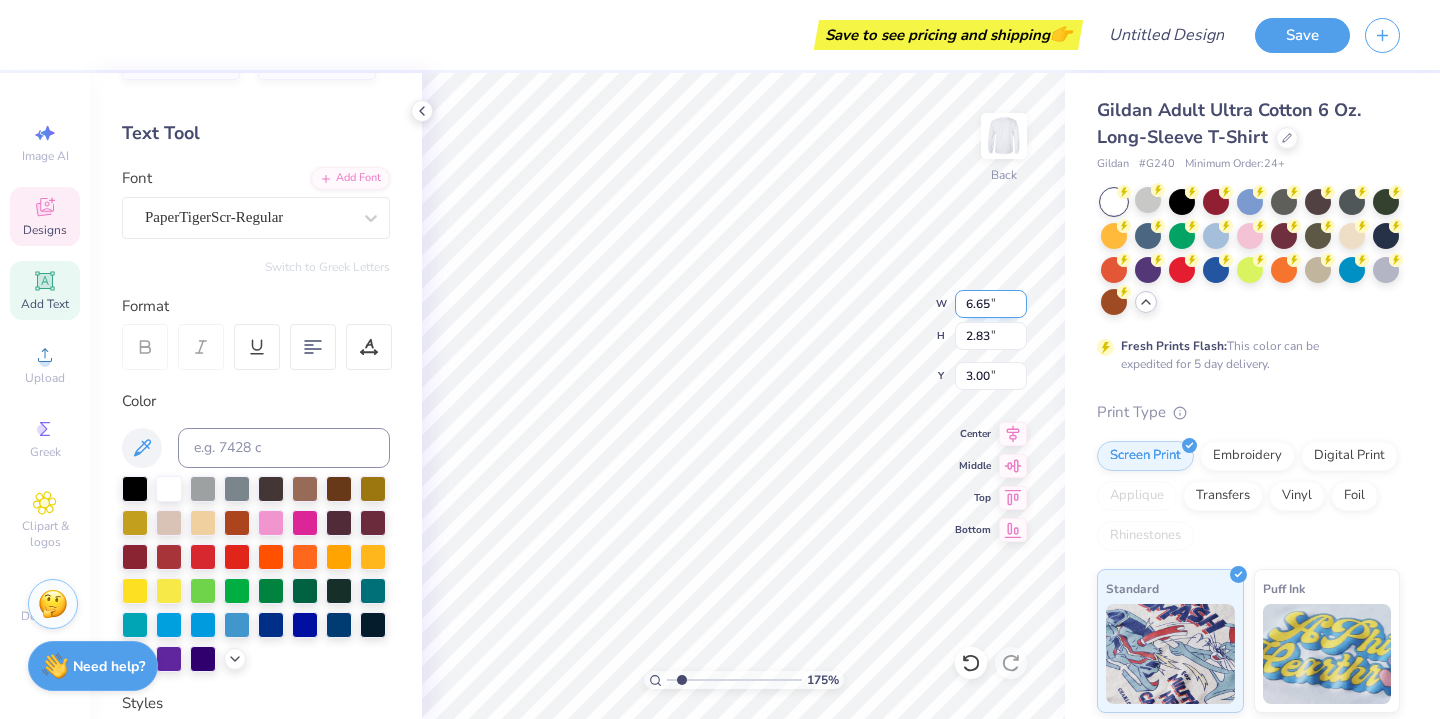click on "175  % Back W 6.65 6.65 " H 2.83 2.83 " Y 3.00 3.00 " Center Middle Top Bottom" at bounding box center (743, 396) 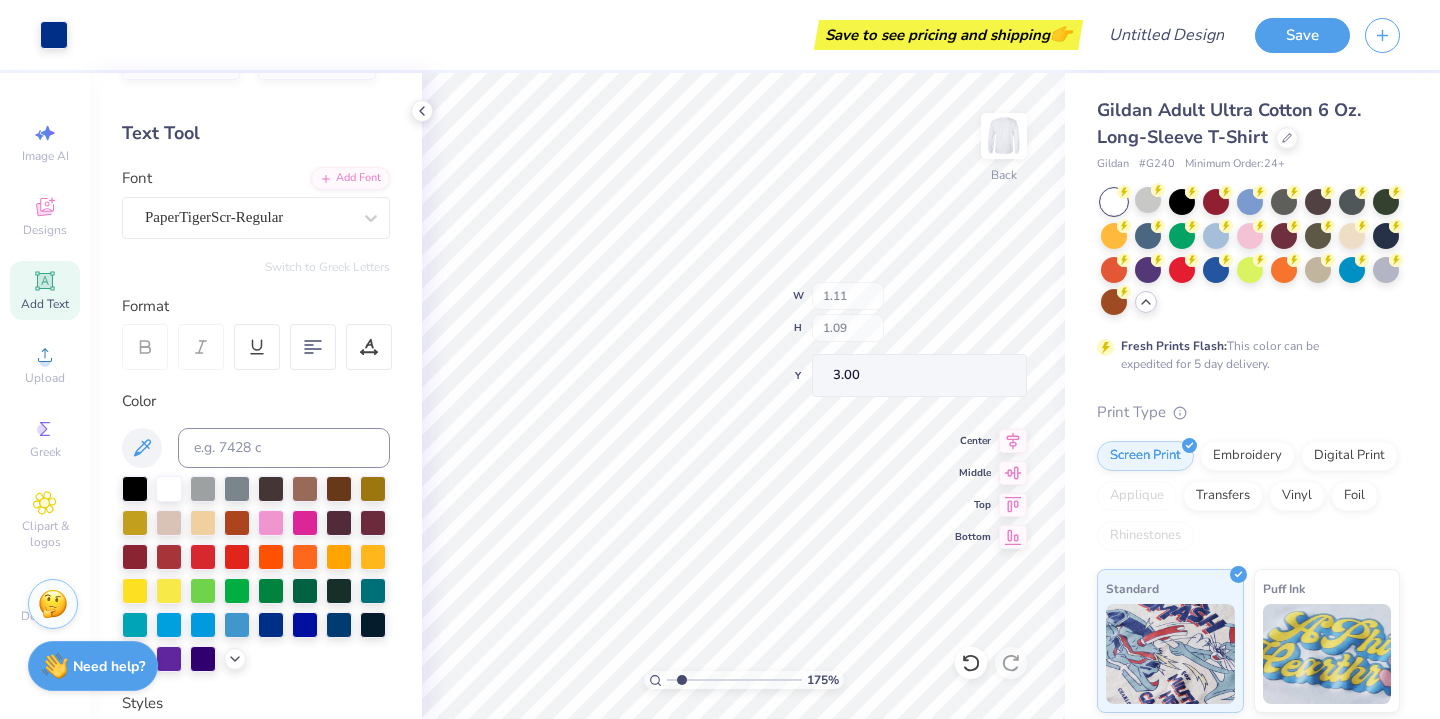 type on "1.11" 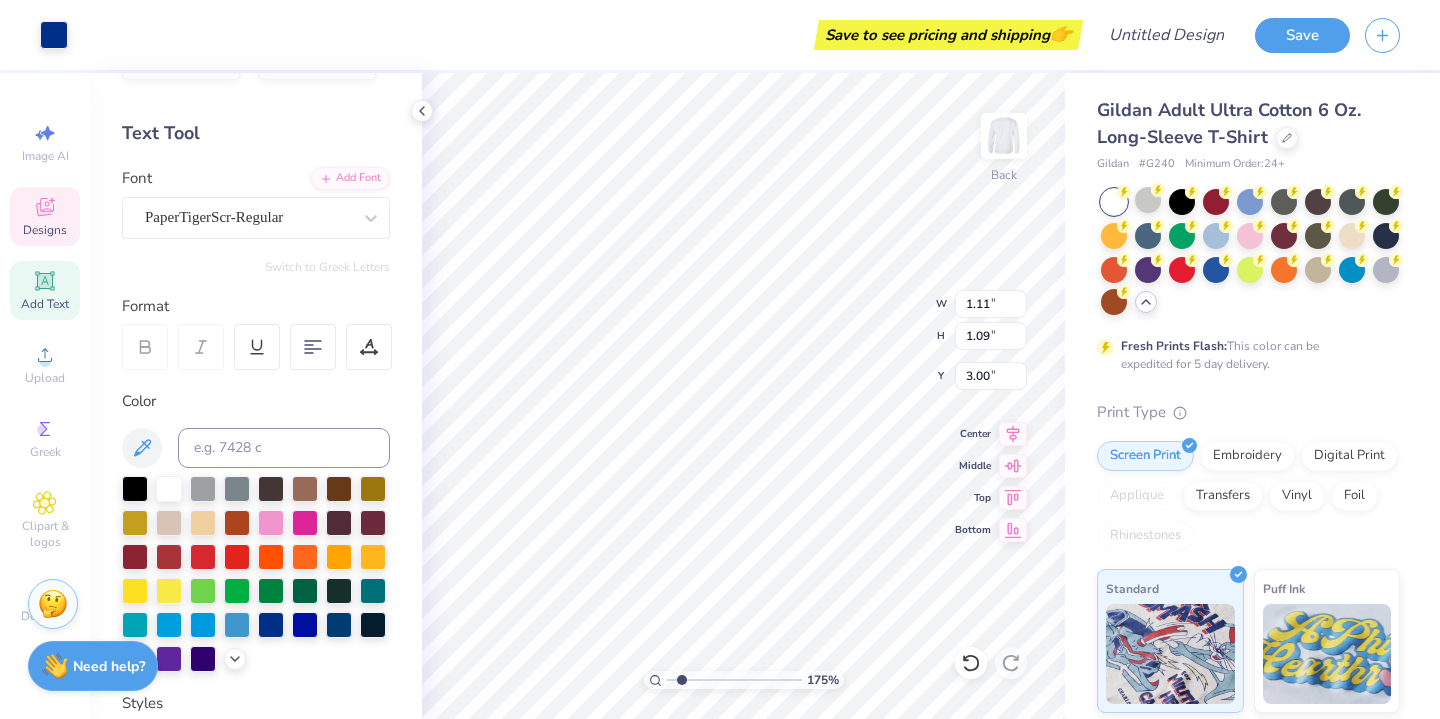 type on "2.85" 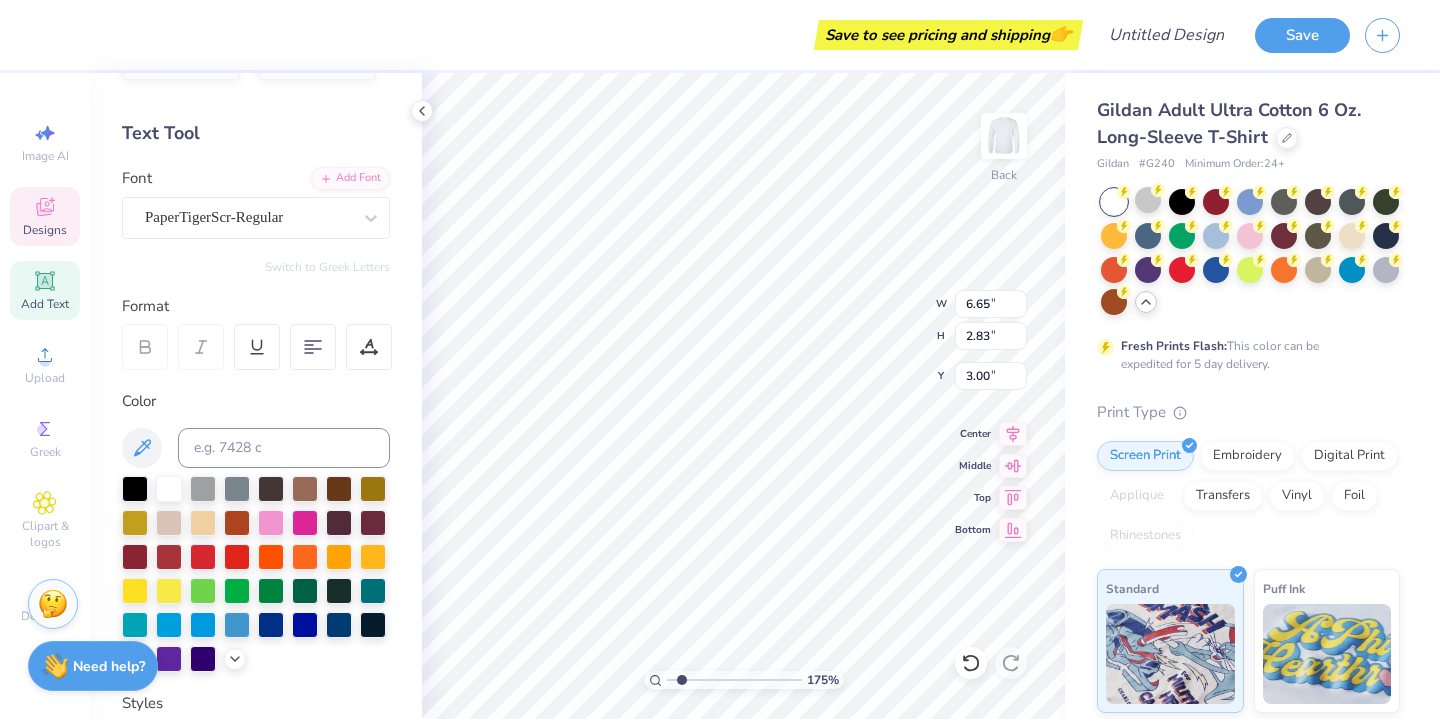 scroll, scrollTop: 0, scrollLeft: 0, axis: both 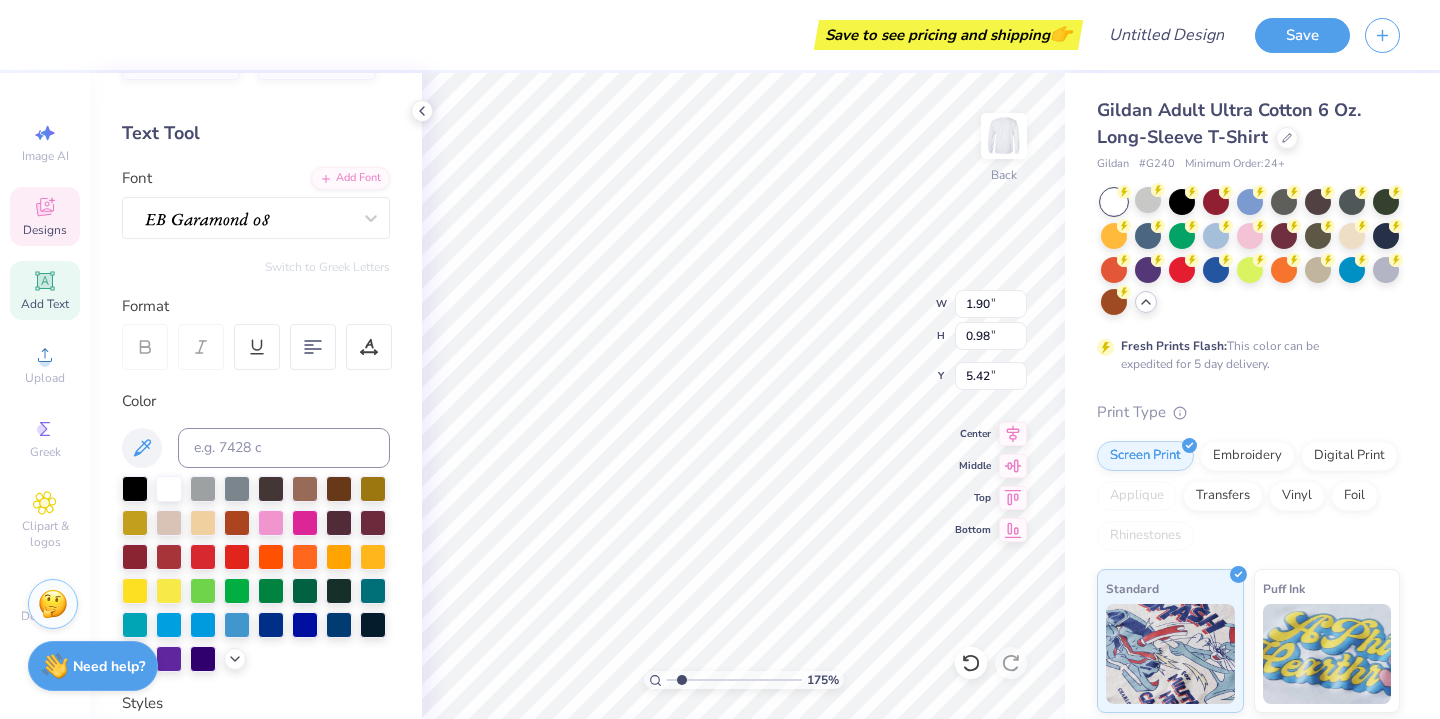 type on "1867" 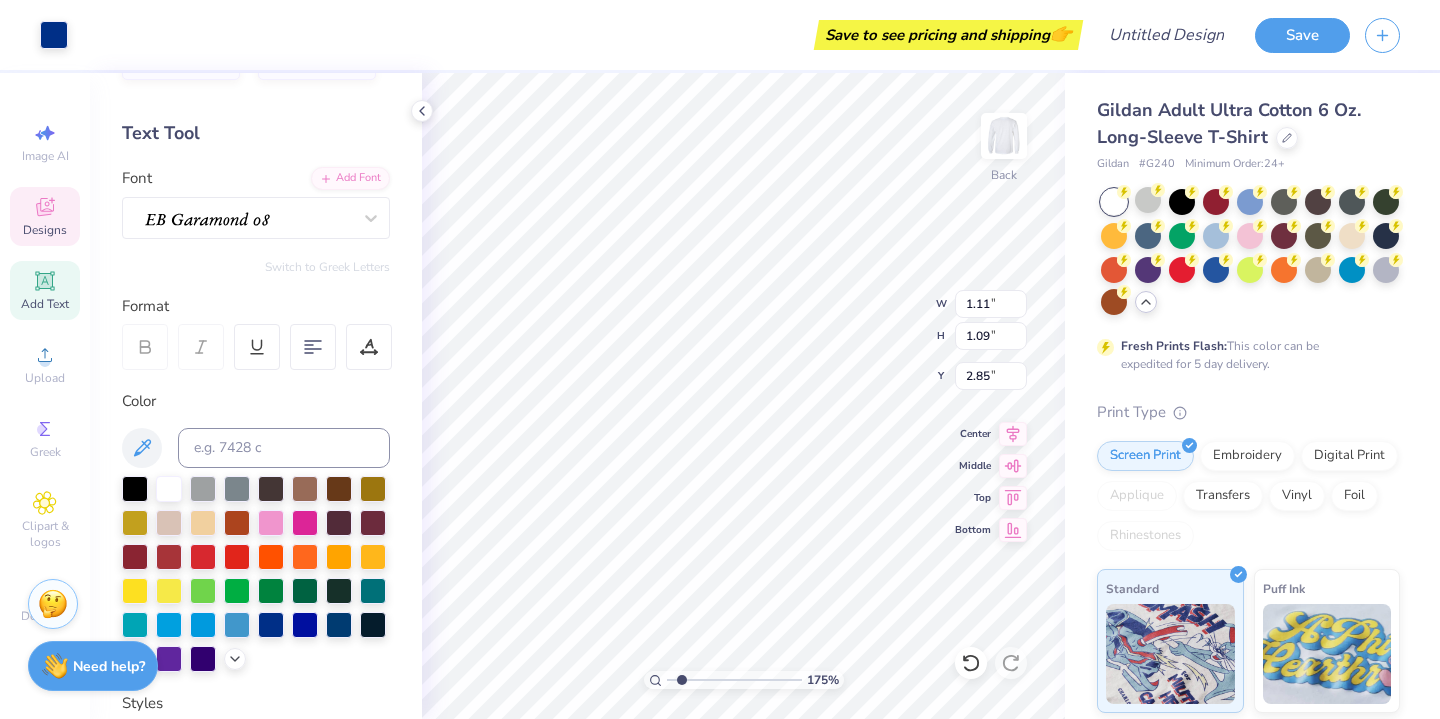 type on "1.11" 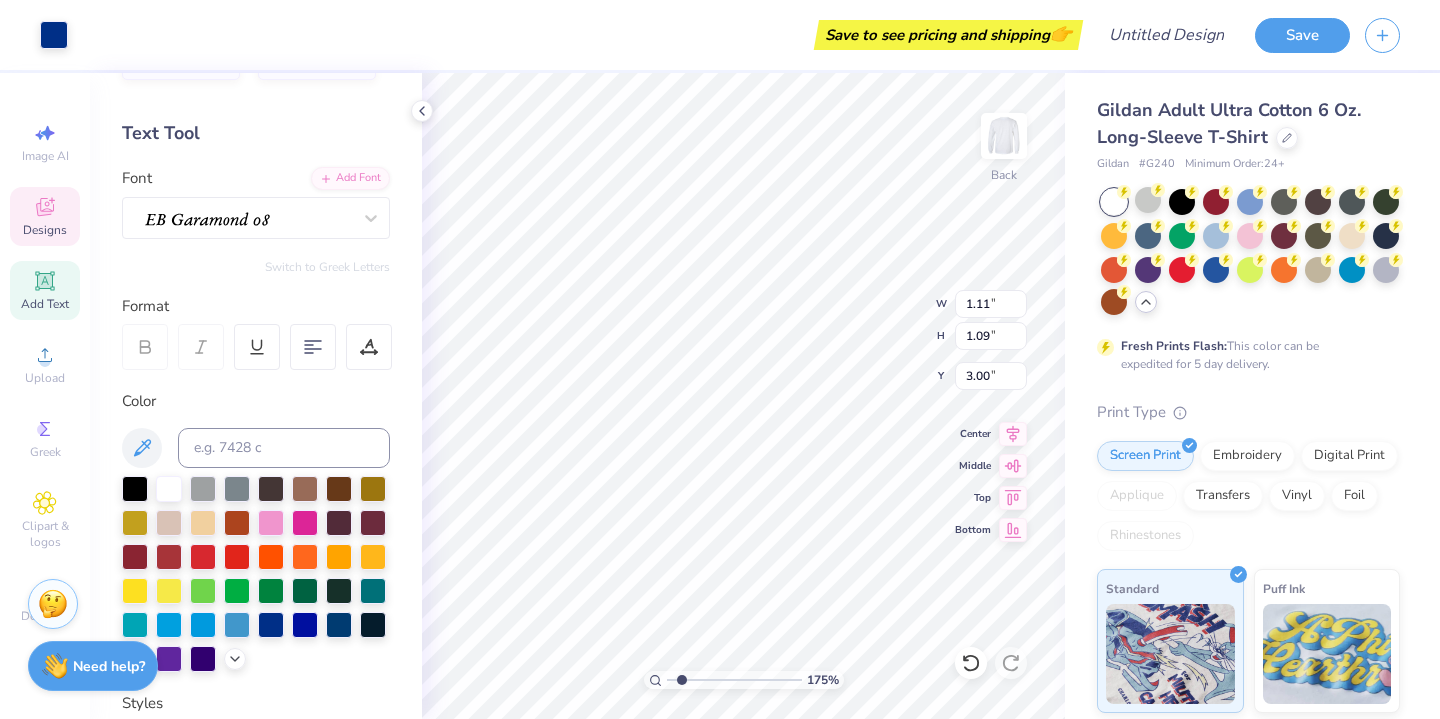 type on "1.90" 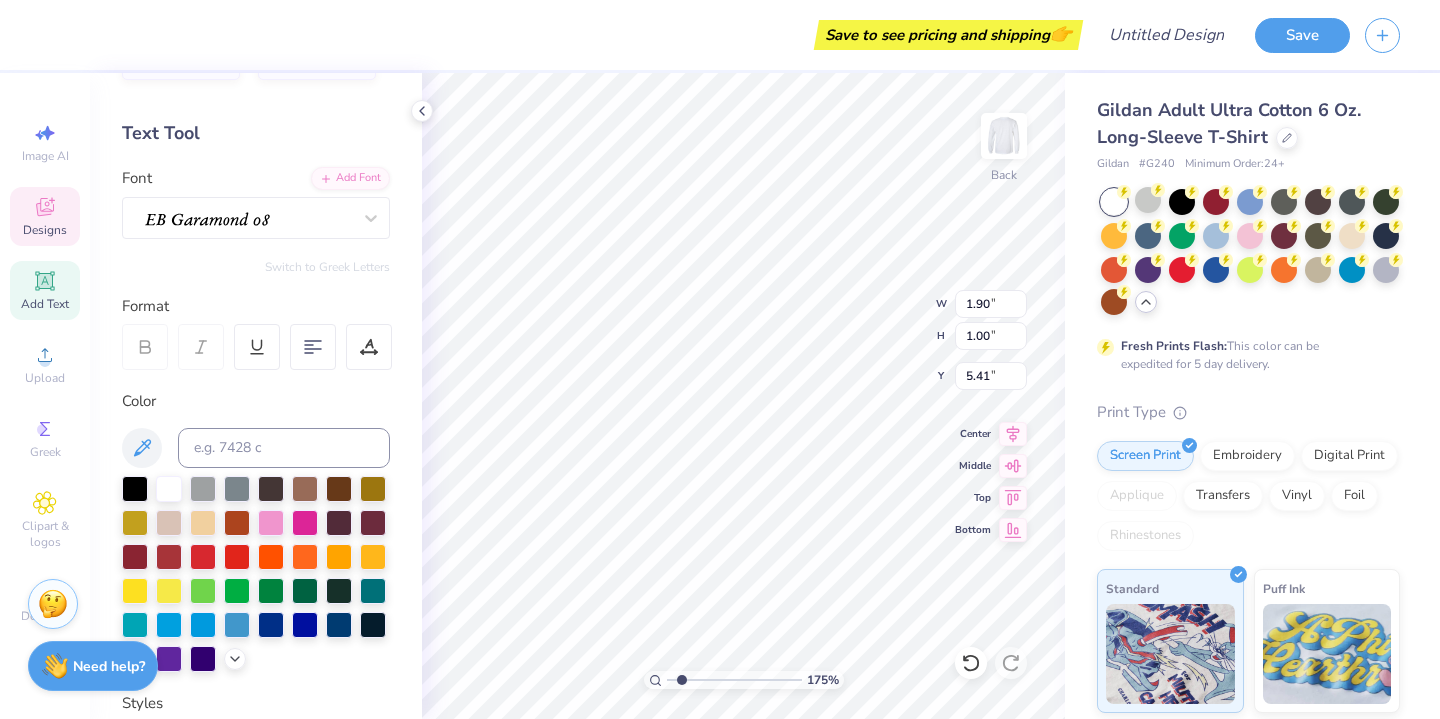 type on "5.36" 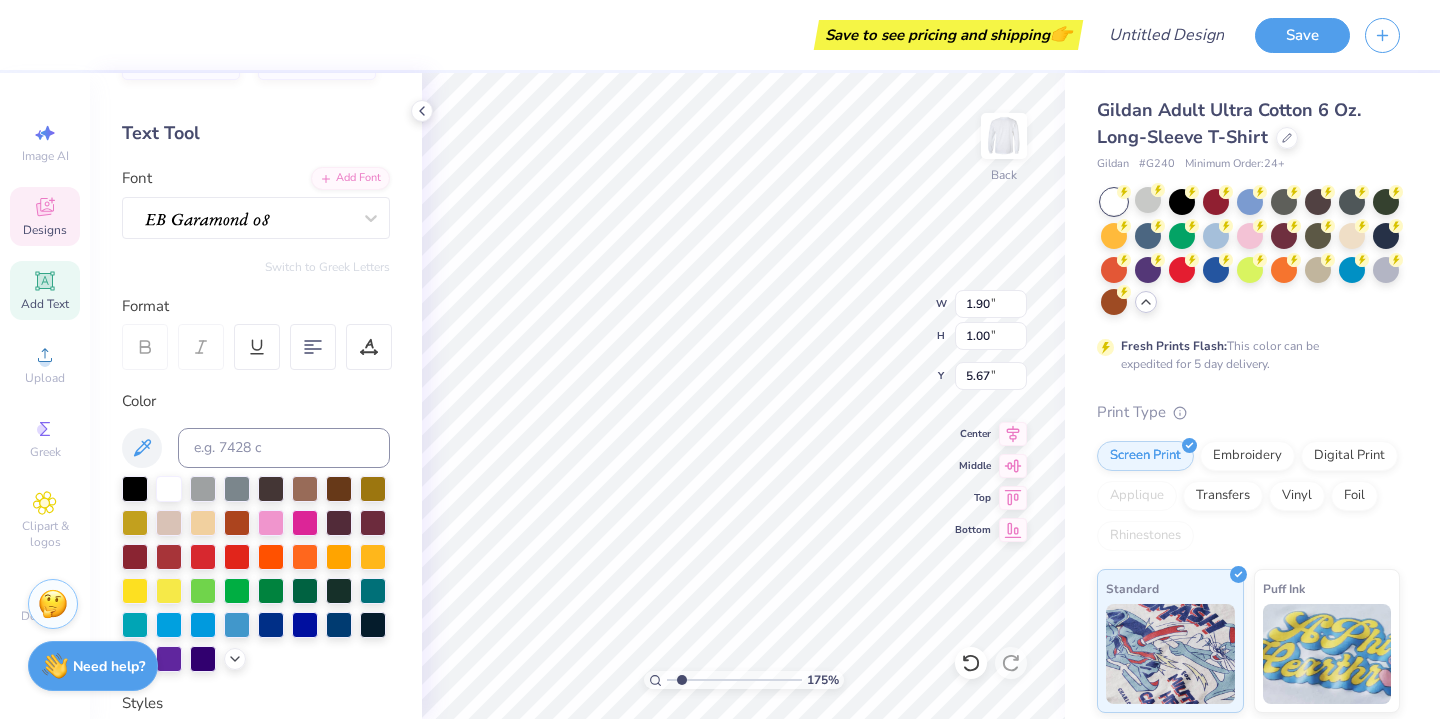 type on "5.67" 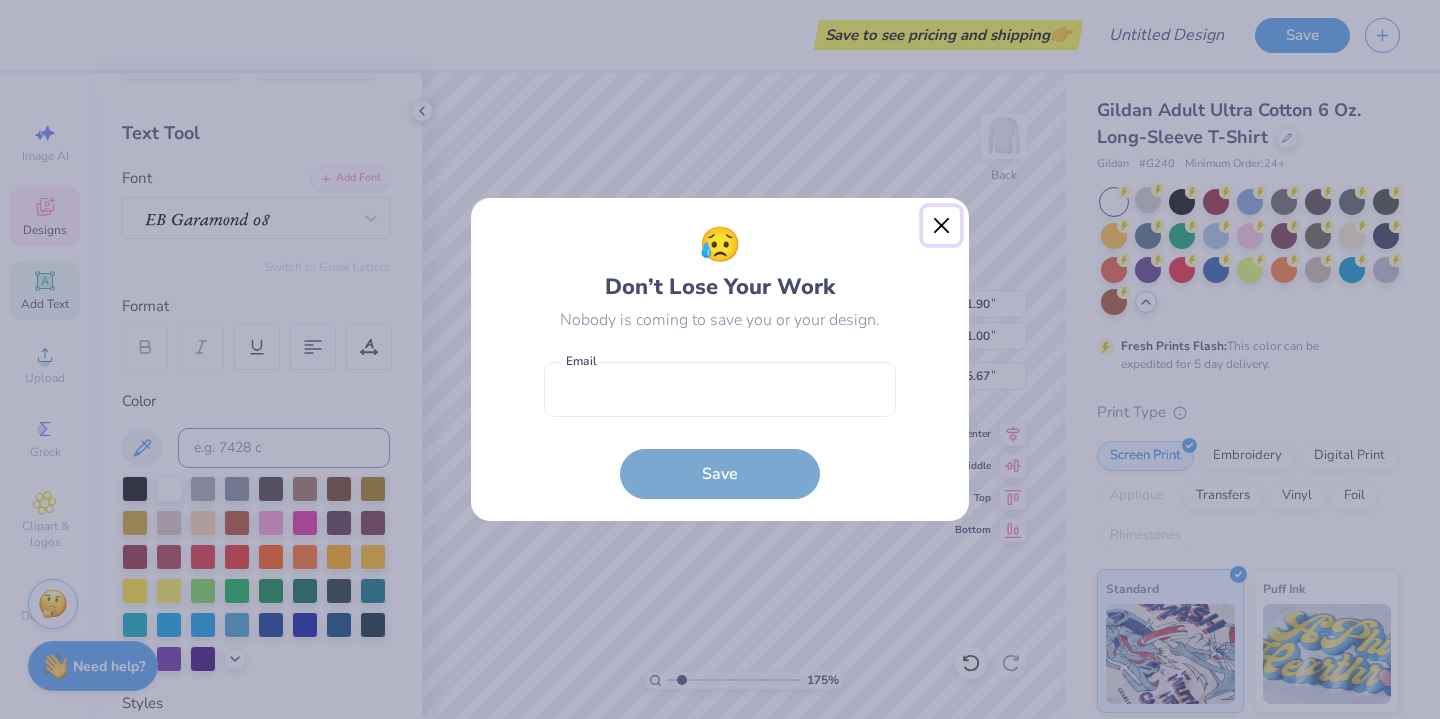 click at bounding box center [942, 226] 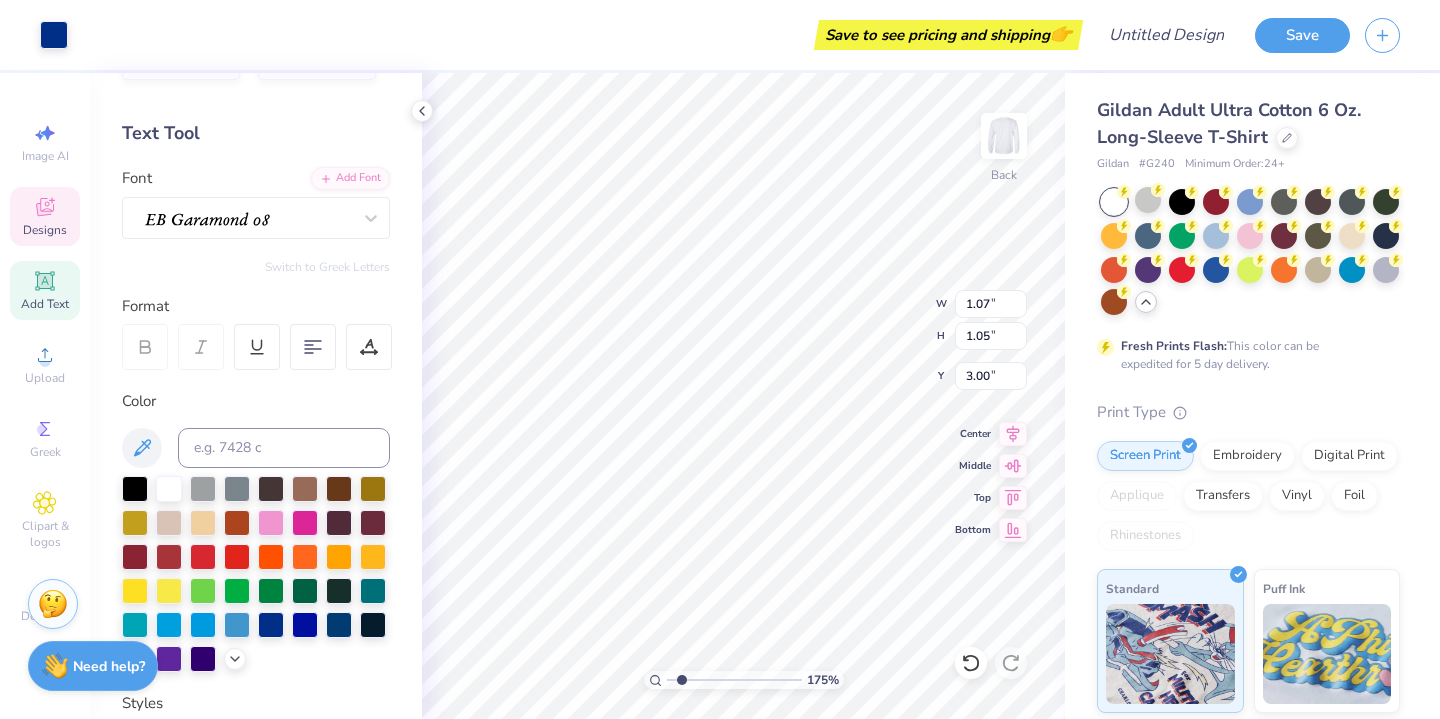 type on "1.07" 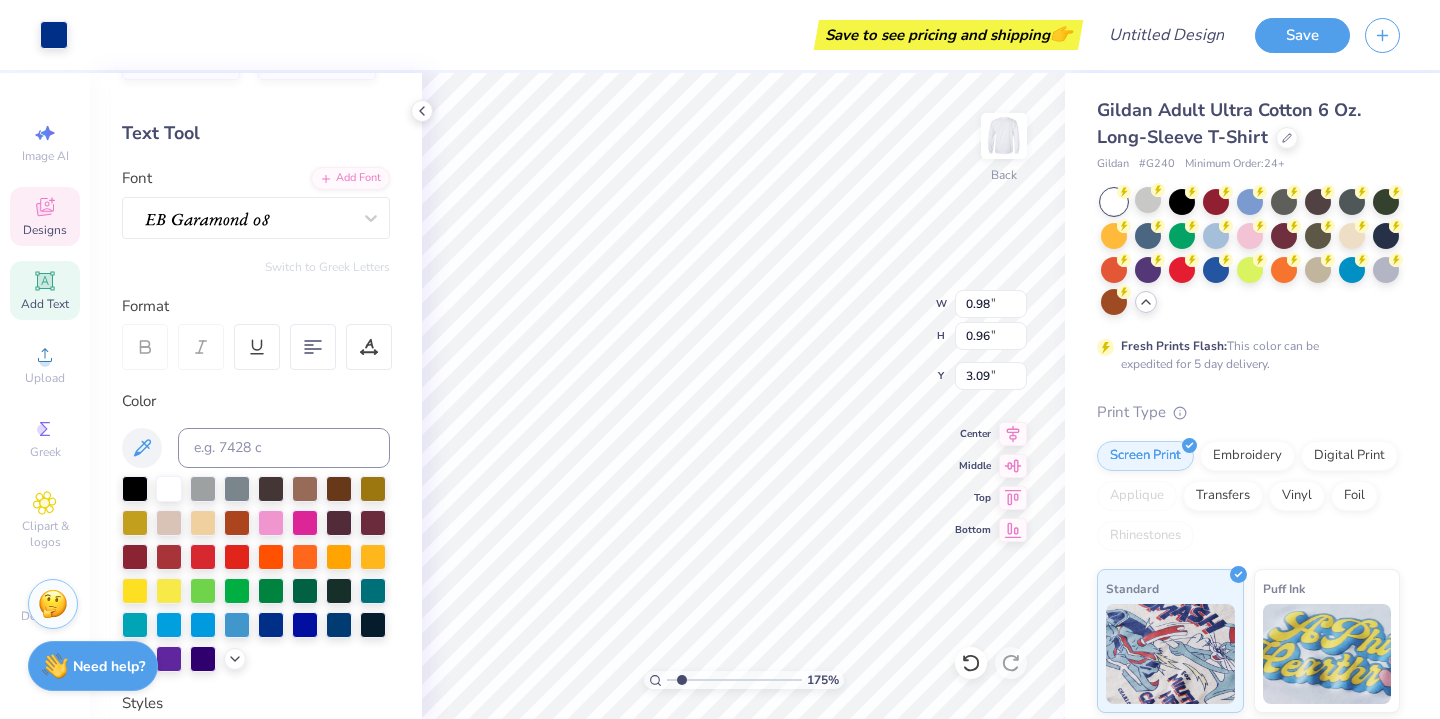 type on "0.98" 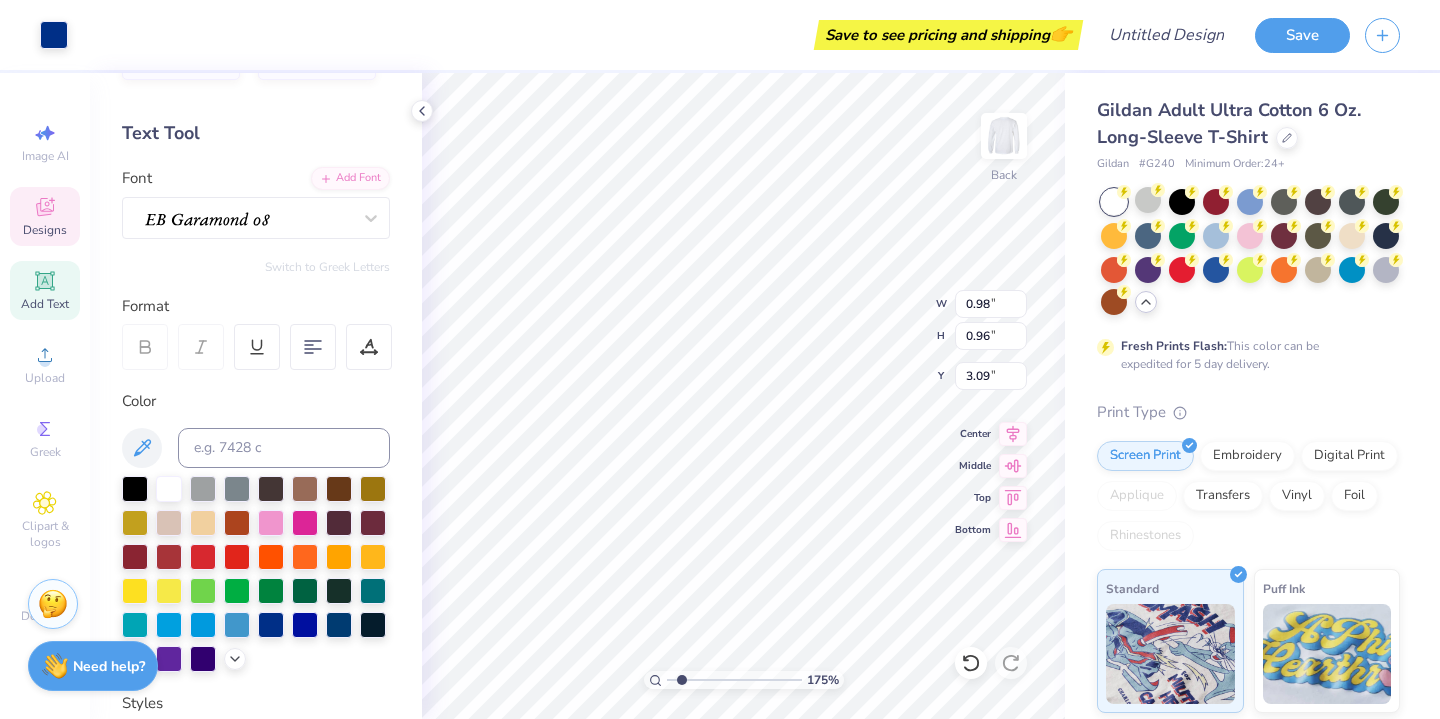 type on "3.16" 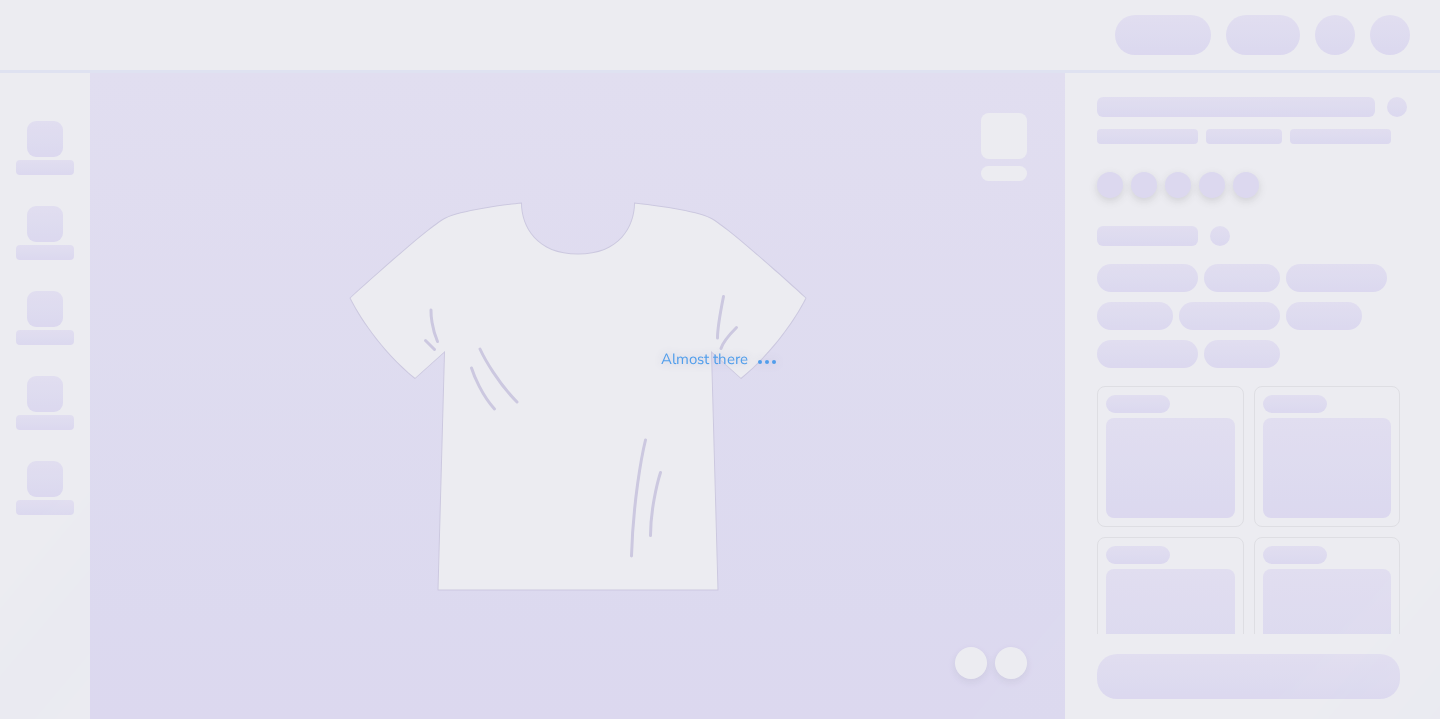 scroll, scrollTop: 0, scrollLeft: 0, axis: both 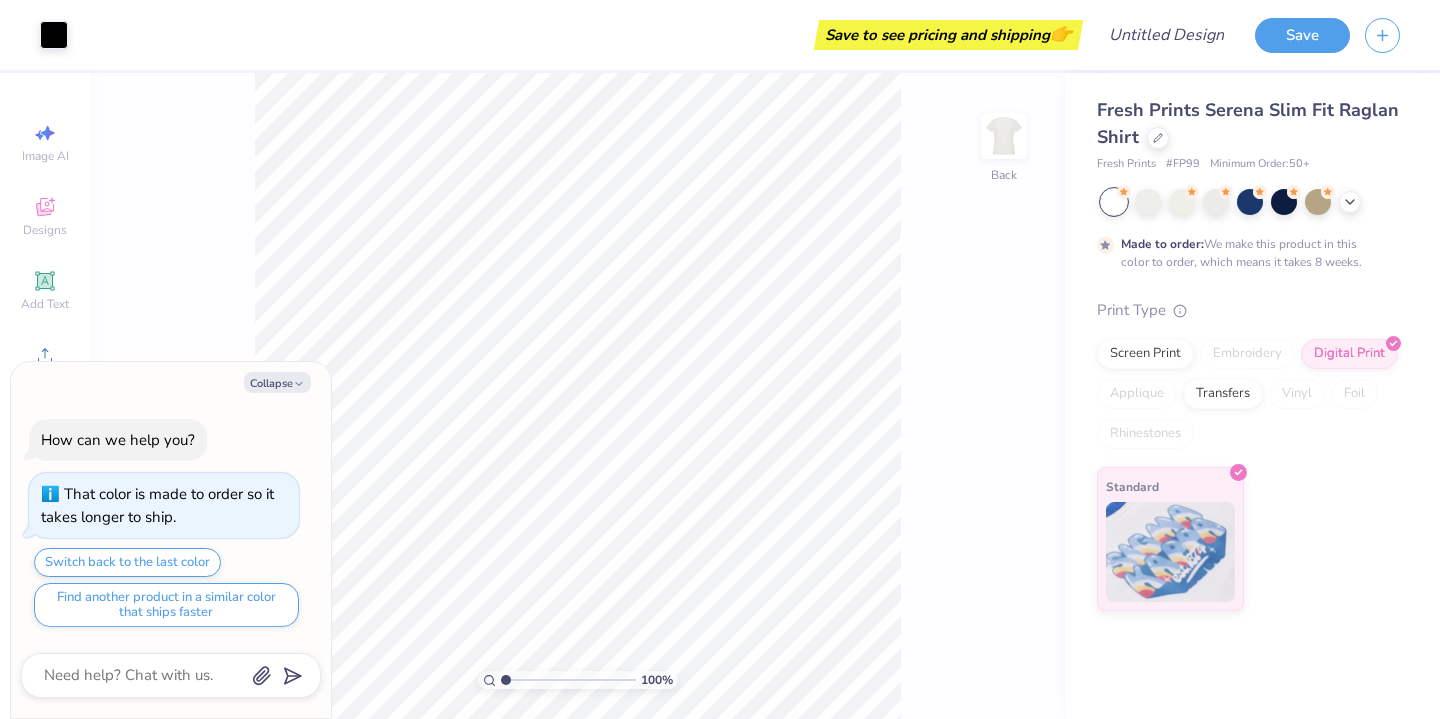 type on "x" 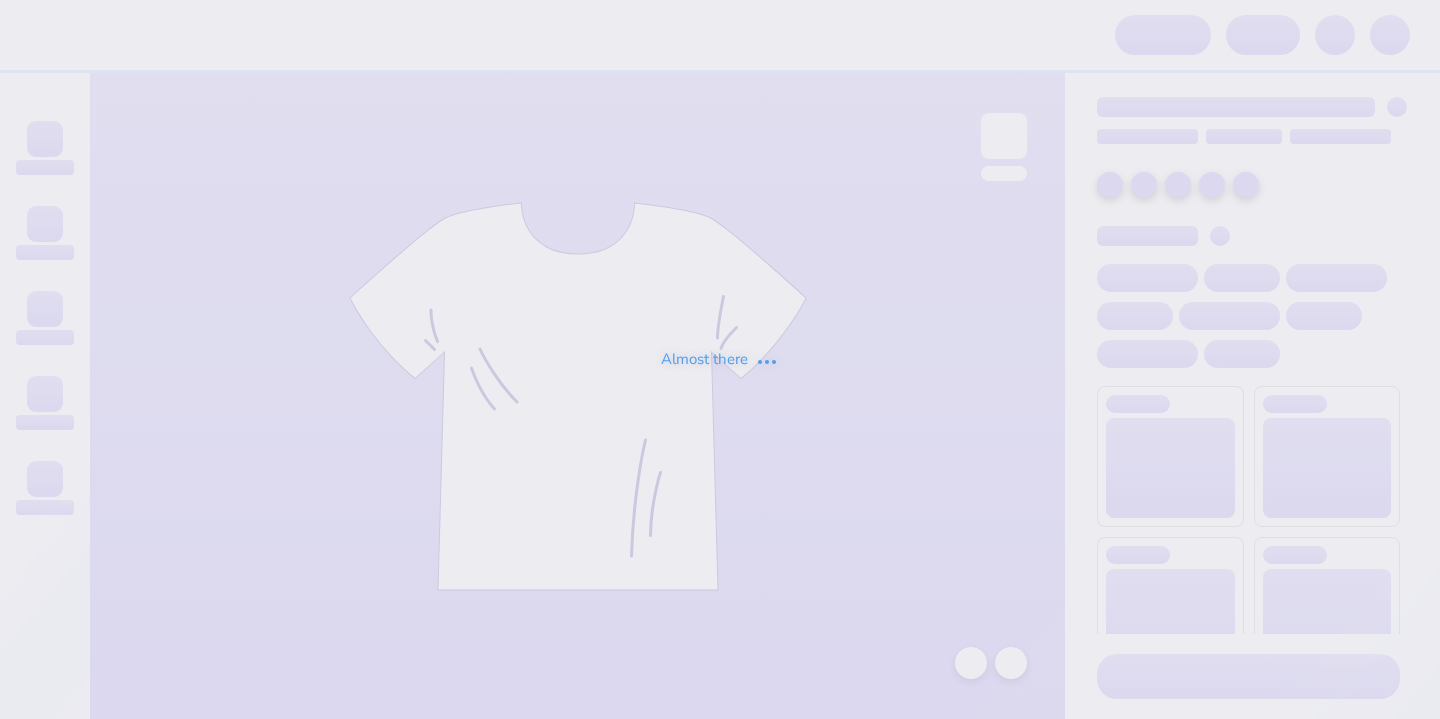 scroll, scrollTop: 0, scrollLeft: 0, axis: both 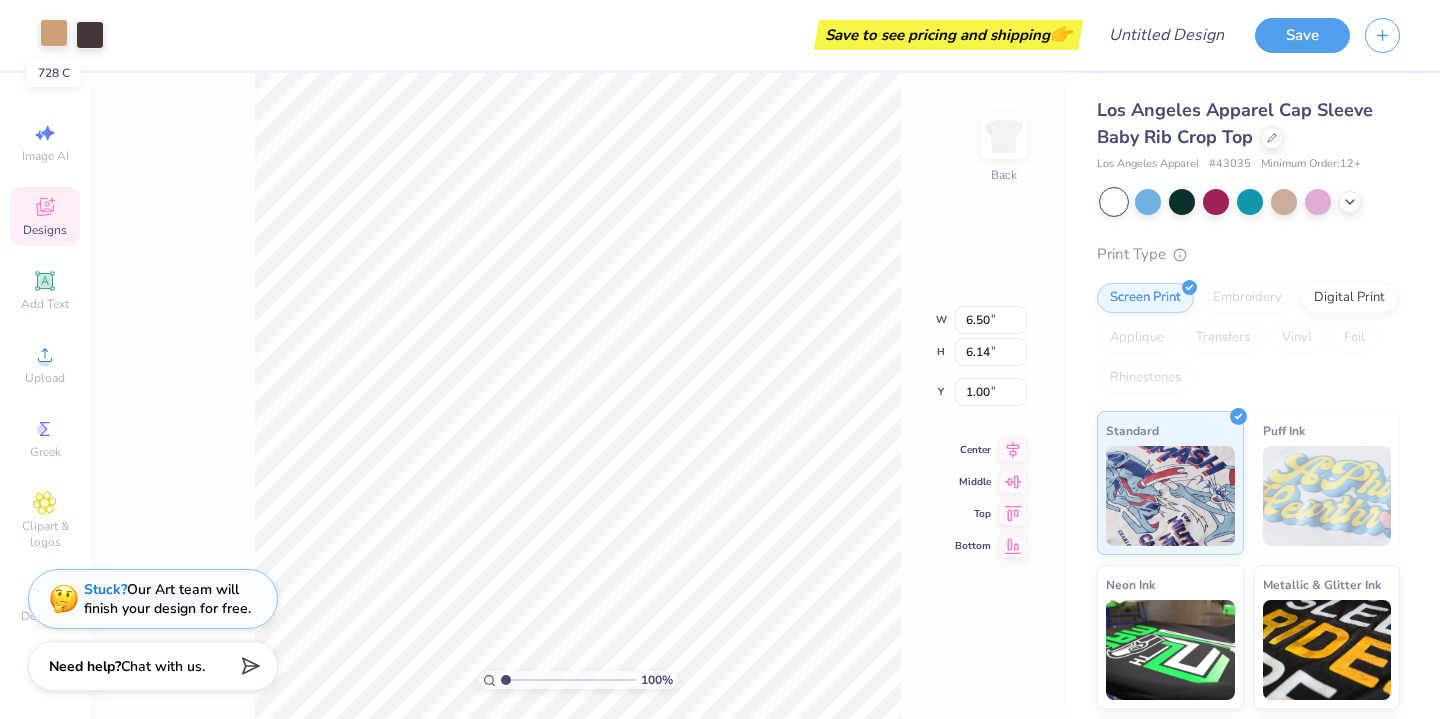 click at bounding box center [54, 33] 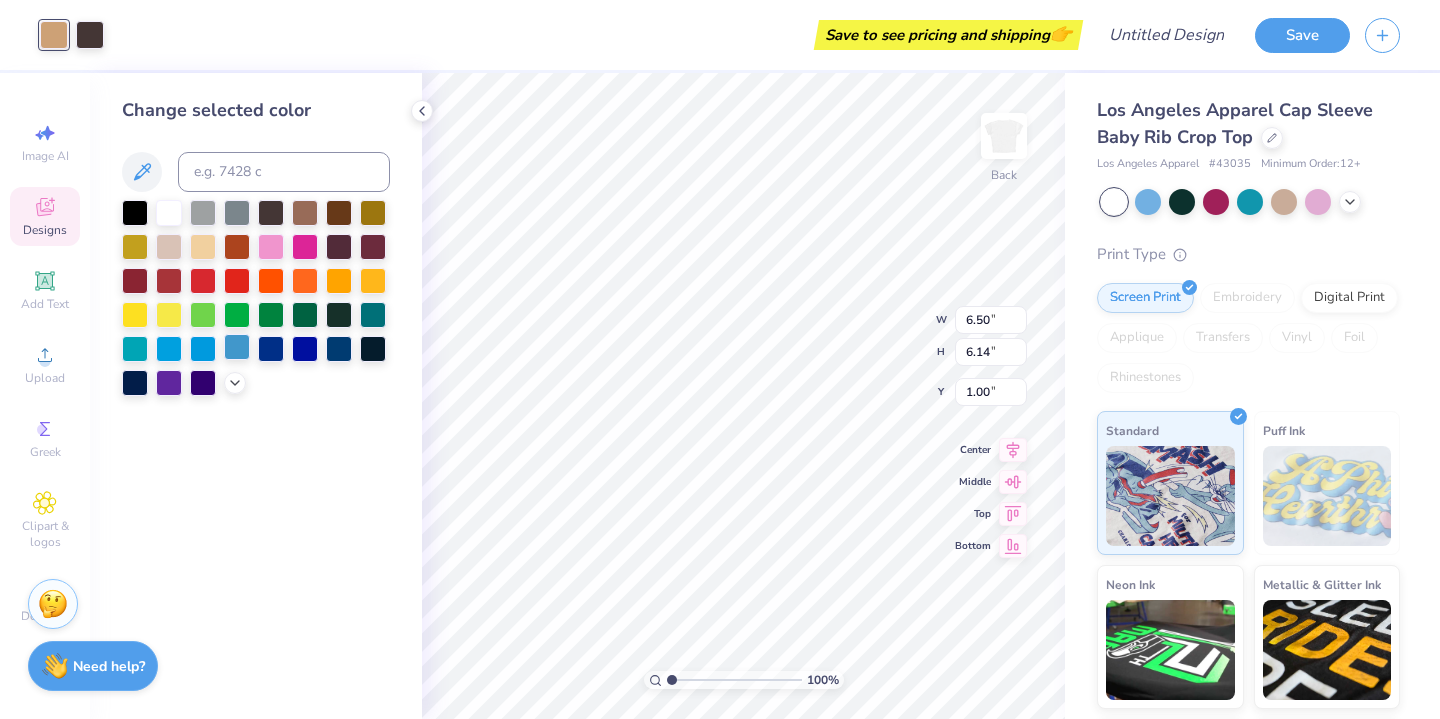 click at bounding box center (237, 347) 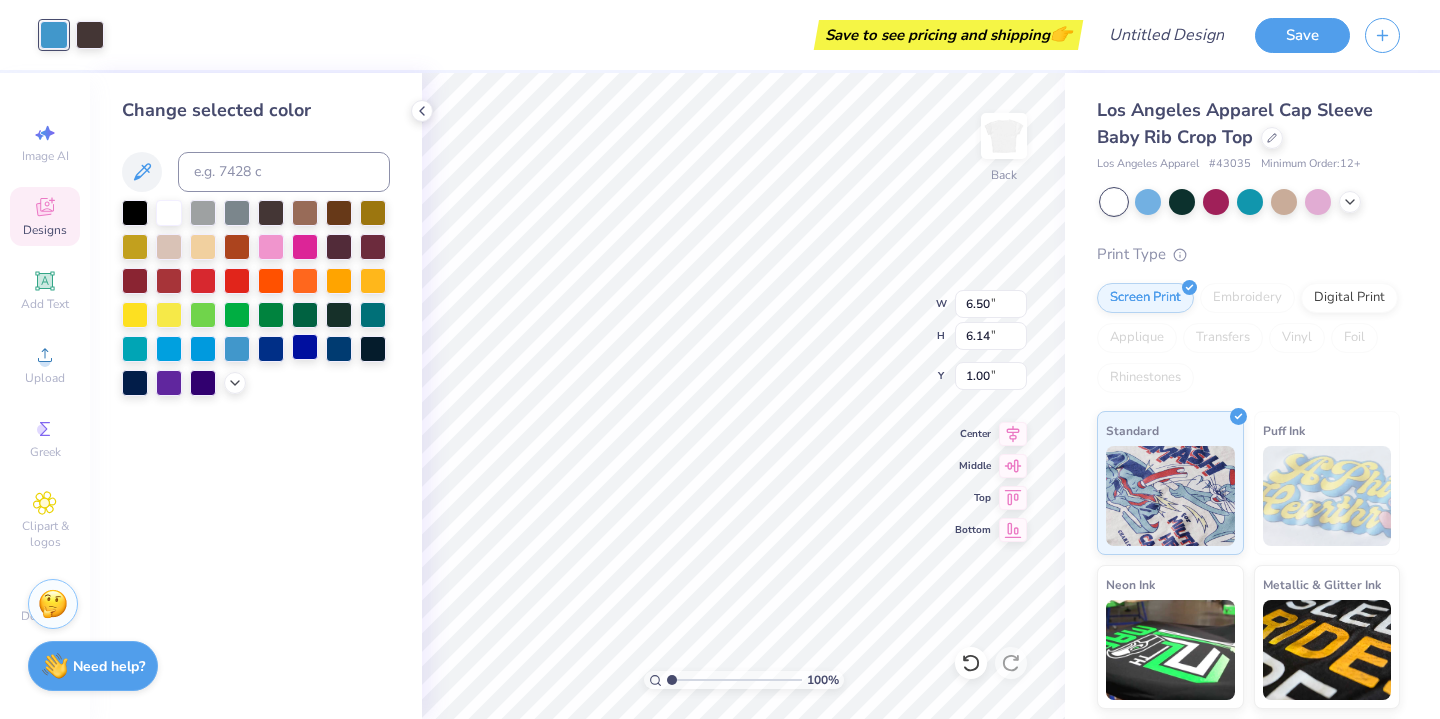 click at bounding box center [305, 347] 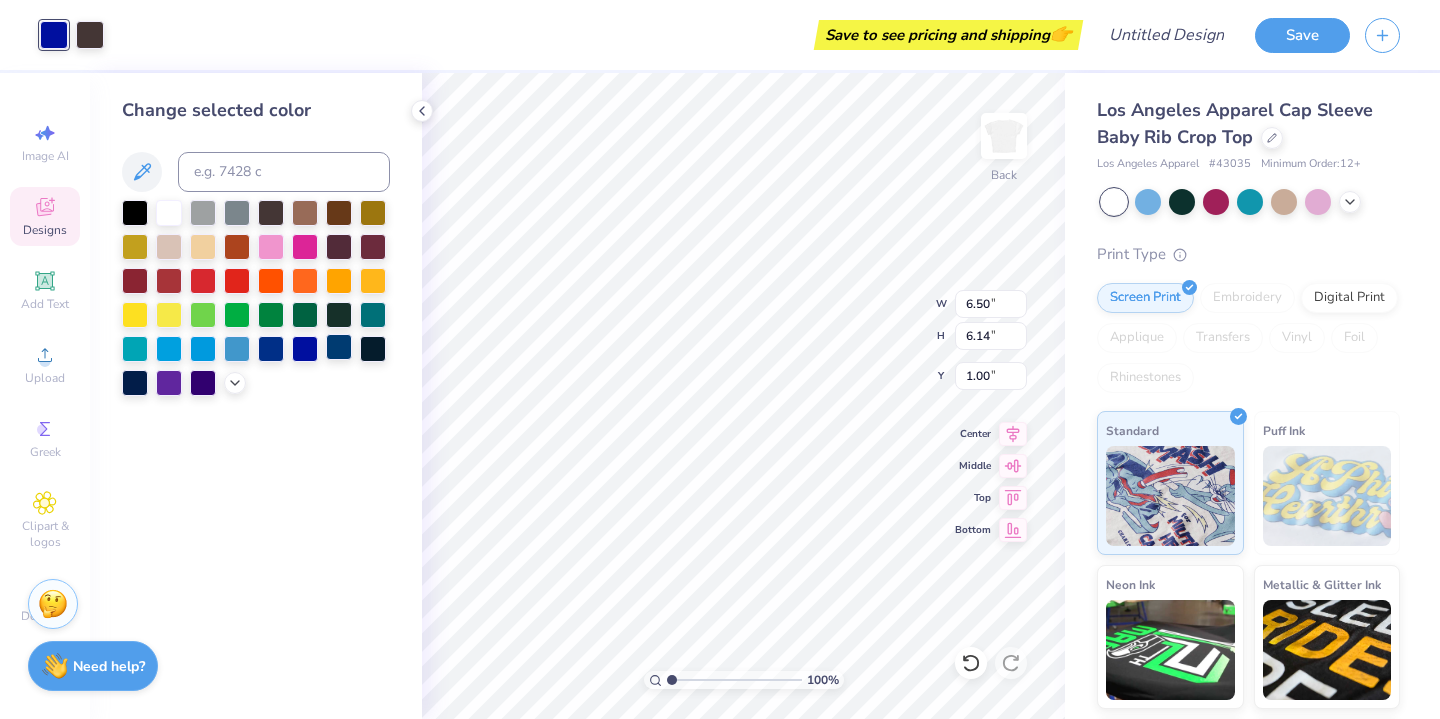 click at bounding box center [339, 347] 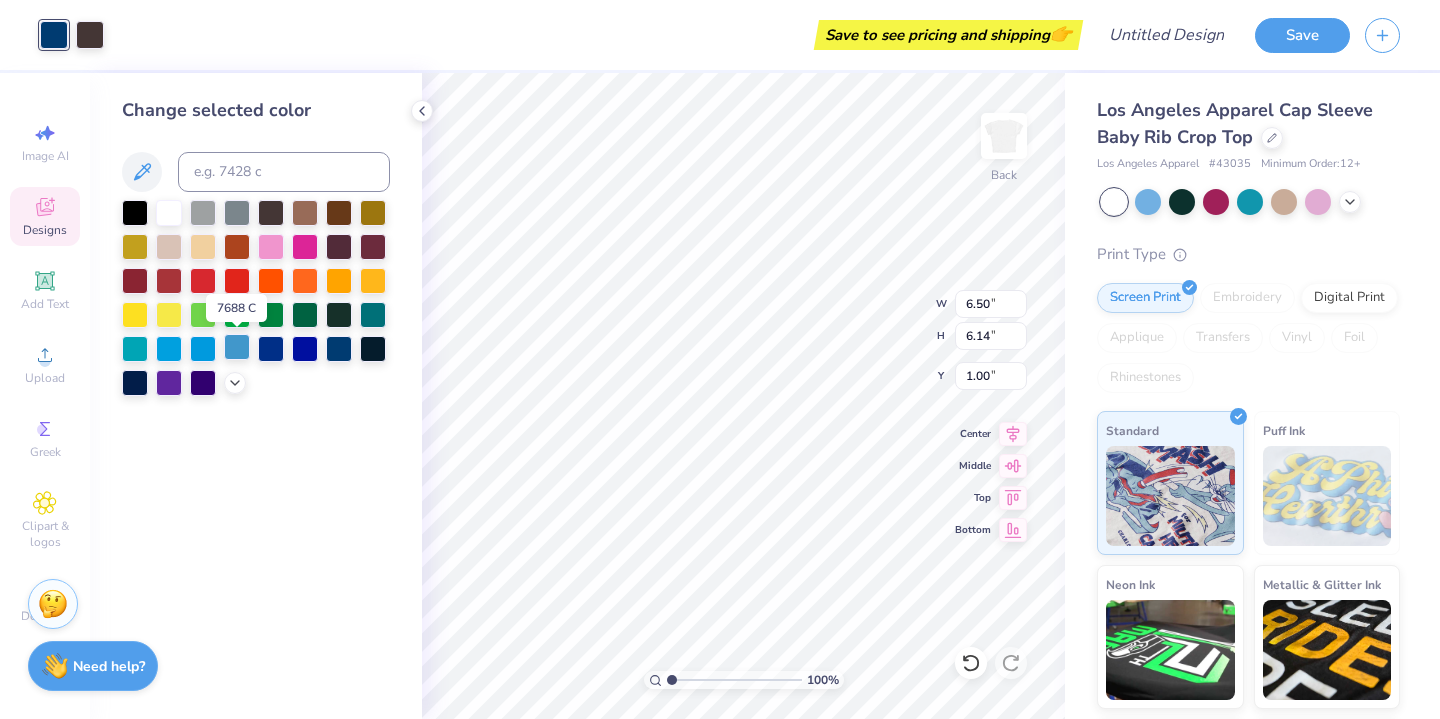 click at bounding box center (237, 347) 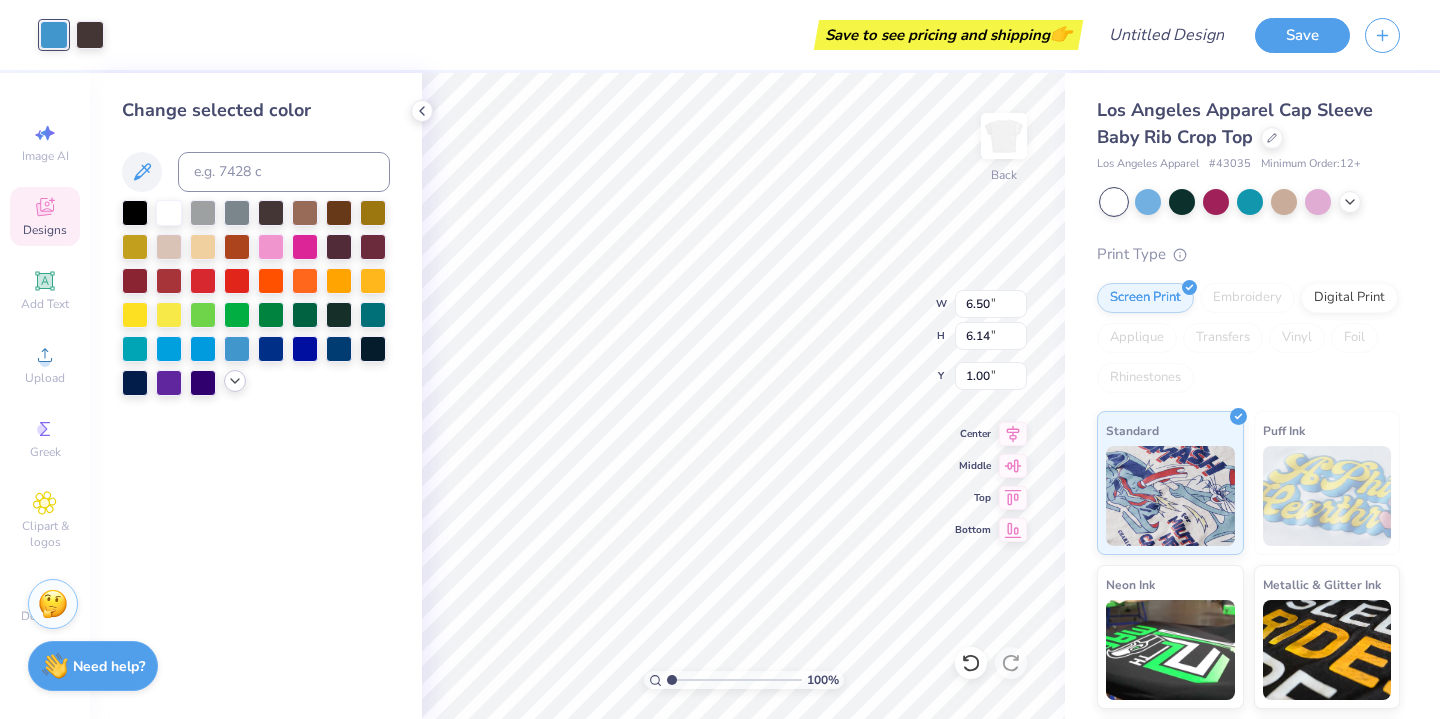 click 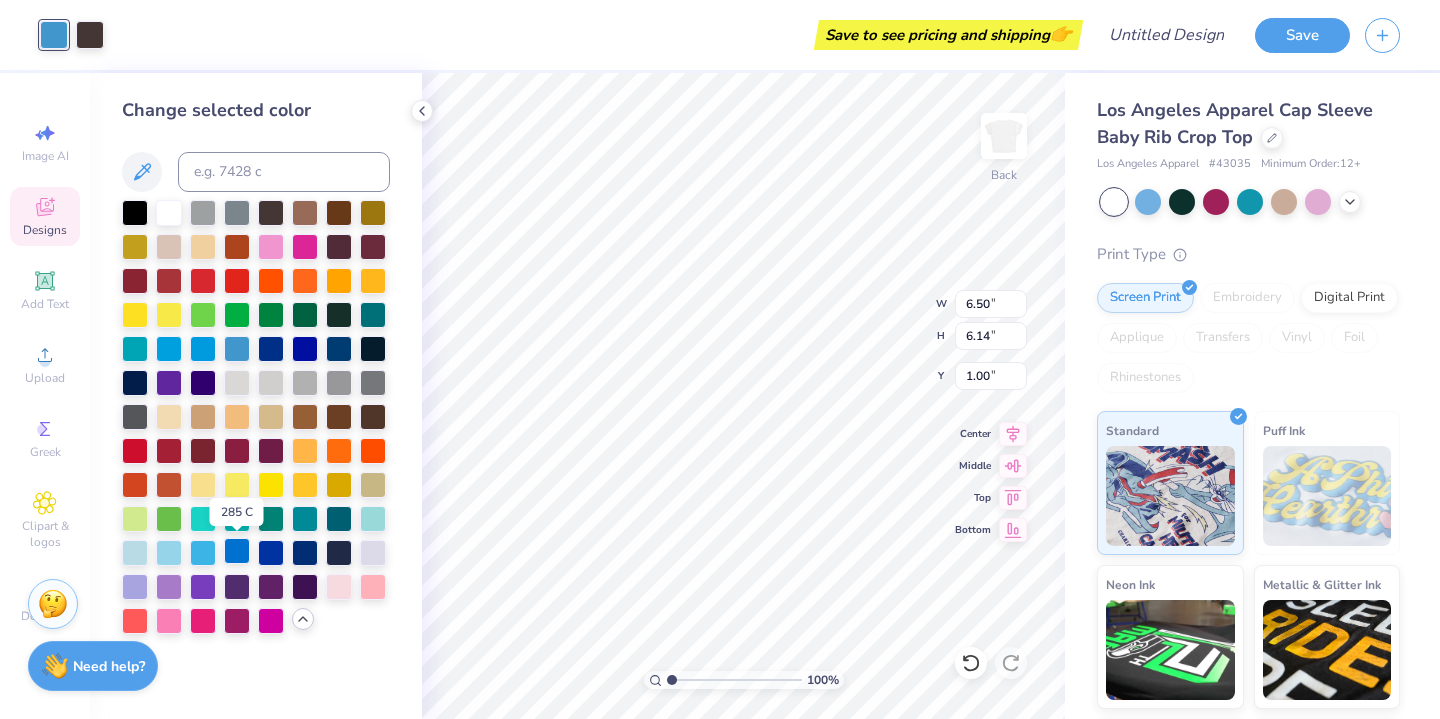 click at bounding box center [237, 551] 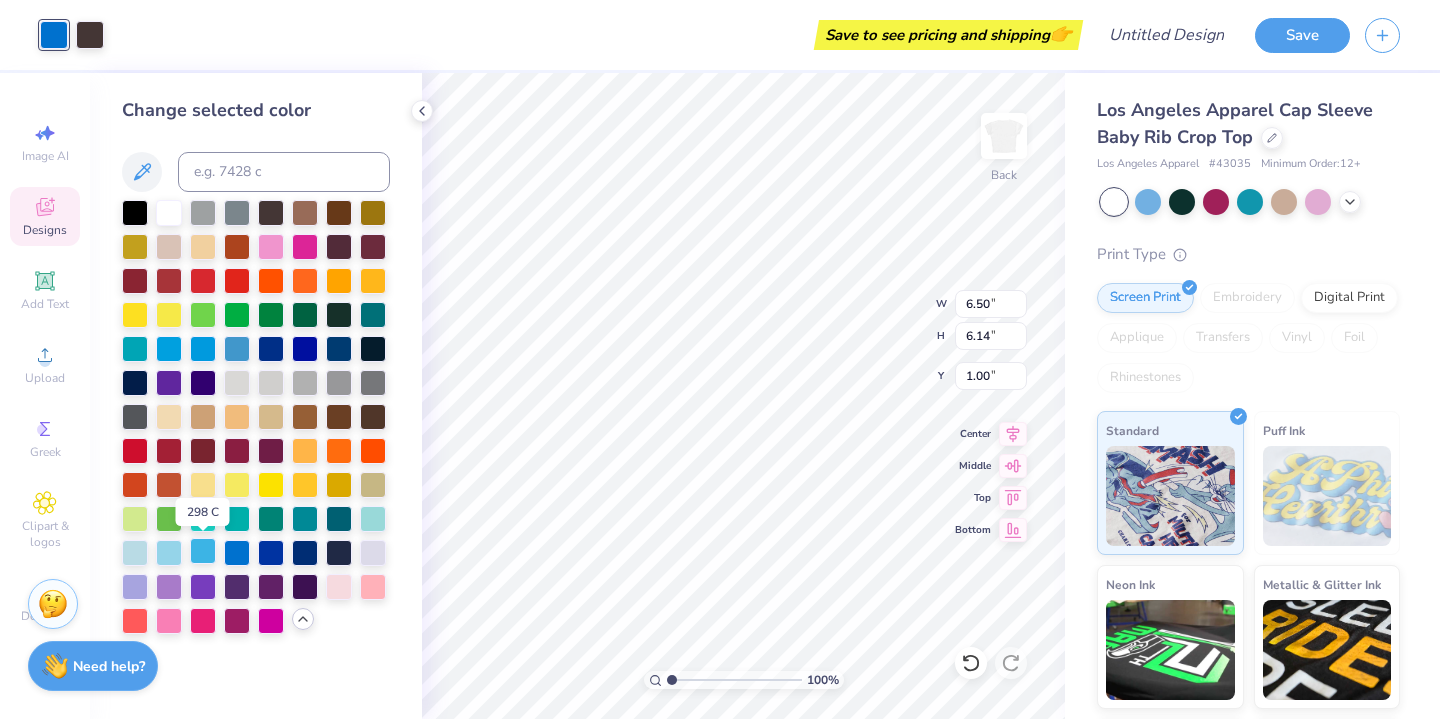 click at bounding box center [203, 551] 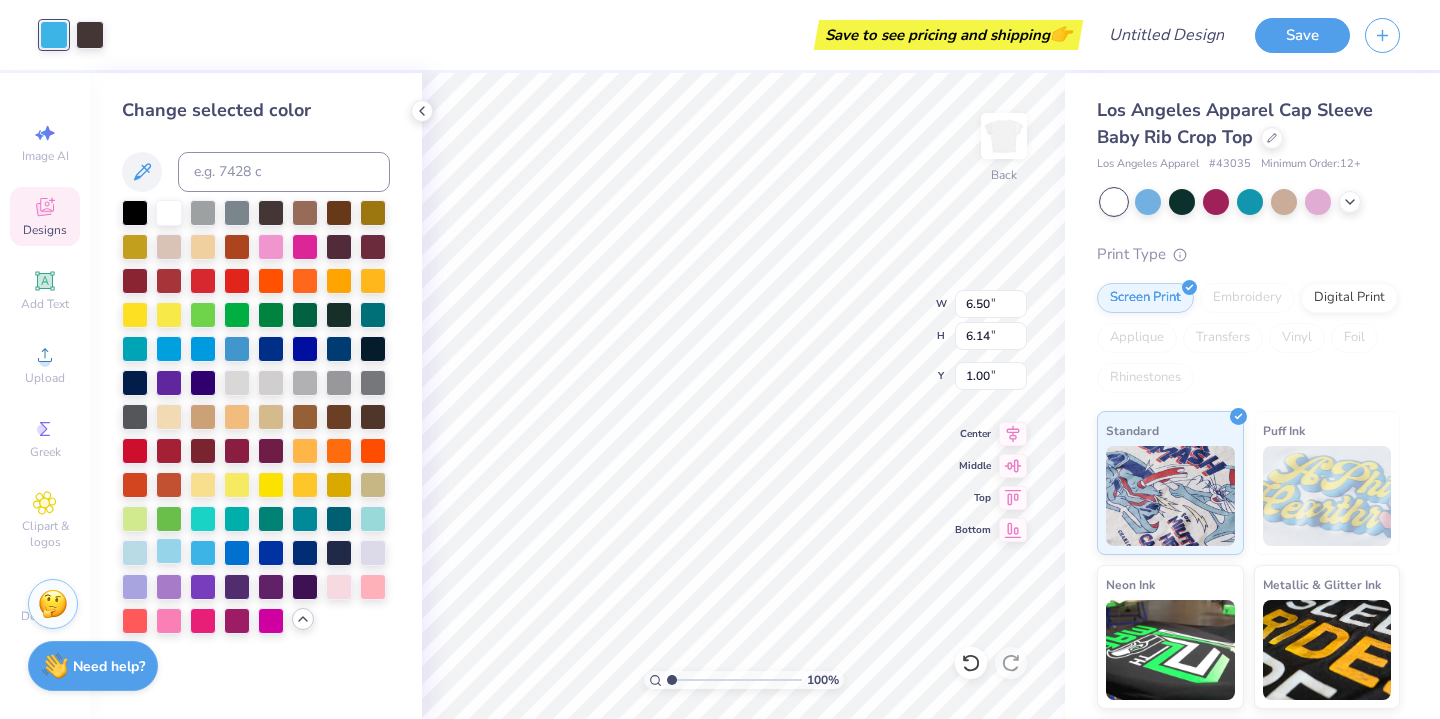 click at bounding box center [169, 551] 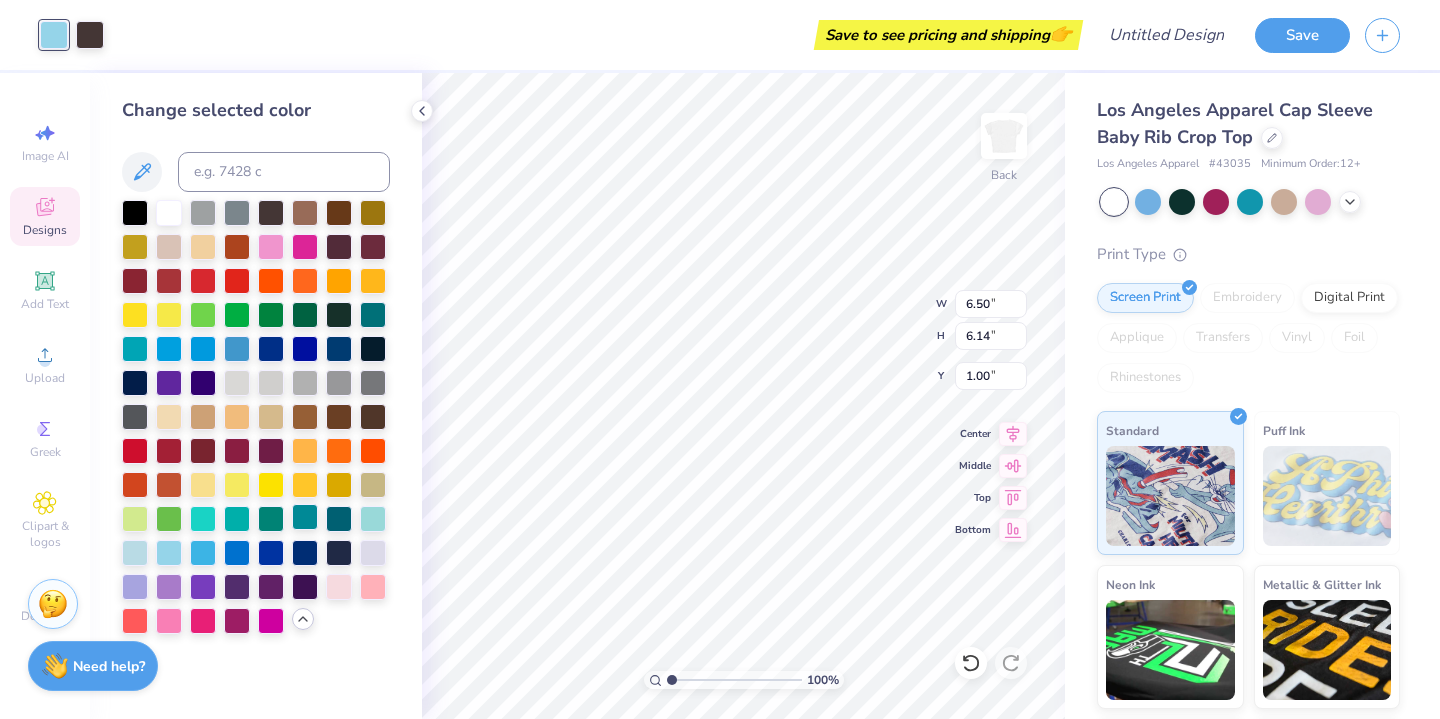 click at bounding box center [305, 517] 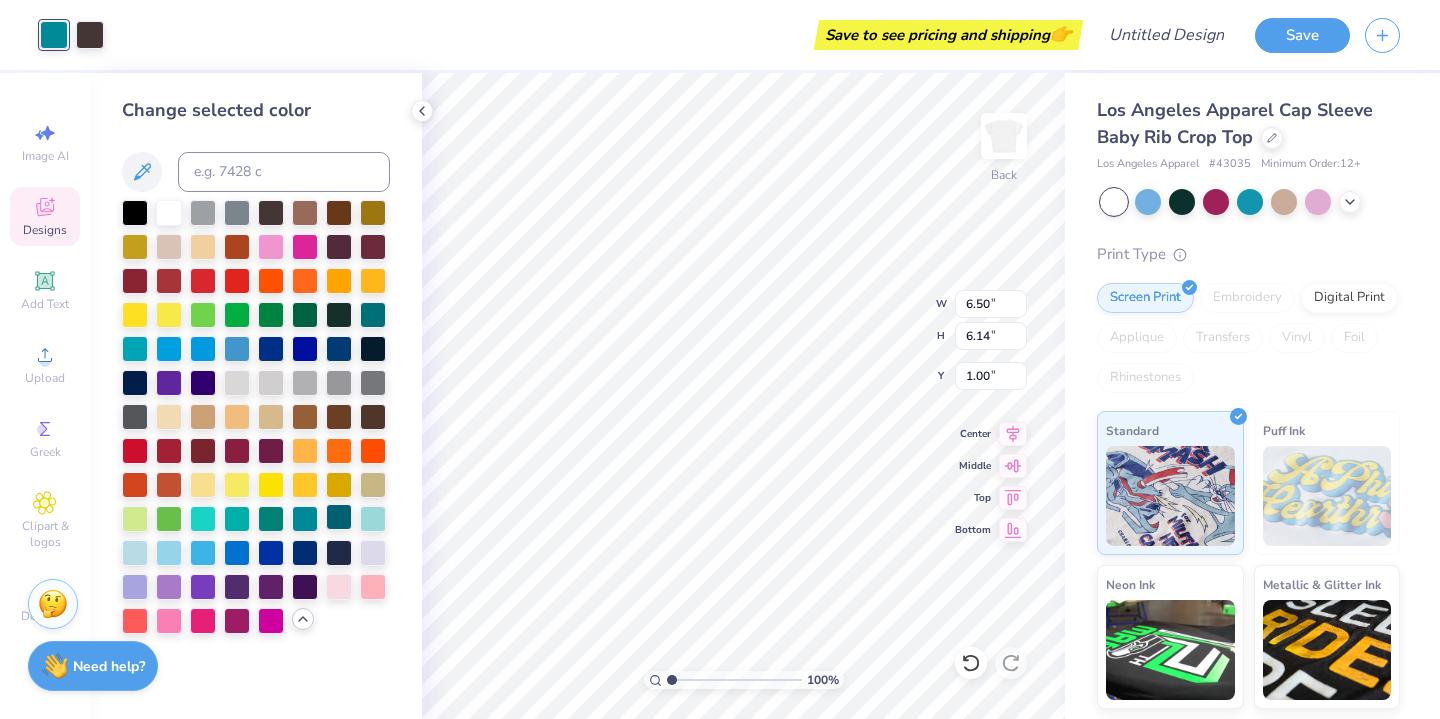 click at bounding box center (339, 517) 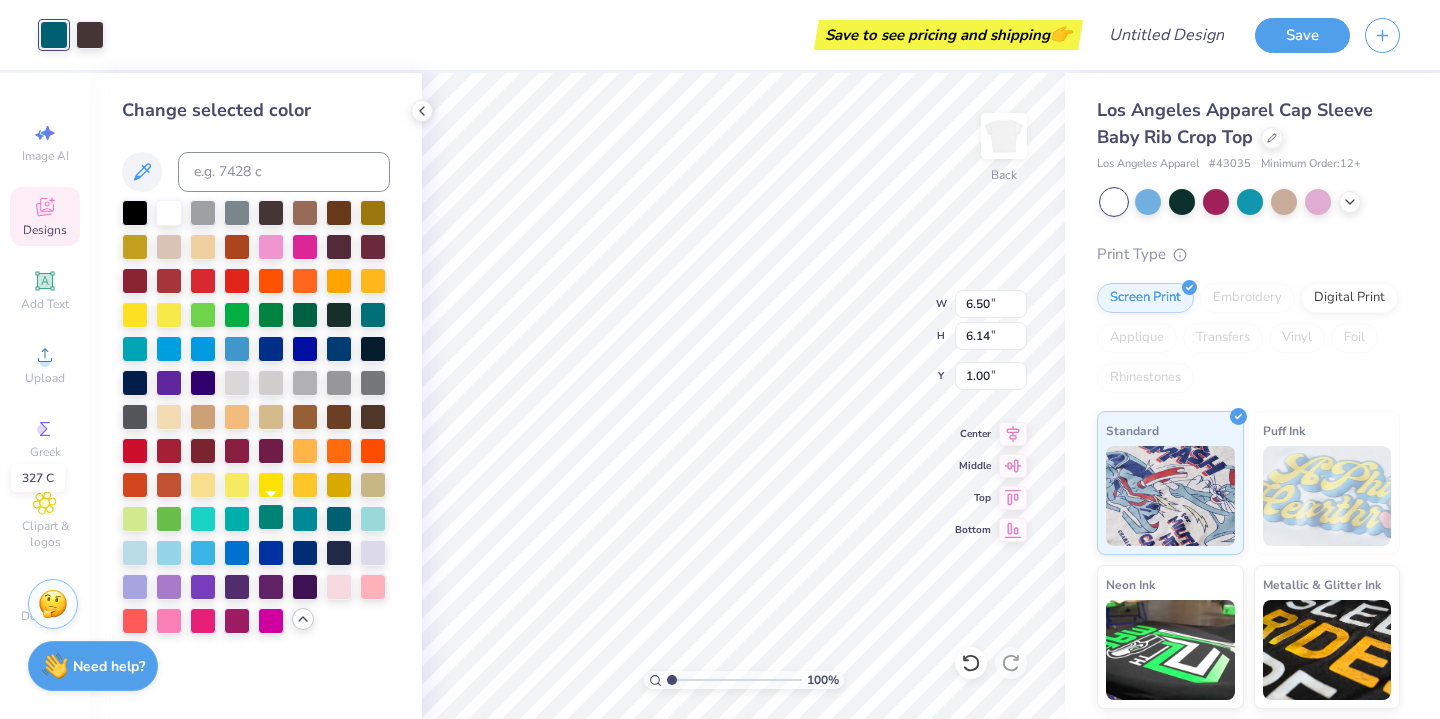 click at bounding box center (271, 517) 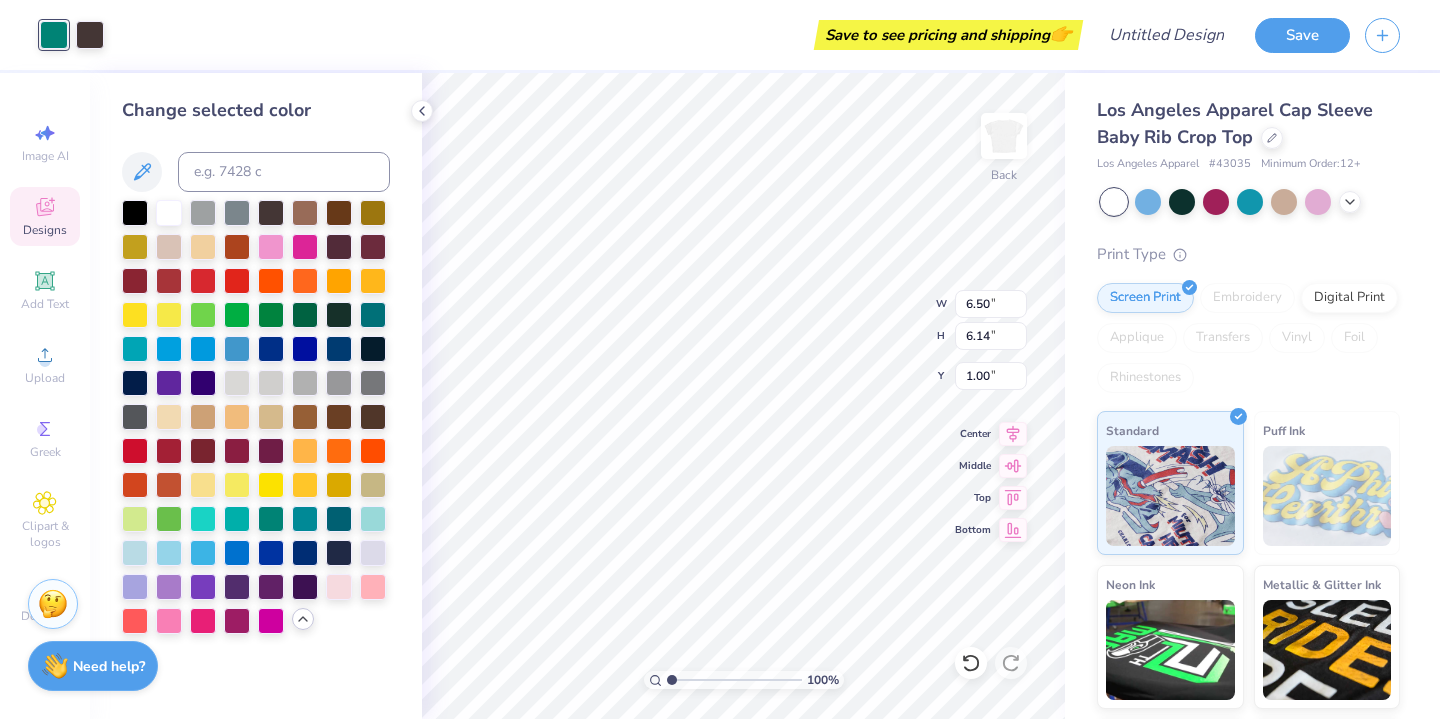 click at bounding box center [256, 417] 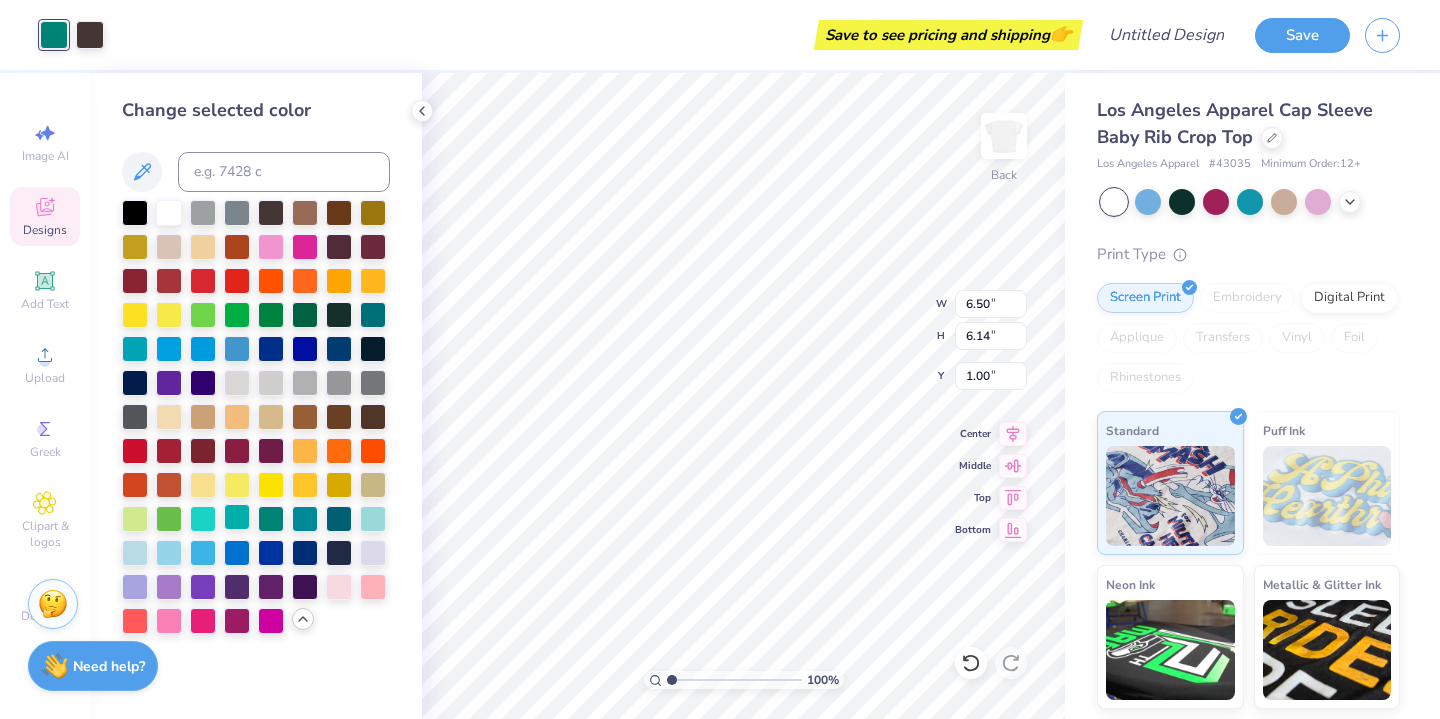 click at bounding box center [237, 517] 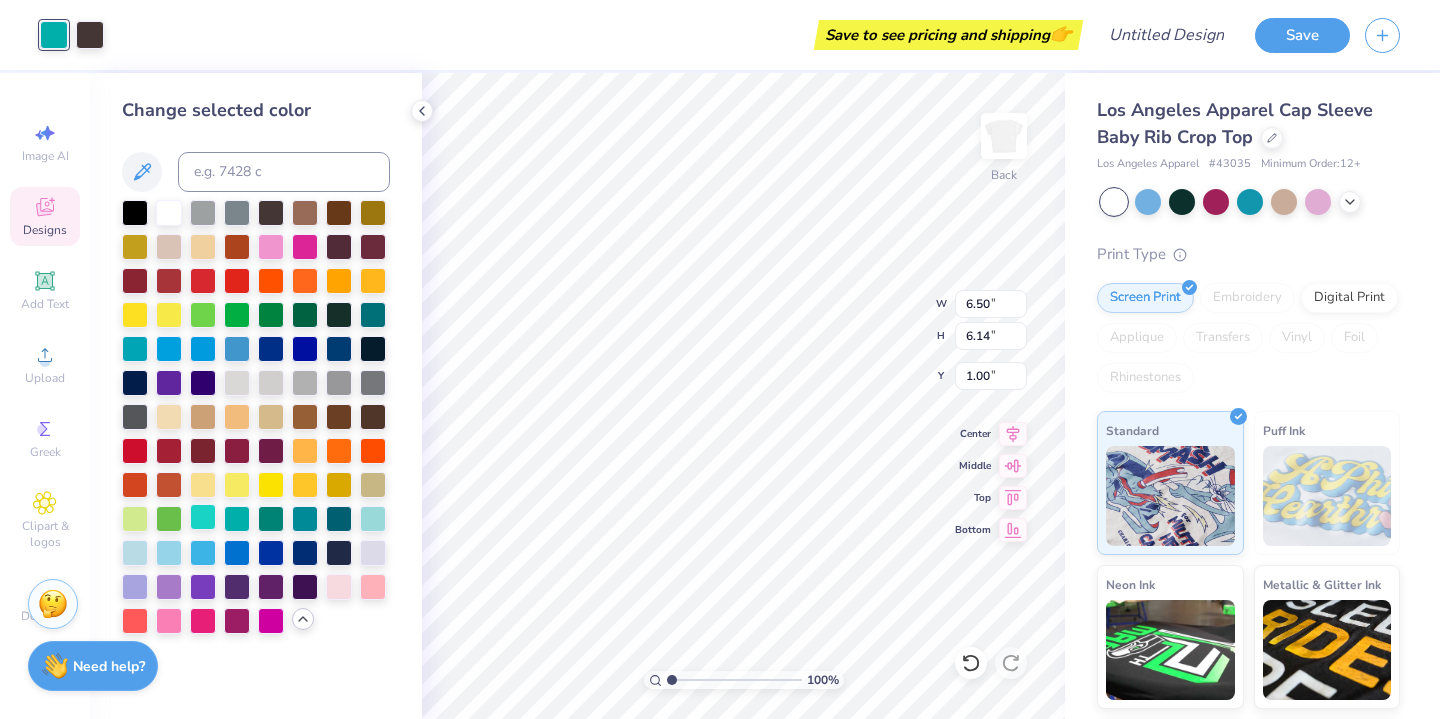 click at bounding box center (203, 517) 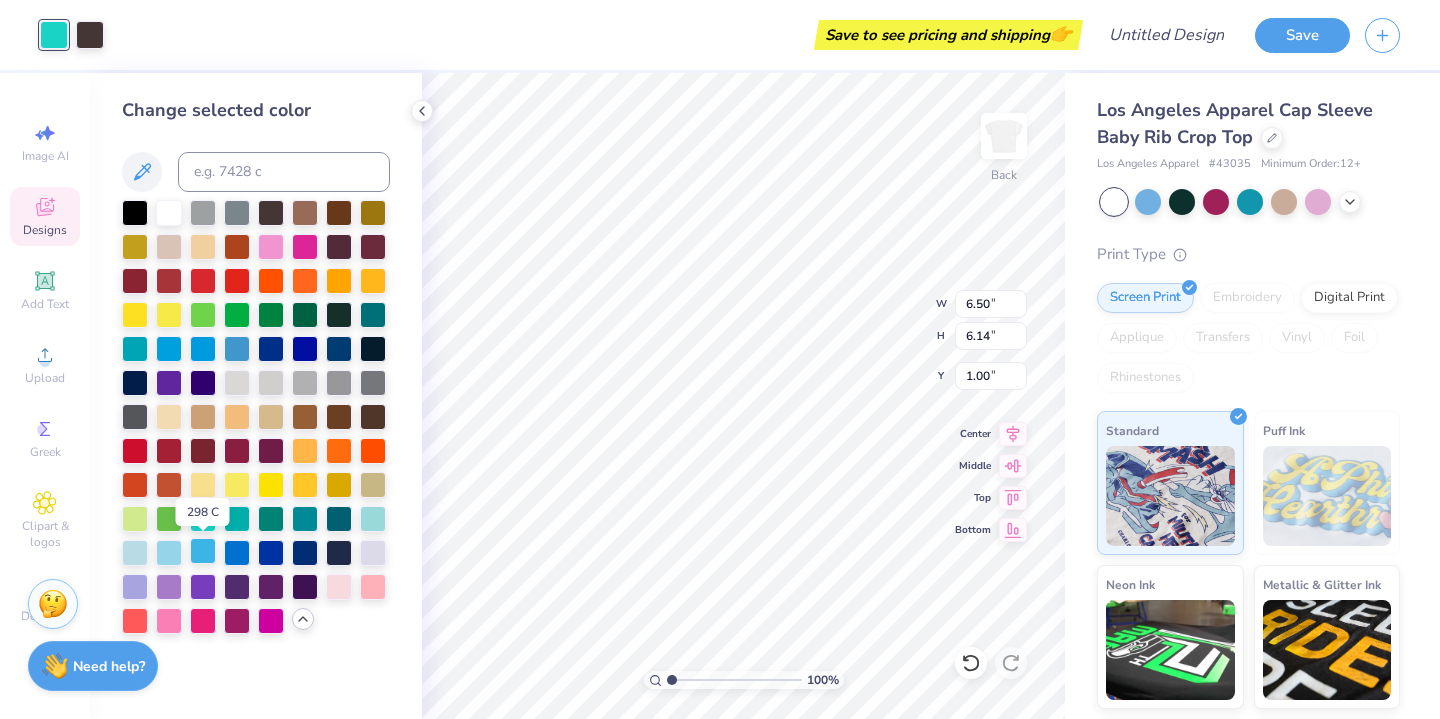 click at bounding box center [203, 551] 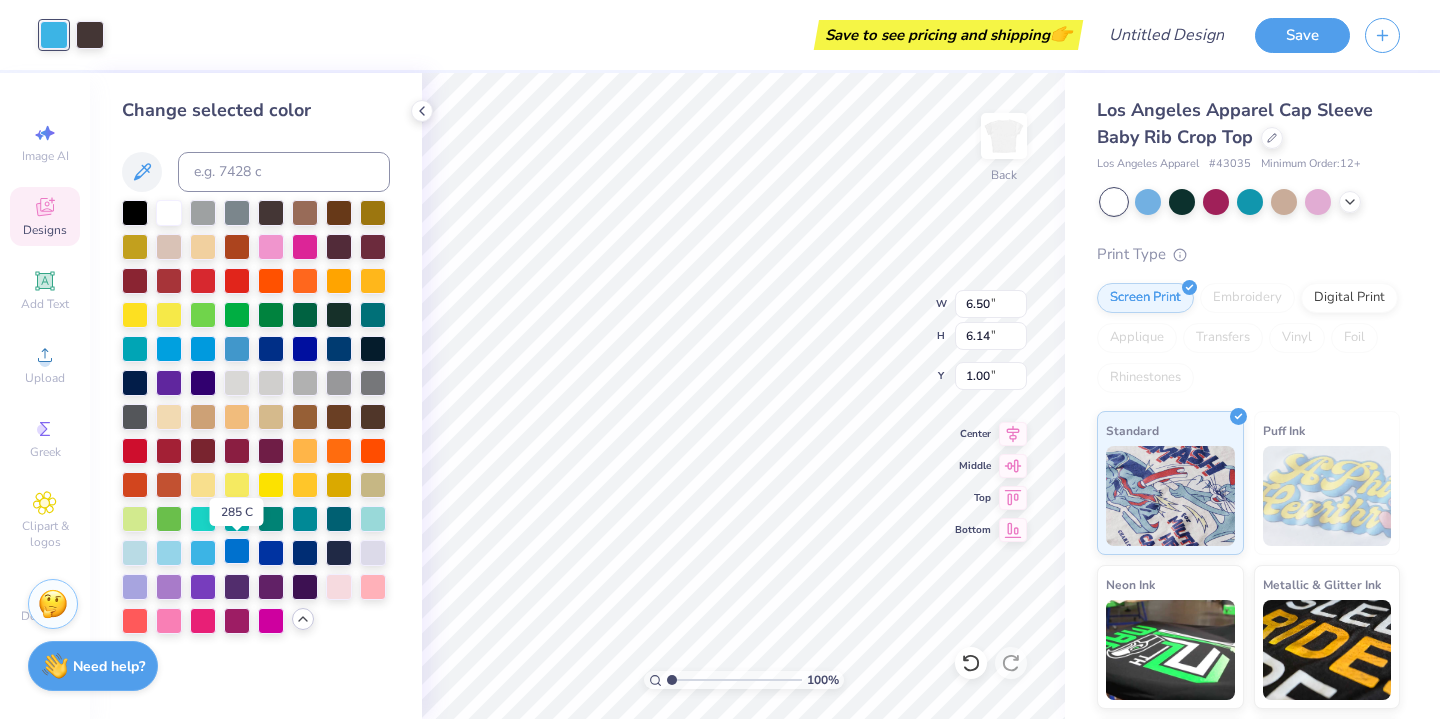 click at bounding box center [237, 551] 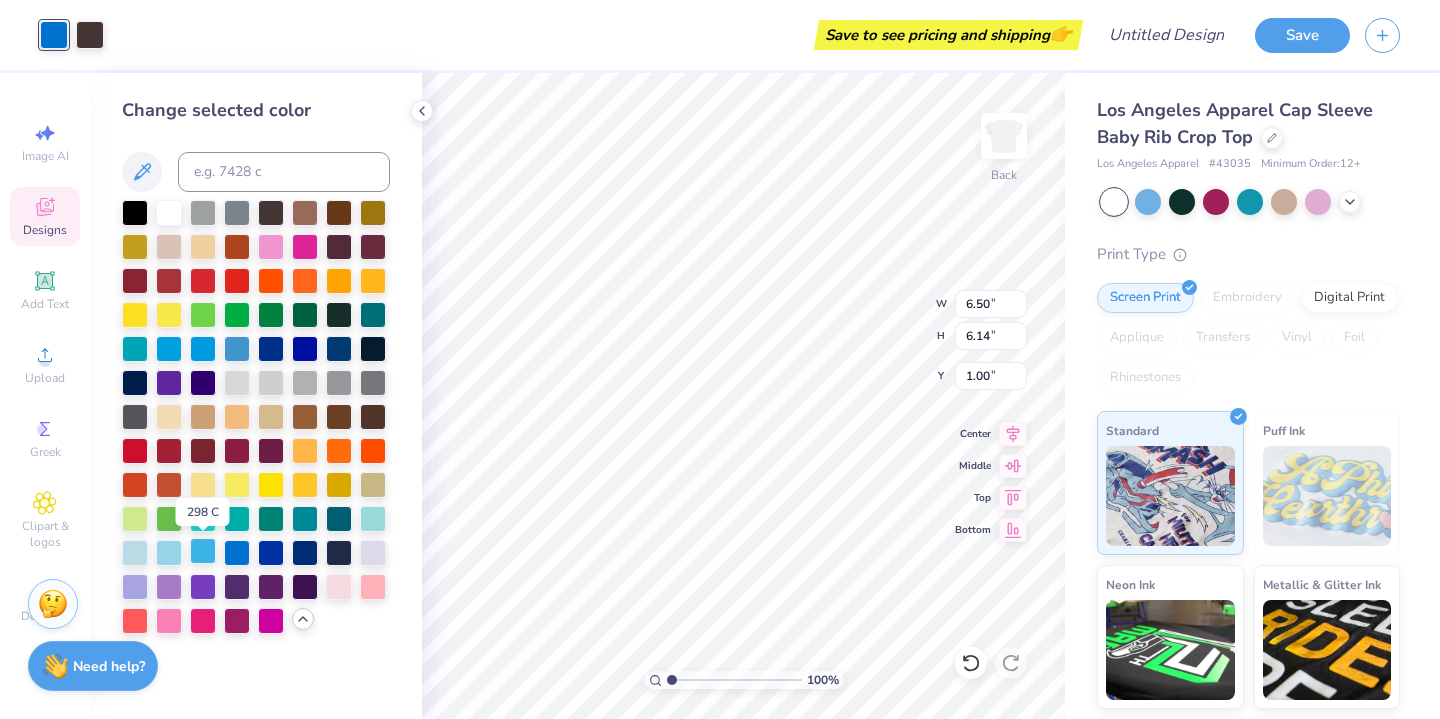 click at bounding box center [203, 551] 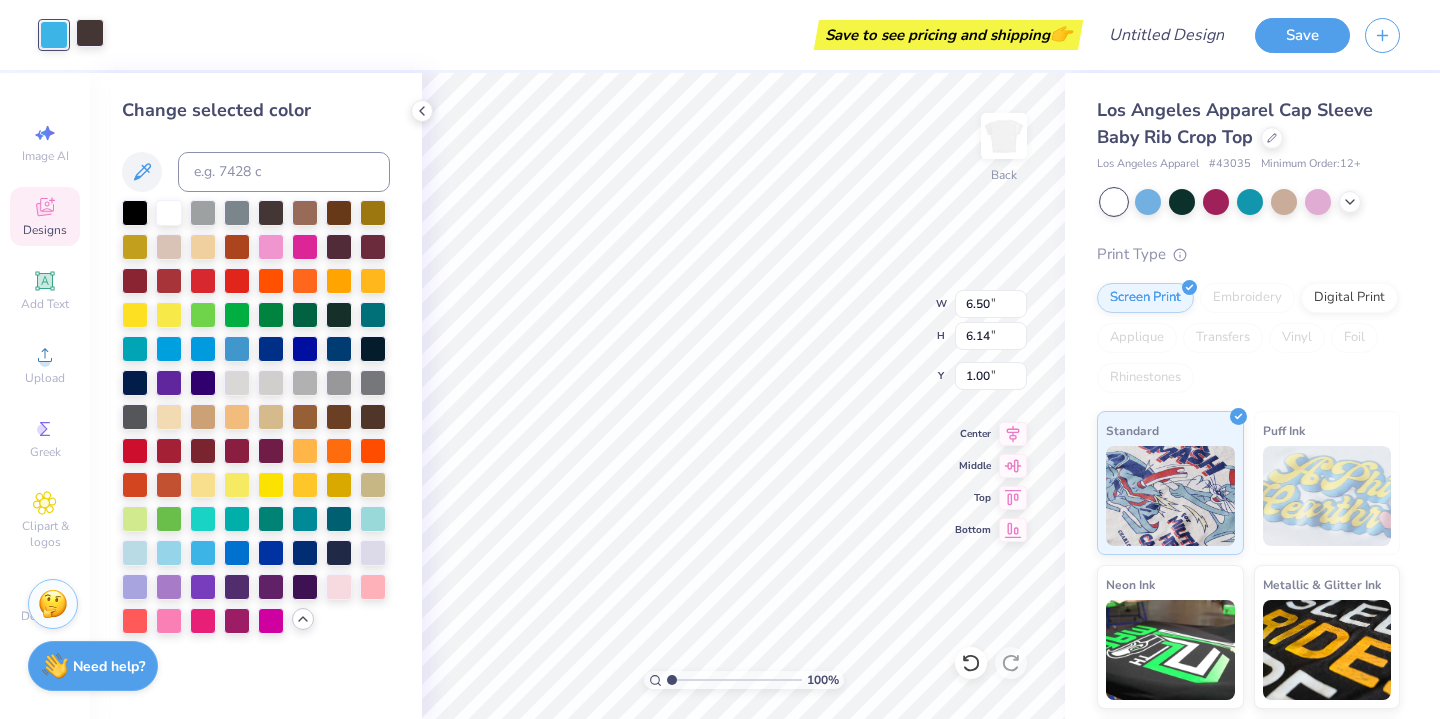 click at bounding box center [90, 33] 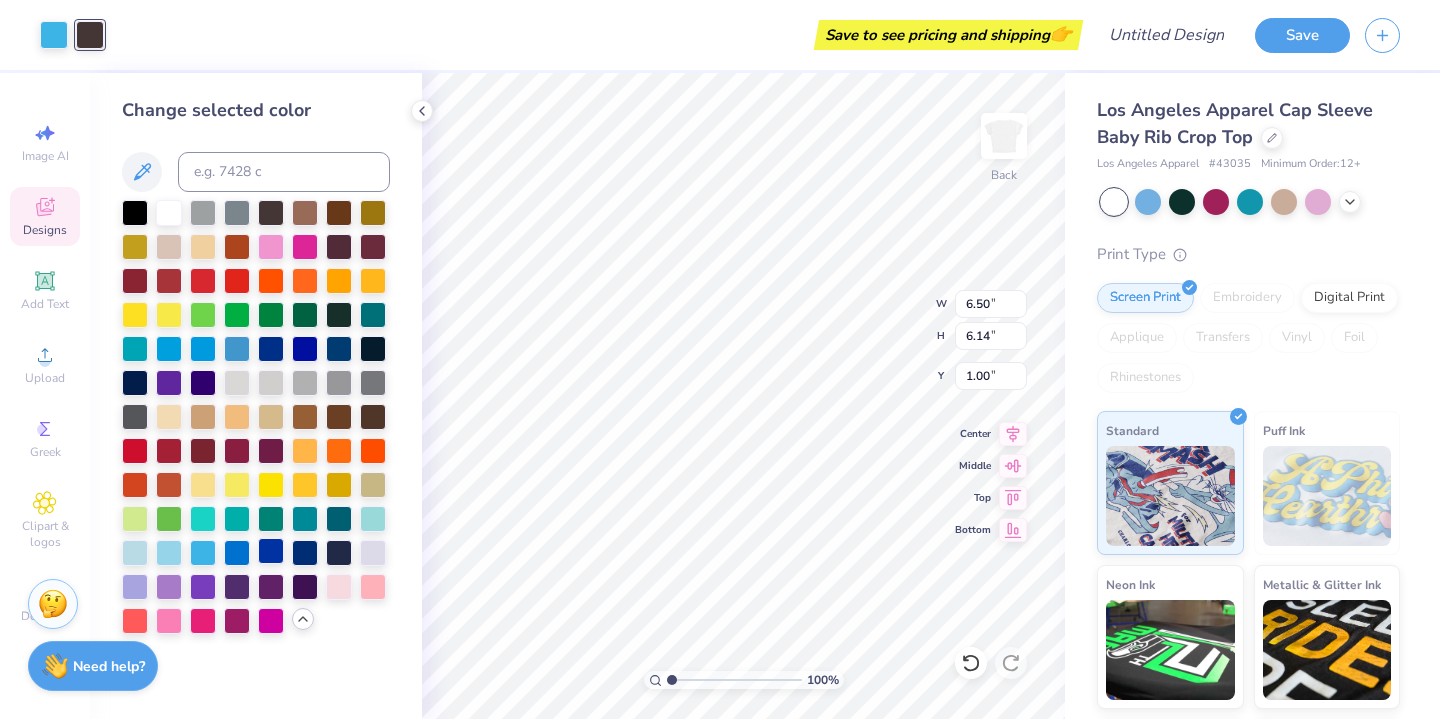 click at bounding box center (271, 551) 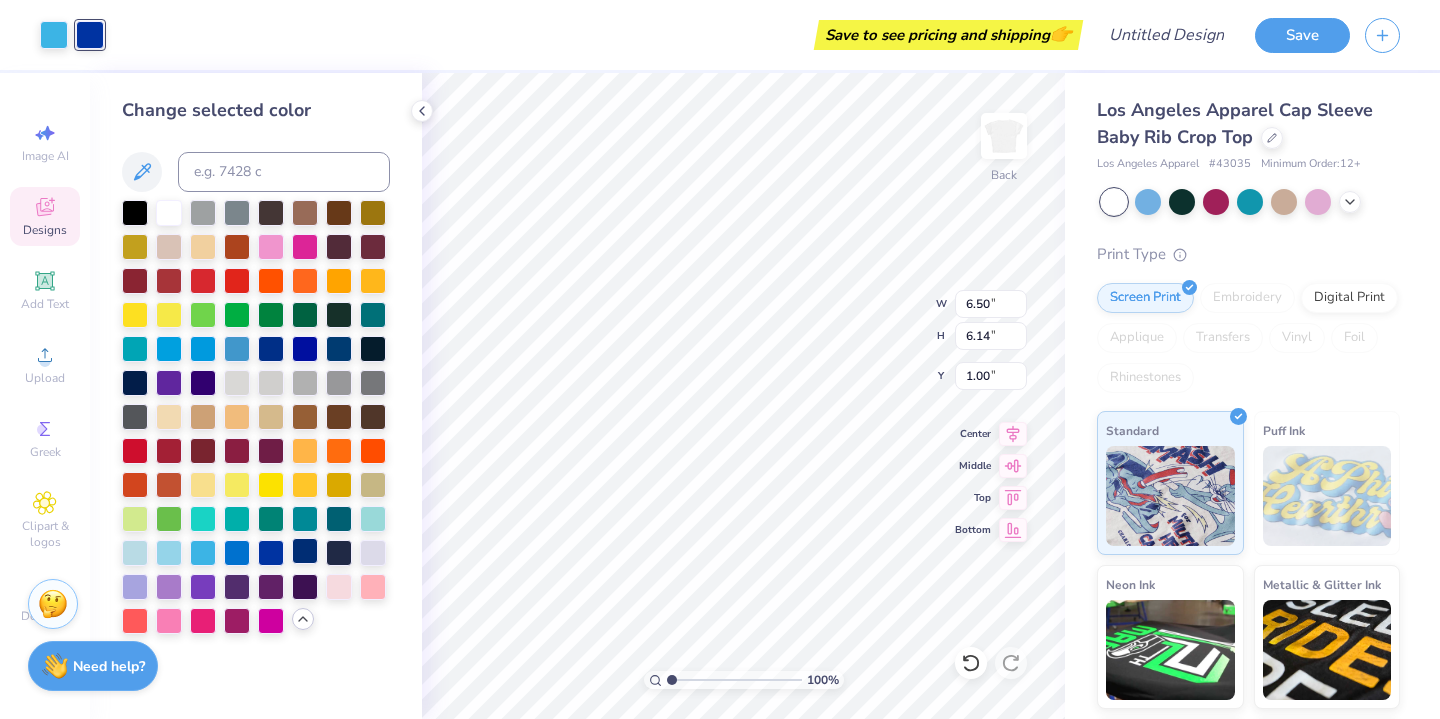 click at bounding box center (305, 551) 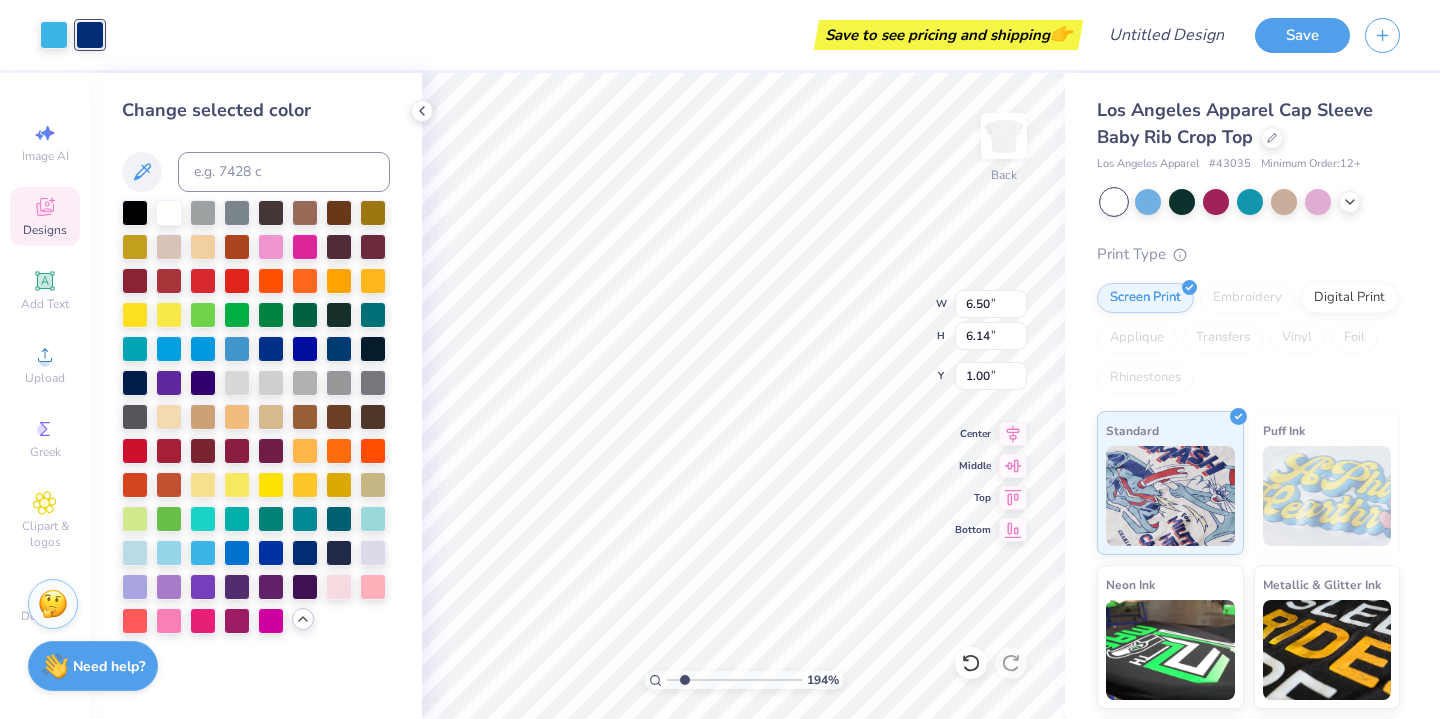 drag, startPoint x: 705, startPoint y: 678, endPoint x: 684, endPoint y: 674, distance: 21.377558 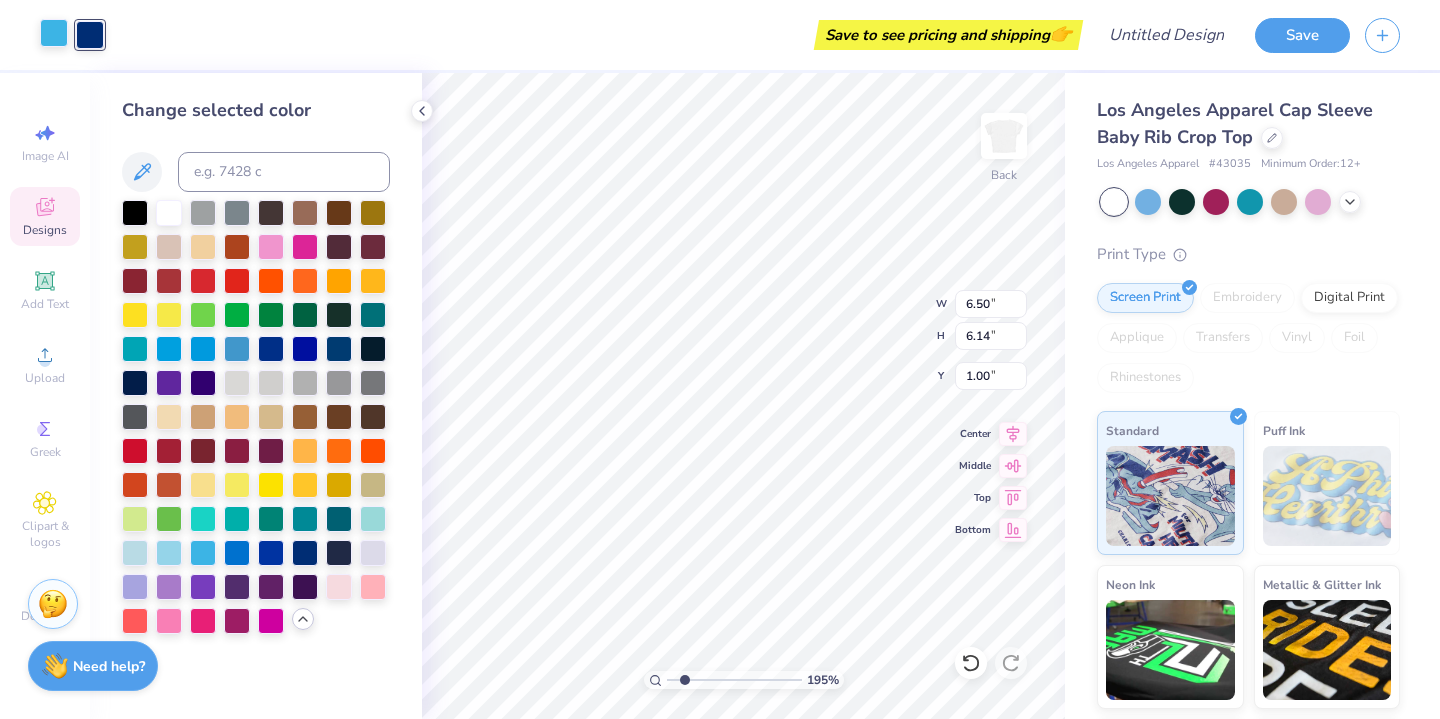 click at bounding box center [54, 33] 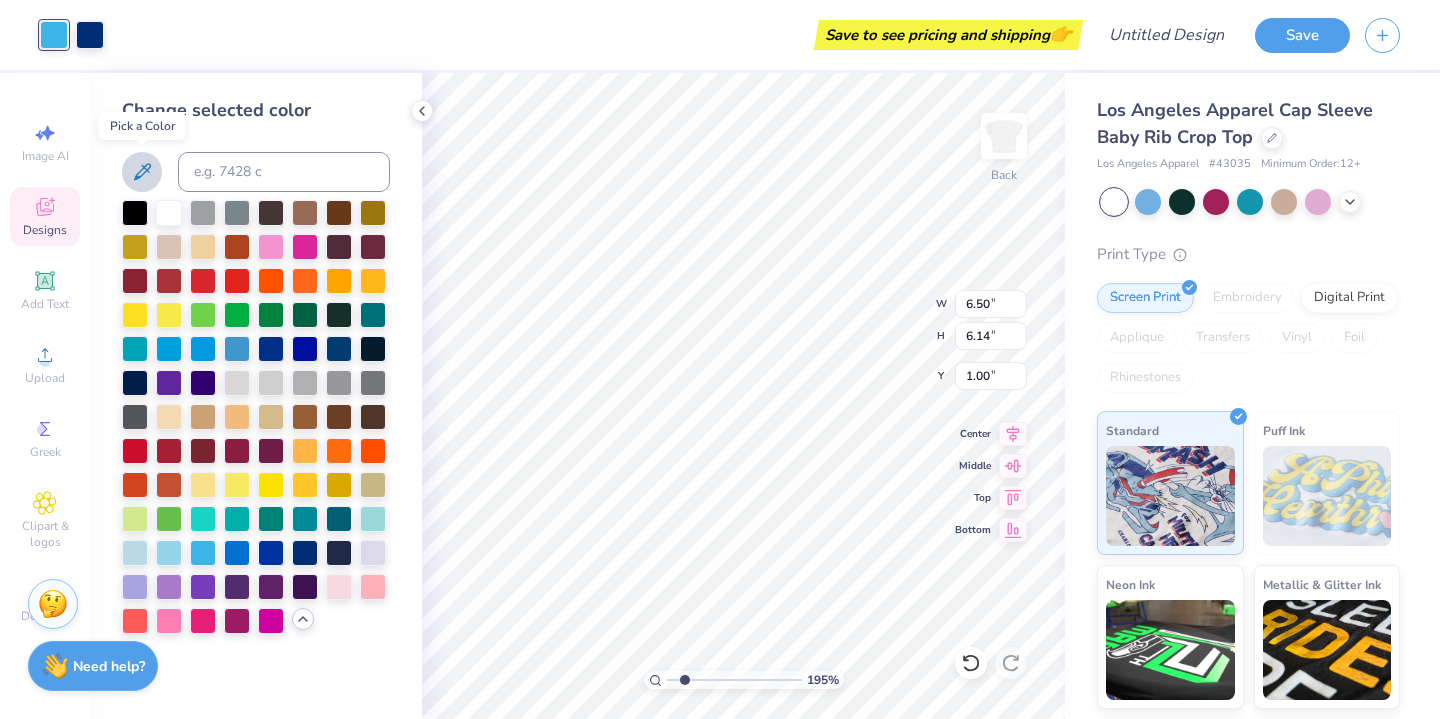 click 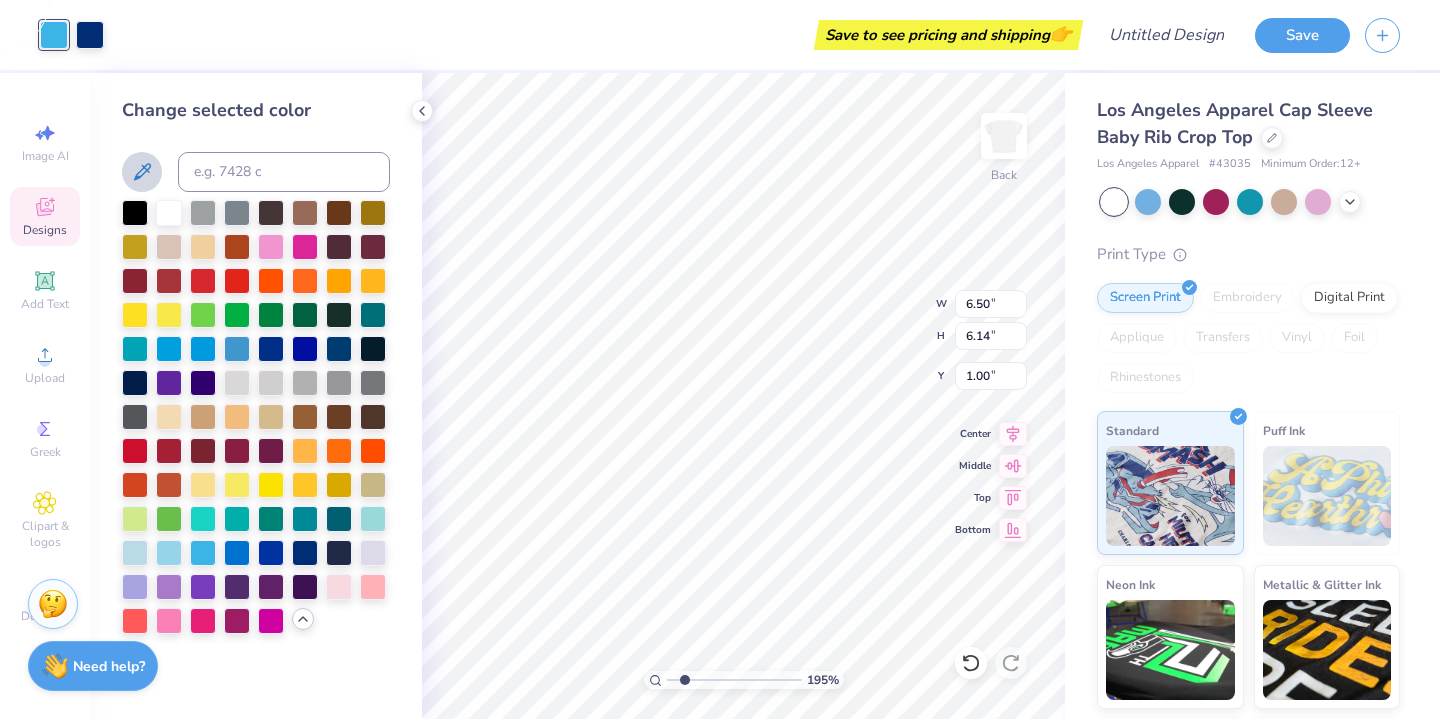 click 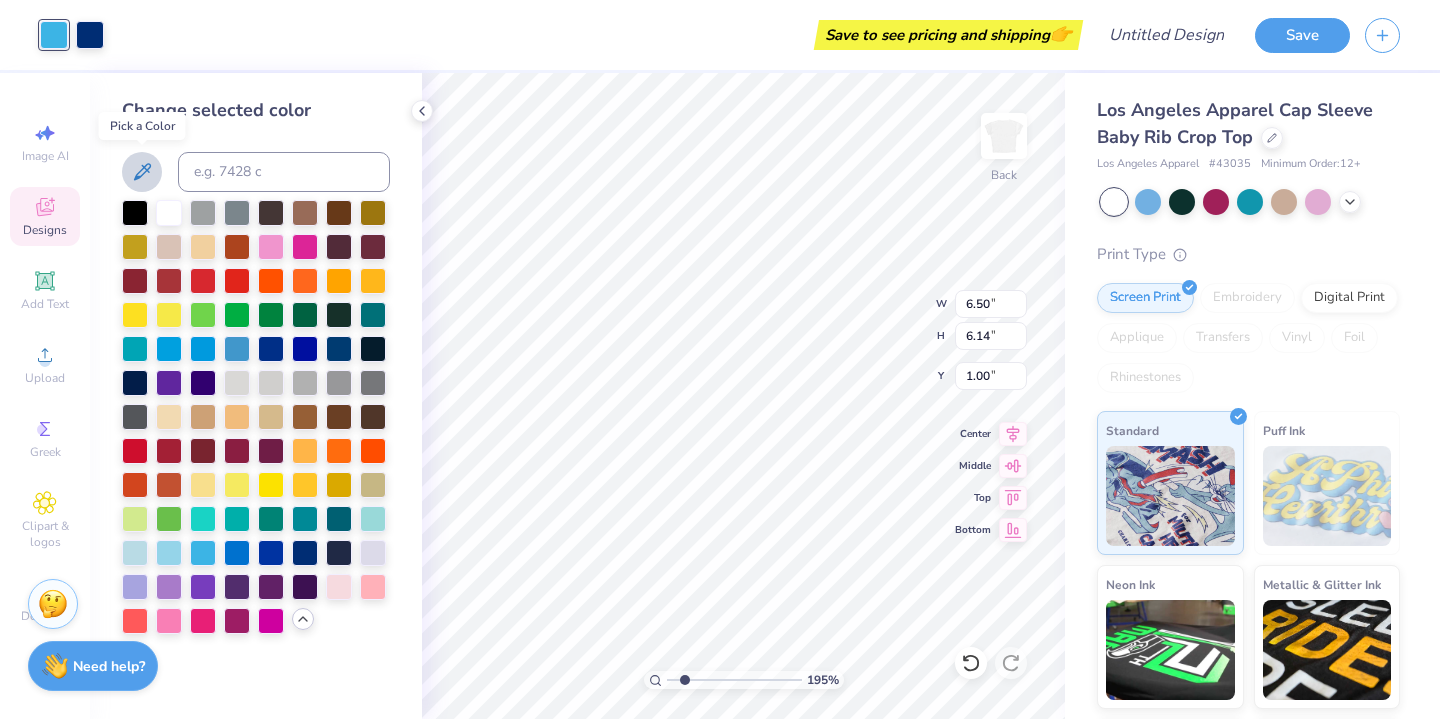 click 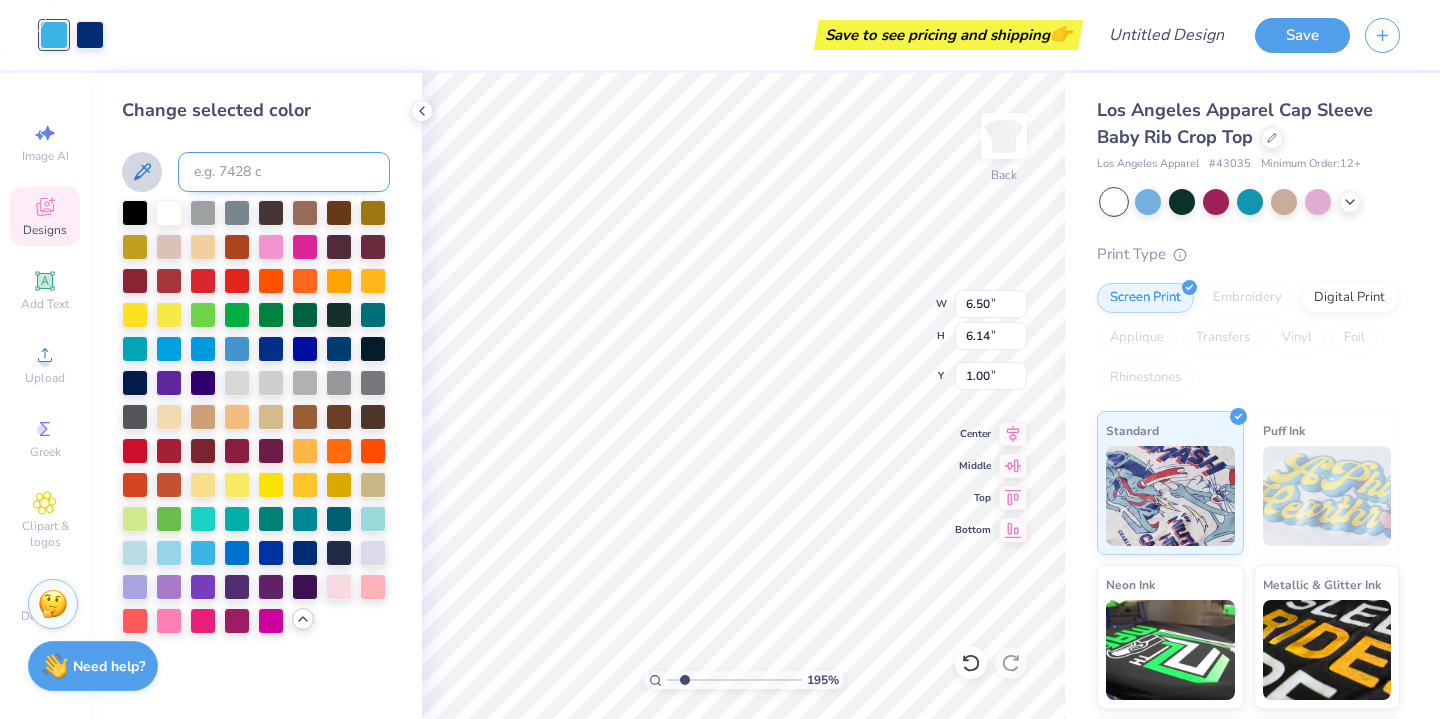 click at bounding box center [284, 172] 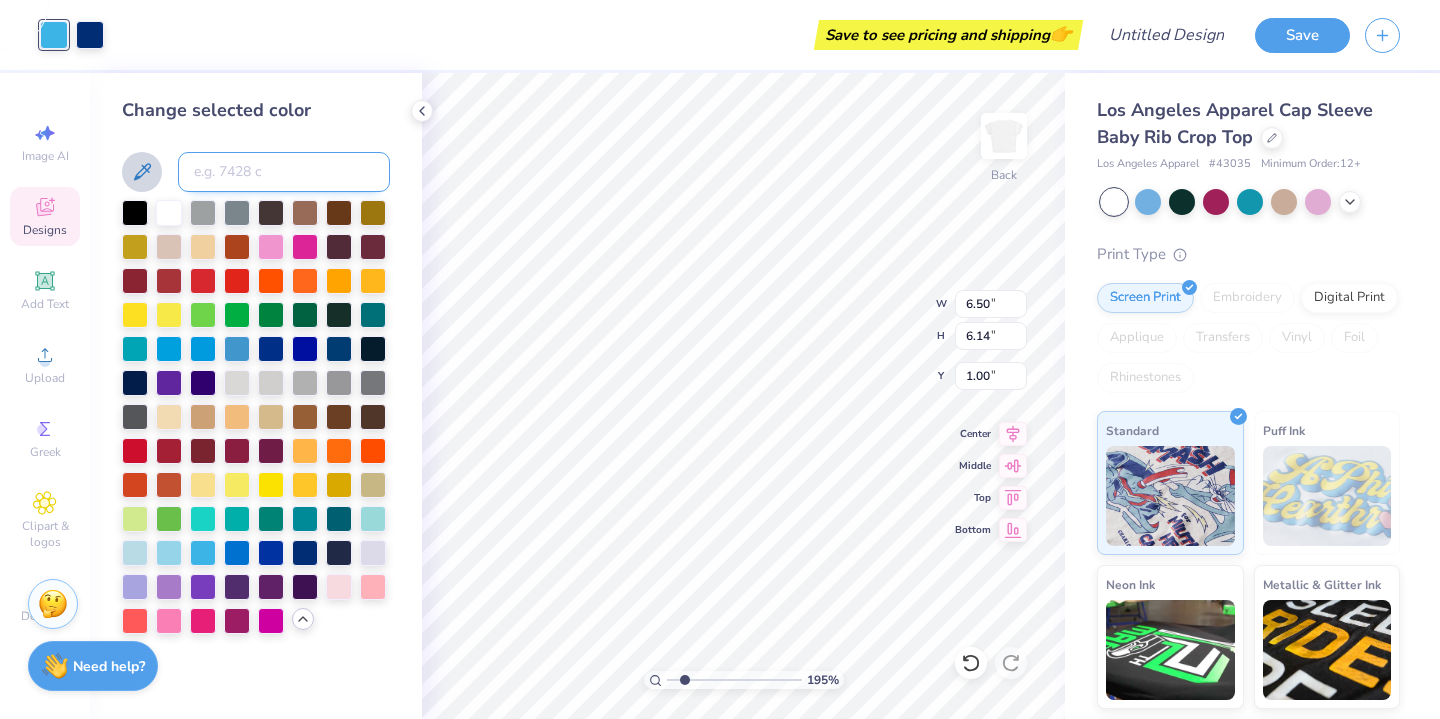paste on "#84b5ff" 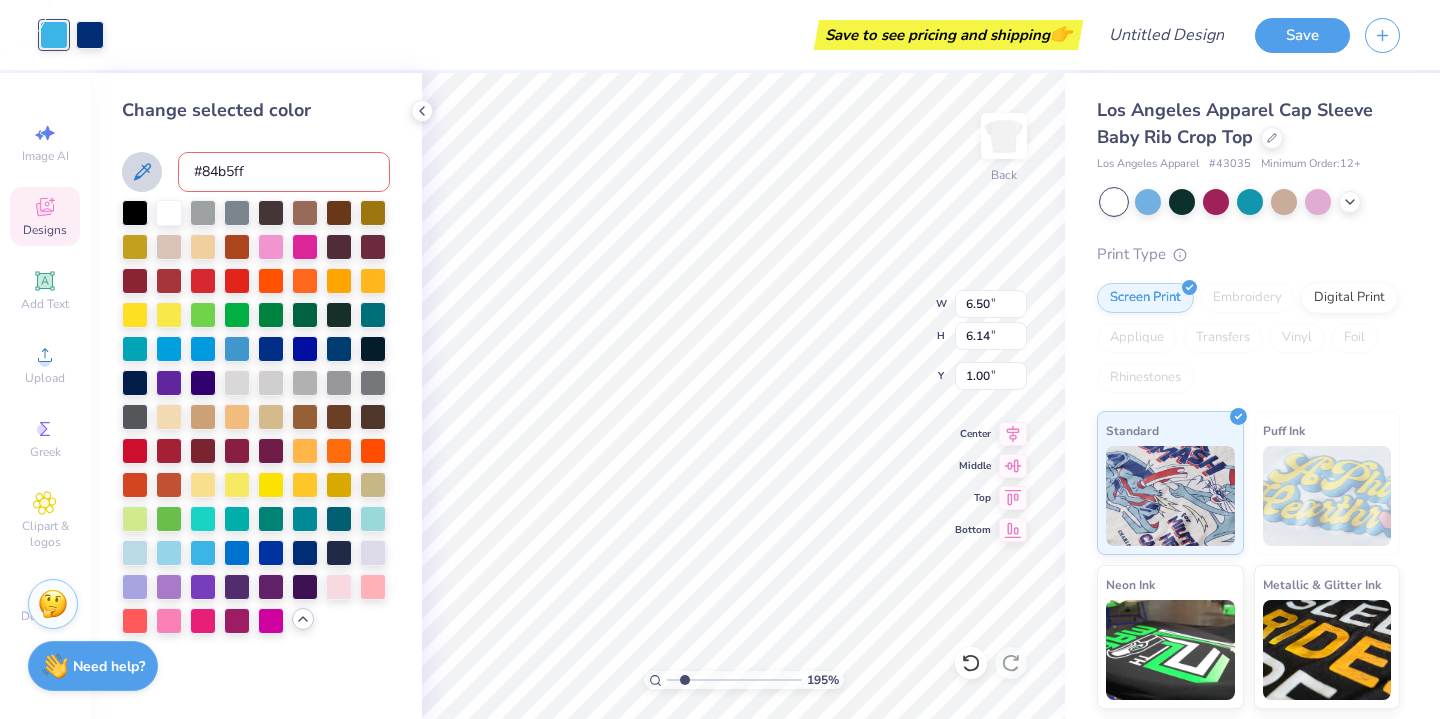 type on "#84b5ff" 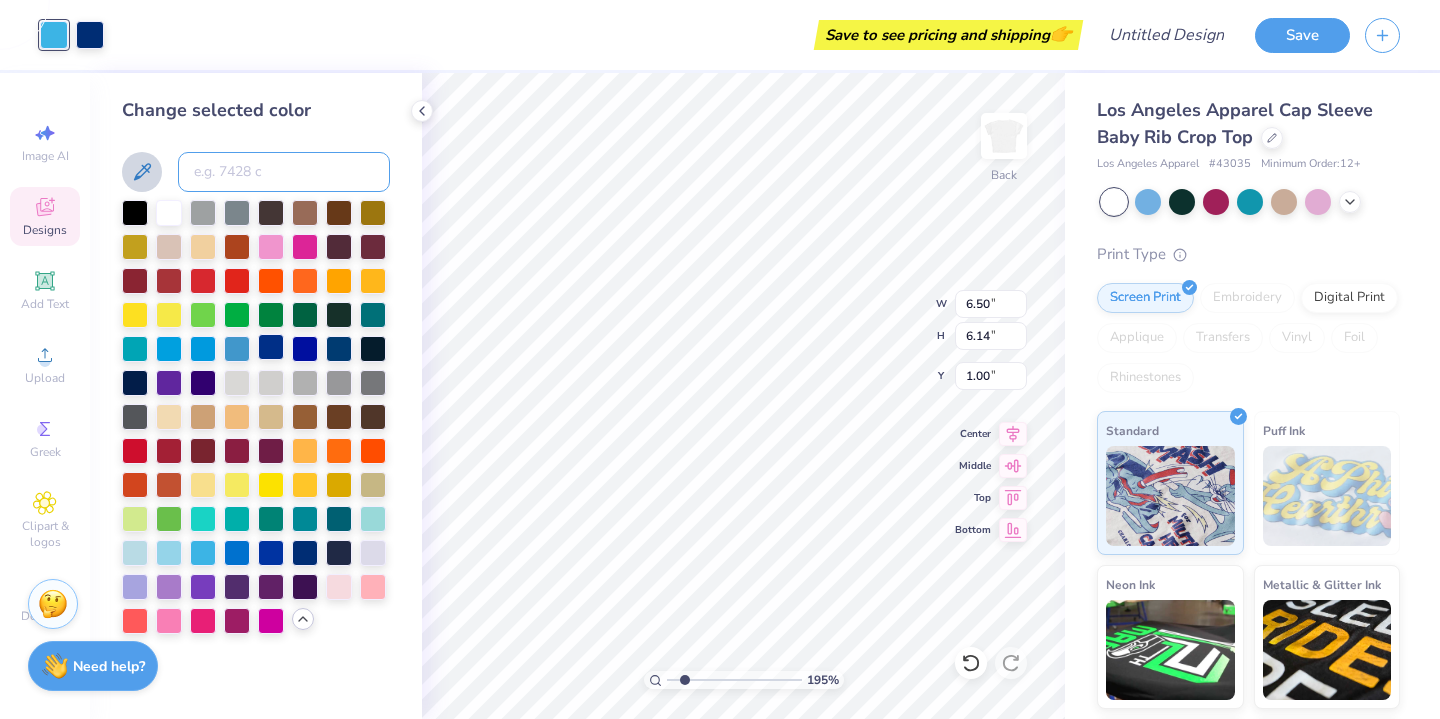 type 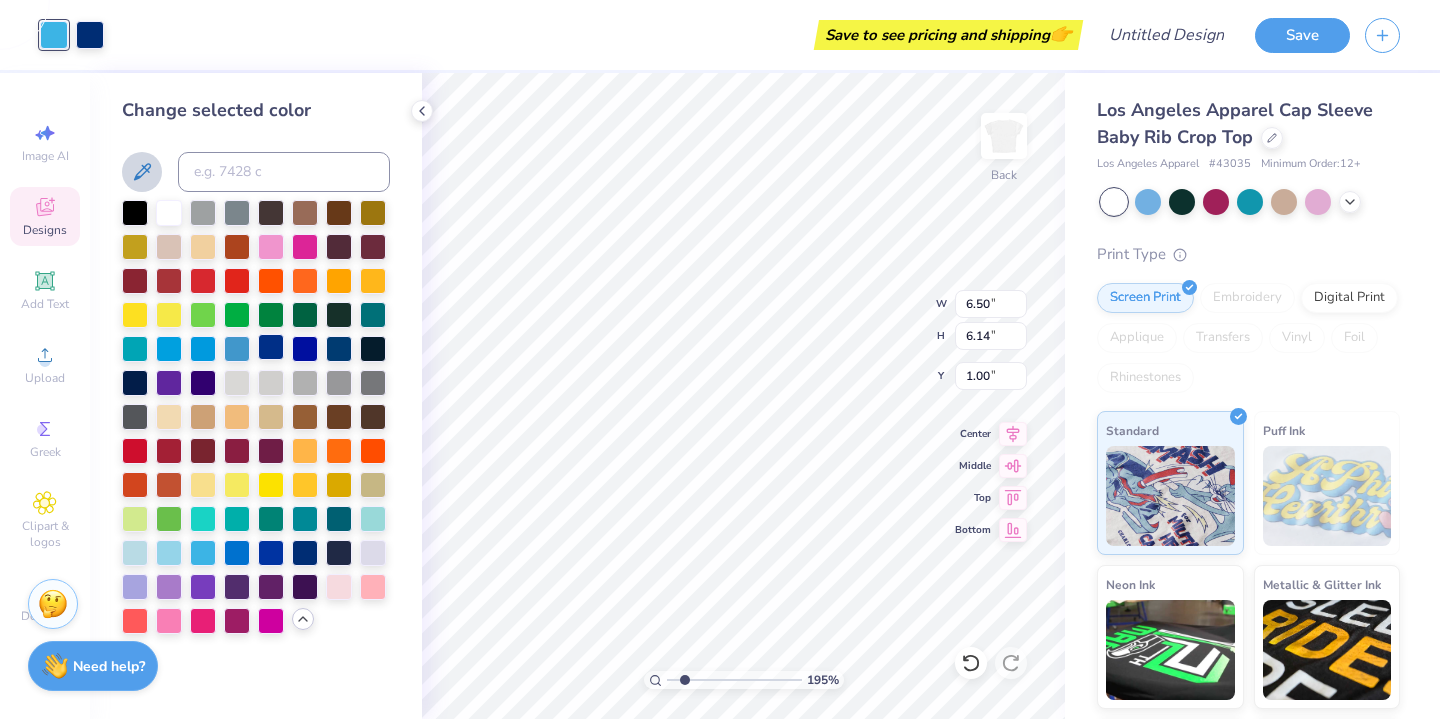 click at bounding box center [271, 347] 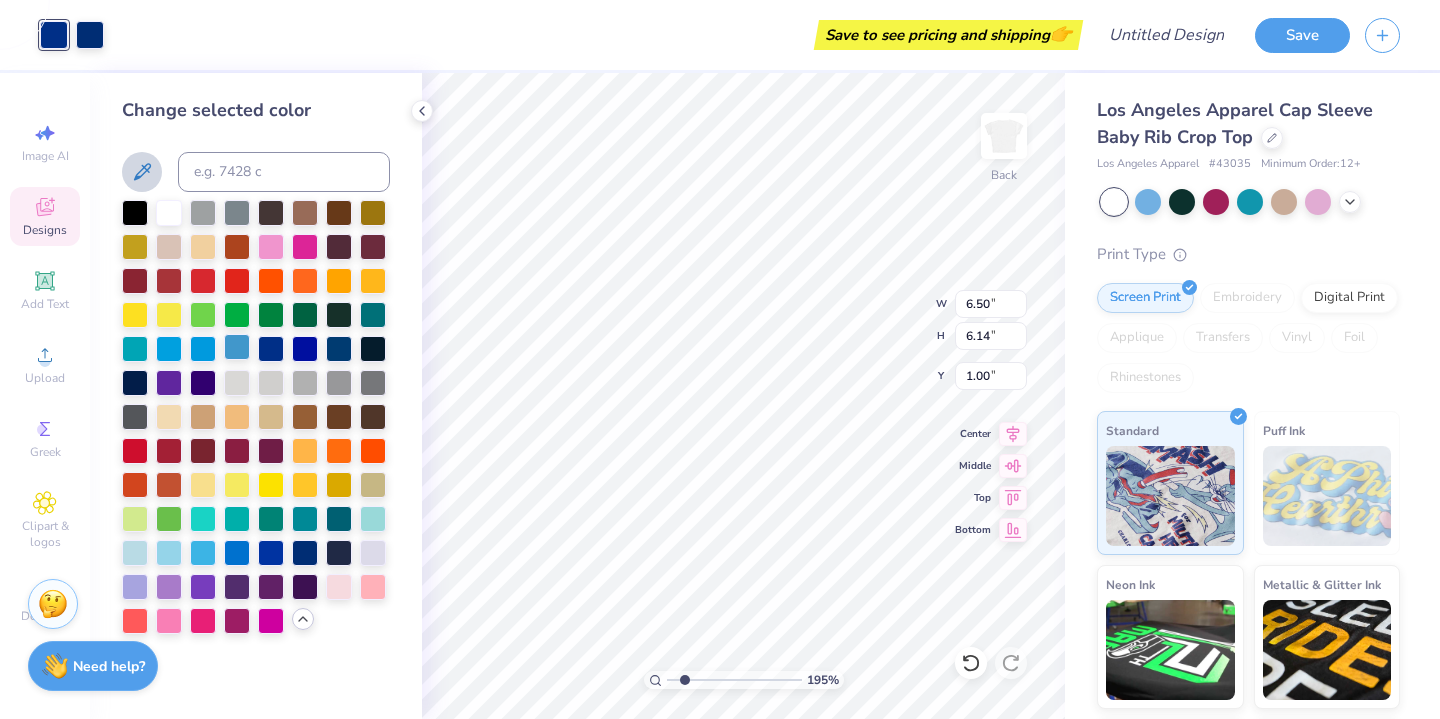 click at bounding box center (237, 347) 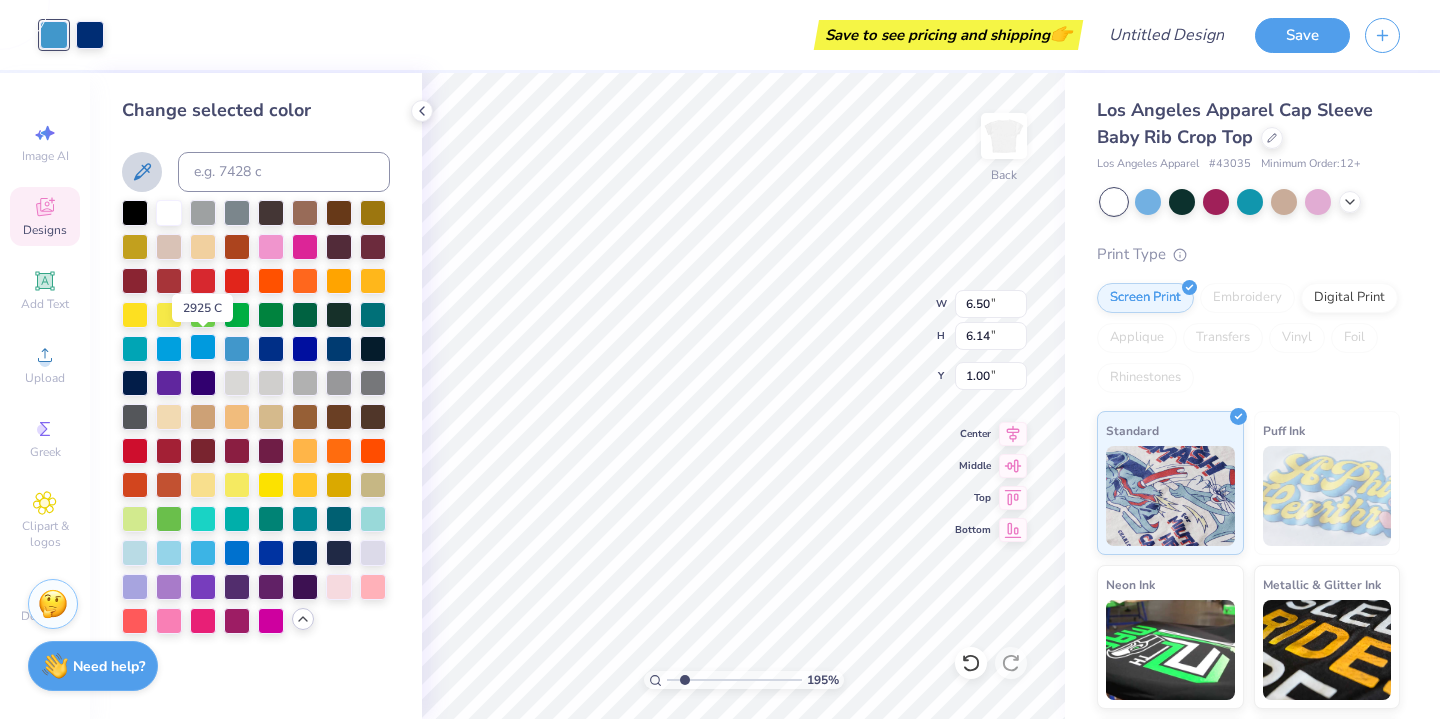 click at bounding box center [203, 347] 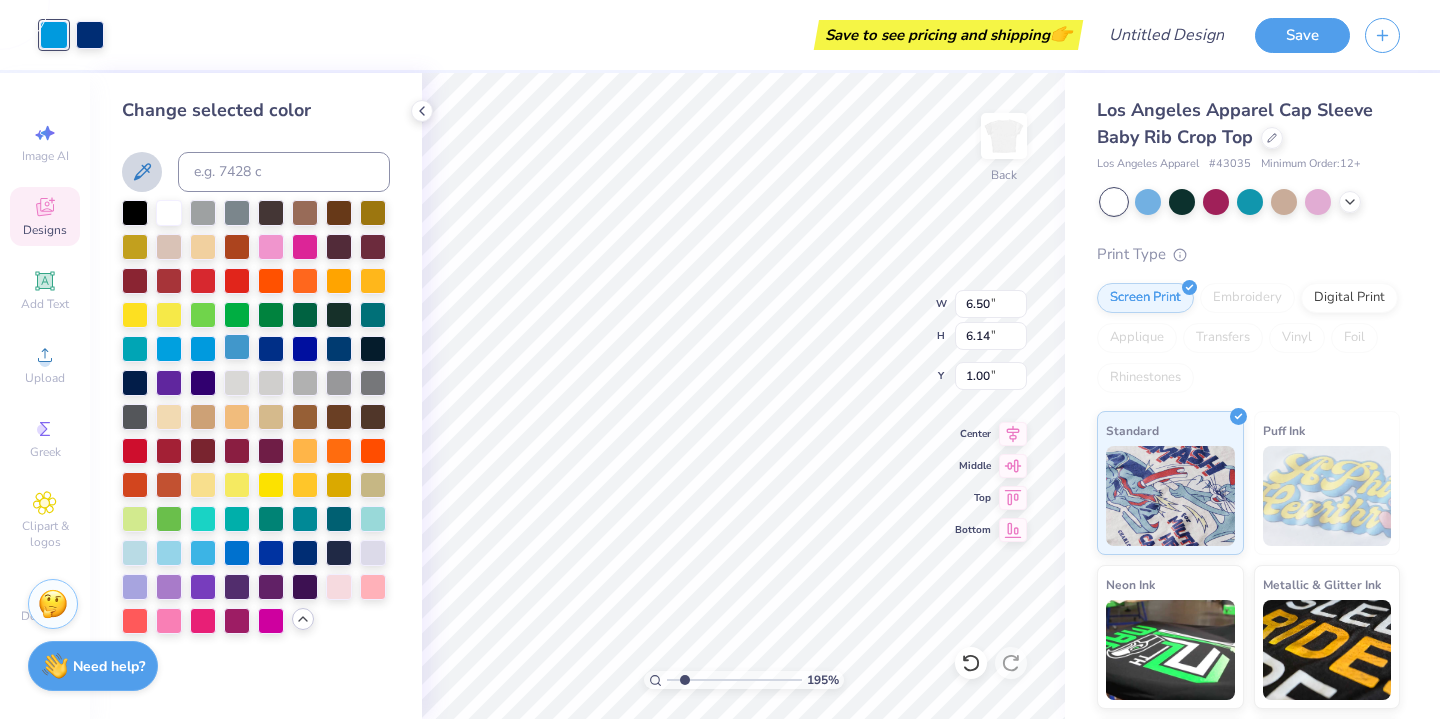click at bounding box center [237, 347] 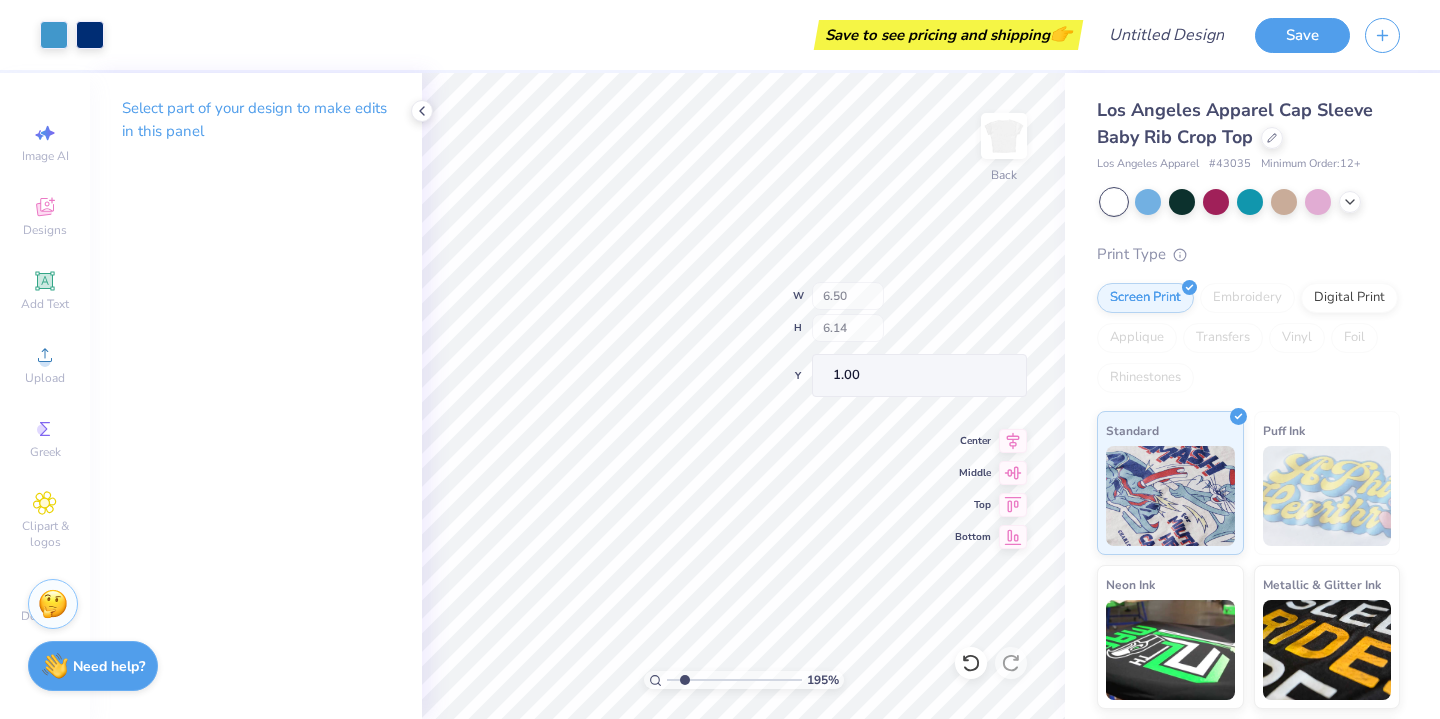 type on "4.48" 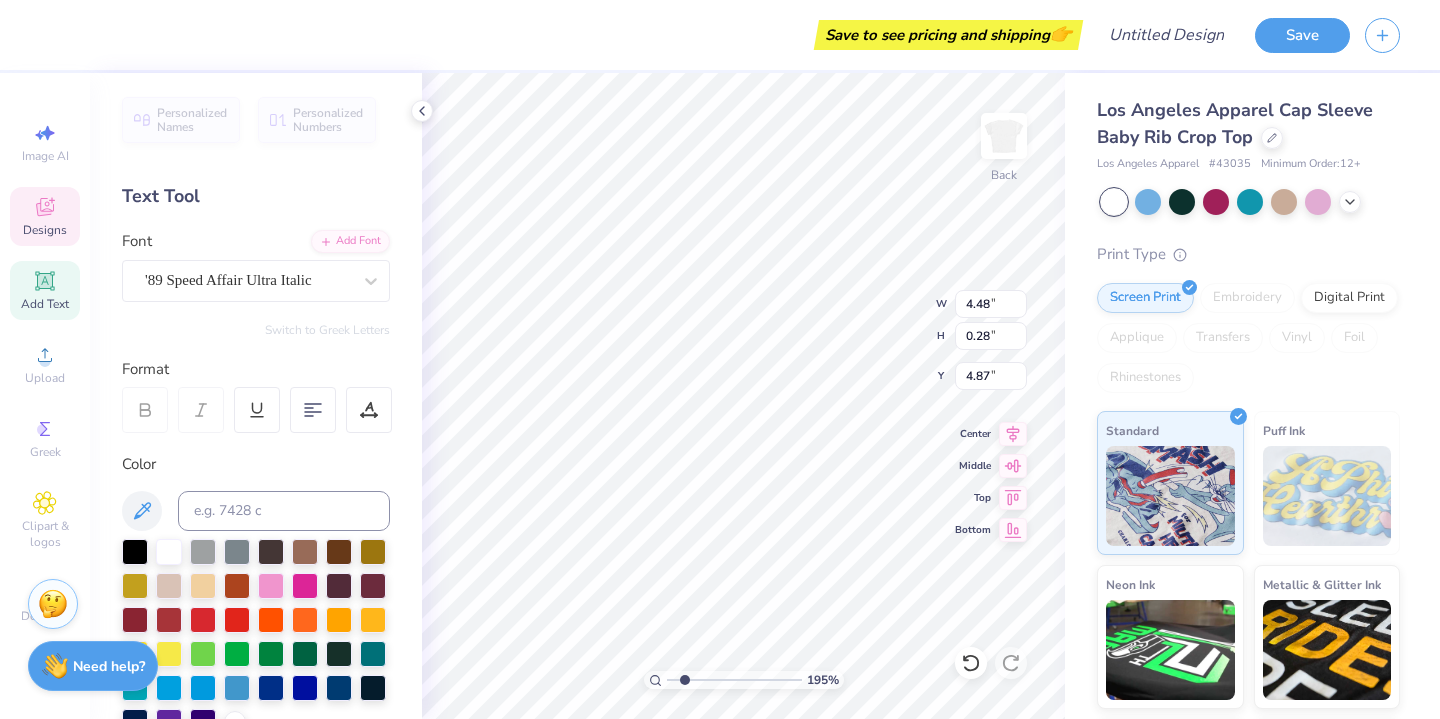 scroll, scrollTop: 0, scrollLeft: 0, axis: both 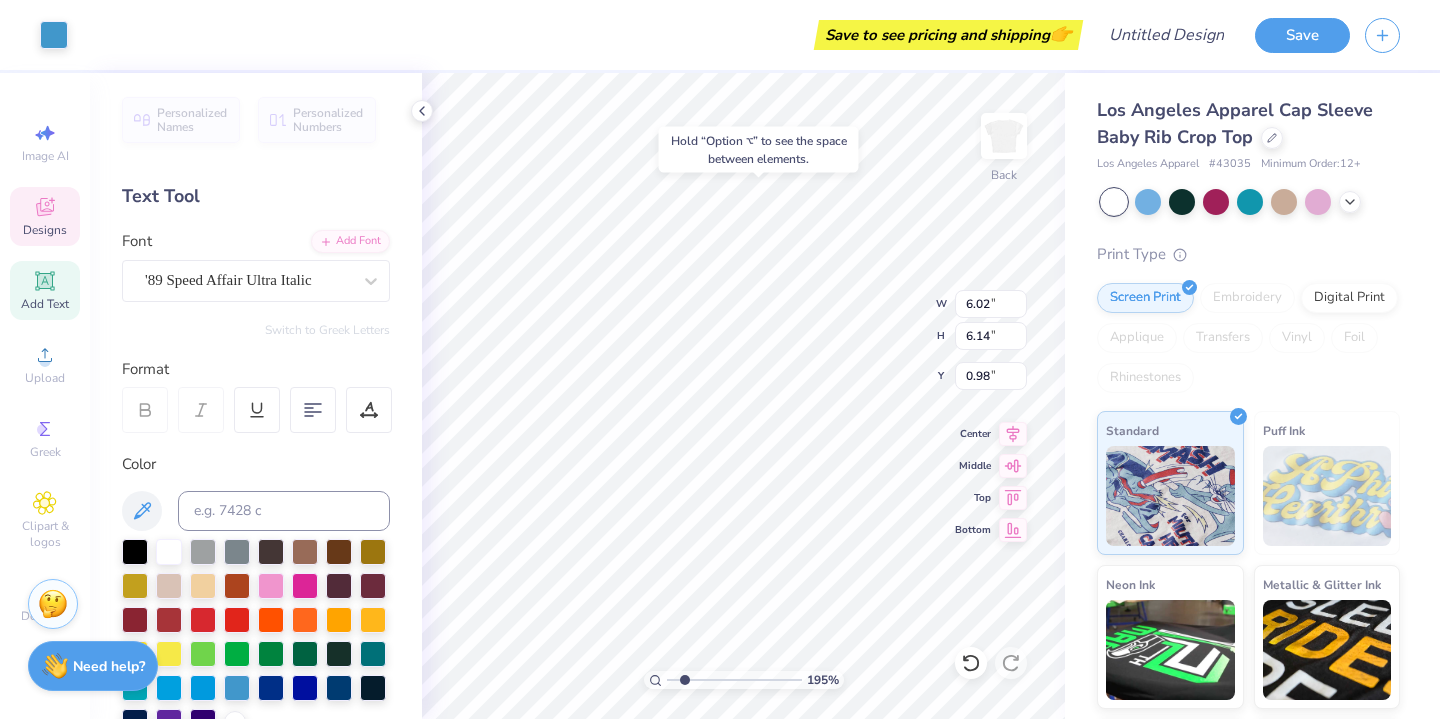 type on "0.98" 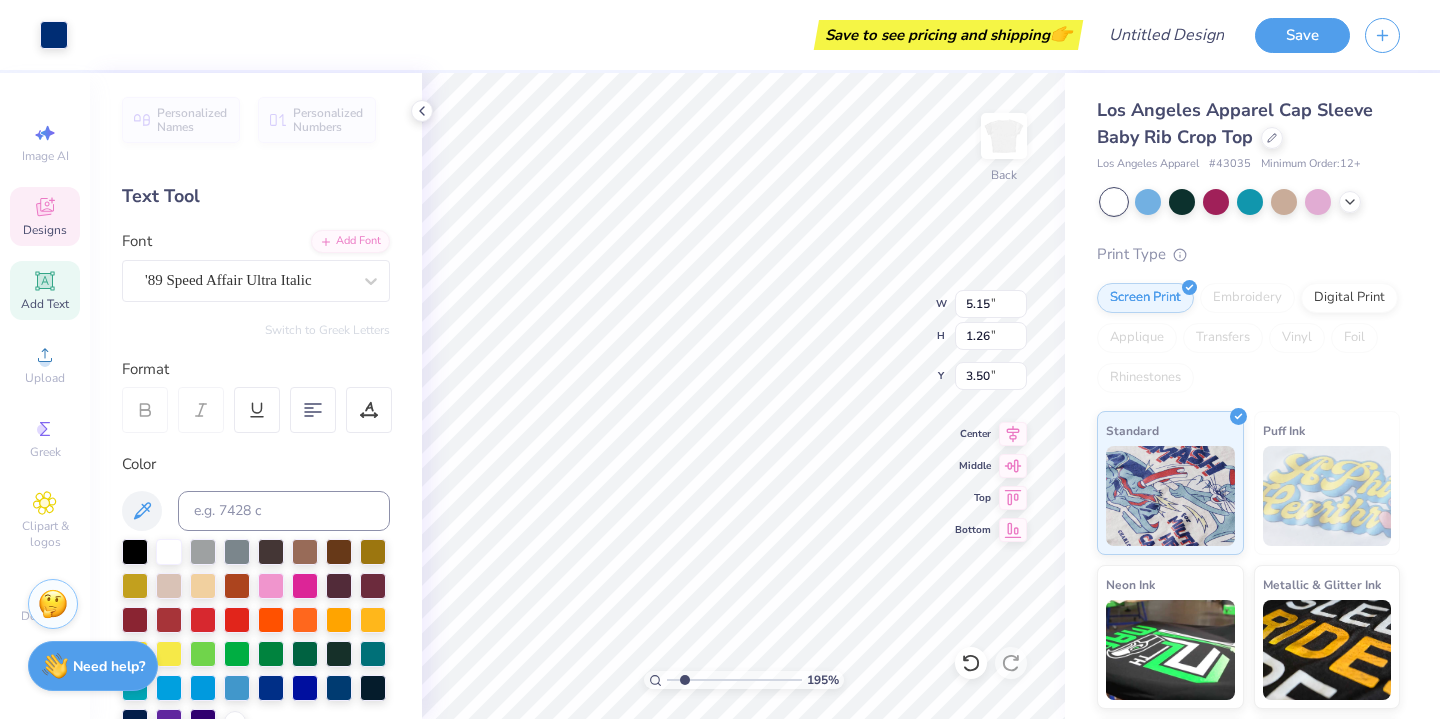 type on "5.15" 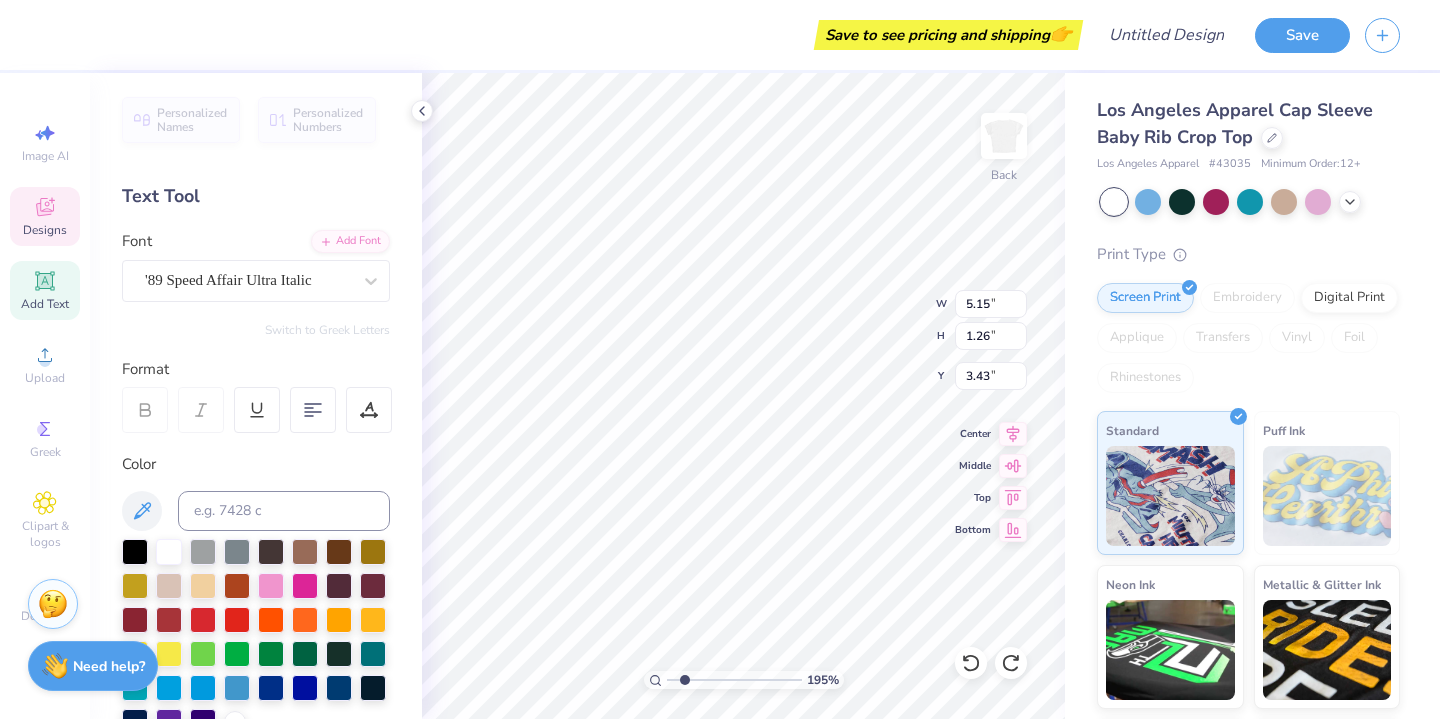 type on "3.50" 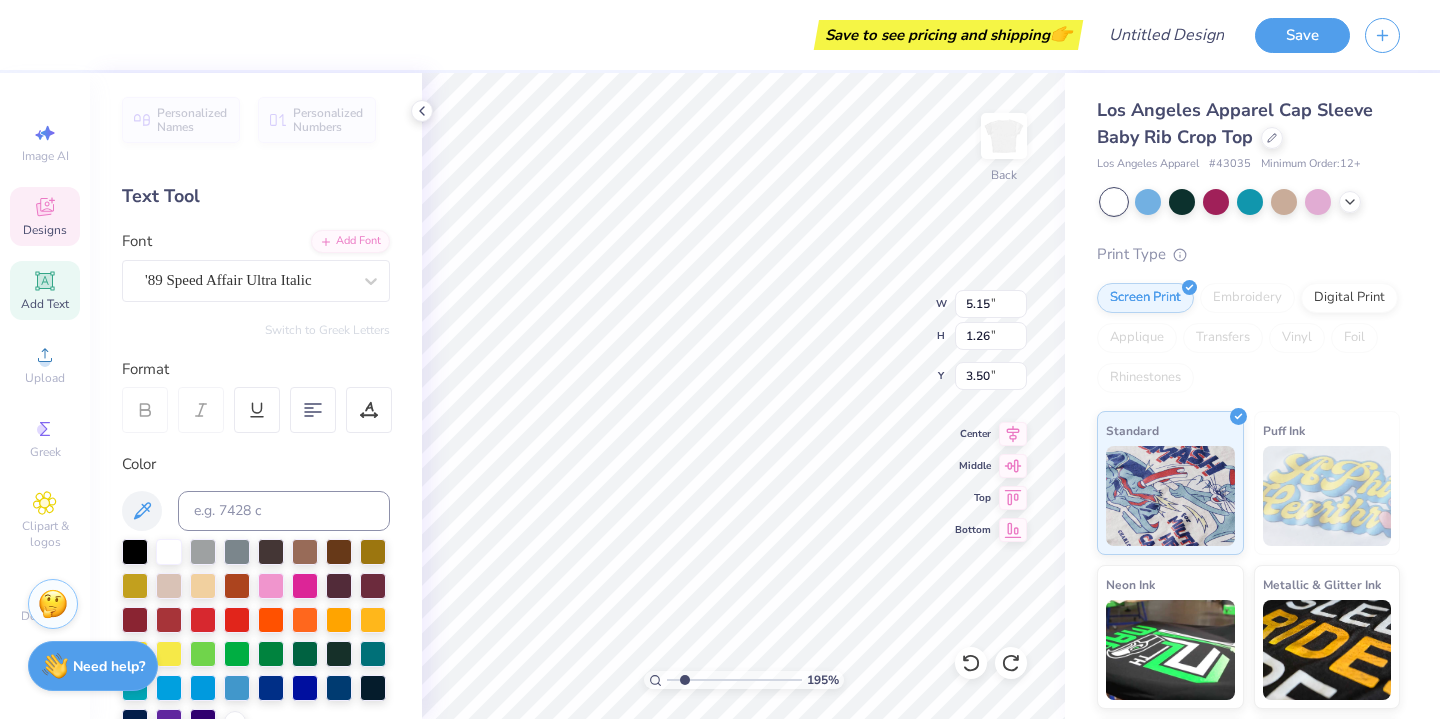type on "4.89" 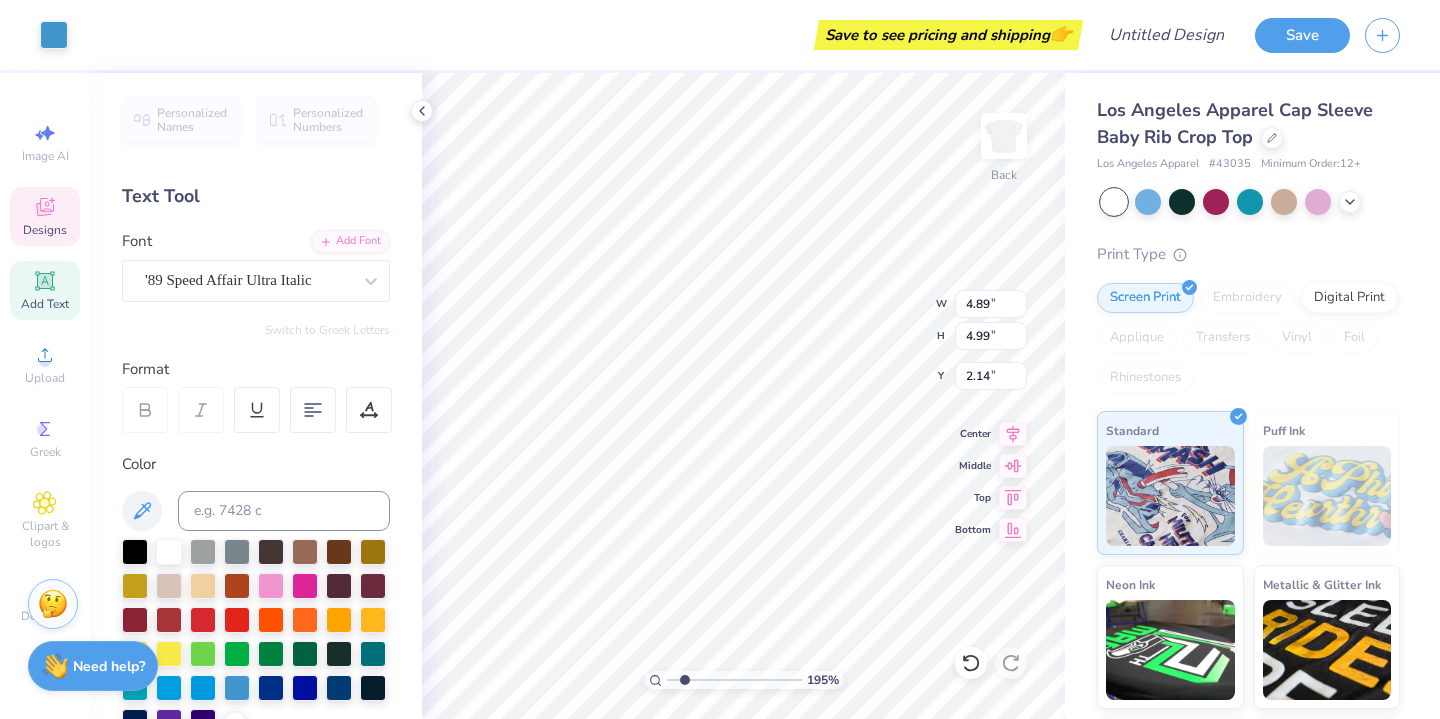 type on "0.86" 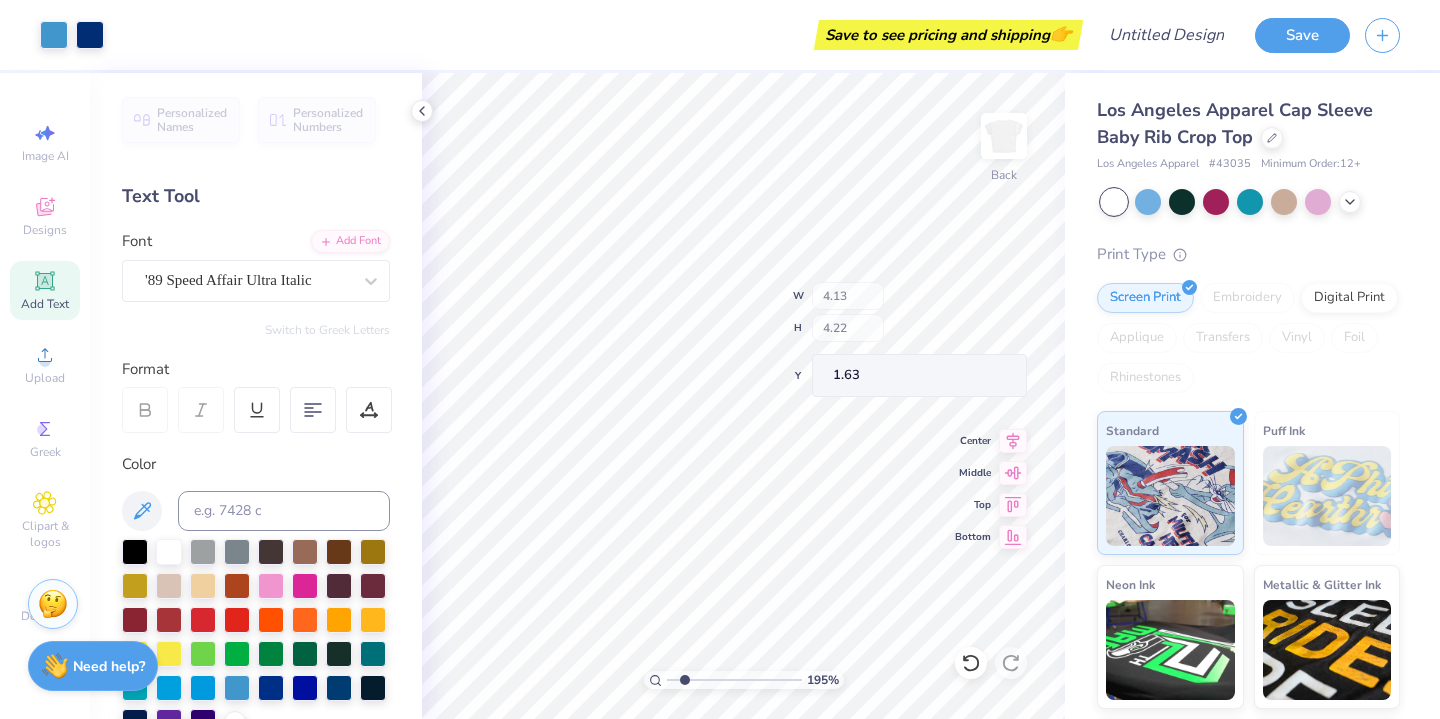 type on "4.13" 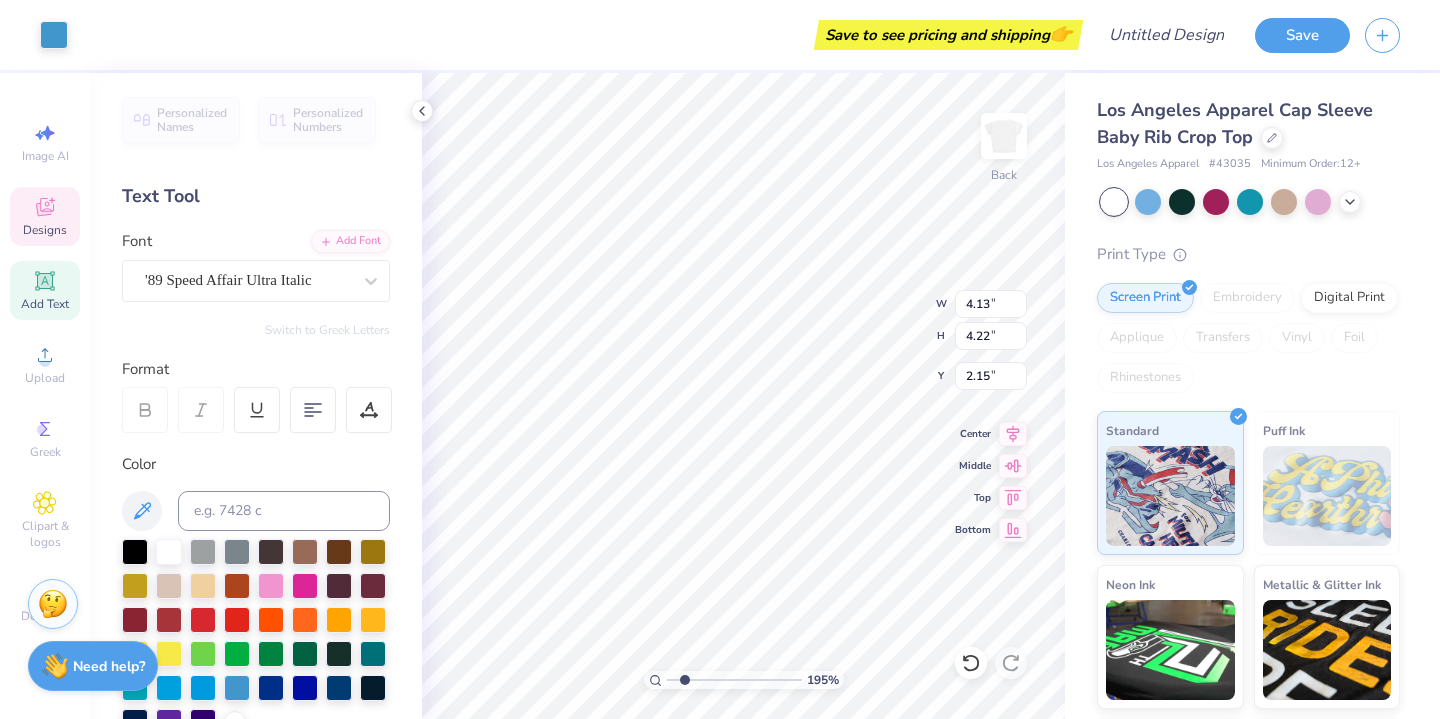 type on "2.15" 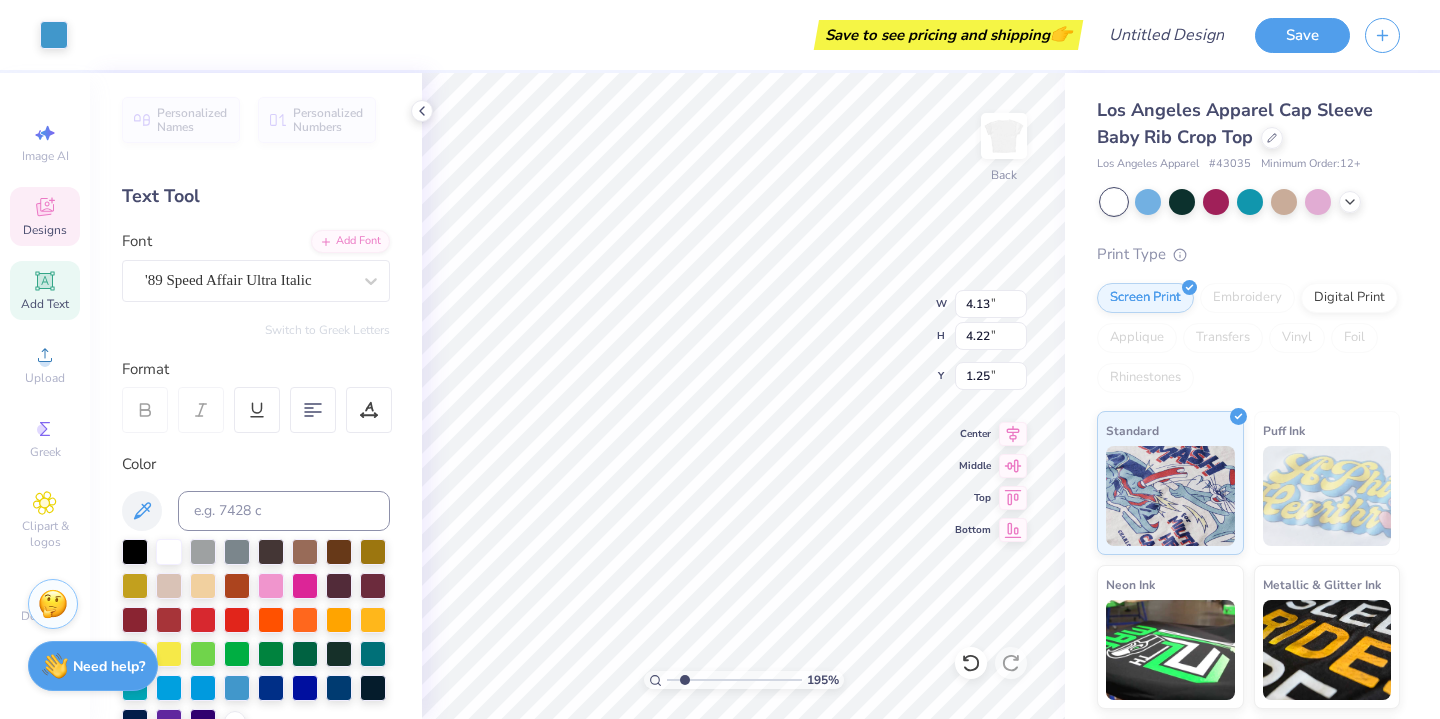 type on "1.25" 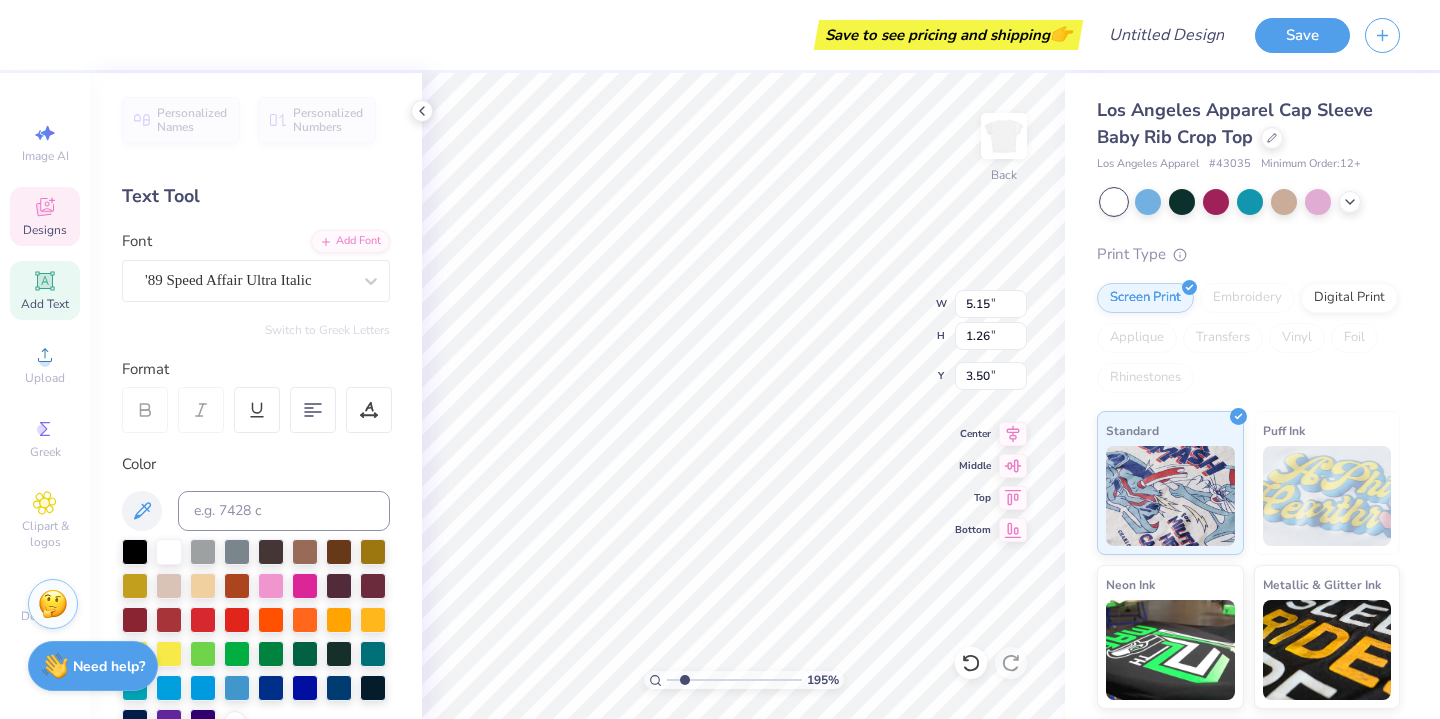 type on "0.16" 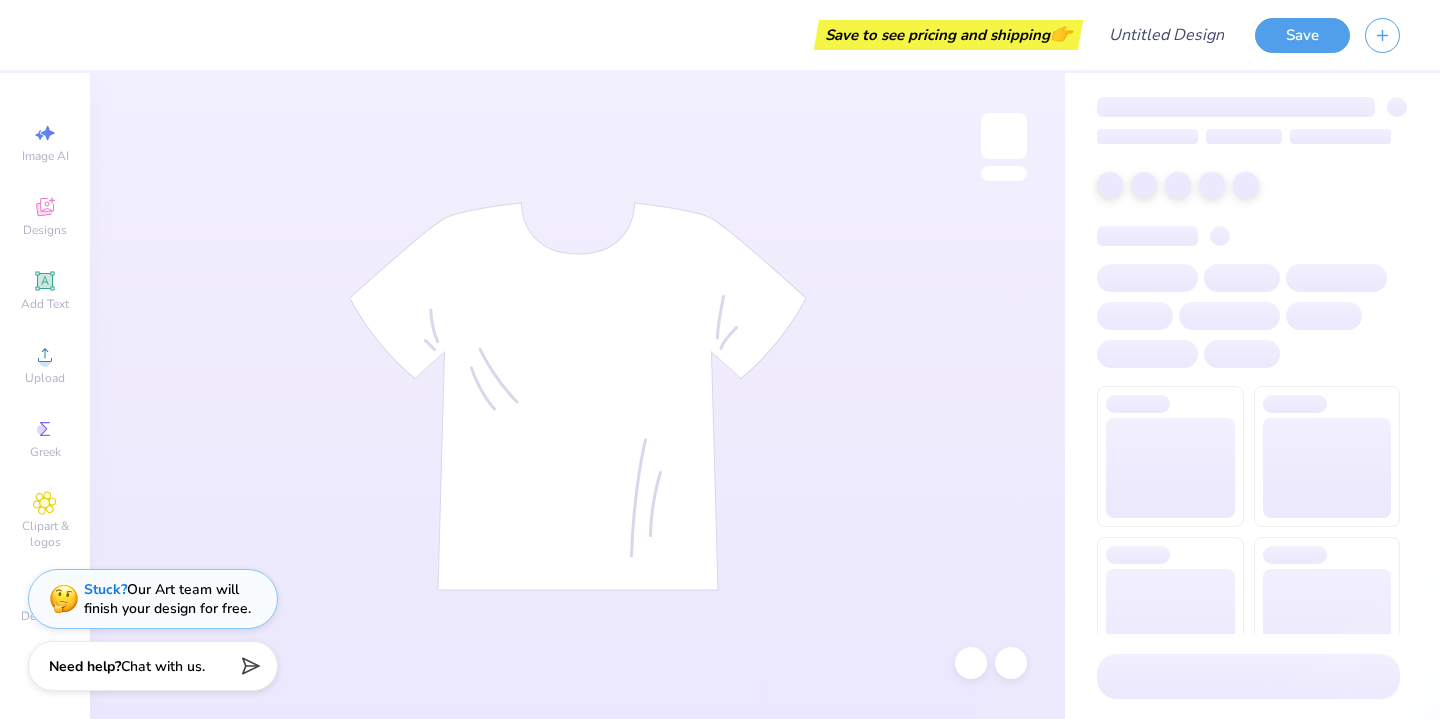 scroll, scrollTop: 0, scrollLeft: 0, axis: both 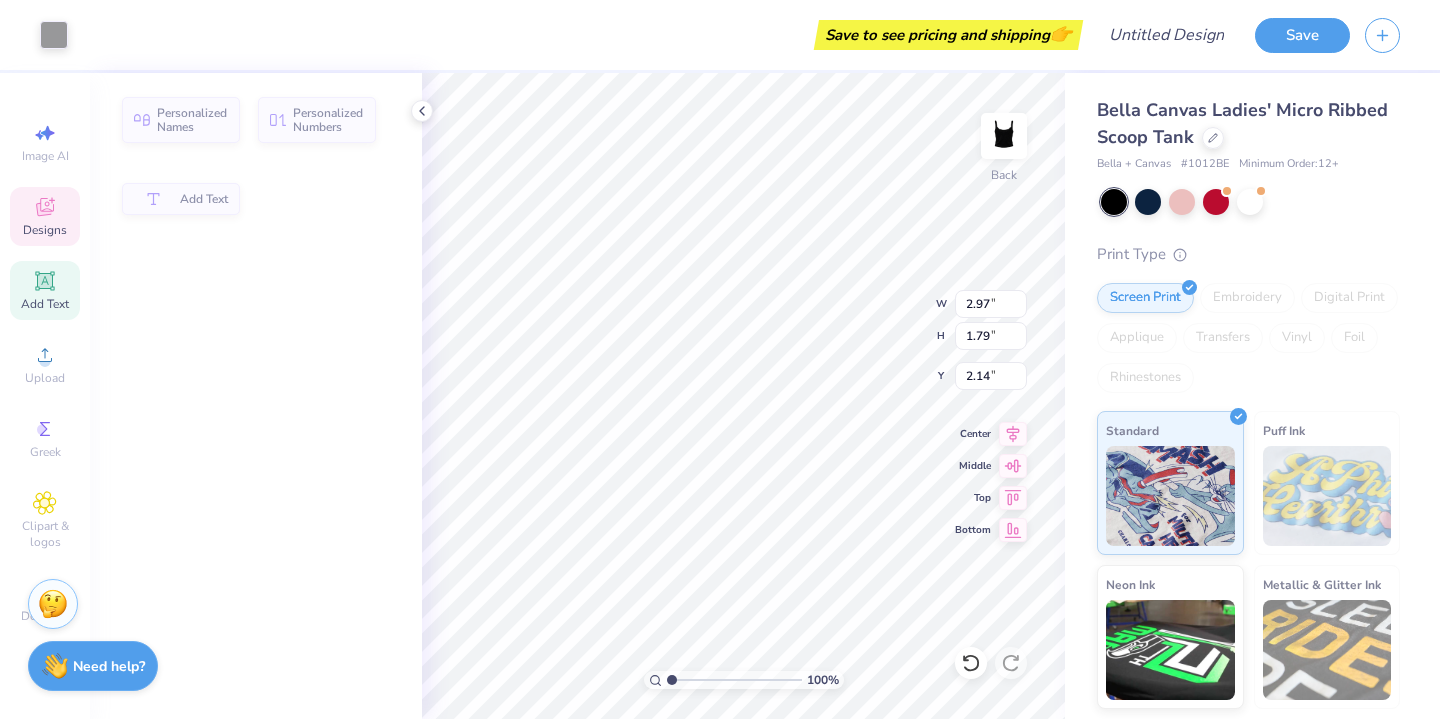 type on "2.97" 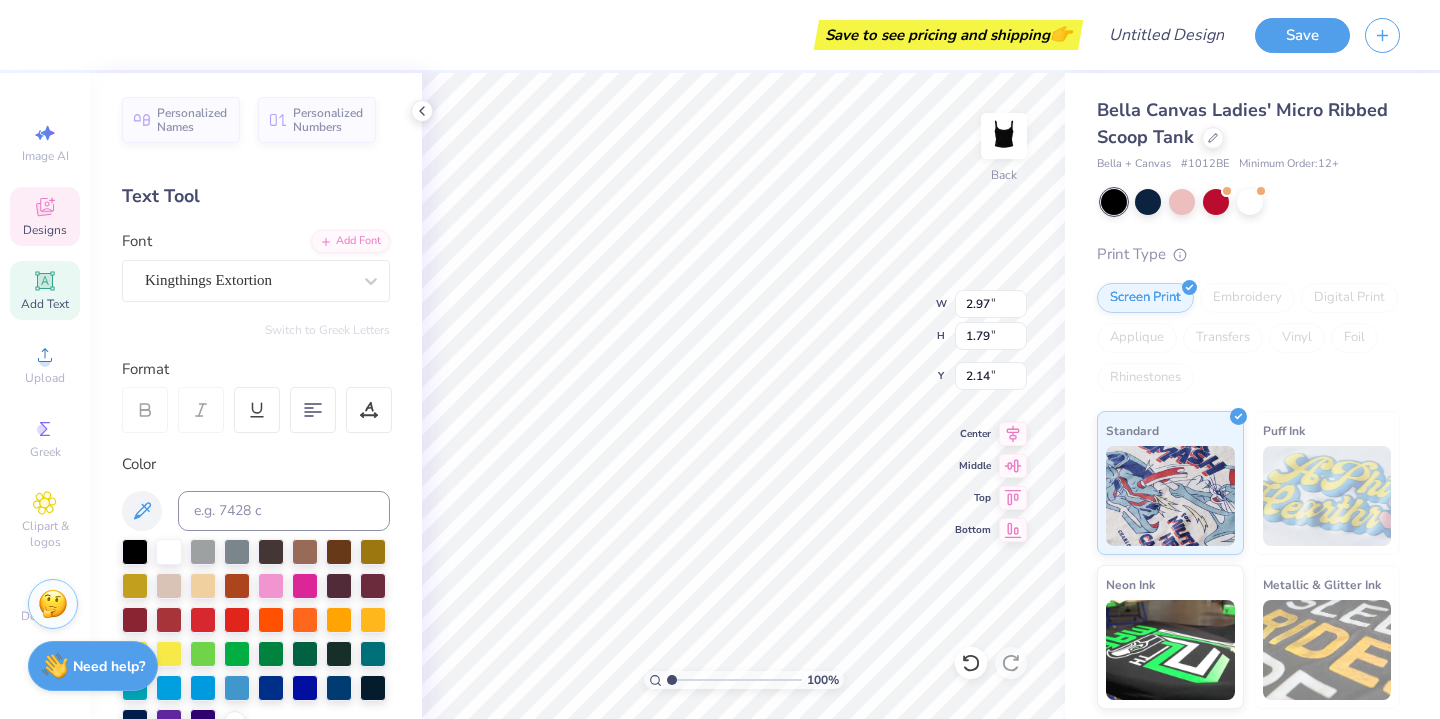 type on "Phi" 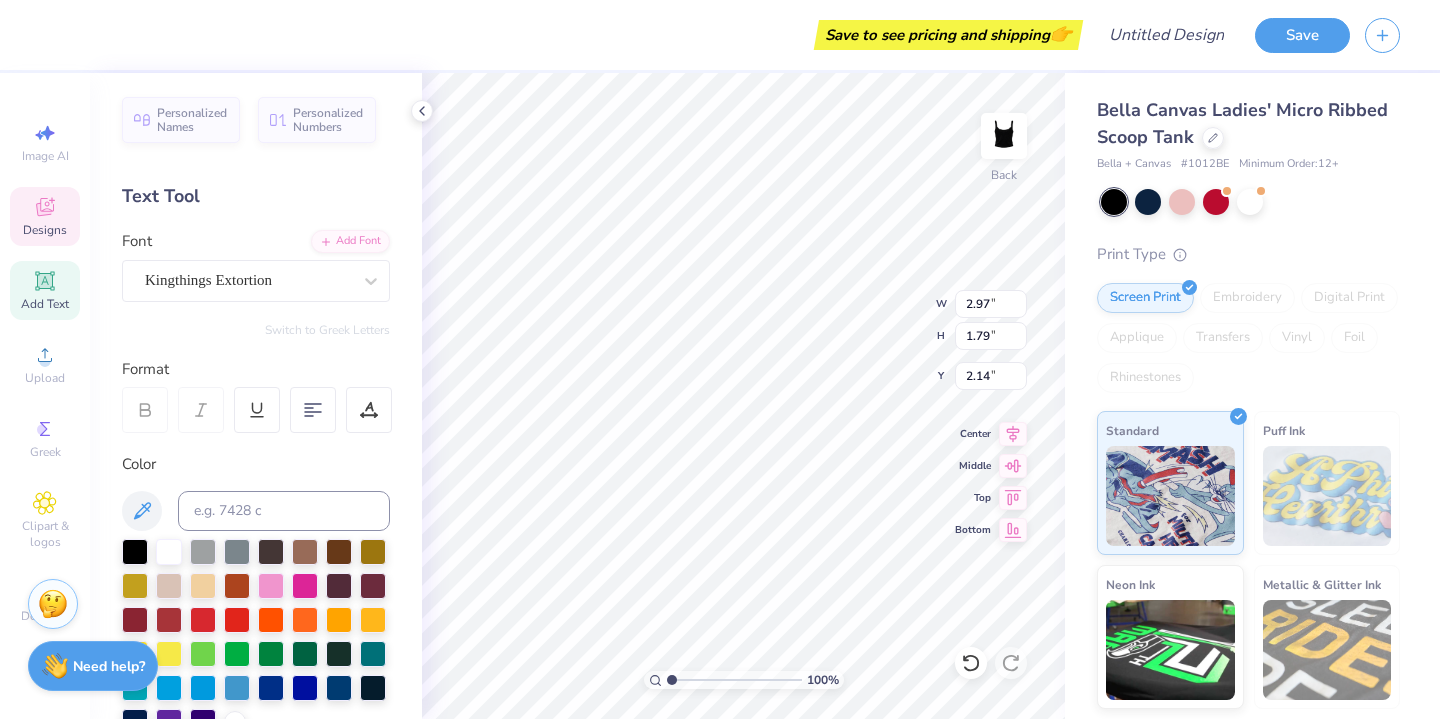 type on "5.21" 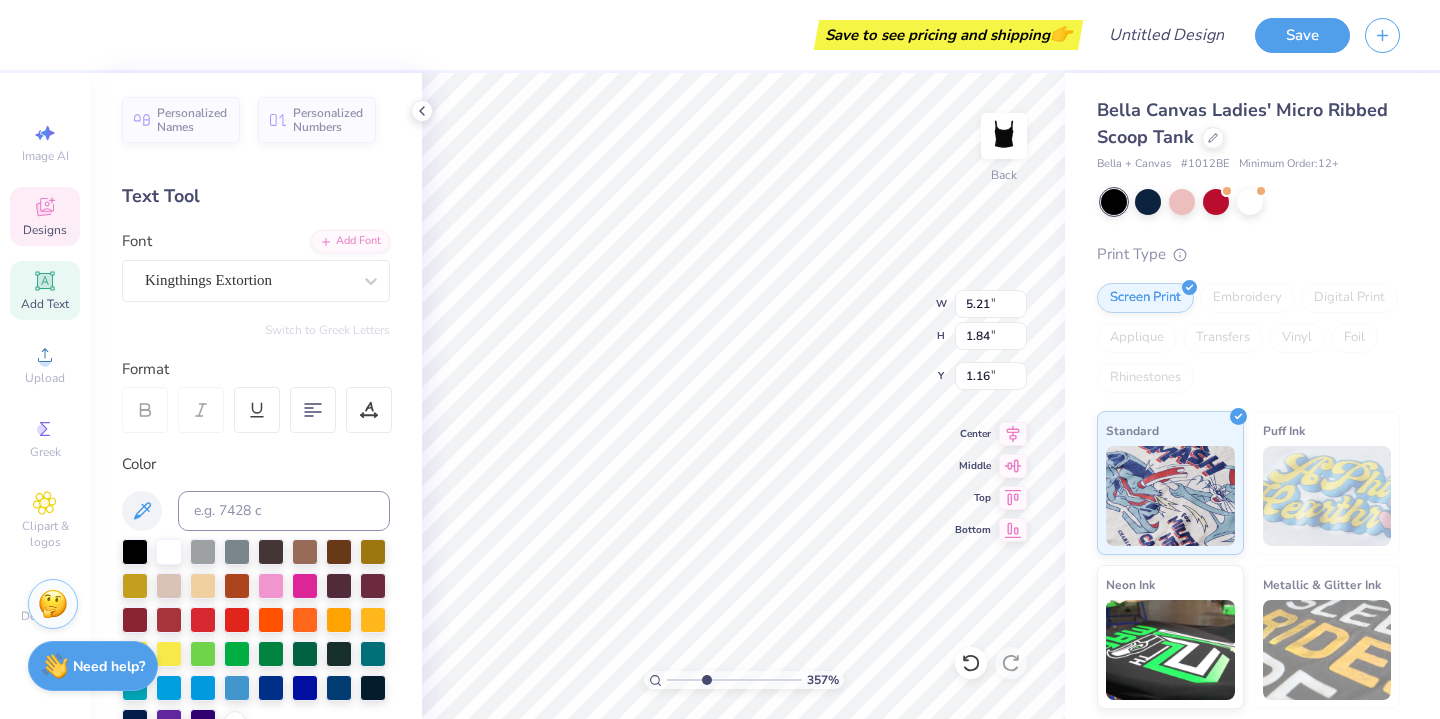 type on "3.57" 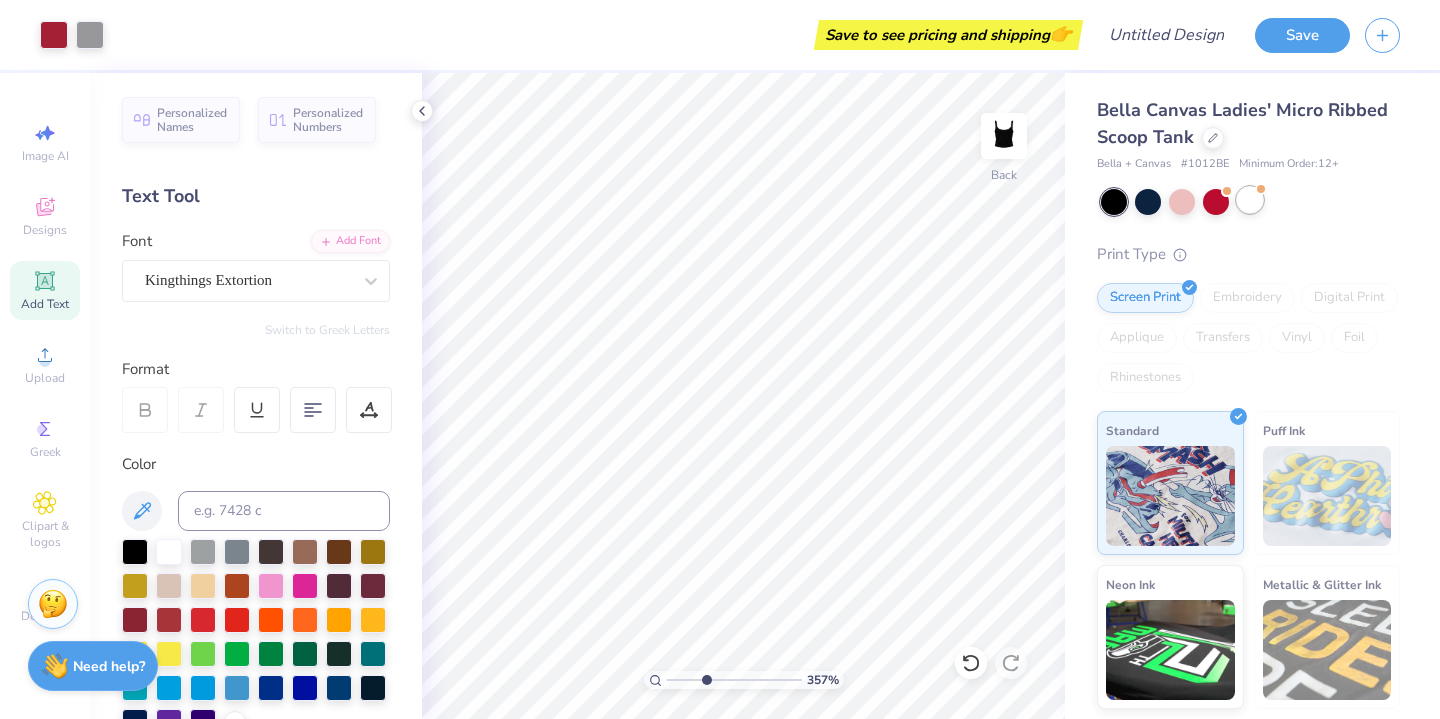 click at bounding box center [1250, 200] 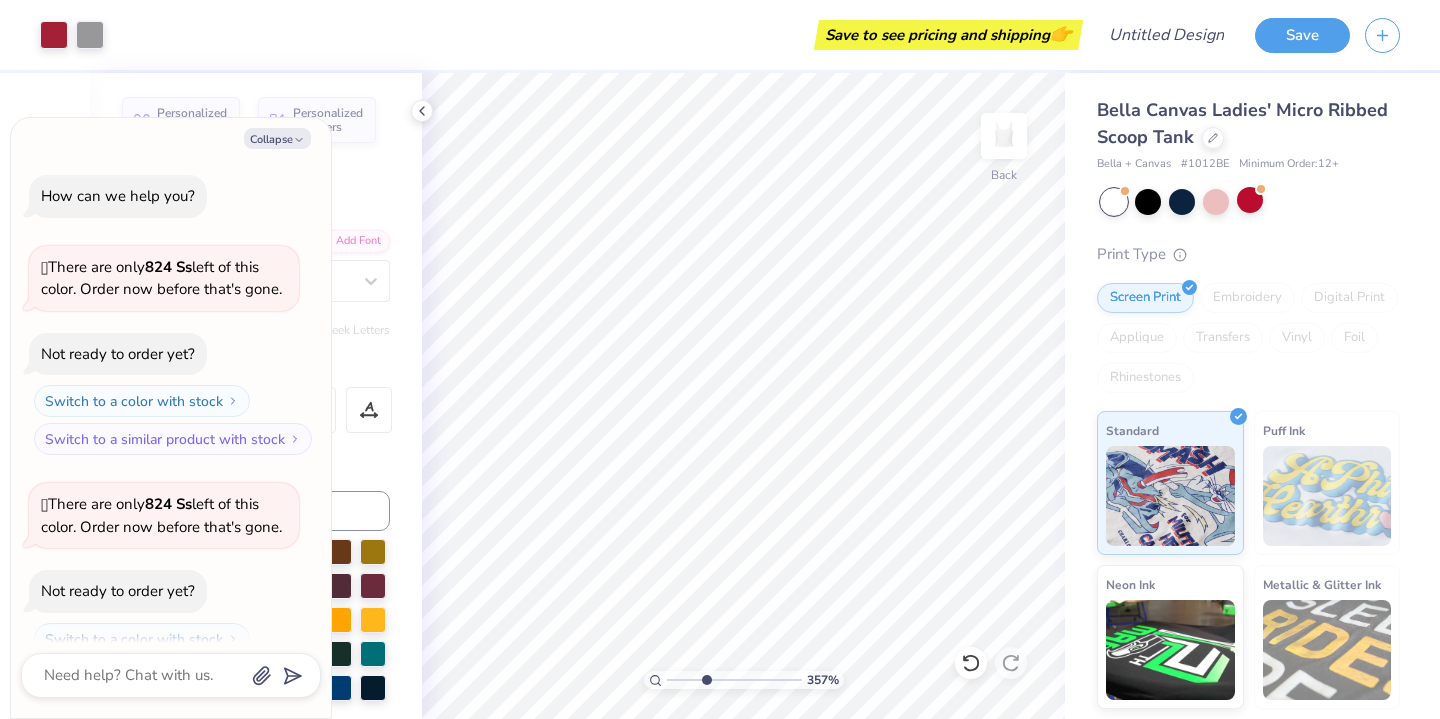 scroll, scrollTop: 65, scrollLeft: 0, axis: vertical 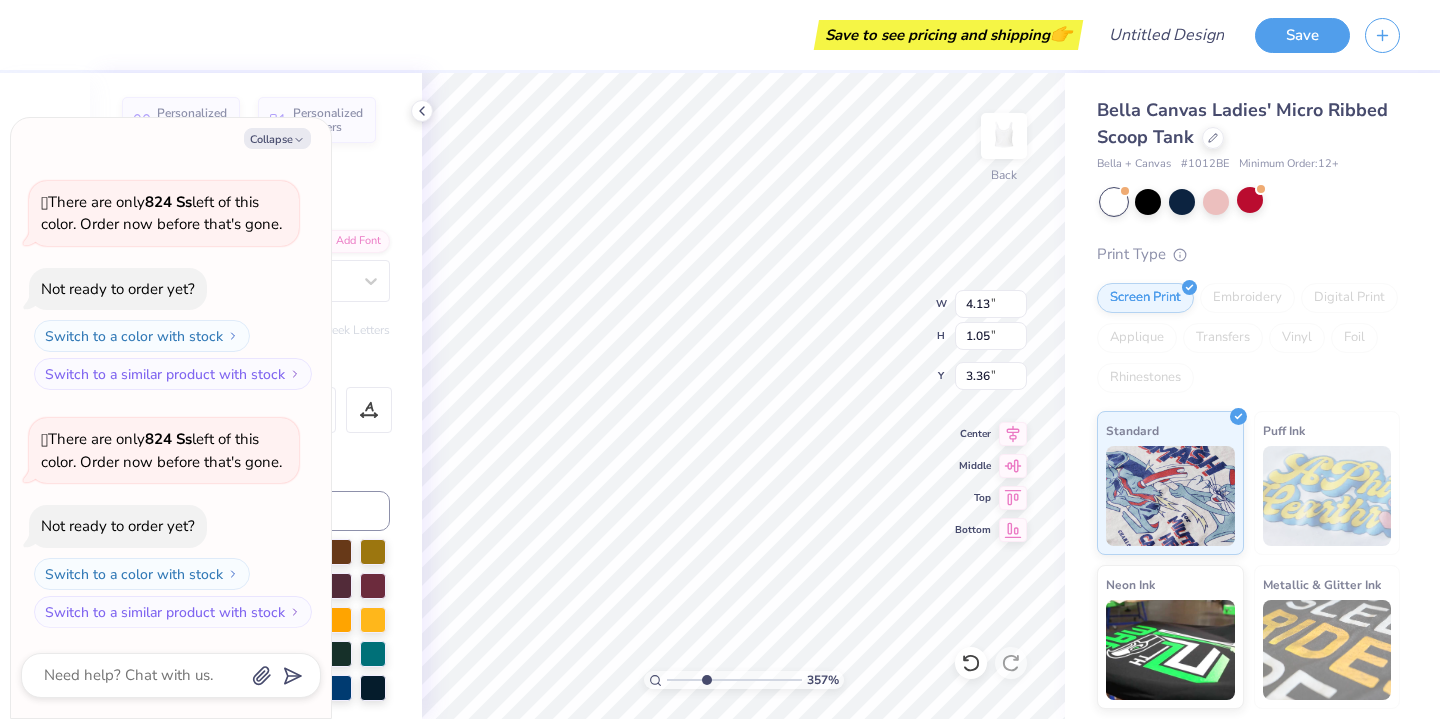 type on "x" 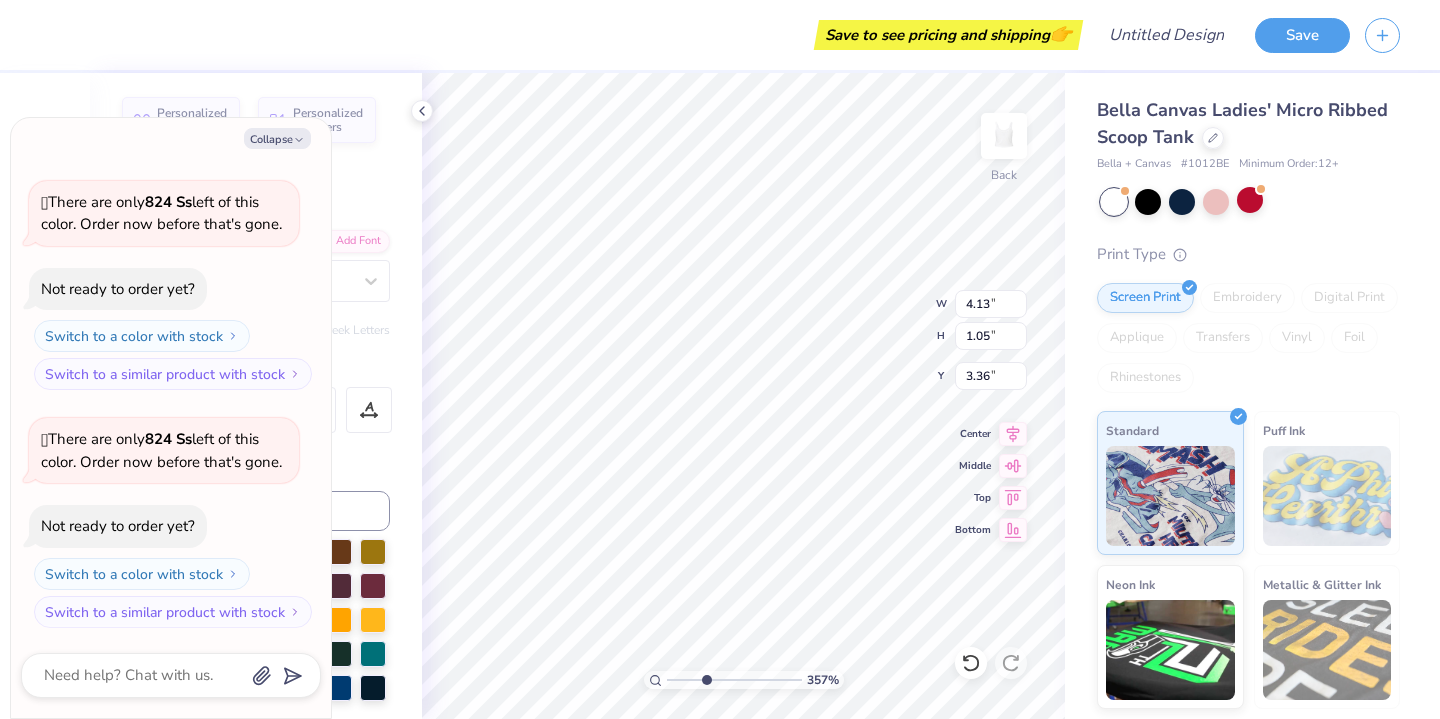 type on "x" 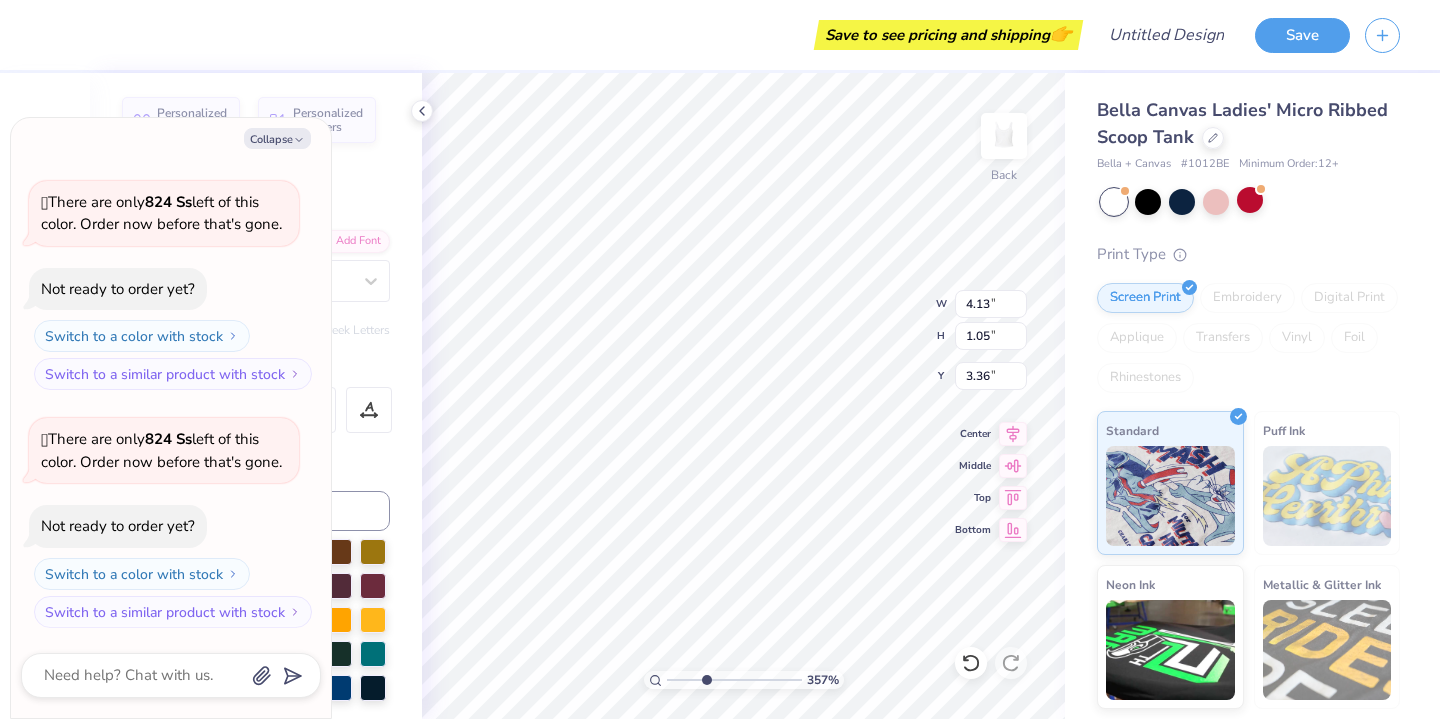 type on "x" 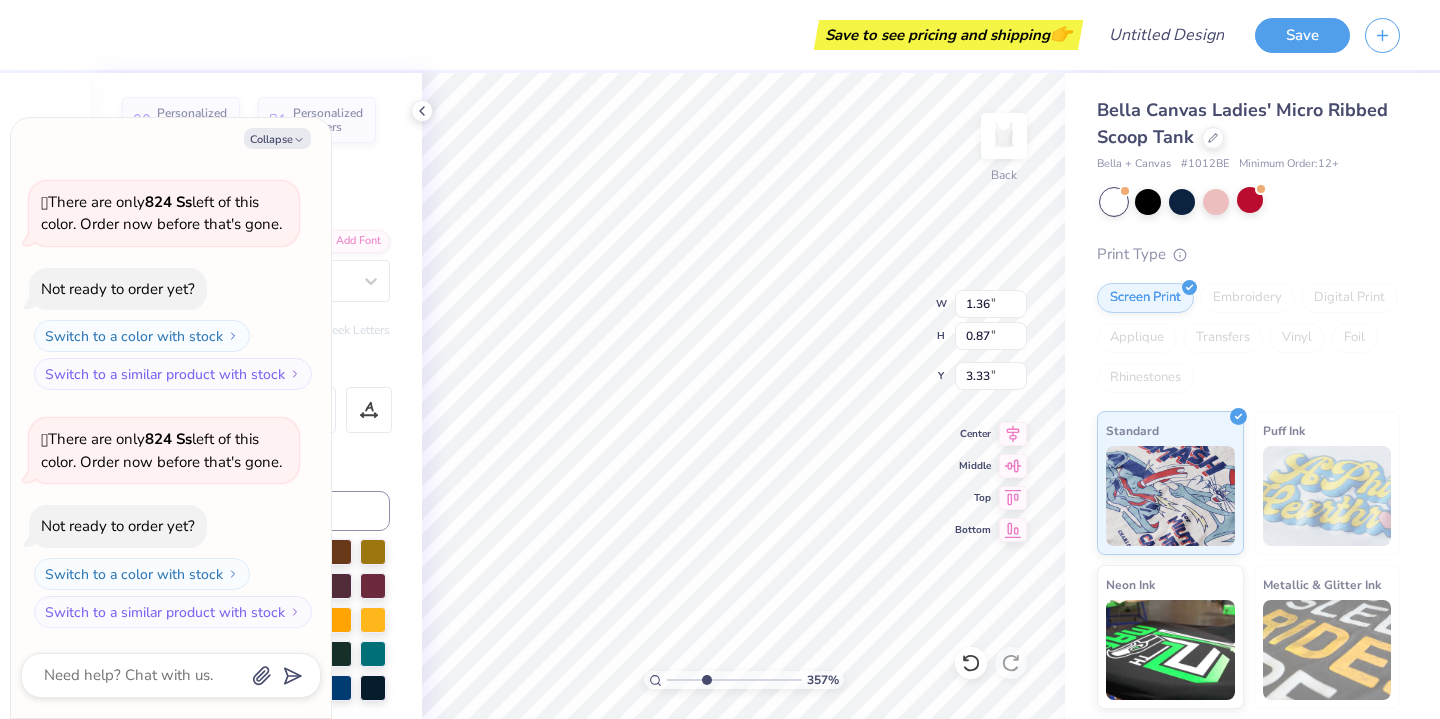 type on "x" 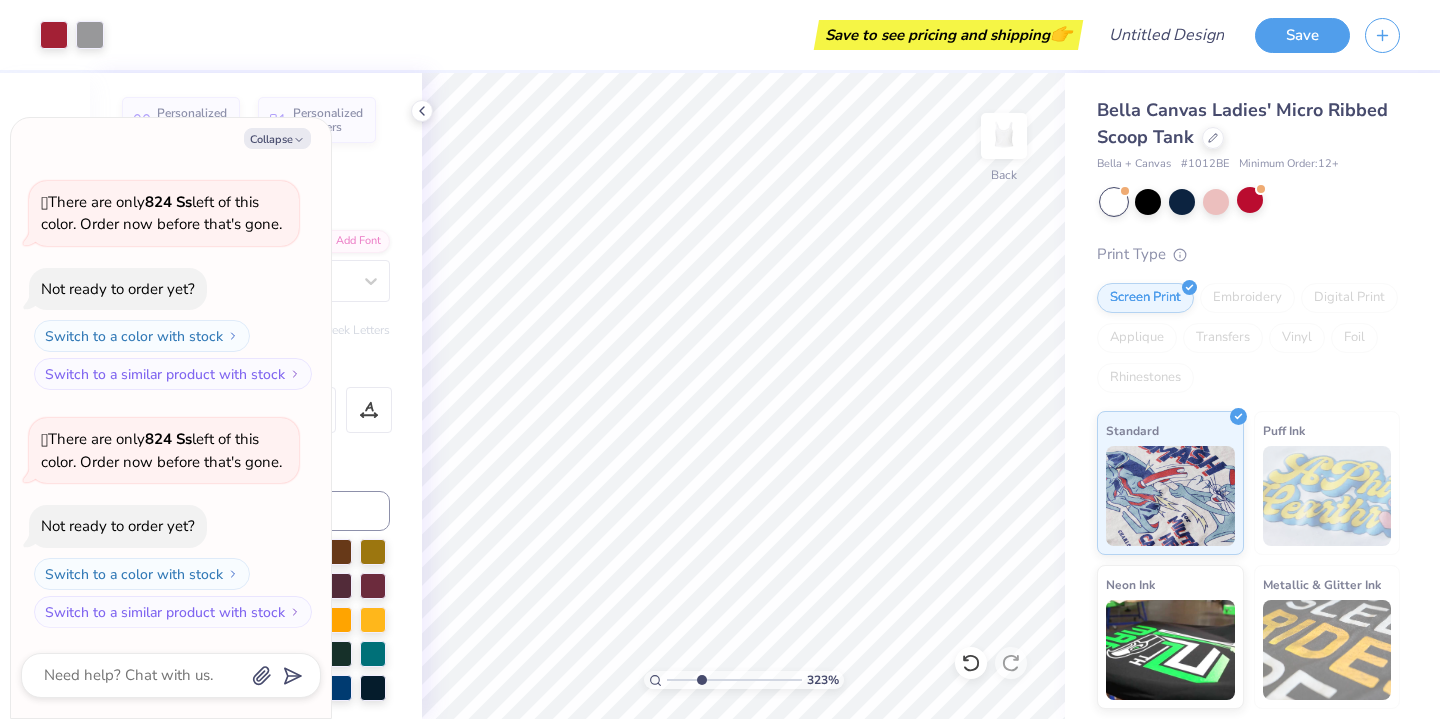 type on "3.23" 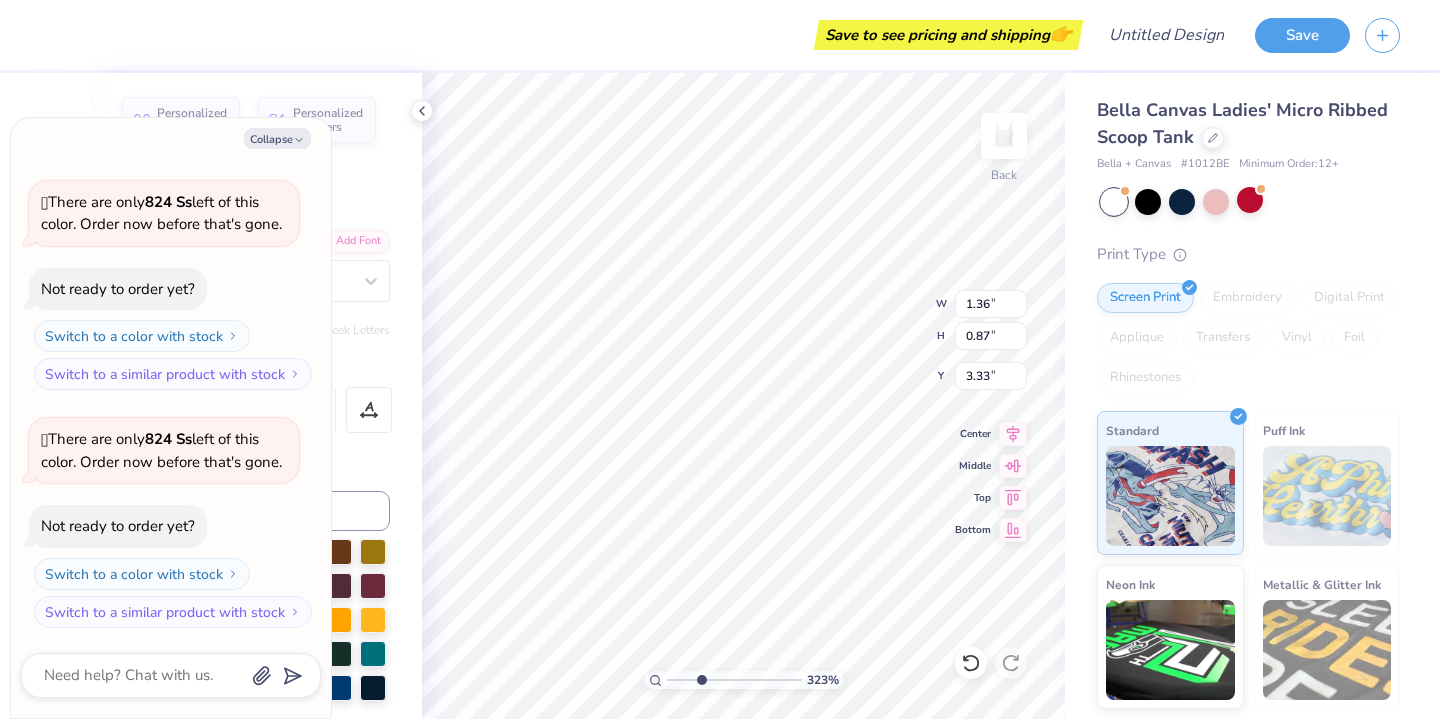 type on "x" 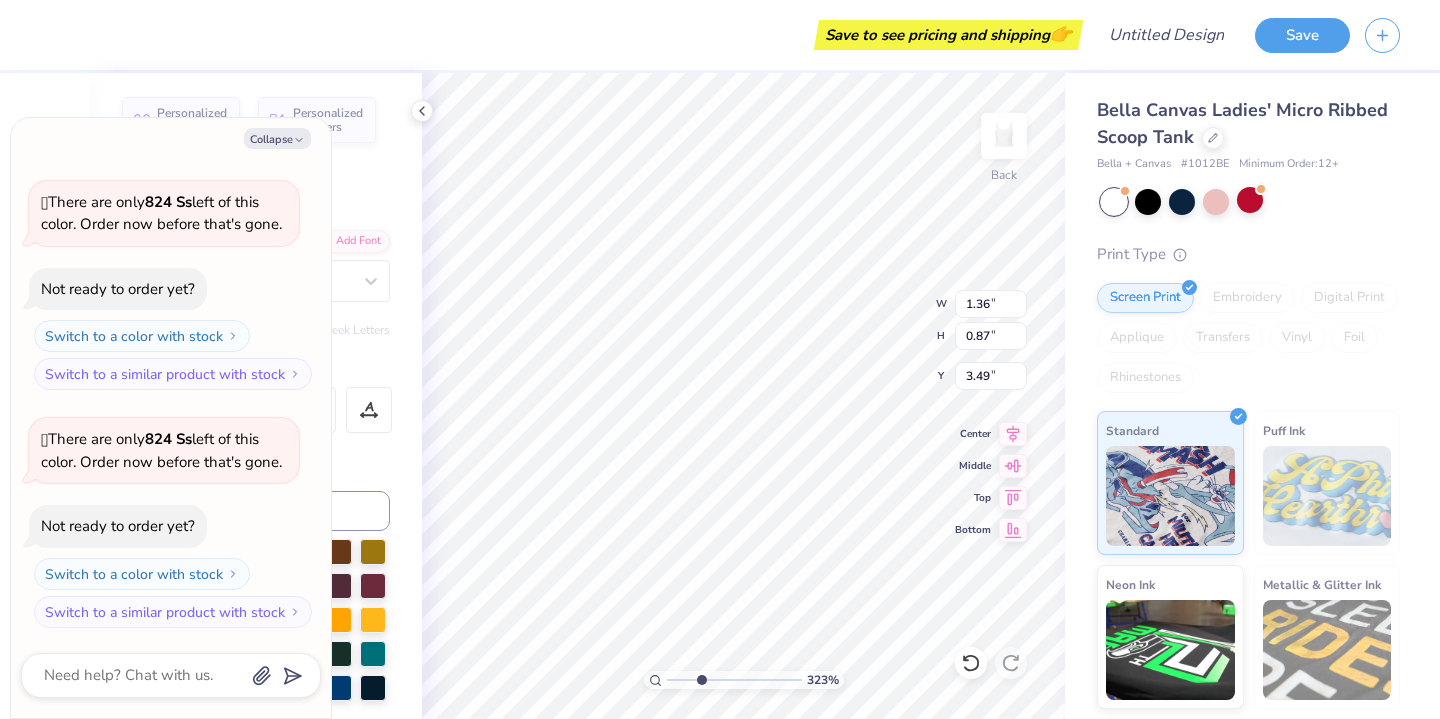 scroll, scrollTop: 0, scrollLeft: 3, axis: horizontal 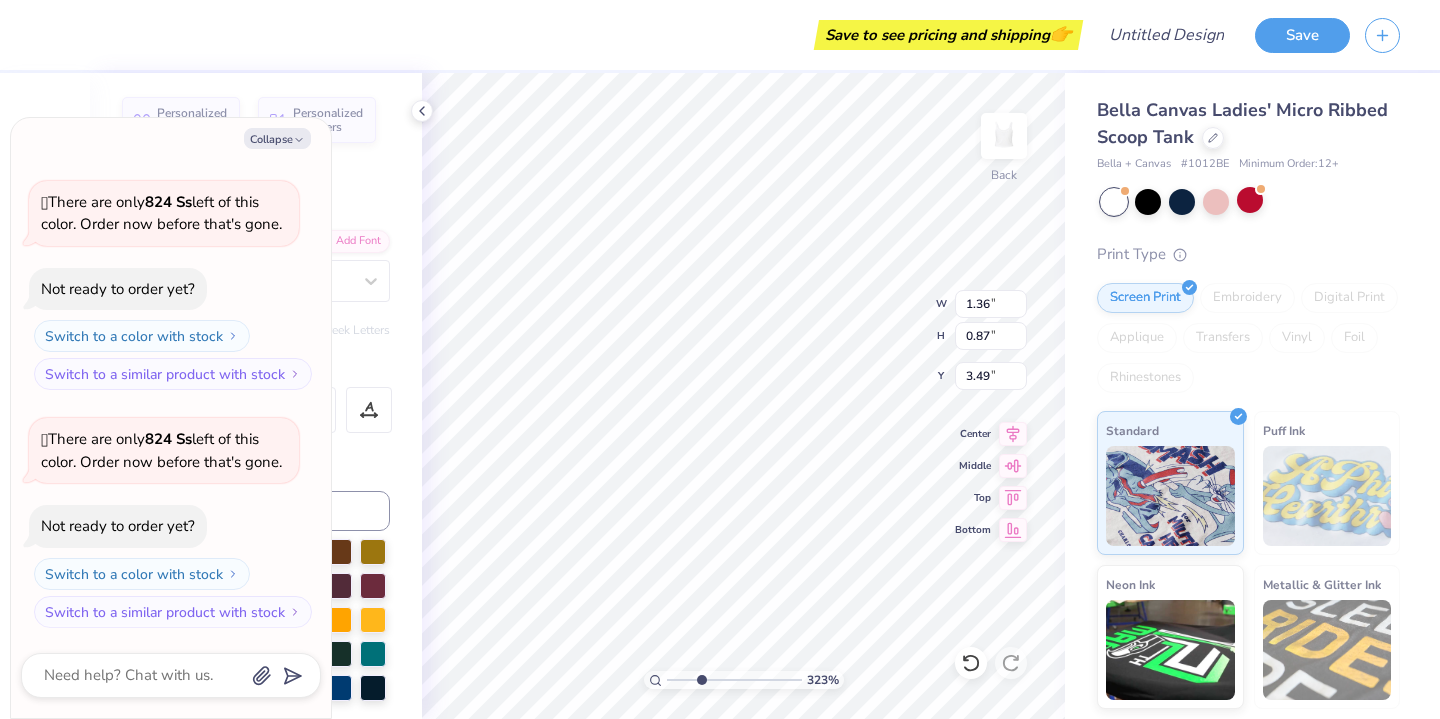 type on "x" 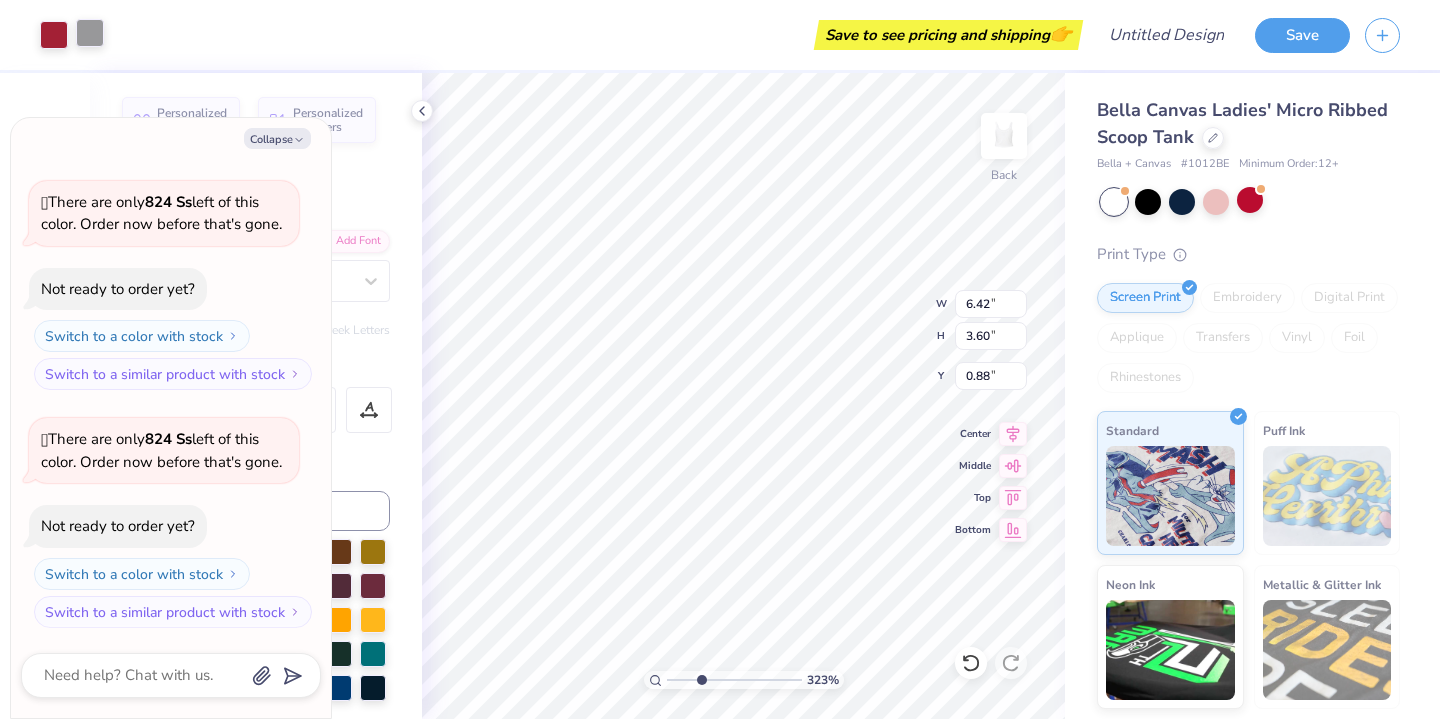click at bounding box center [90, 33] 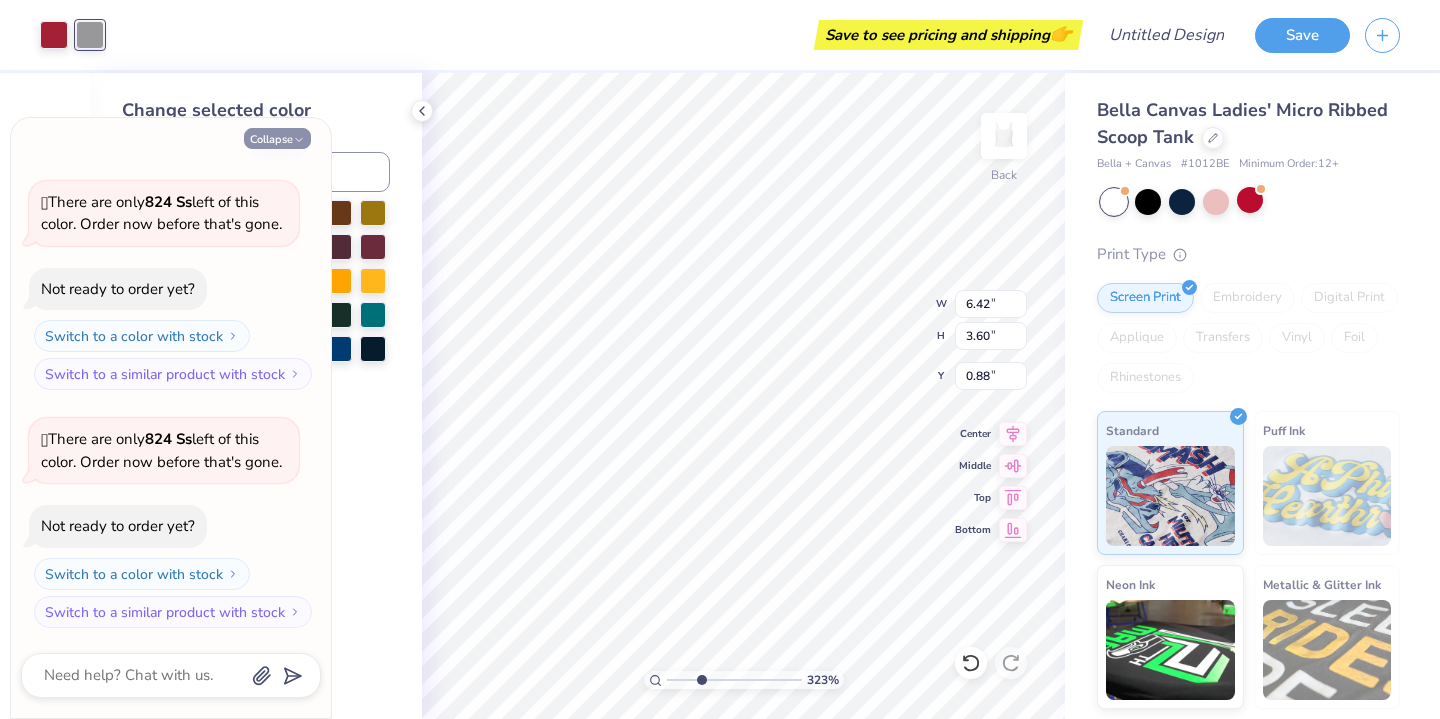 click on "Collapse" at bounding box center [277, 138] 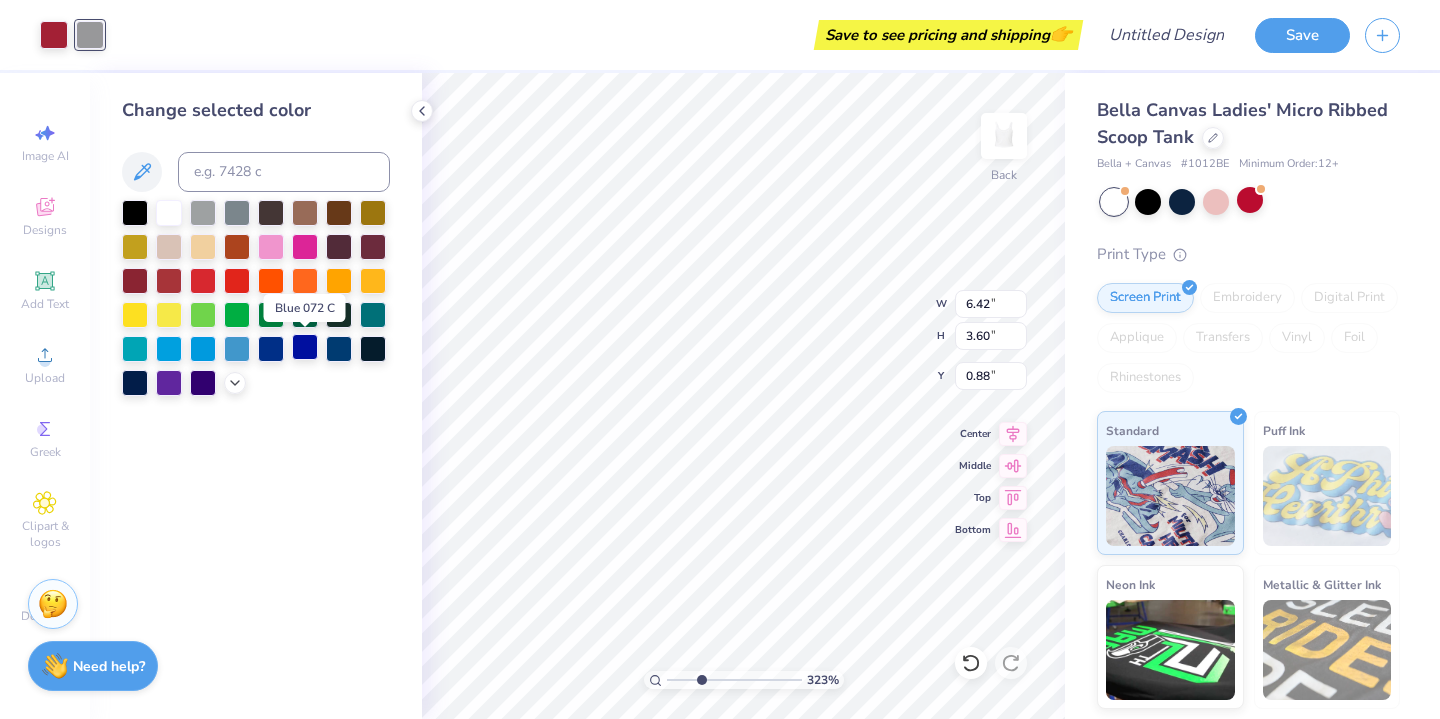 click at bounding box center (305, 347) 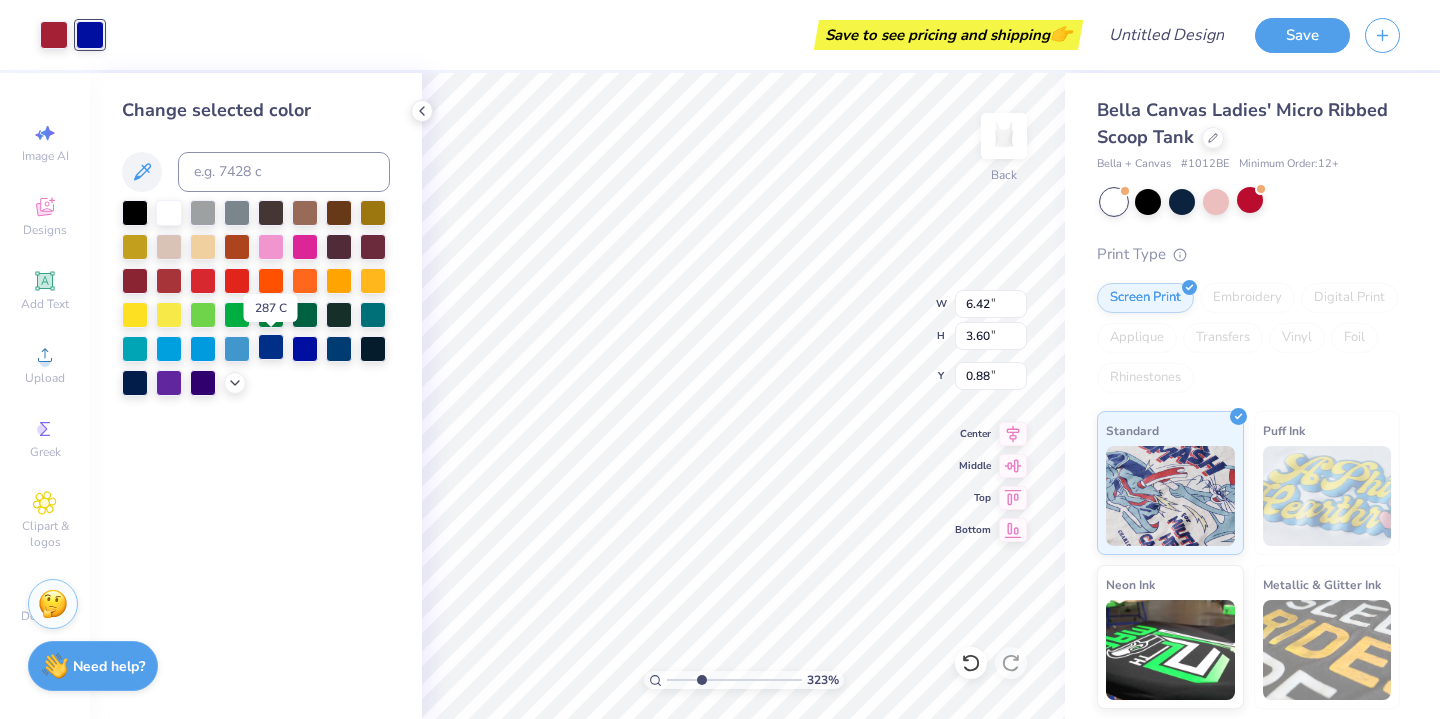 click at bounding box center [271, 347] 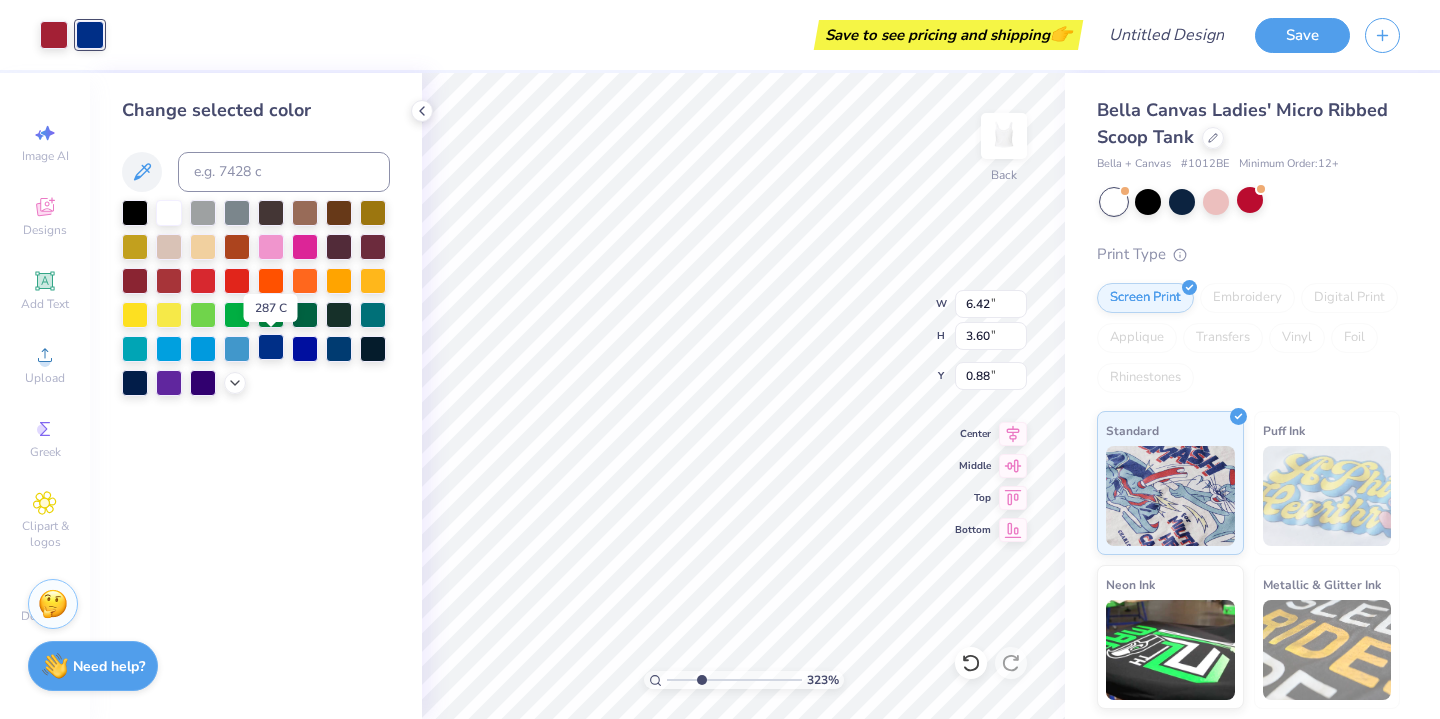 click at bounding box center (271, 347) 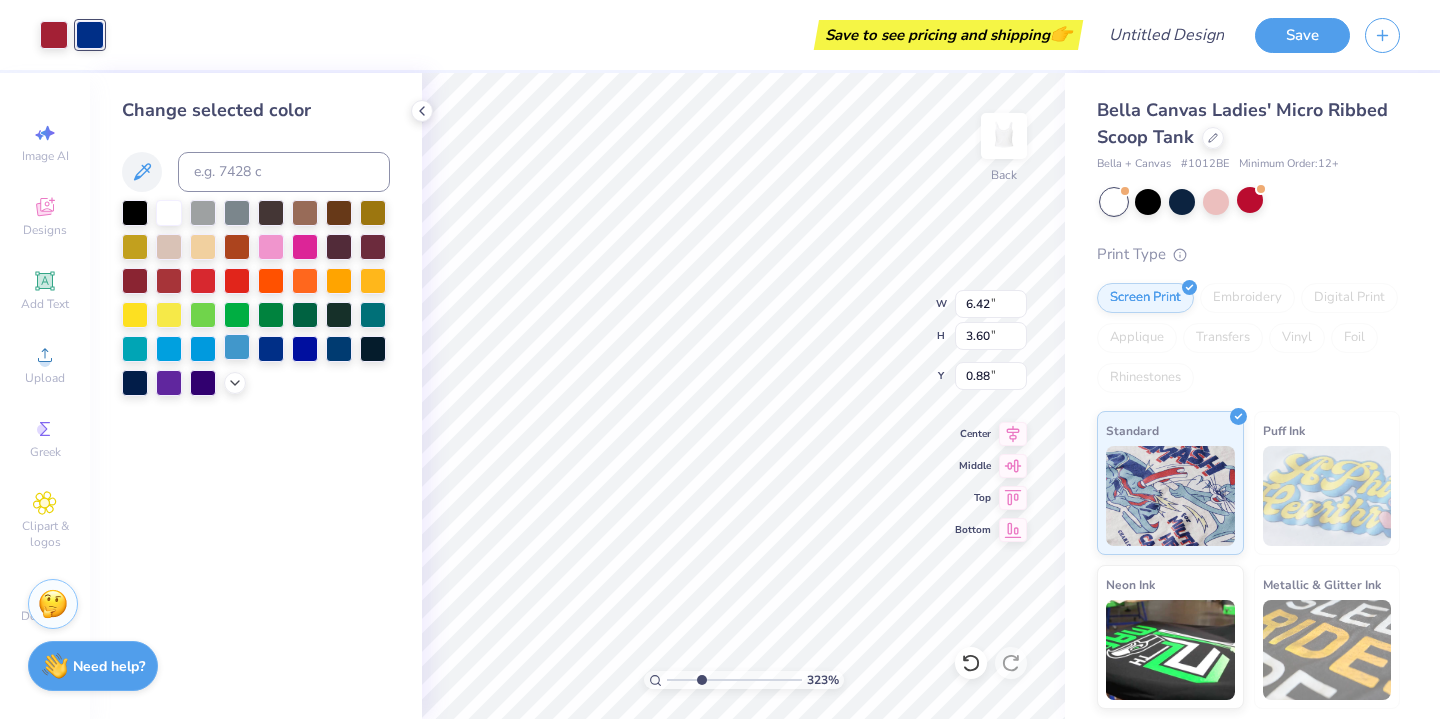 click at bounding box center [237, 347] 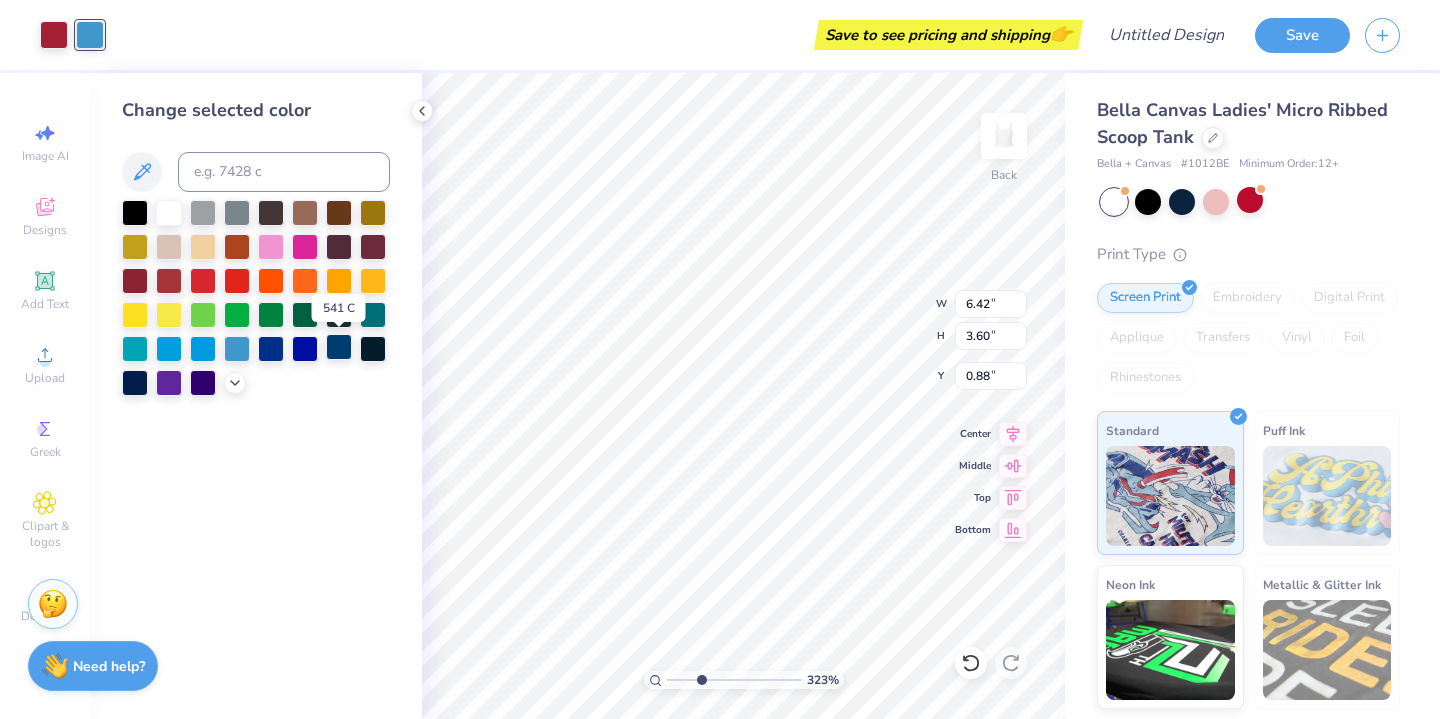 click at bounding box center [339, 347] 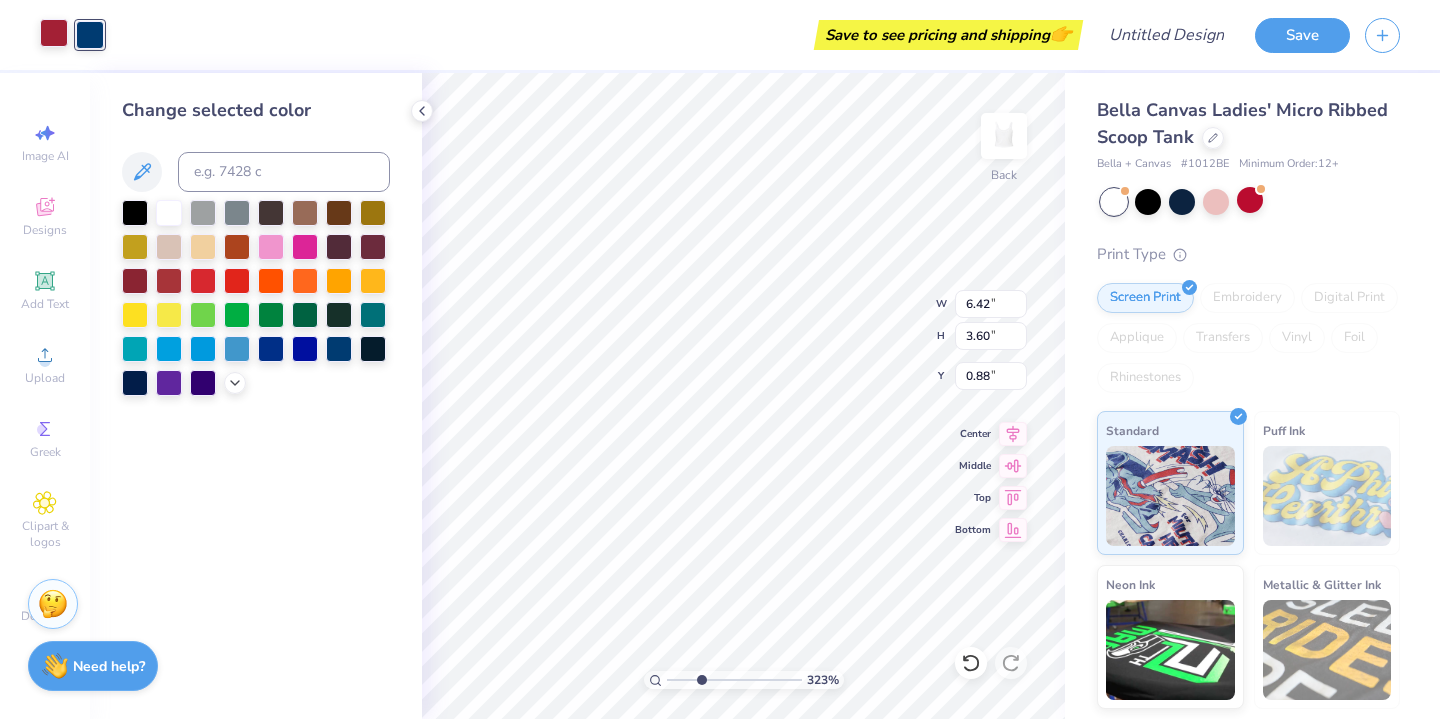 click at bounding box center (54, 33) 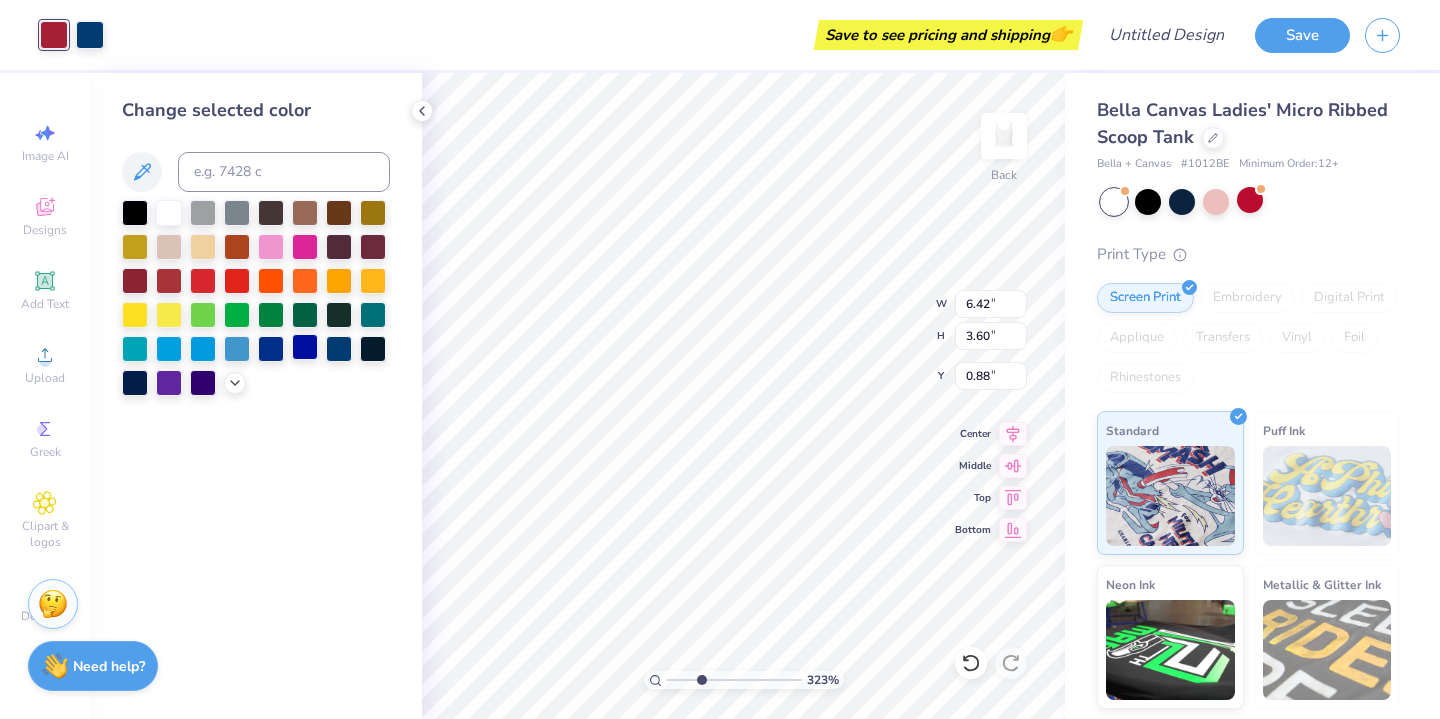 click at bounding box center [305, 347] 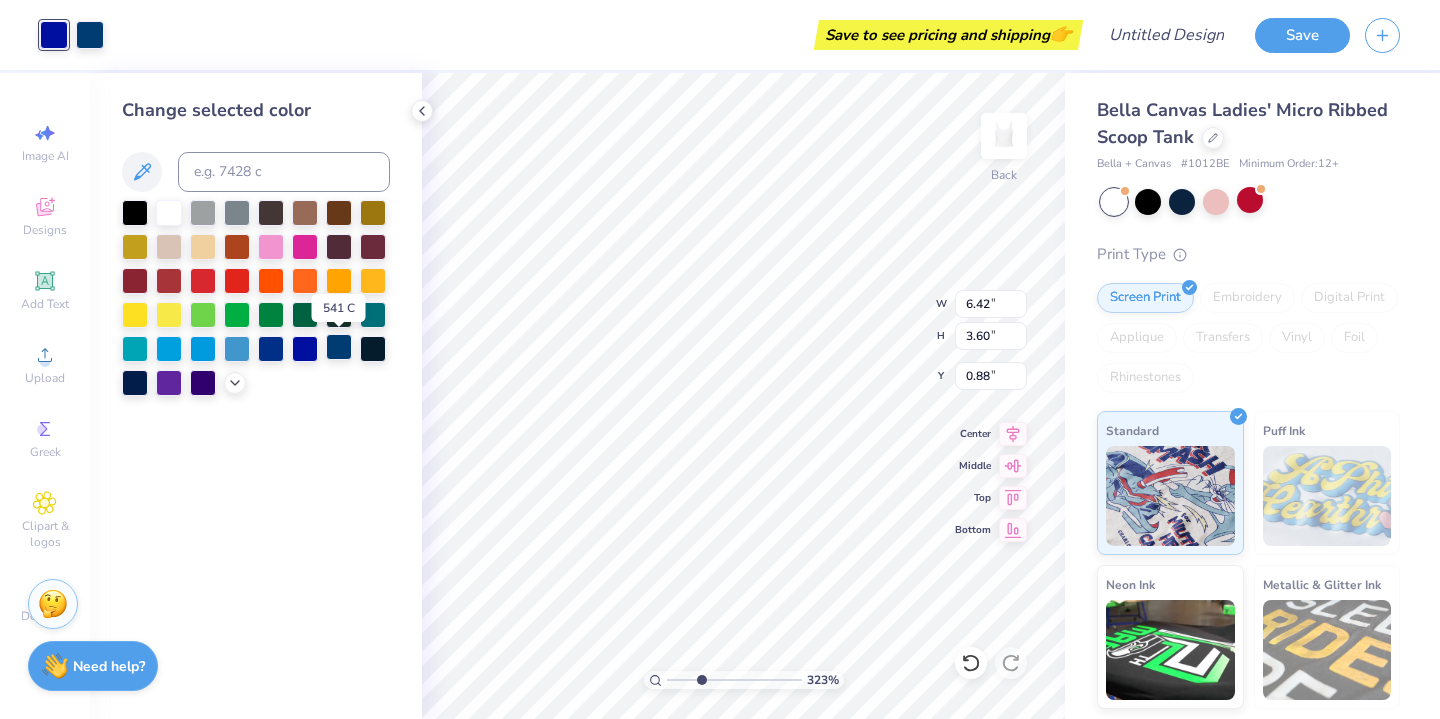click at bounding box center (339, 347) 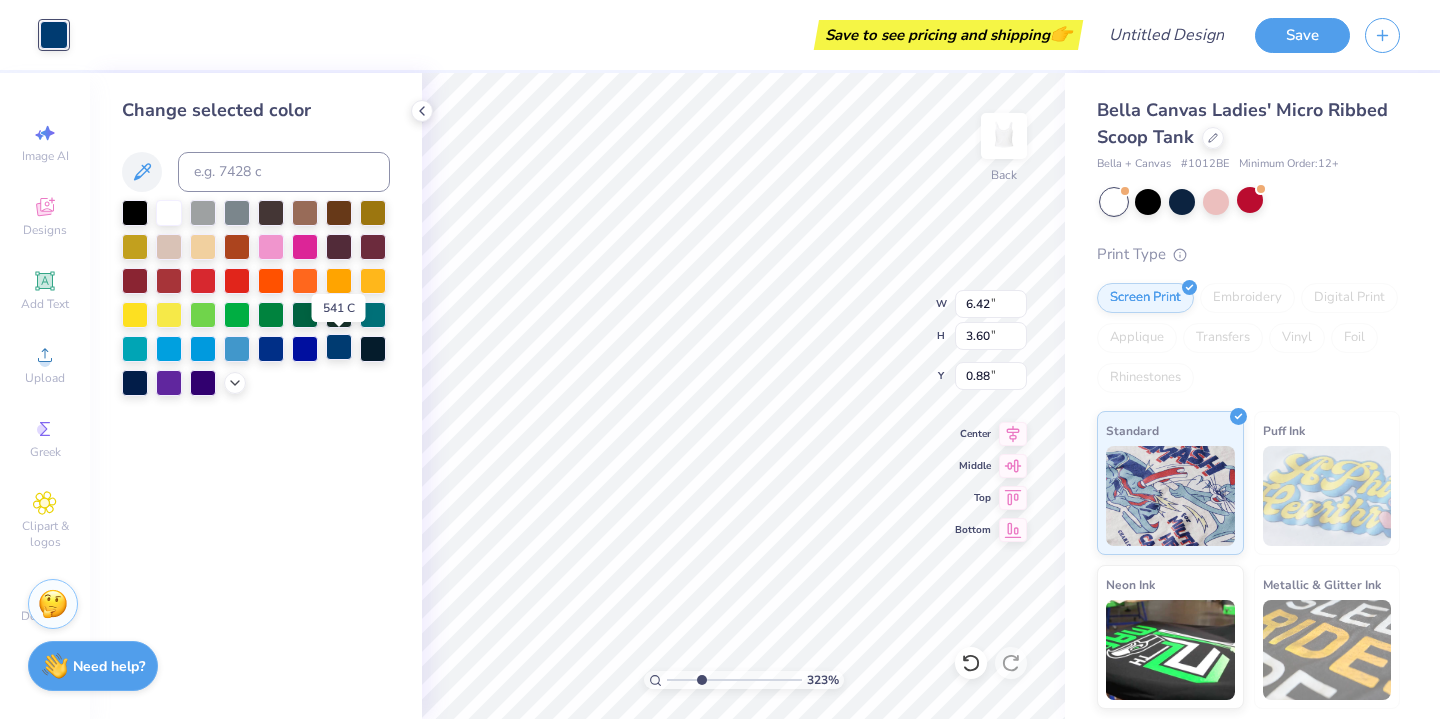 click at bounding box center (339, 347) 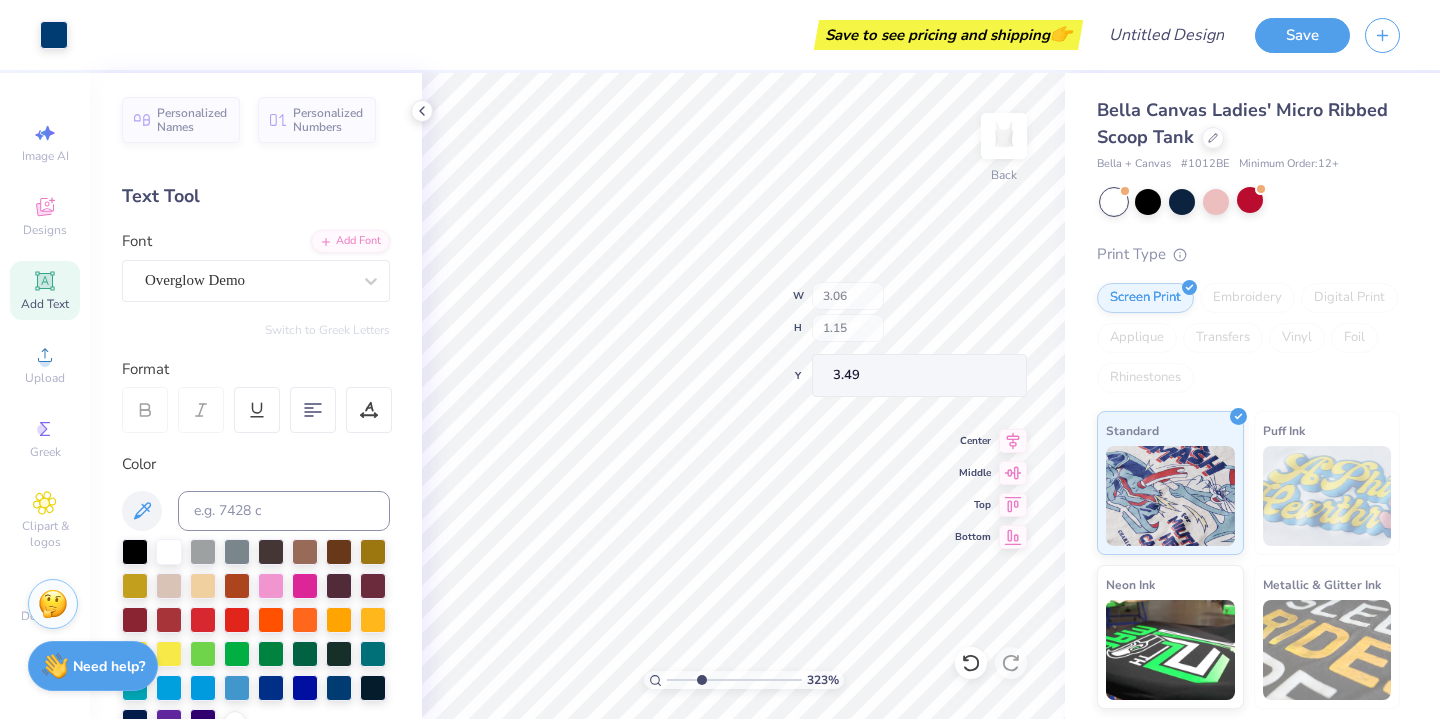 type on "3.49" 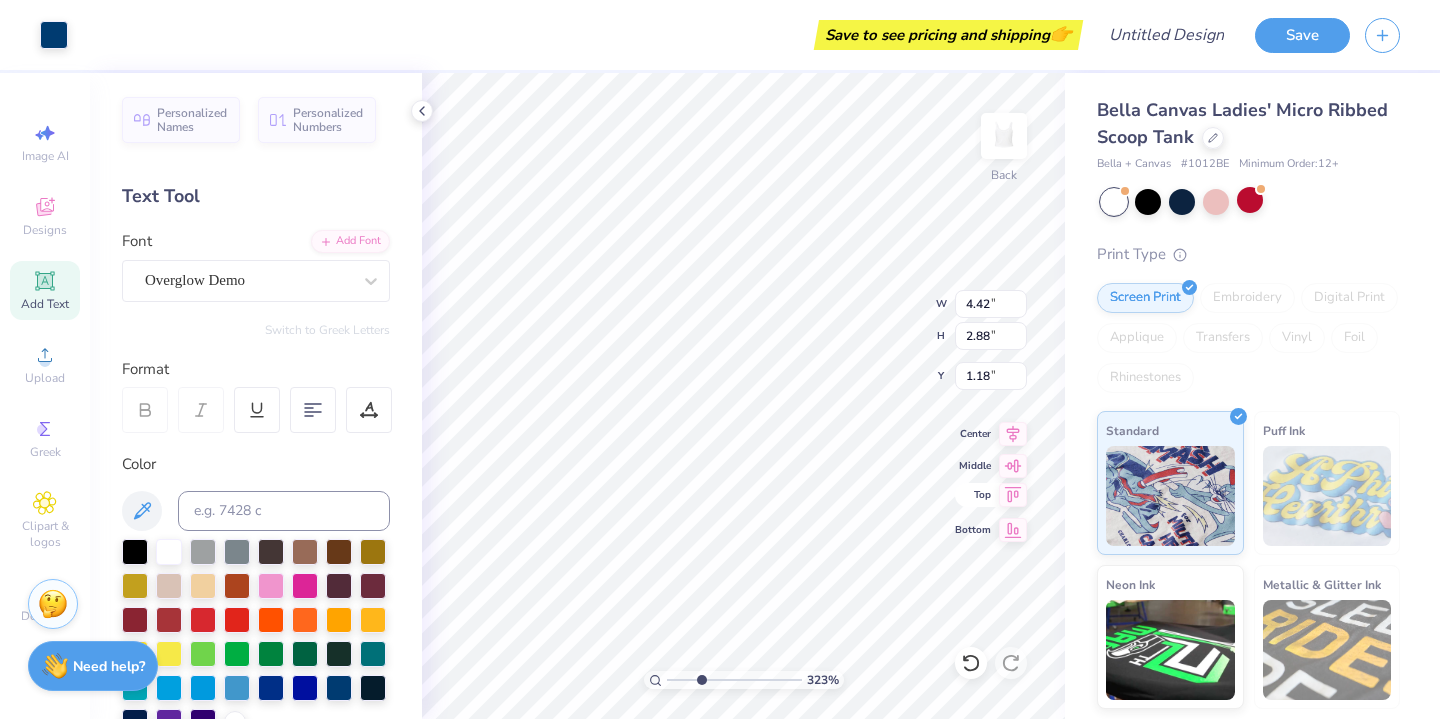 type on "1.18" 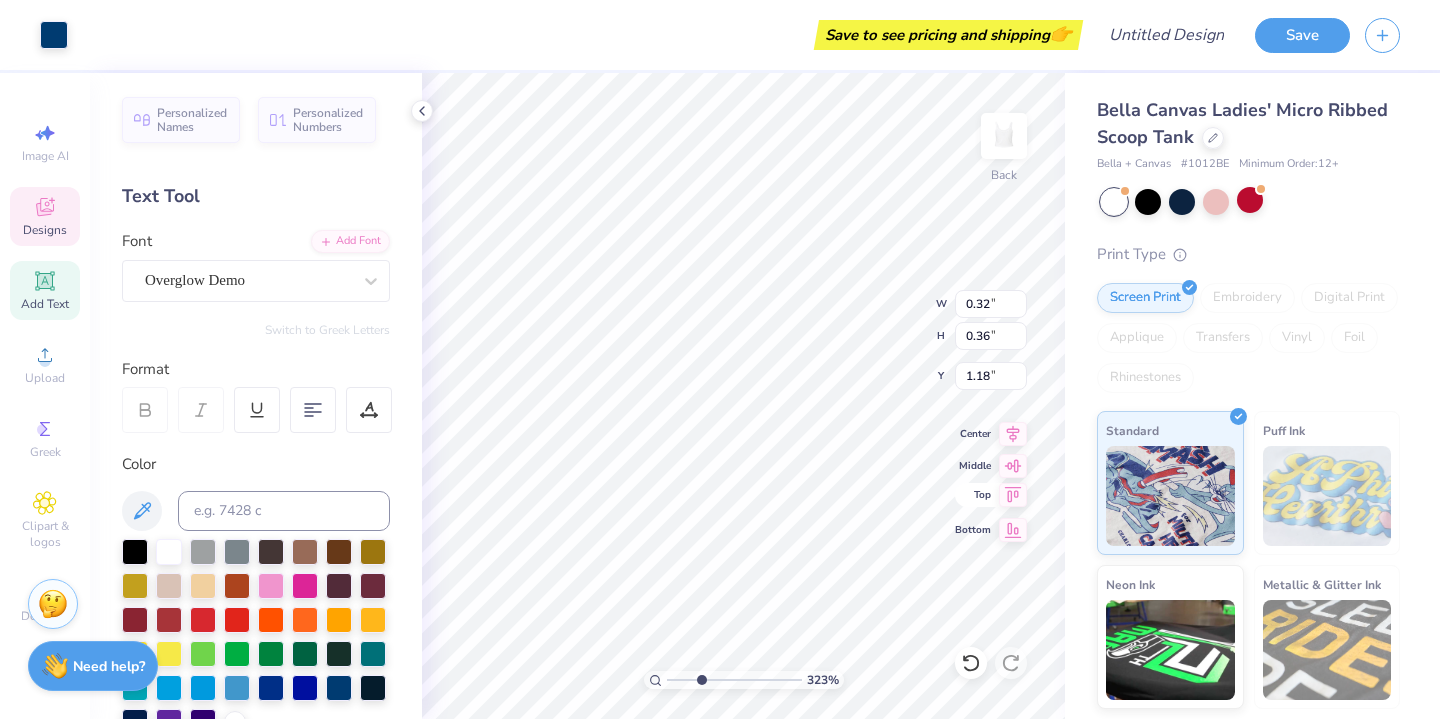 type on "0.32" 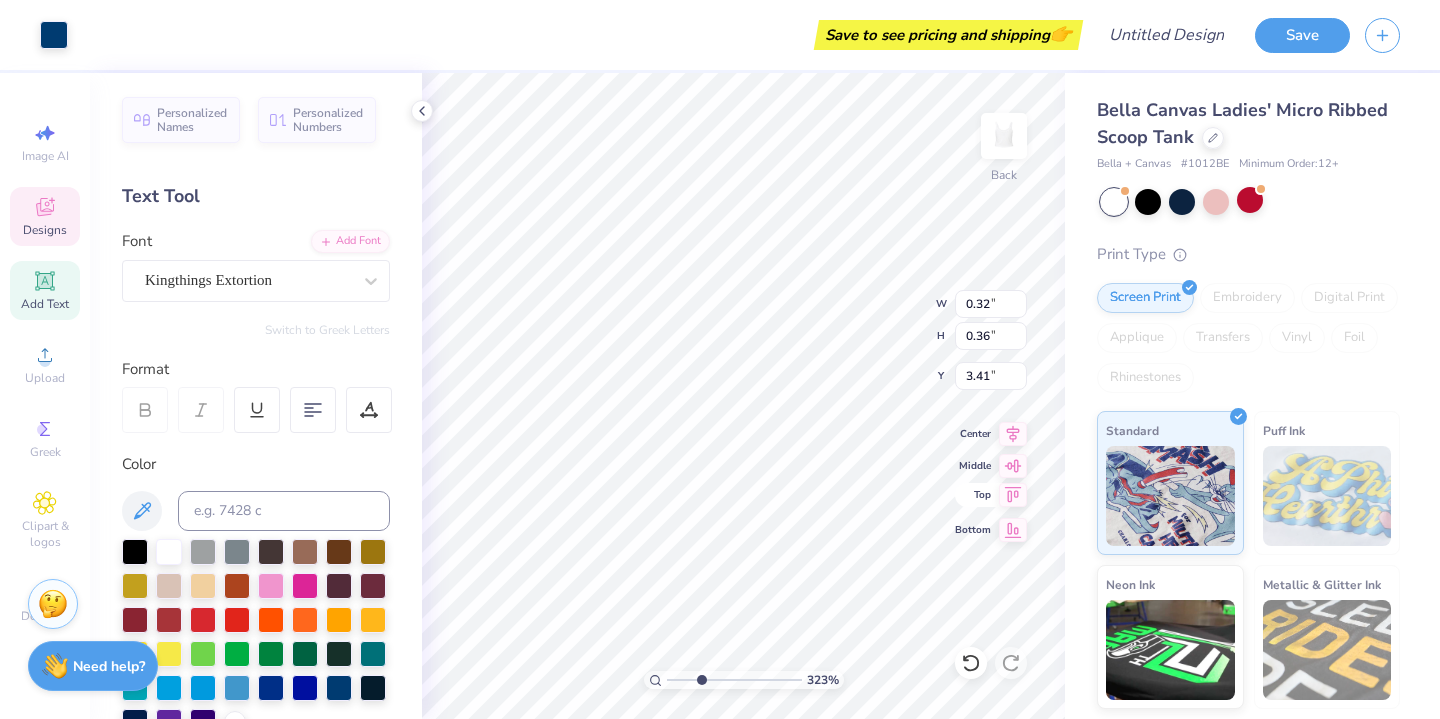 type on "0.24" 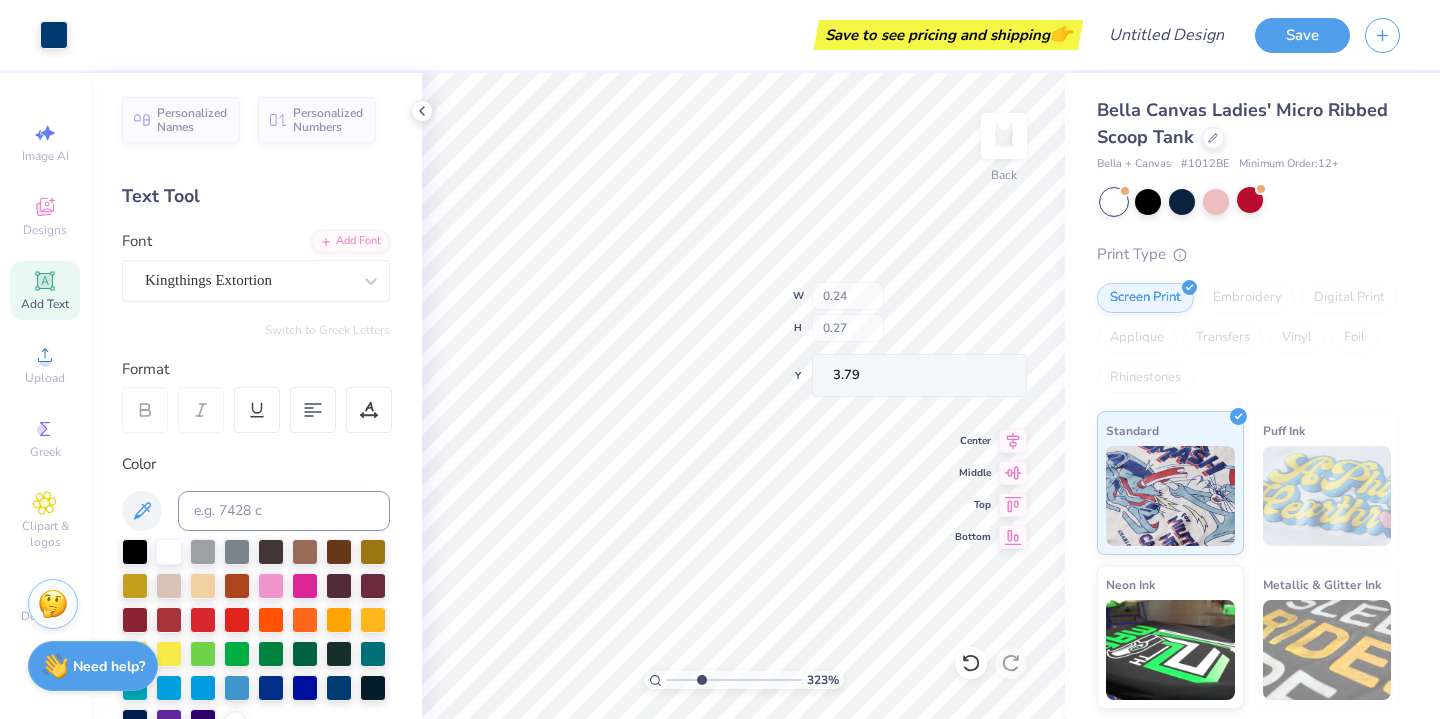type on "3.79" 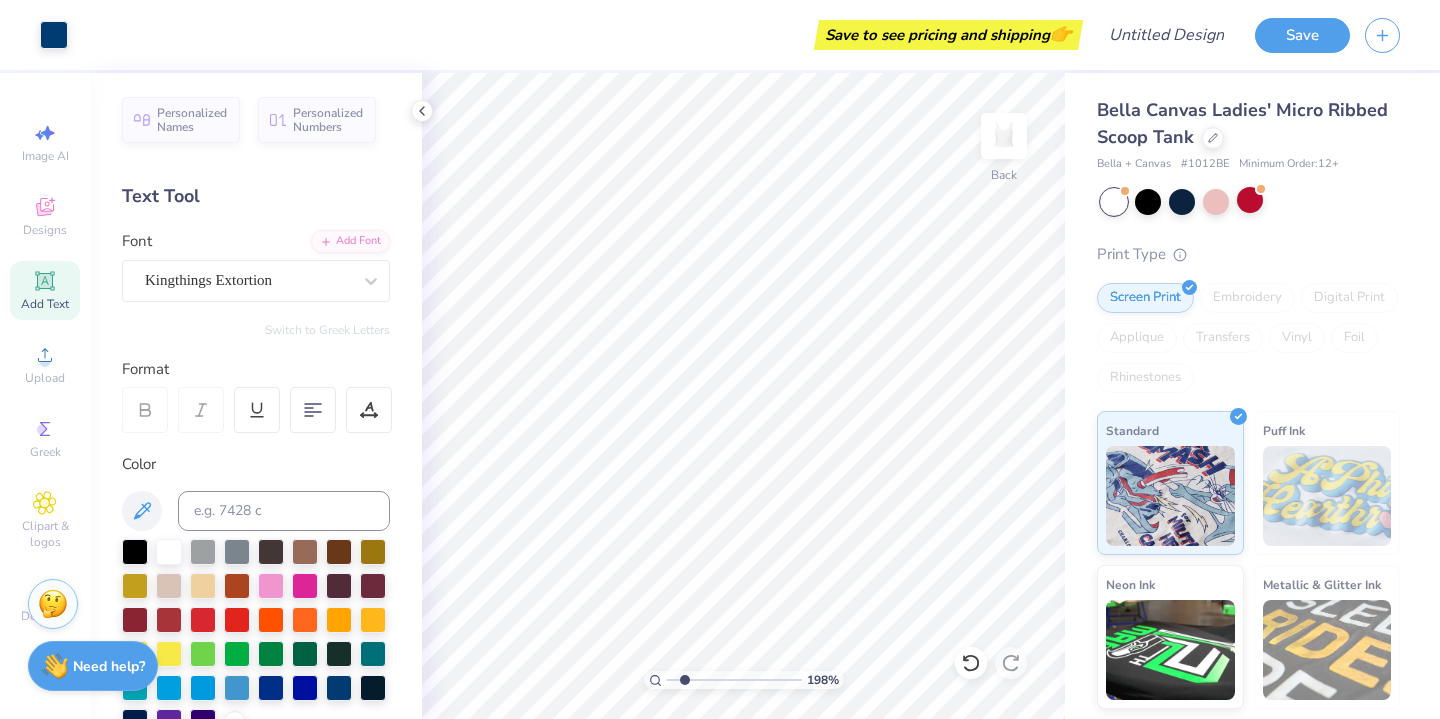 click at bounding box center [734, 680] 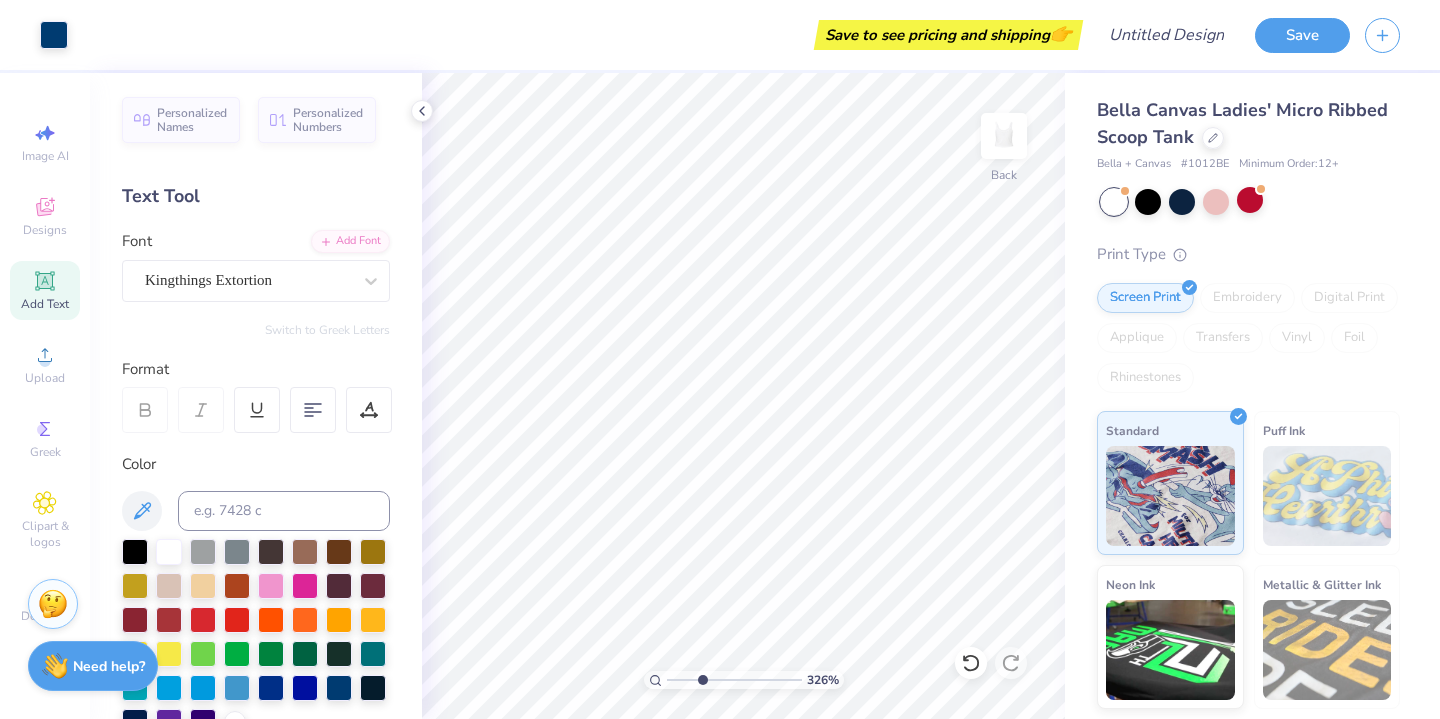 drag, startPoint x: 685, startPoint y: 678, endPoint x: 701, endPoint y: 672, distance: 17.088007 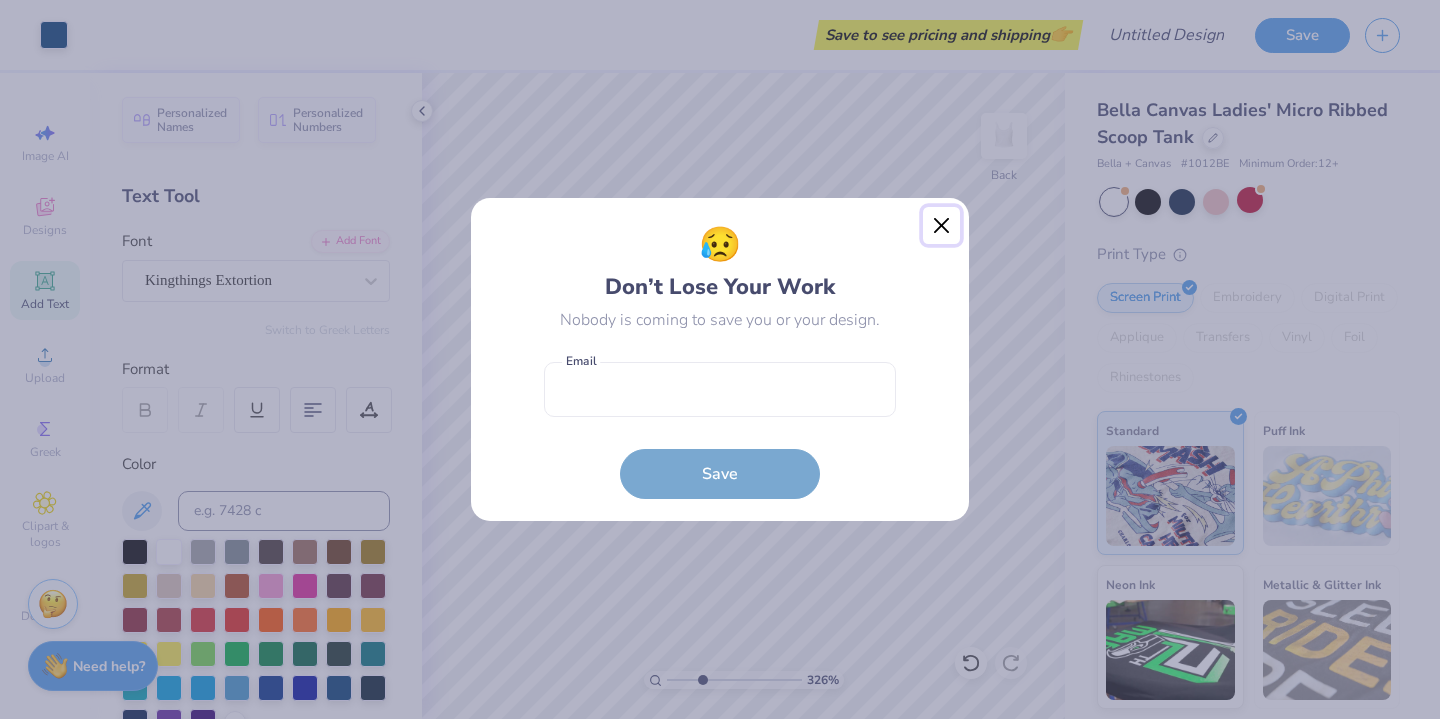 click at bounding box center [942, 226] 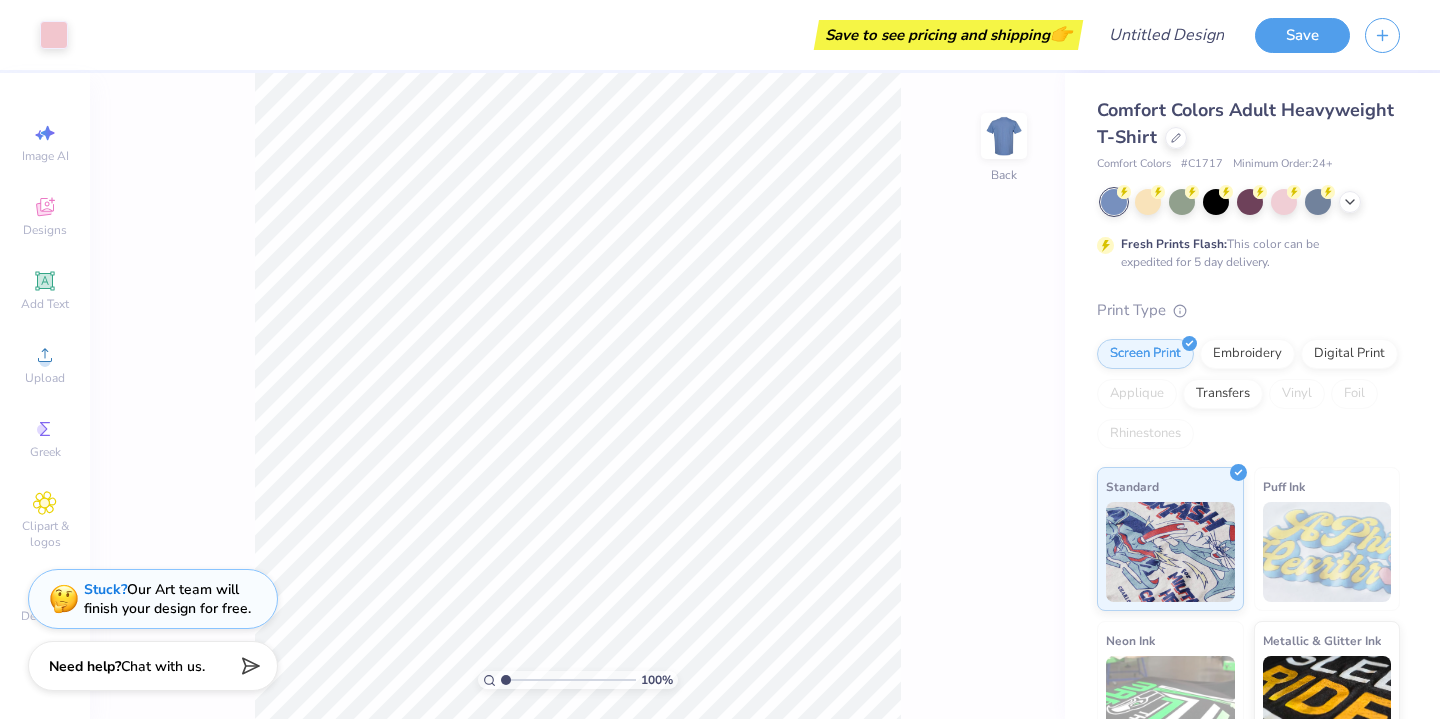 scroll, scrollTop: 0, scrollLeft: 0, axis: both 